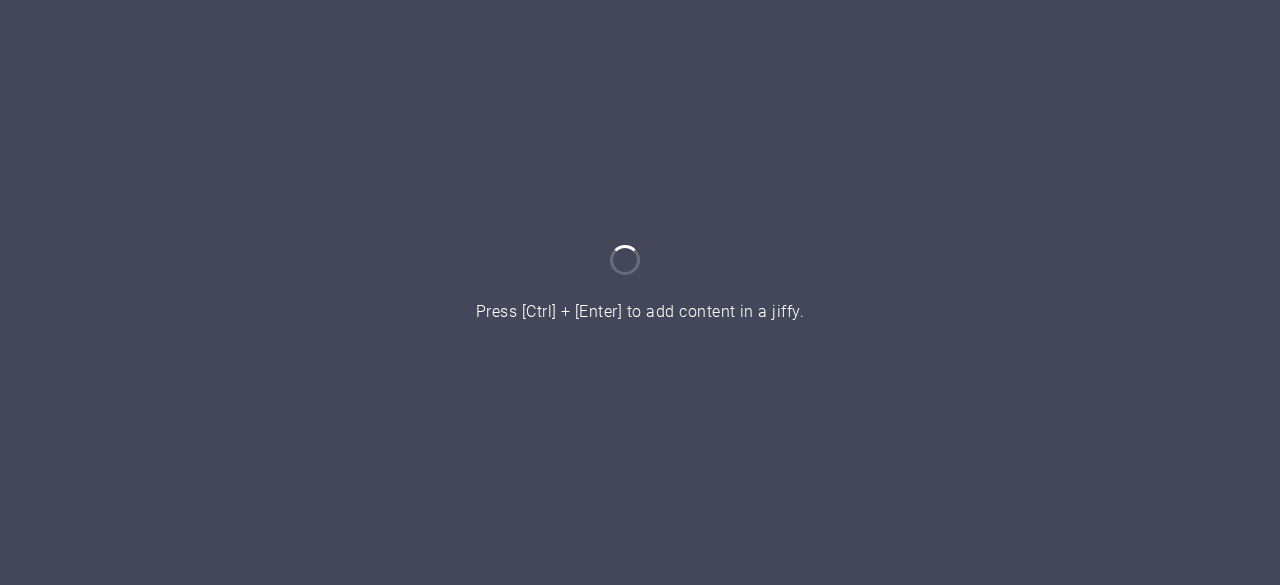 scroll, scrollTop: 0, scrollLeft: 0, axis: both 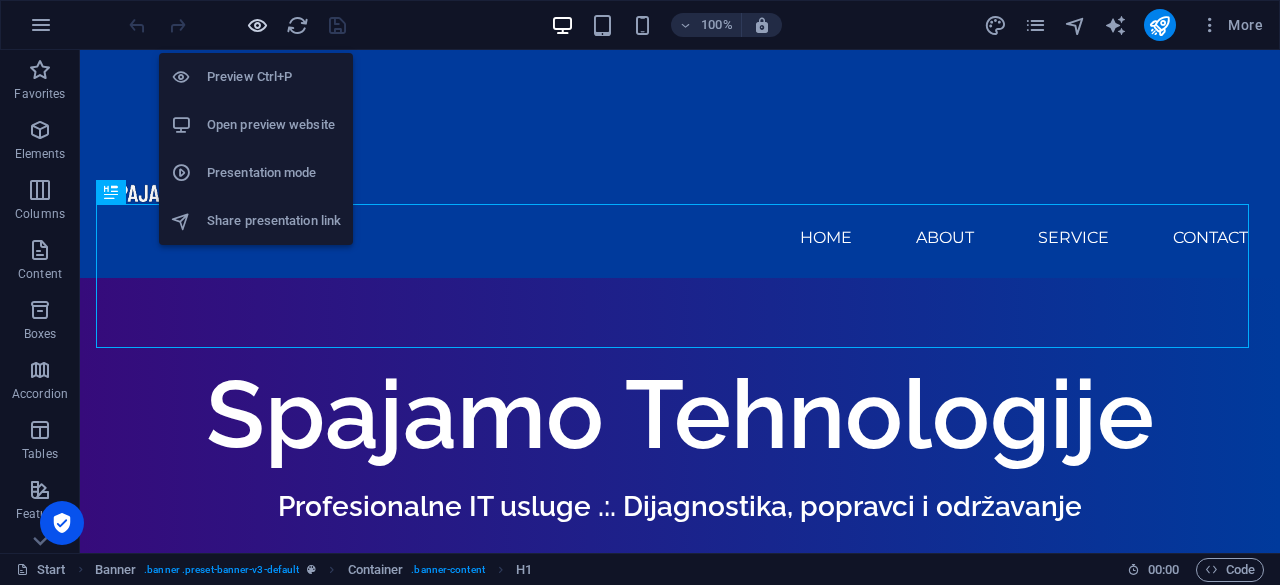 click at bounding box center (257, 25) 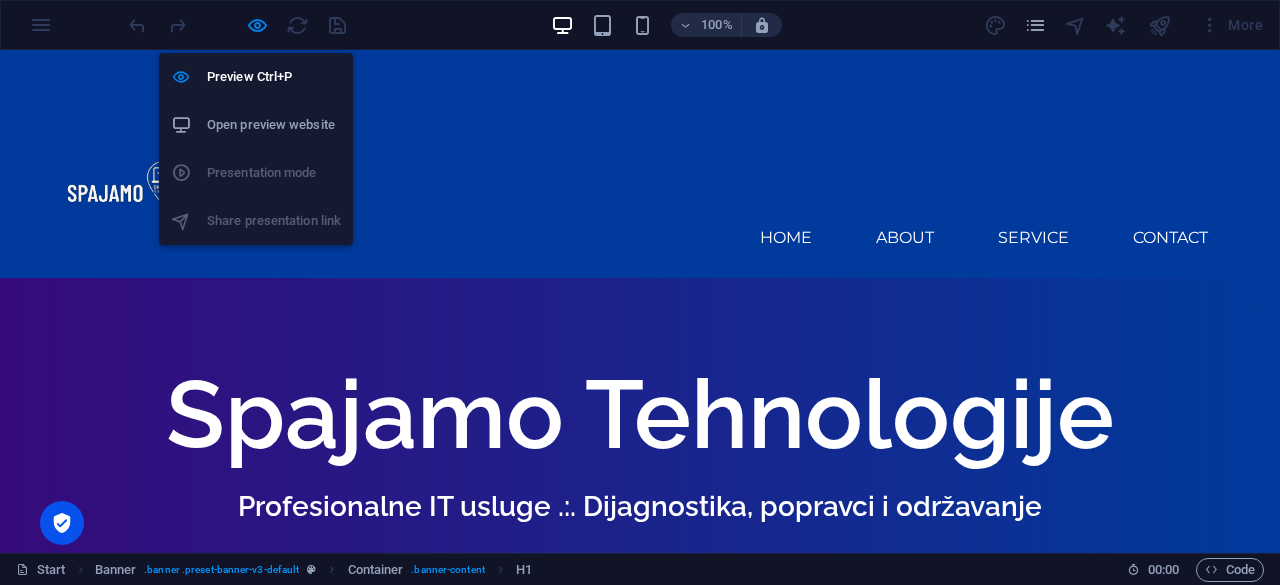 click on "Open preview website" at bounding box center [274, 125] 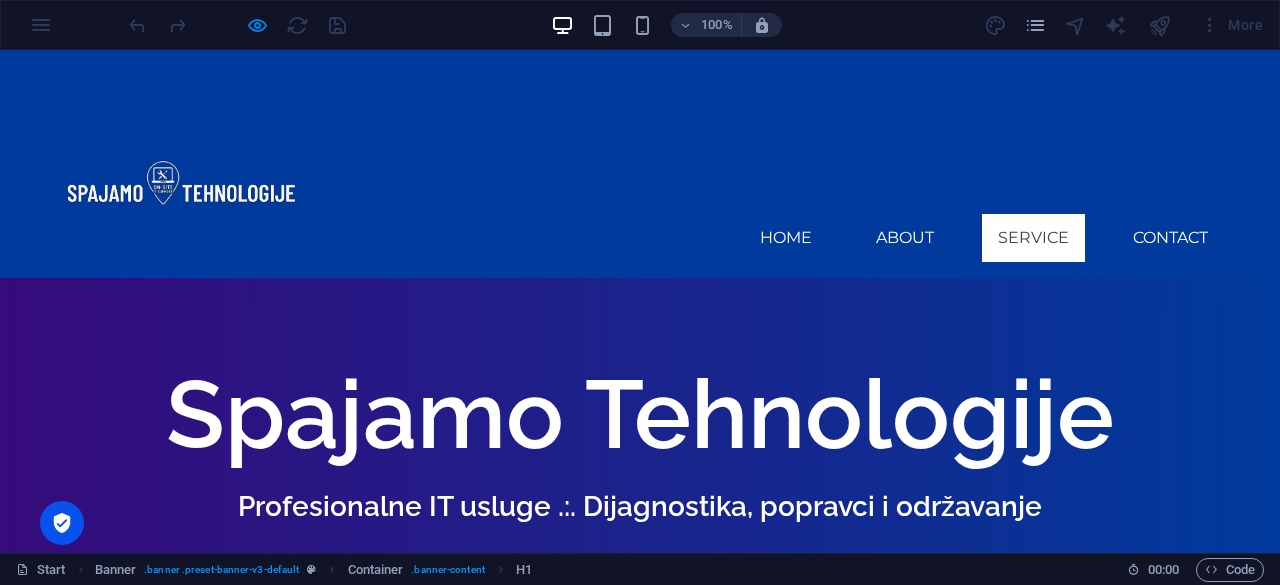 click on "Service" at bounding box center (1033, 238) 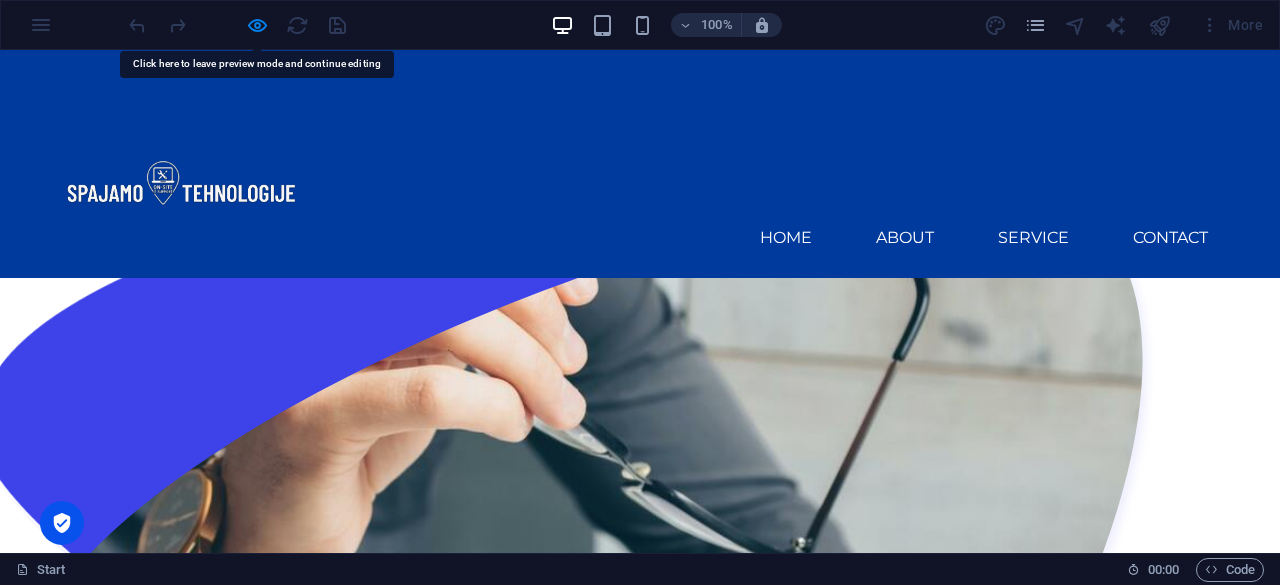 scroll, scrollTop: 1733, scrollLeft: 0, axis: vertical 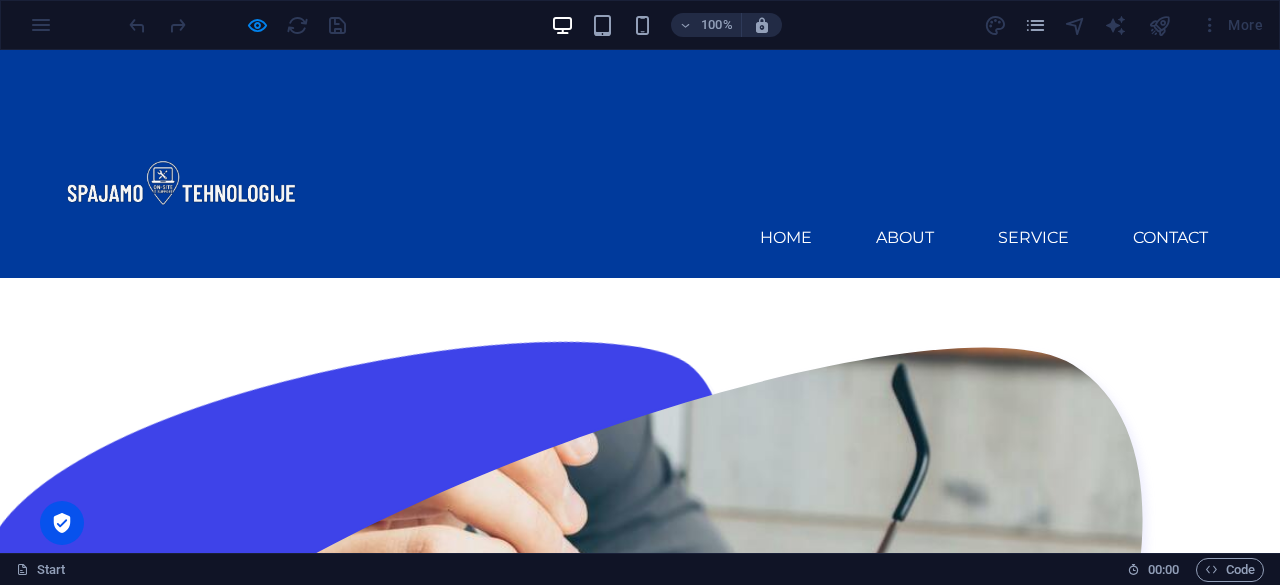 click at bounding box center (181, 185) 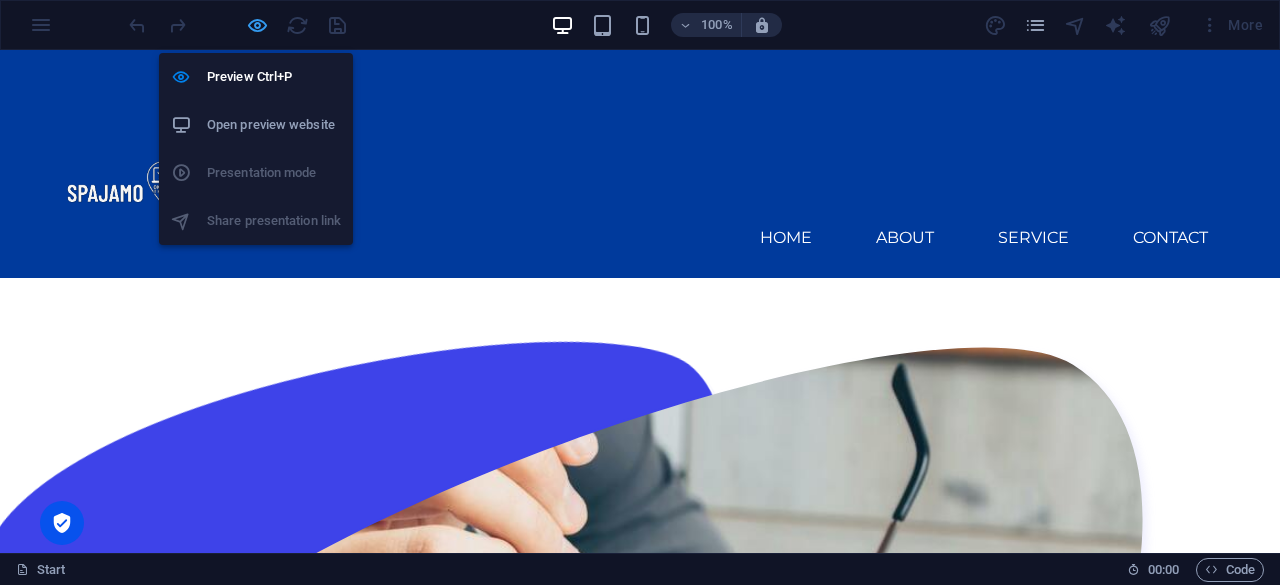 click at bounding box center (257, 25) 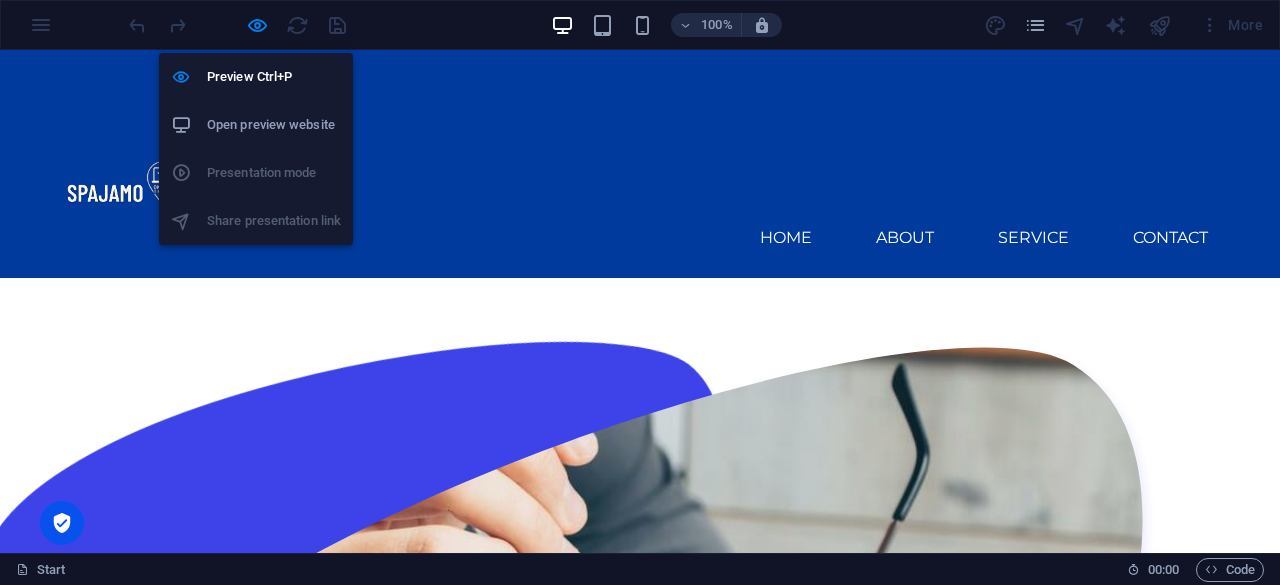 scroll, scrollTop: 1729, scrollLeft: 0, axis: vertical 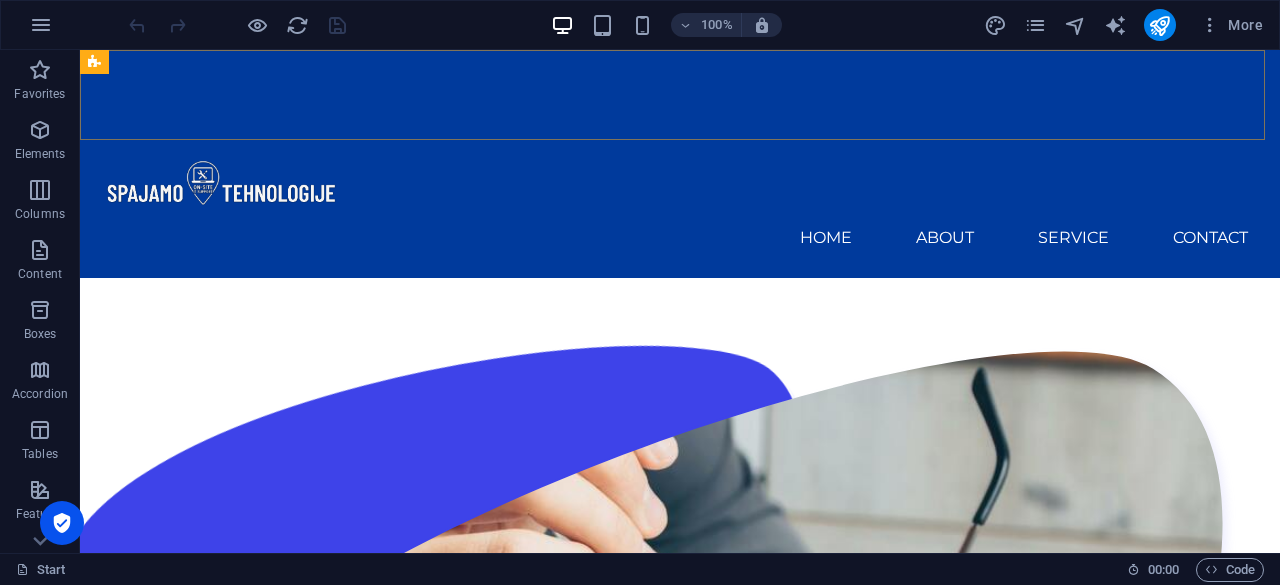 click at bounding box center (680, 185) 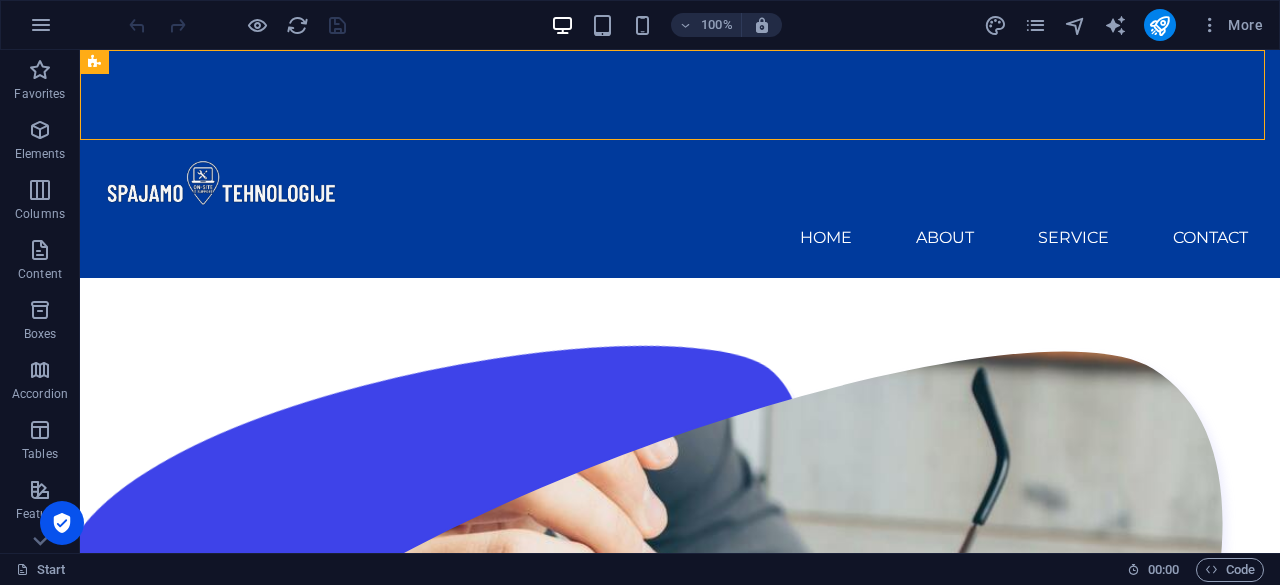 click at bounding box center [680, 185] 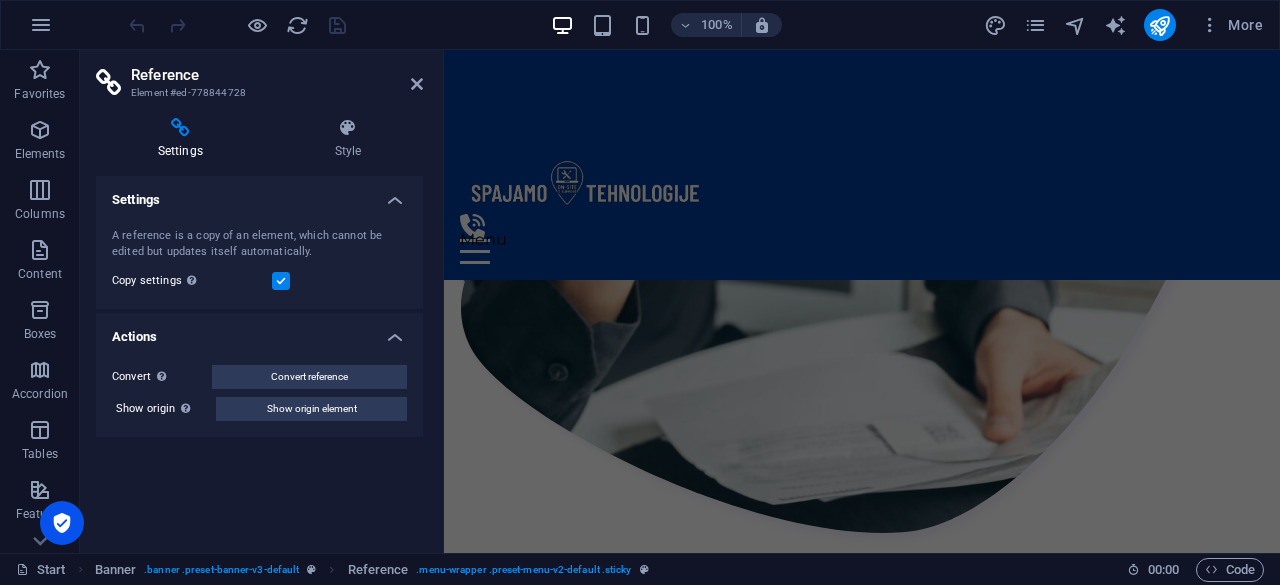 scroll, scrollTop: 2044, scrollLeft: 0, axis: vertical 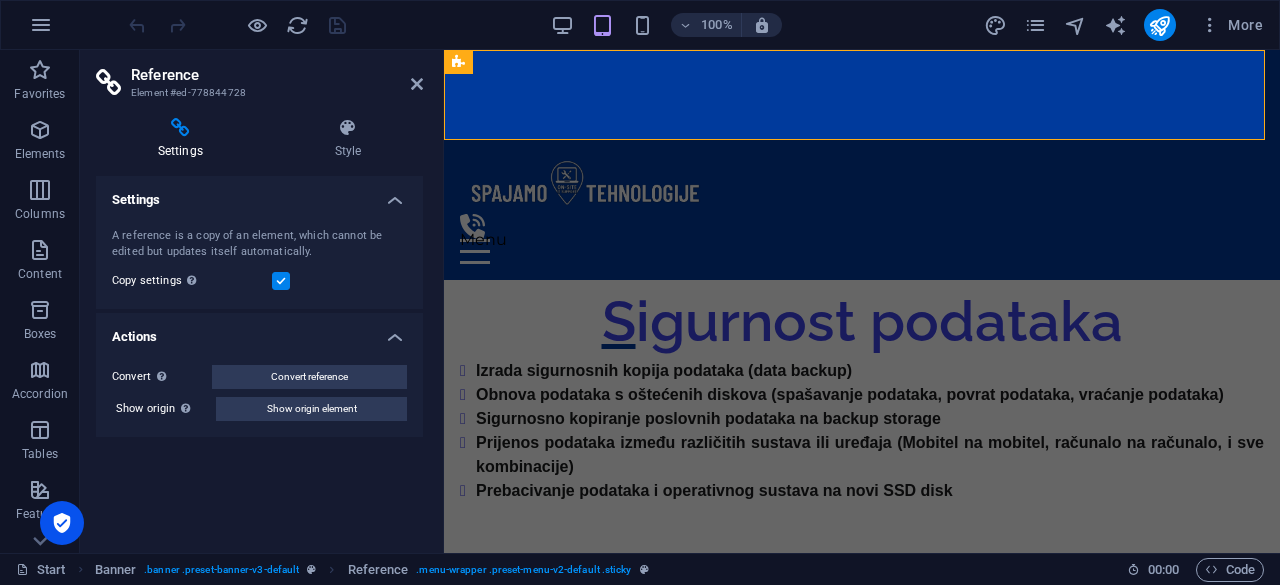 click on "Menu" at bounding box center [862, 251] 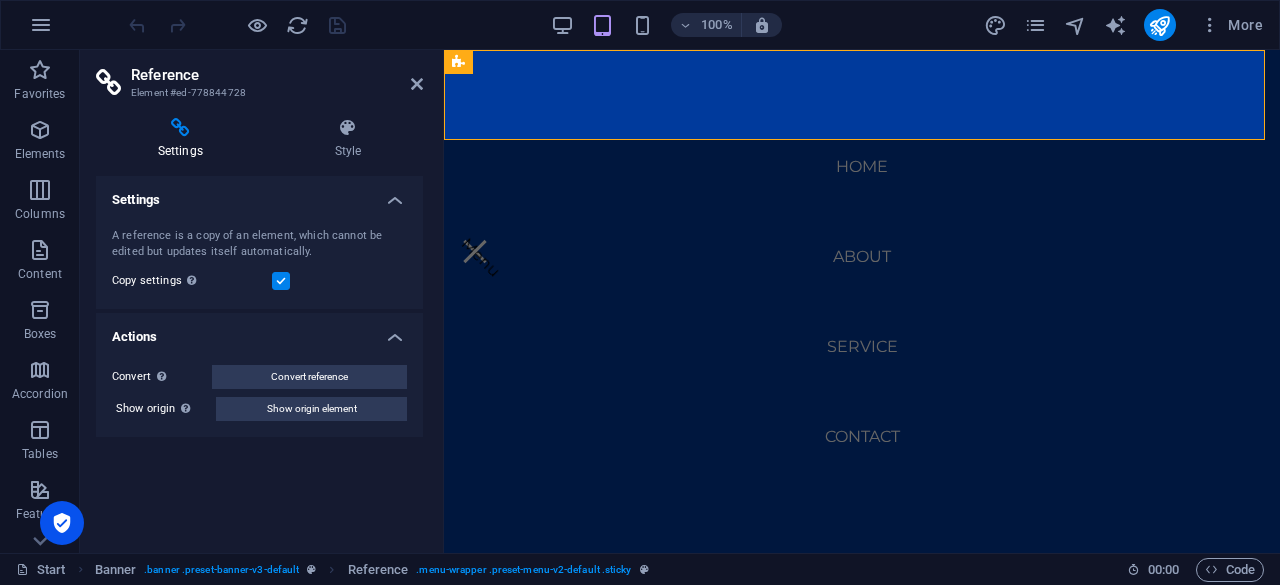 click on "Home About Service Contact" at bounding box center [862, 301] 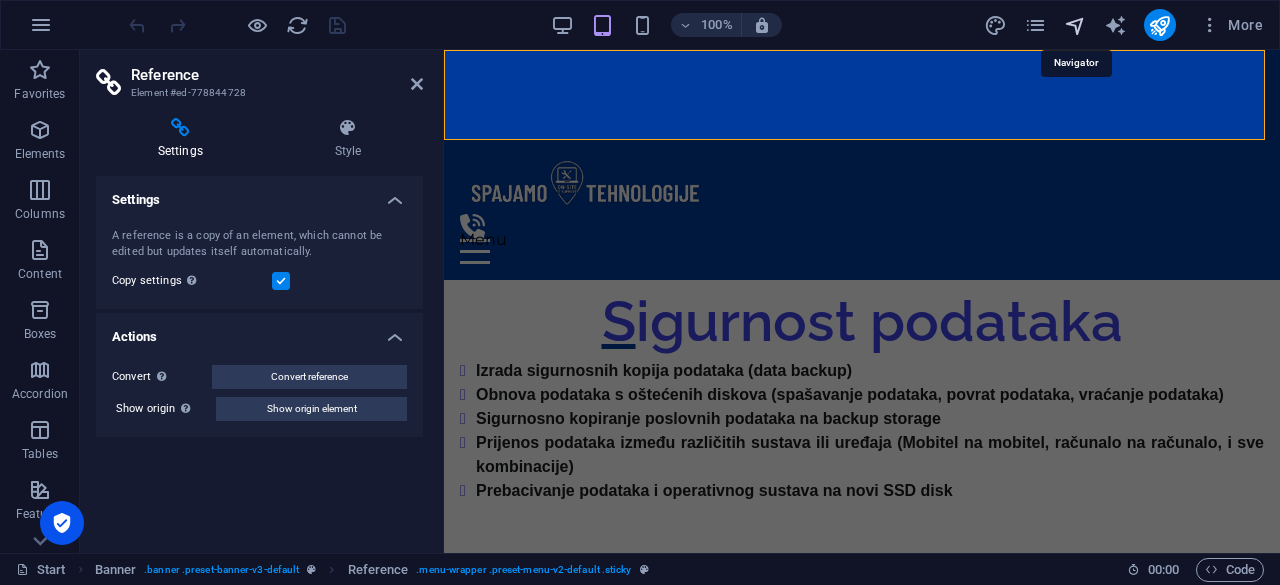 click at bounding box center (1075, 25) 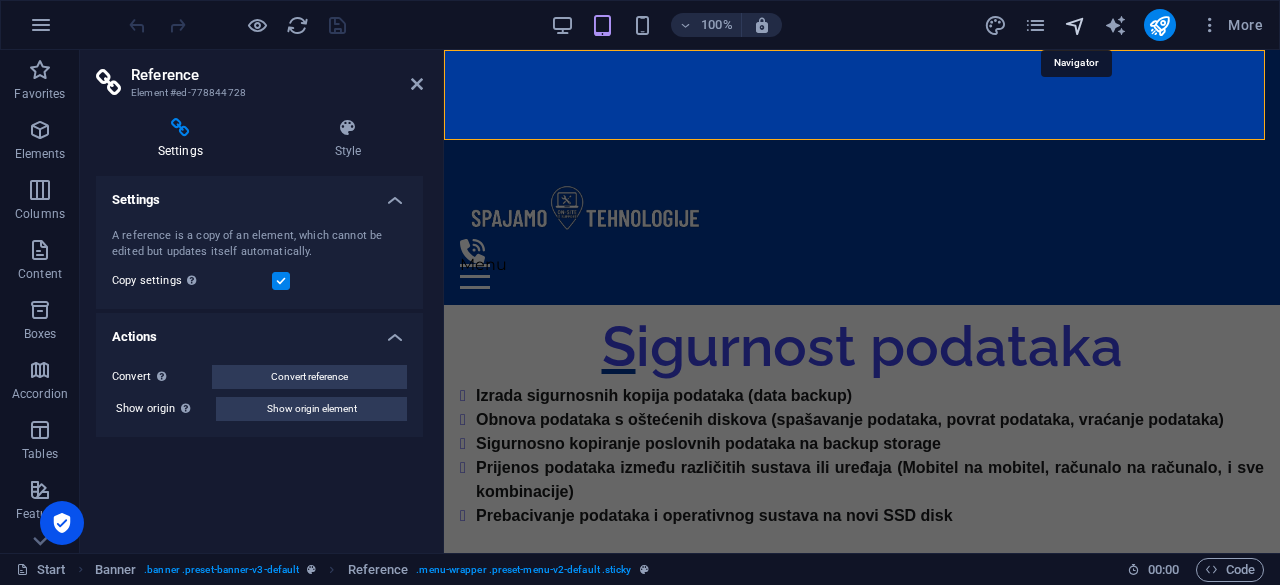 scroll, scrollTop: 2069, scrollLeft: 0, axis: vertical 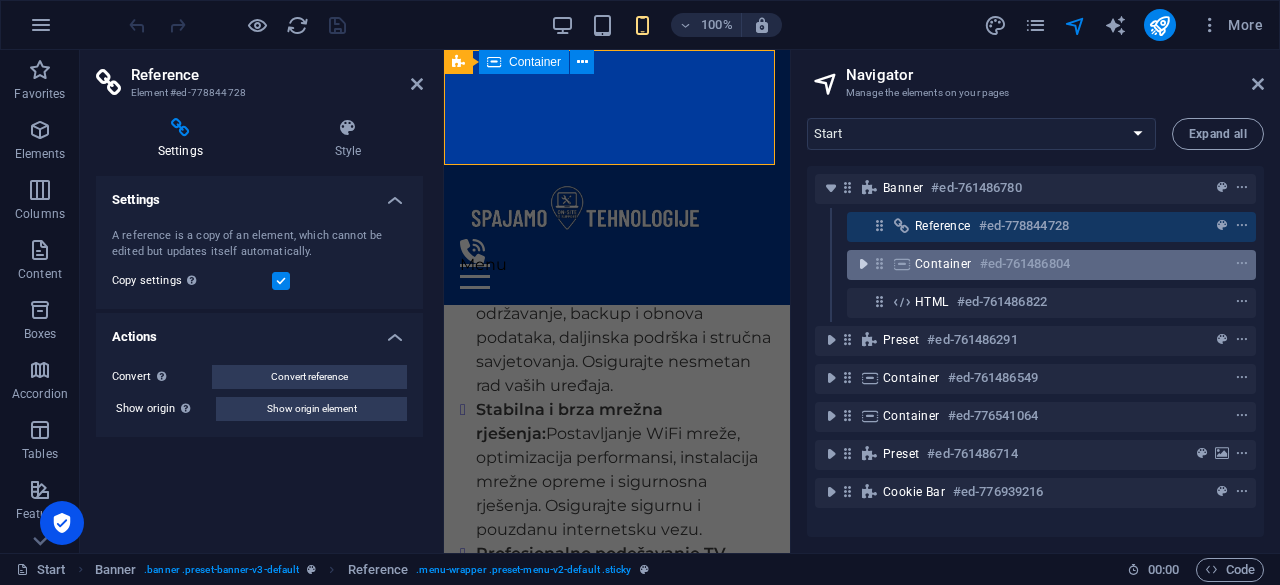 click at bounding box center (863, 264) 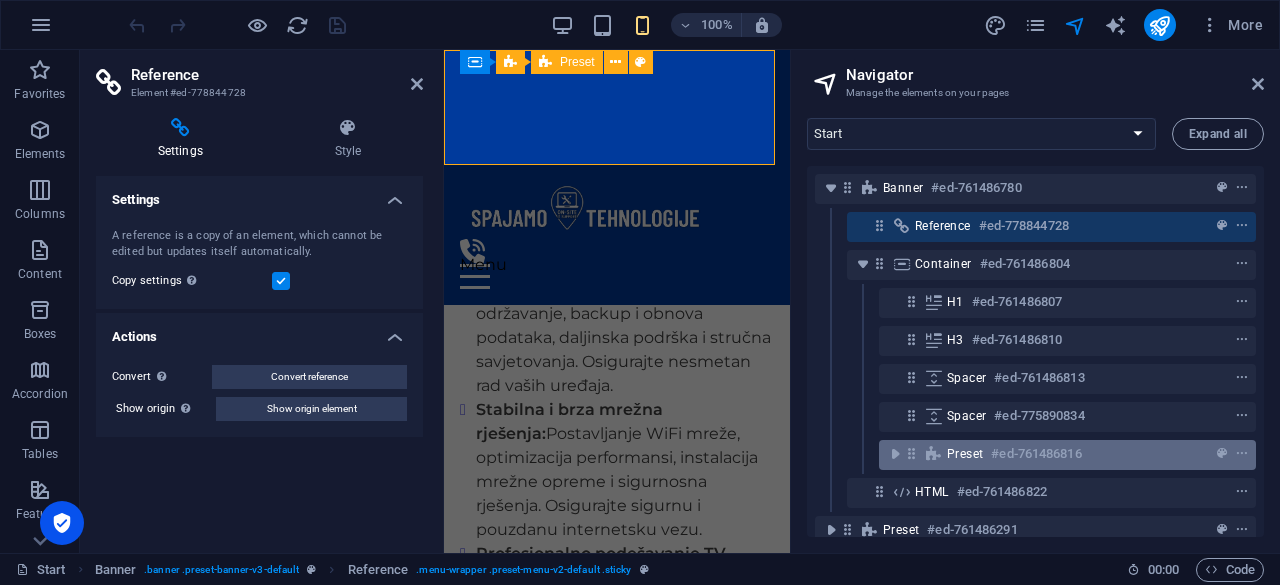 click on "Preset #ed-761486816" at bounding box center [1067, 455] 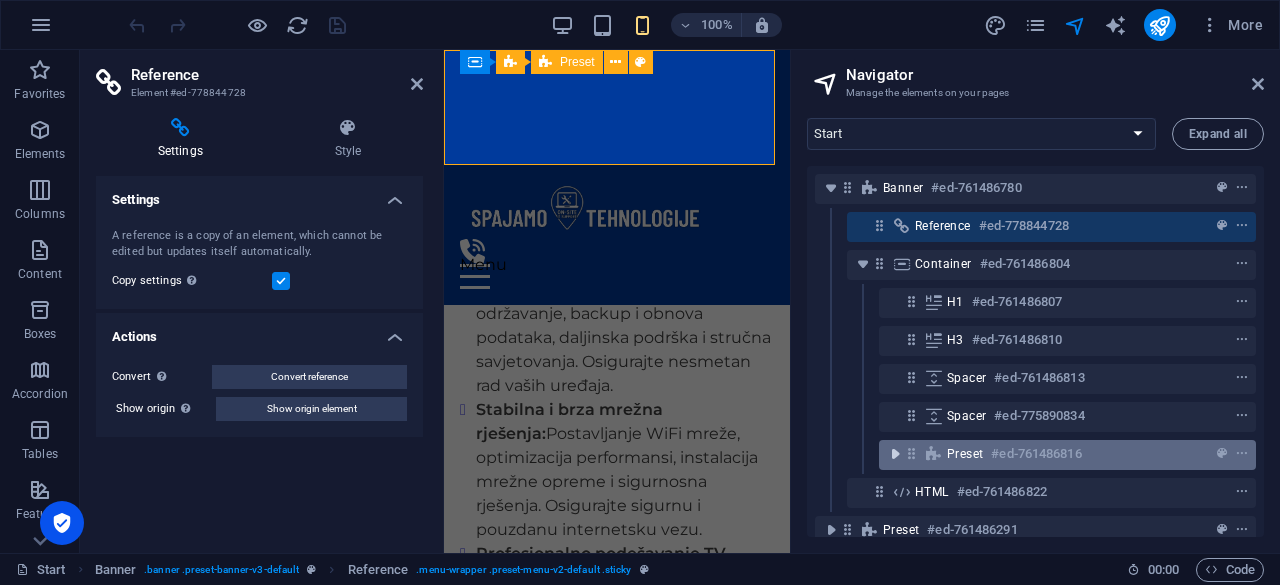 scroll, scrollTop: 386, scrollLeft: 0, axis: vertical 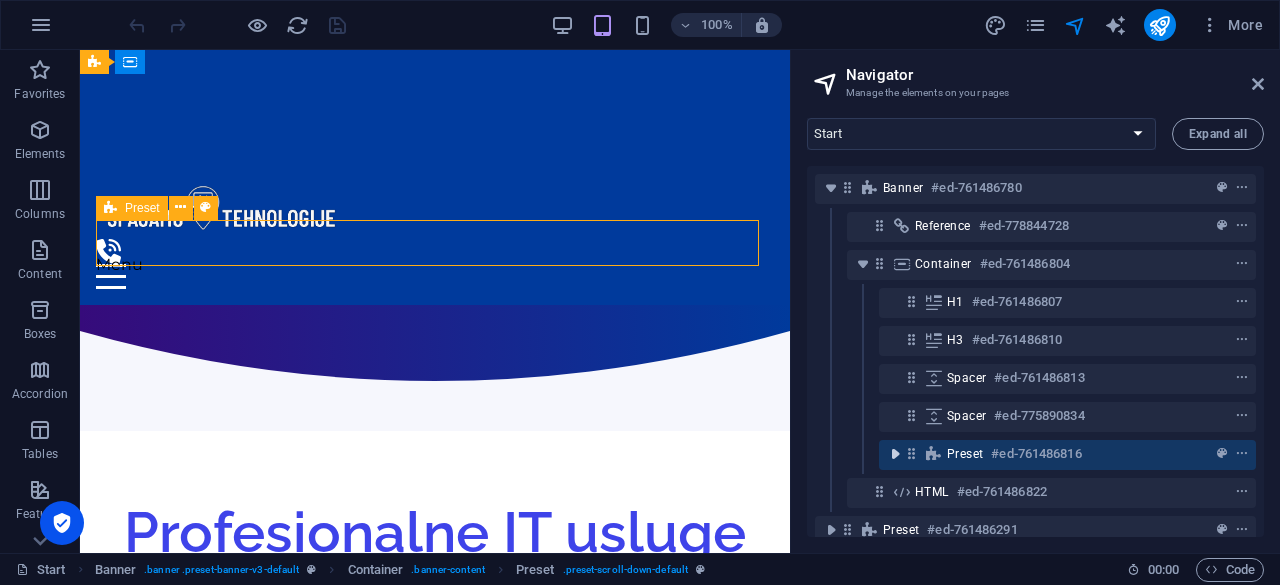 click at bounding box center (895, 454) 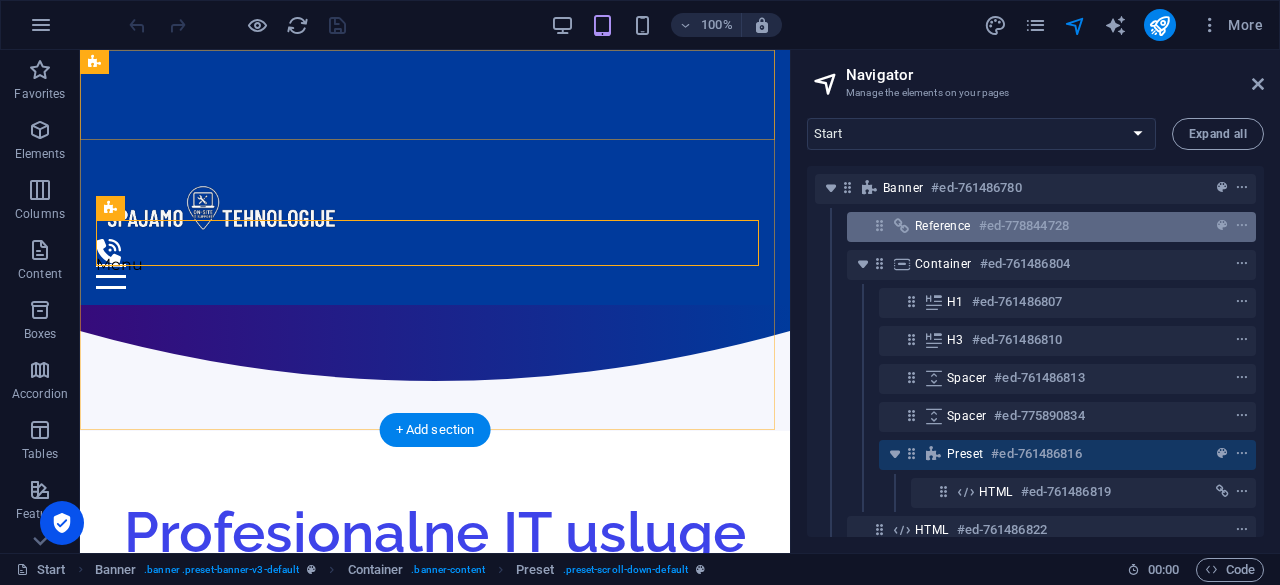 click on "Reference" at bounding box center [943, 226] 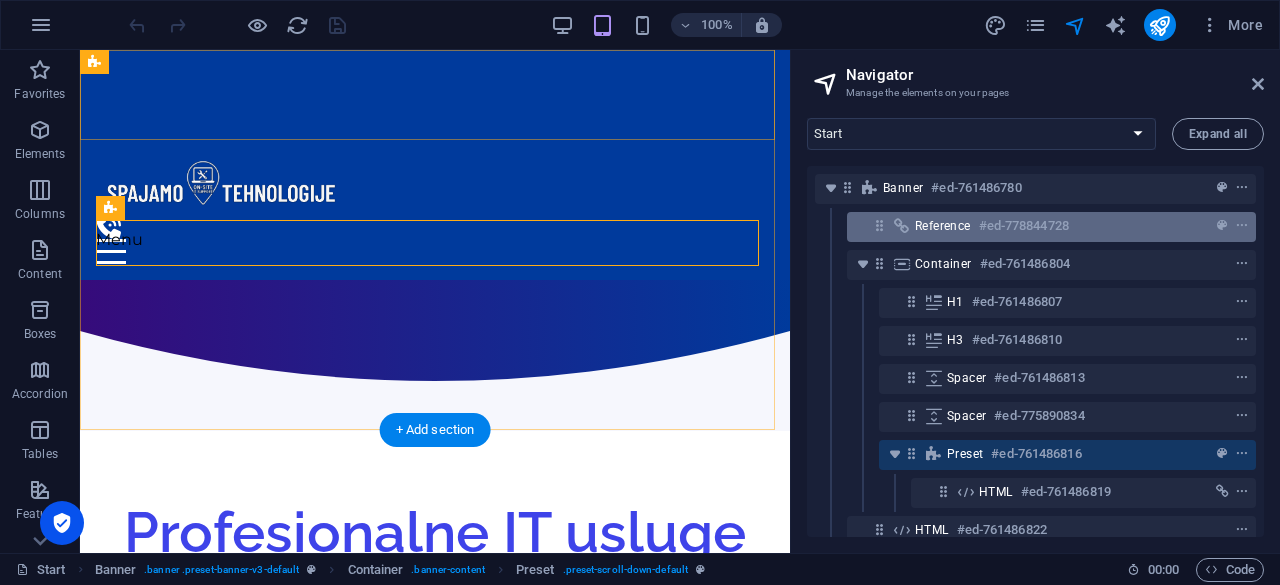 scroll, scrollTop: 180, scrollLeft: 0, axis: vertical 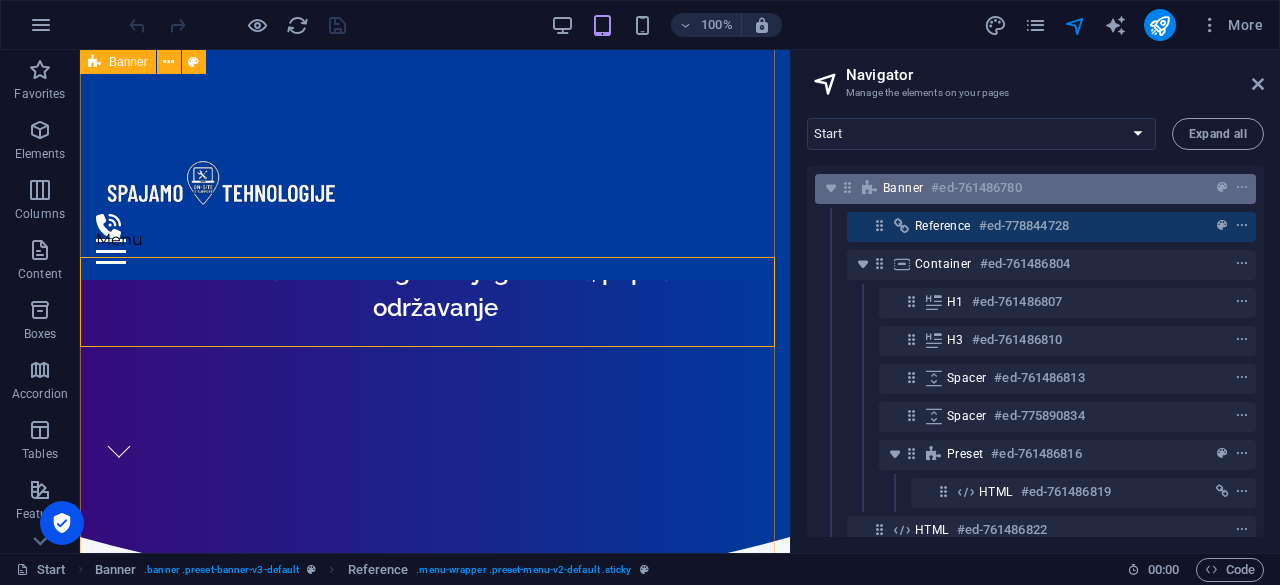 click on "#ed-761486780" at bounding box center [976, 188] 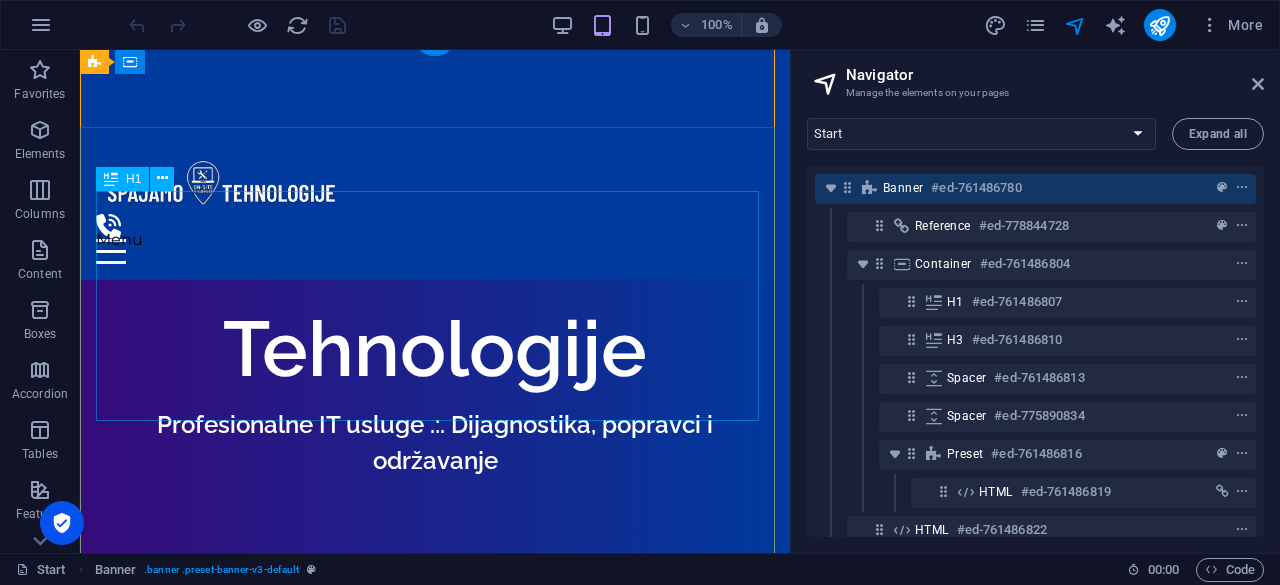 scroll, scrollTop: 0, scrollLeft: 0, axis: both 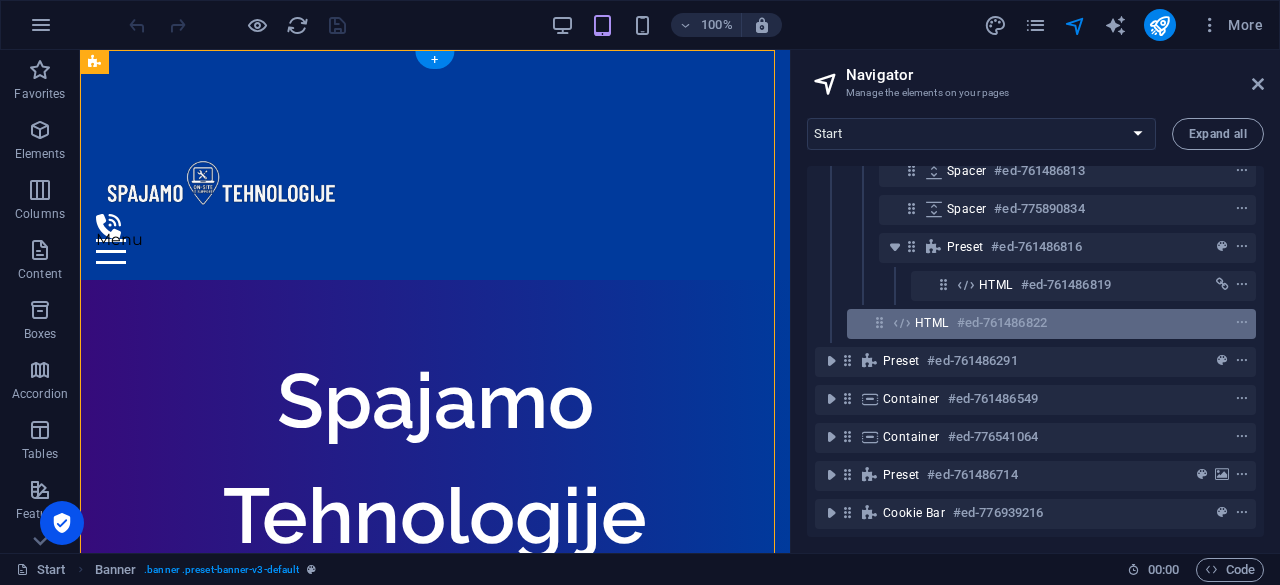 click at bounding box center (879, 322) 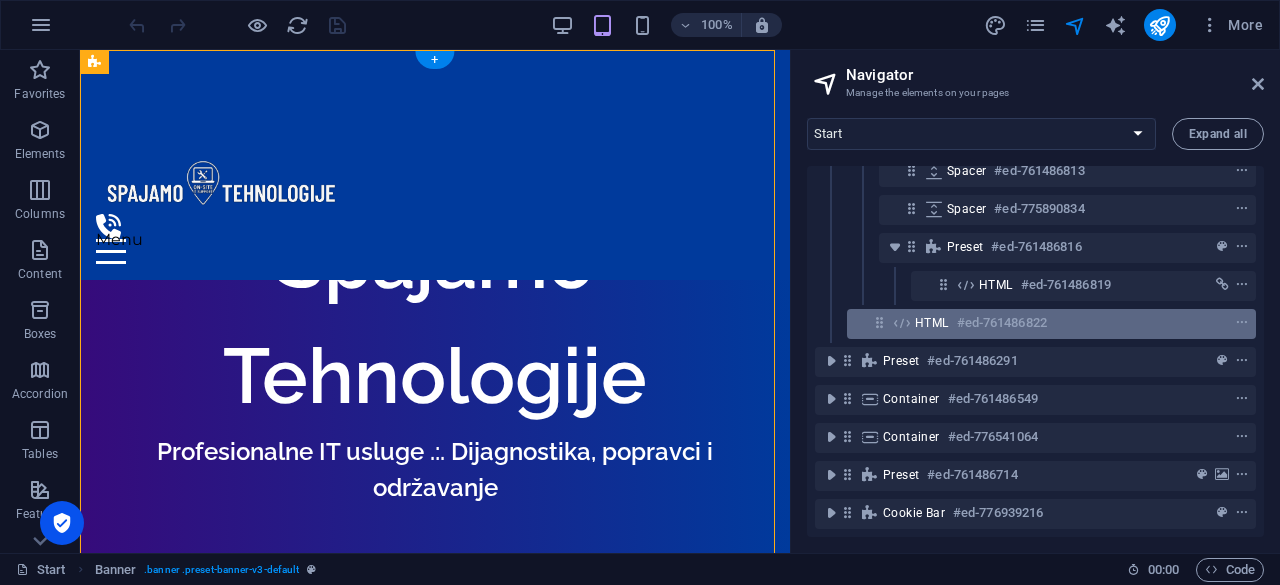 scroll, scrollTop: 465, scrollLeft: 0, axis: vertical 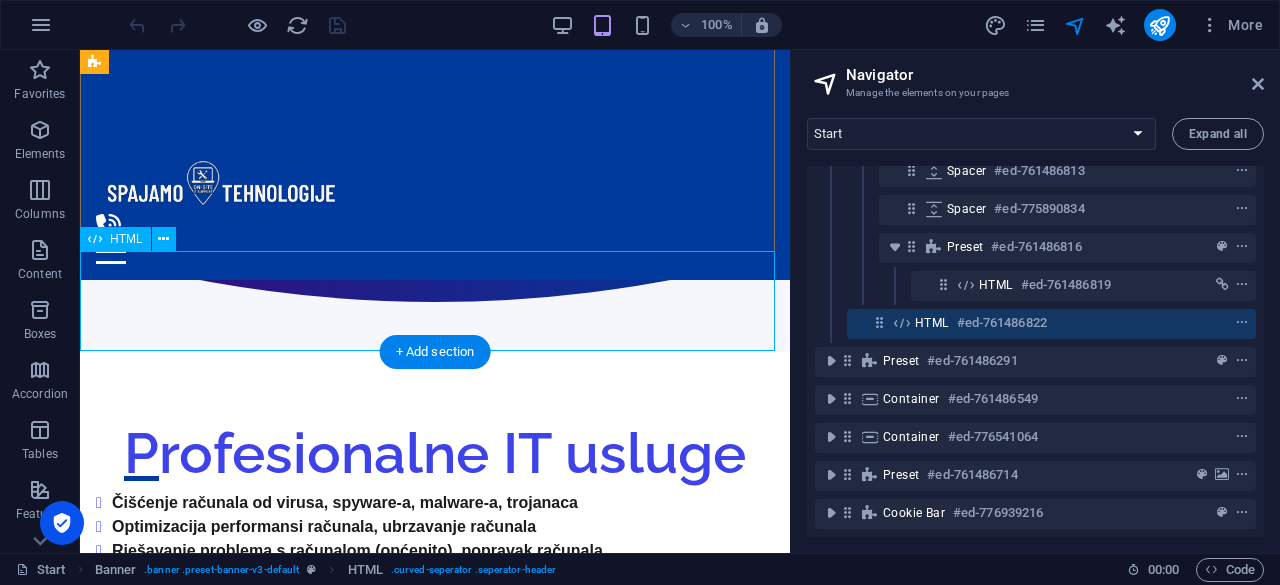 click on "HTML" at bounding box center (932, 323) 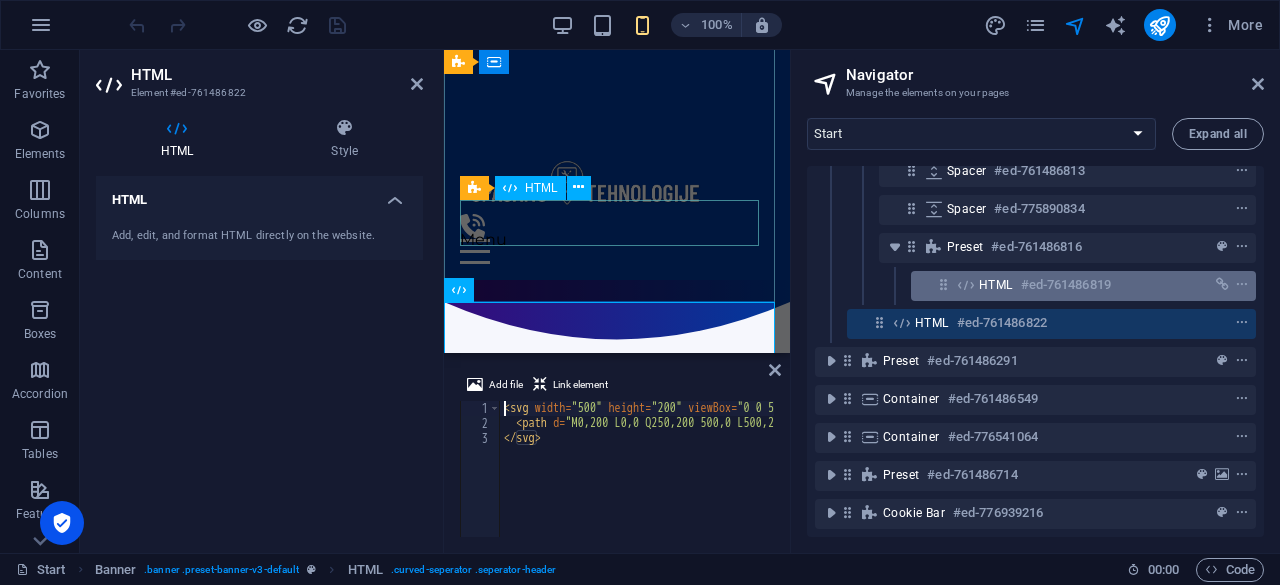 click on "#ed-761486819" at bounding box center [1066, 285] 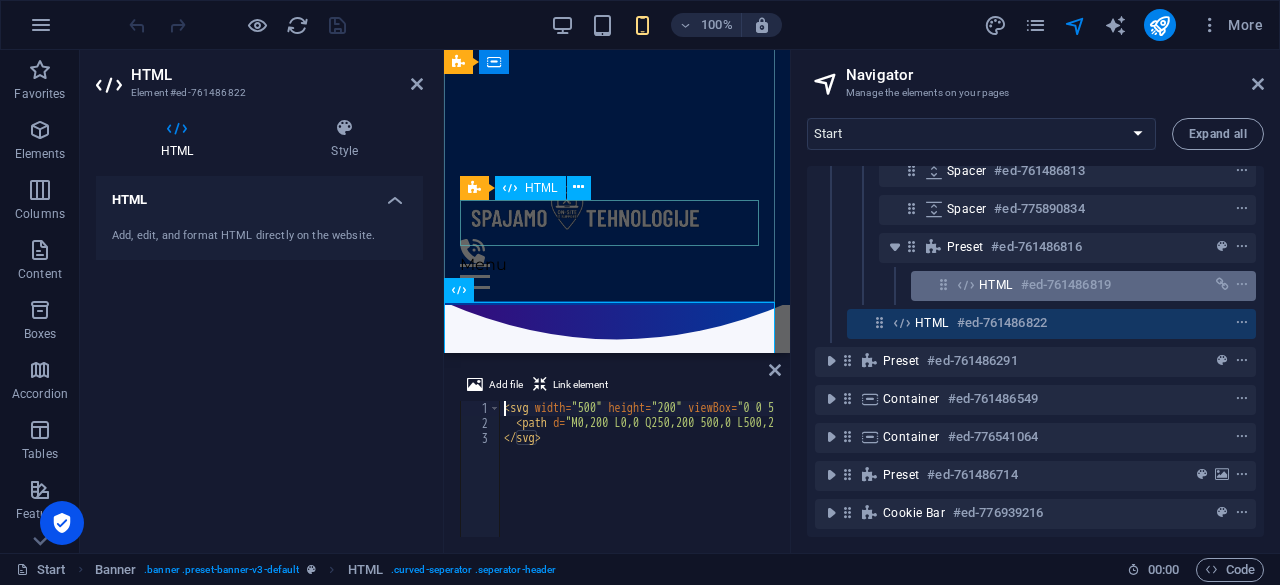 scroll, scrollTop: 486, scrollLeft: 0, axis: vertical 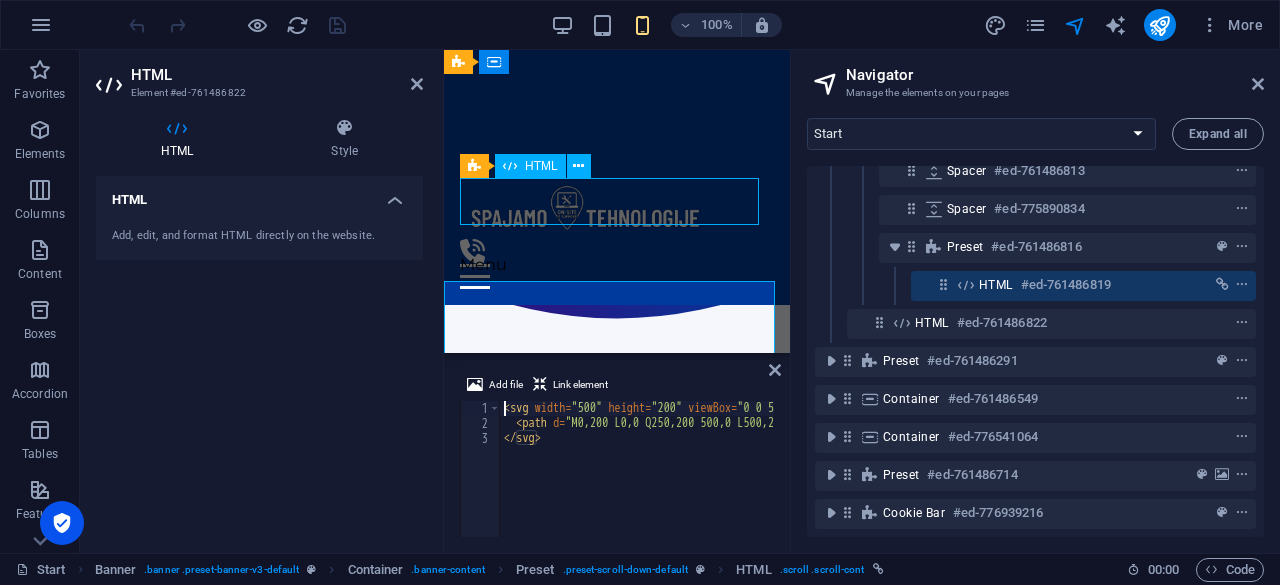 click on "#ed-761486819" at bounding box center [1066, 285] 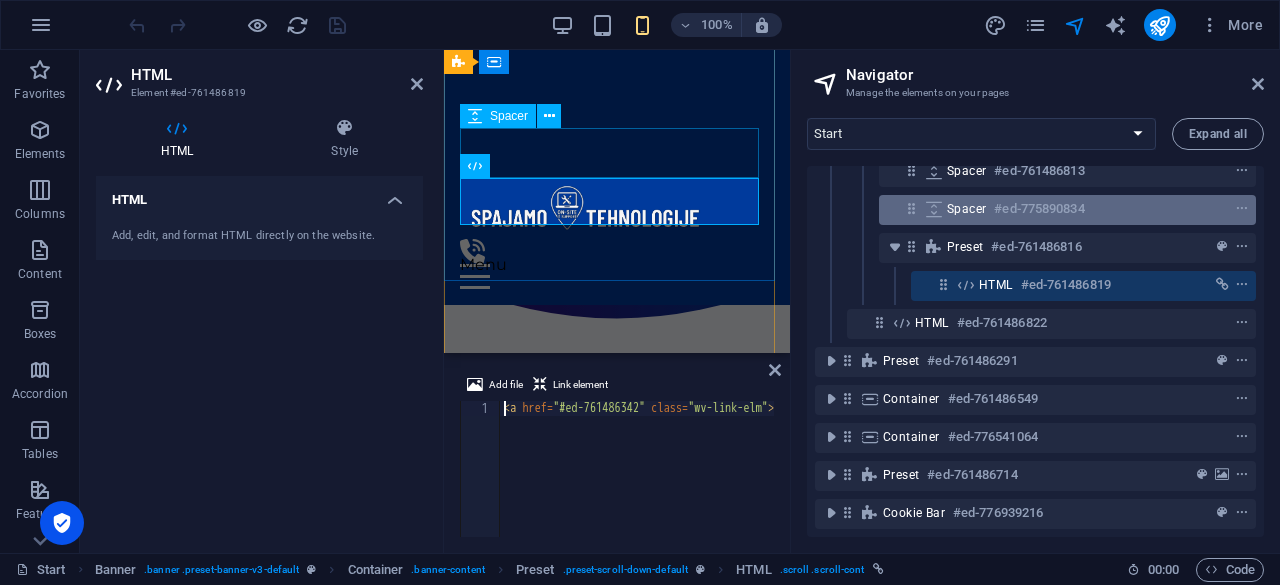 click on "Spacer" at bounding box center (966, 209) 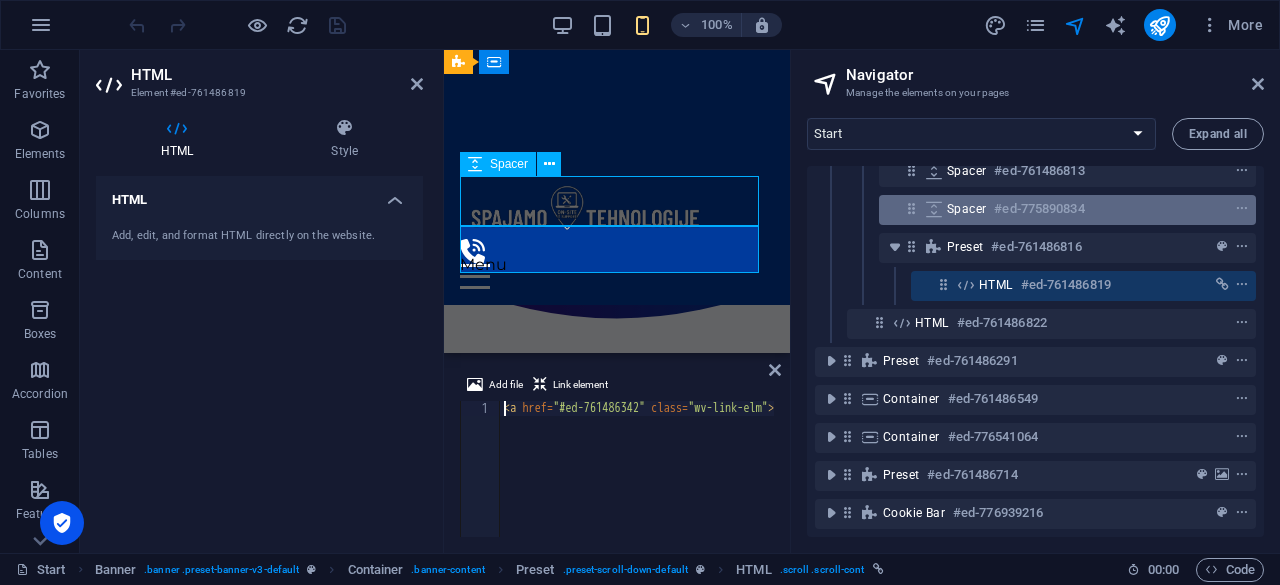 scroll, scrollTop: 438, scrollLeft: 0, axis: vertical 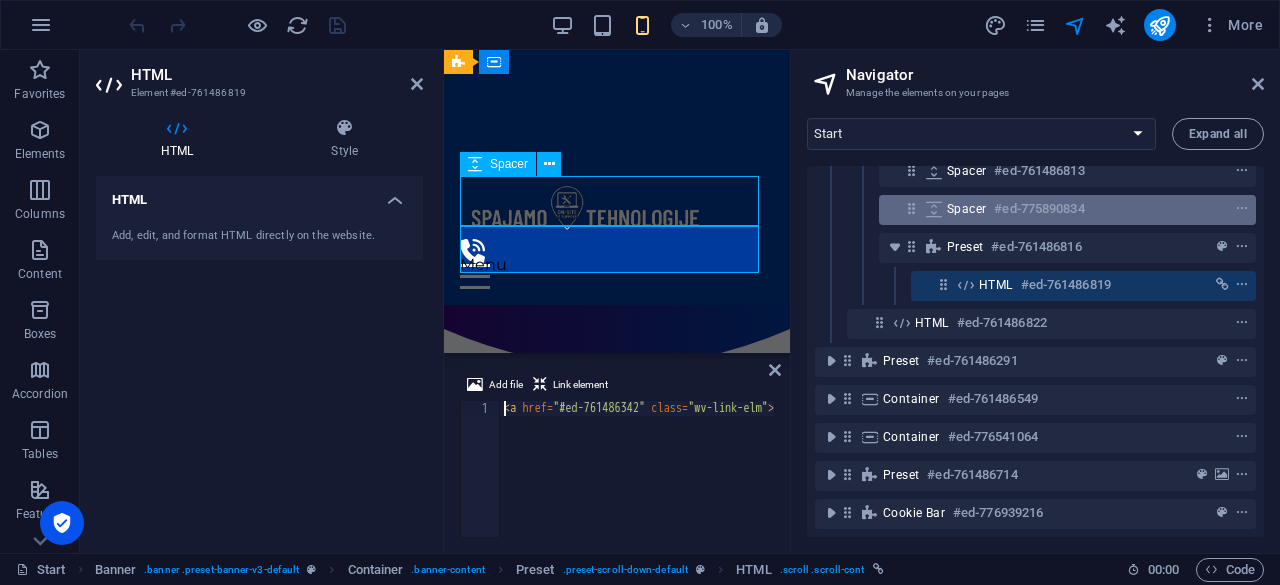 click on "Spacer" at bounding box center [966, 209] 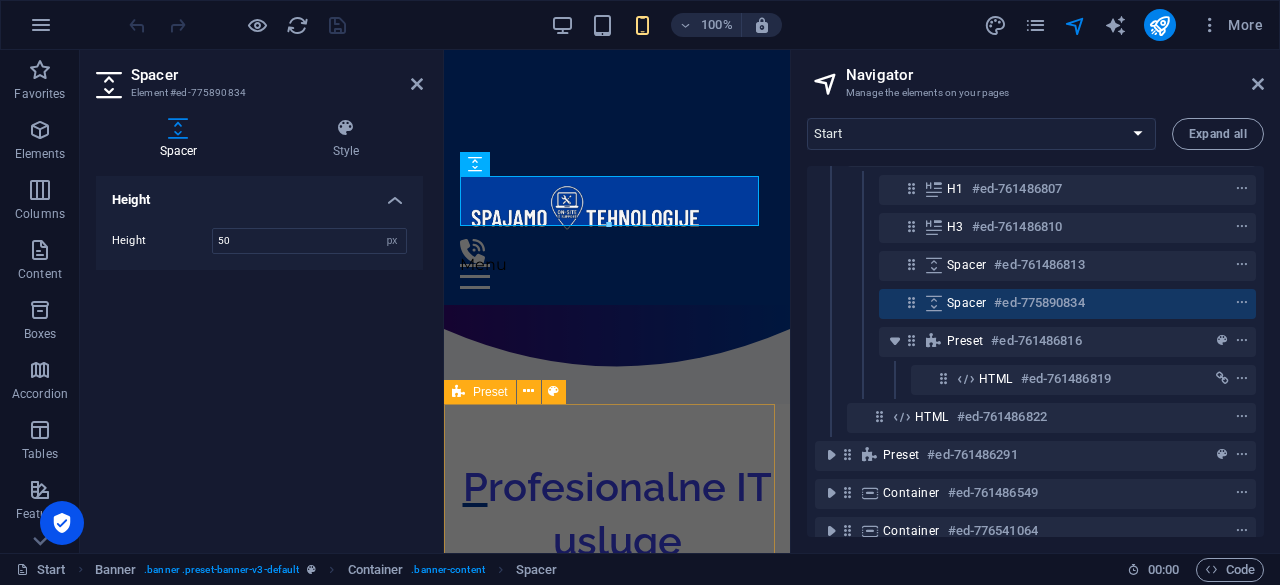 scroll, scrollTop: 88, scrollLeft: 0, axis: vertical 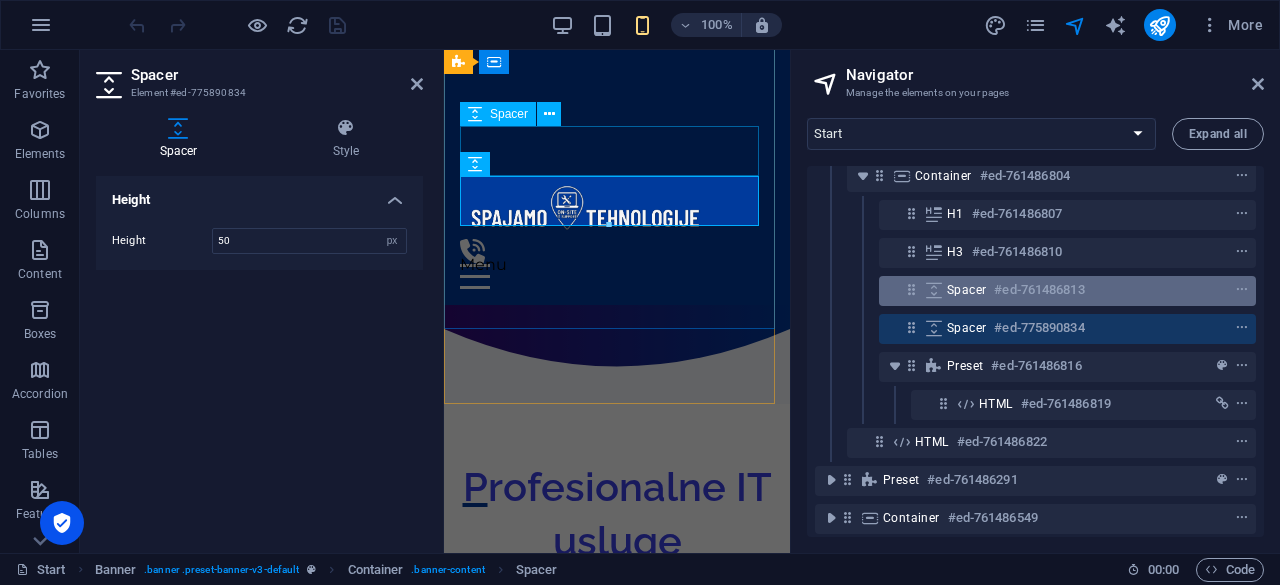 click on "Spacer #ed-761486813" at bounding box center [1067, 291] 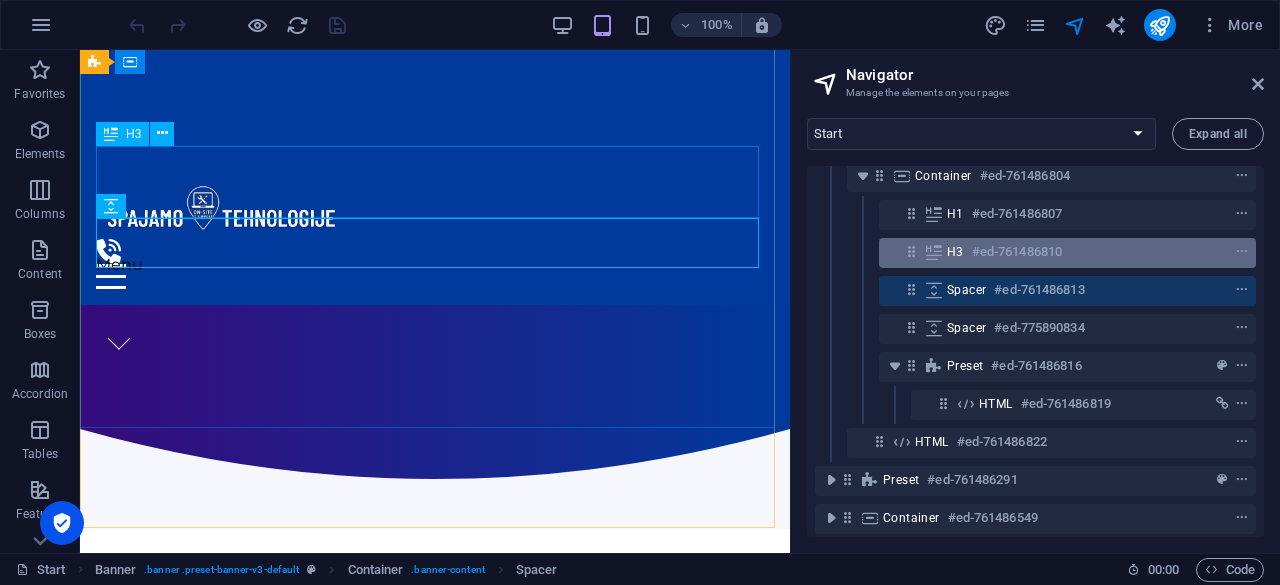 click on "H3 #ed-761486810" at bounding box center [1067, 253] 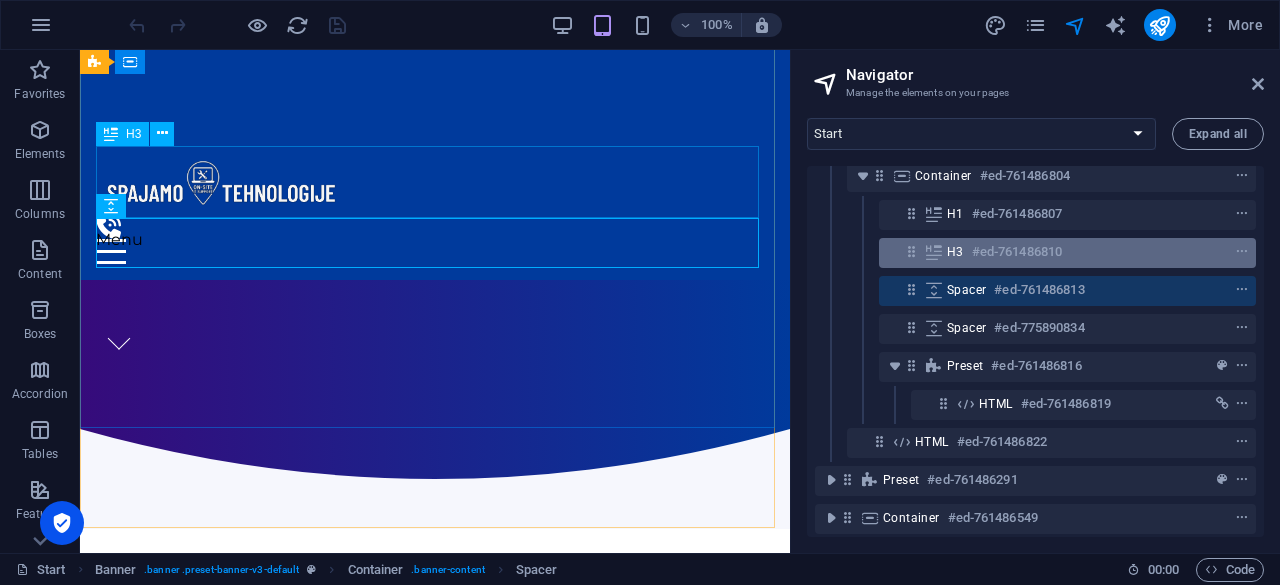 scroll, scrollTop: 168, scrollLeft: 0, axis: vertical 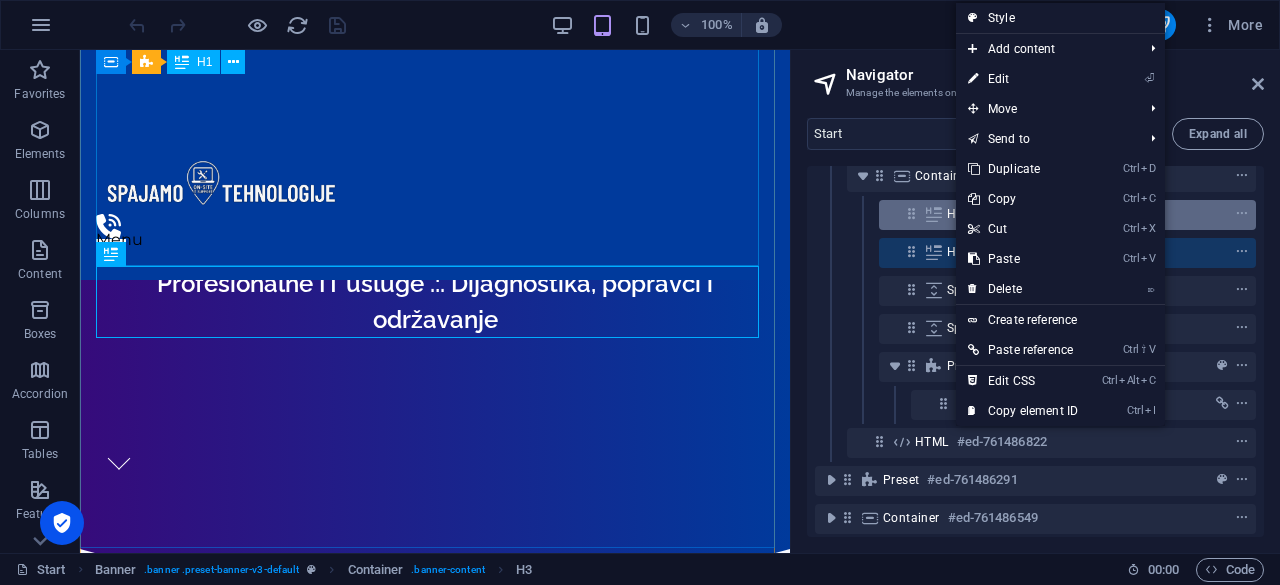 click on "H1 #ed-761486807" at bounding box center (1067, 215) 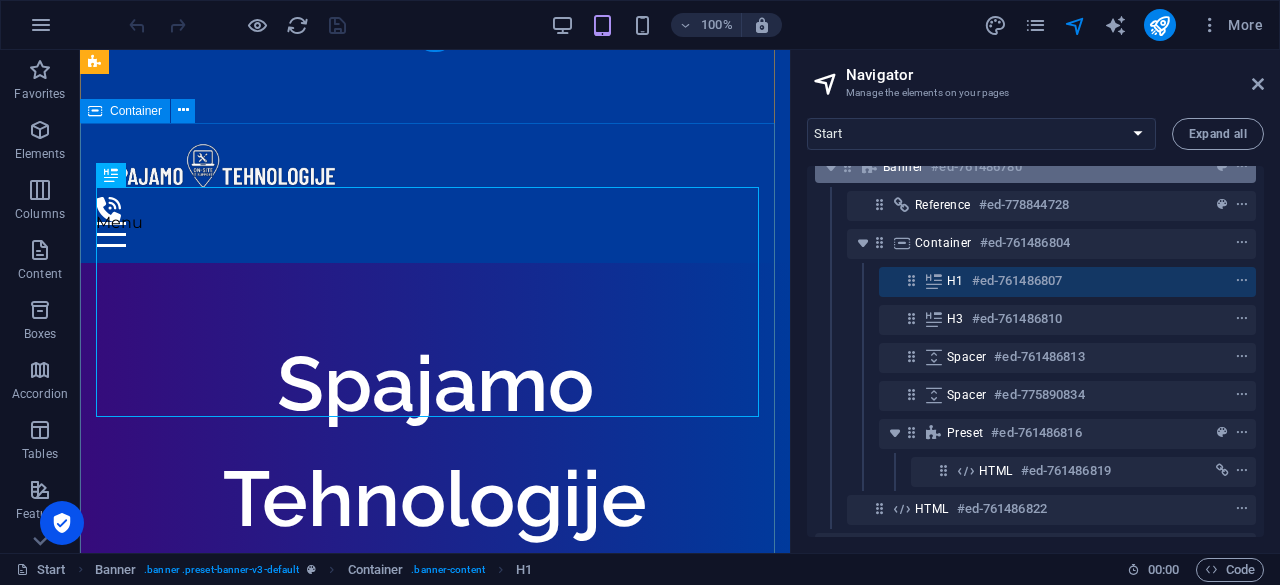 scroll, scrollTop: 0, scrollLeft: 0, axis: both 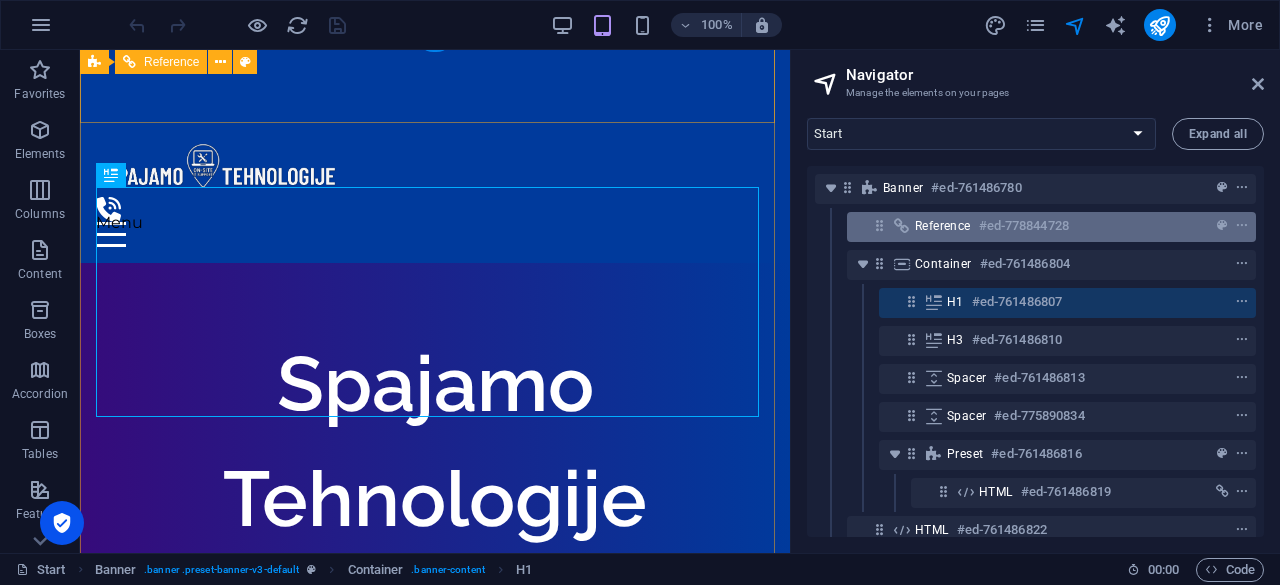 click on "#ed-778844728" at bounding box center (1024, 226) 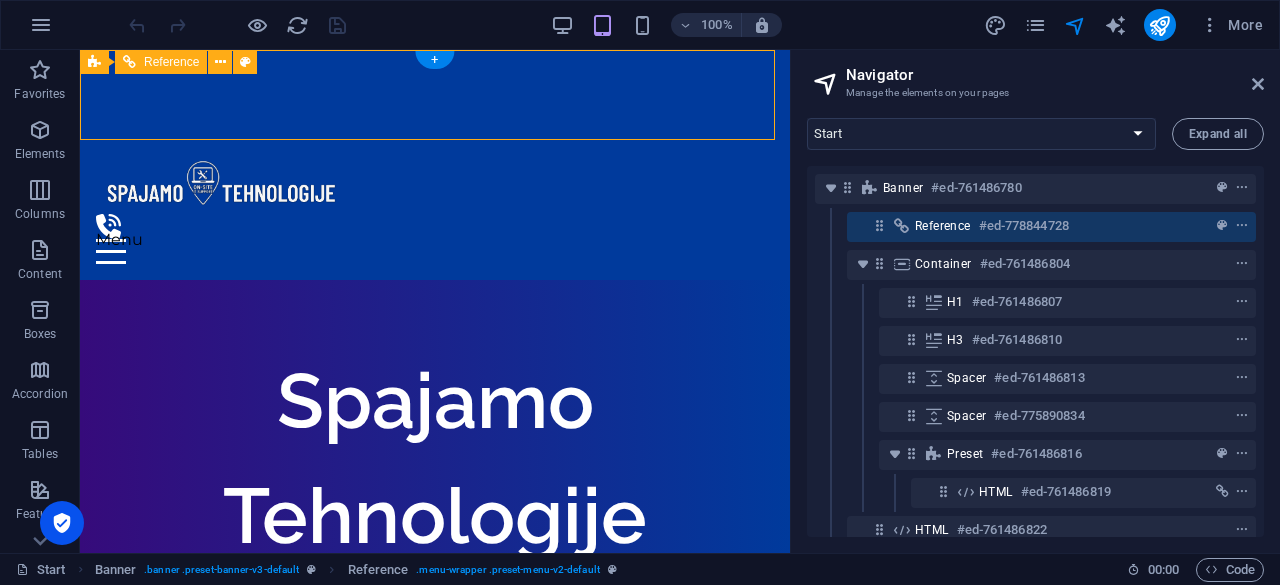 click on "#ed-778844728" at bounding box center (1024, 226) 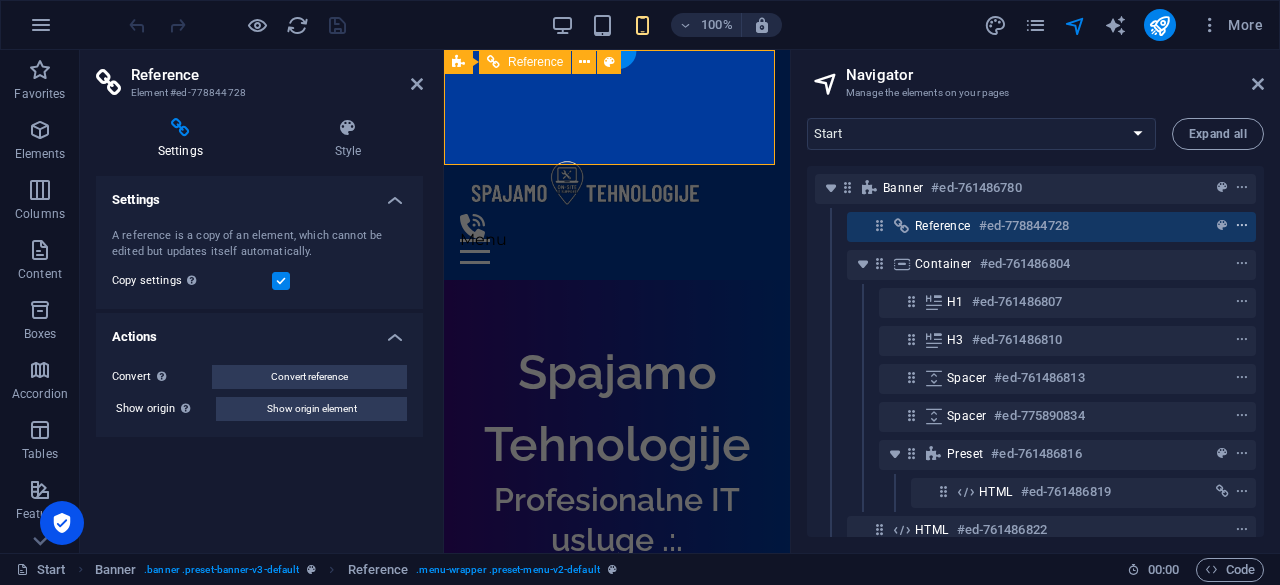 click at bounding box center [1242, 226] 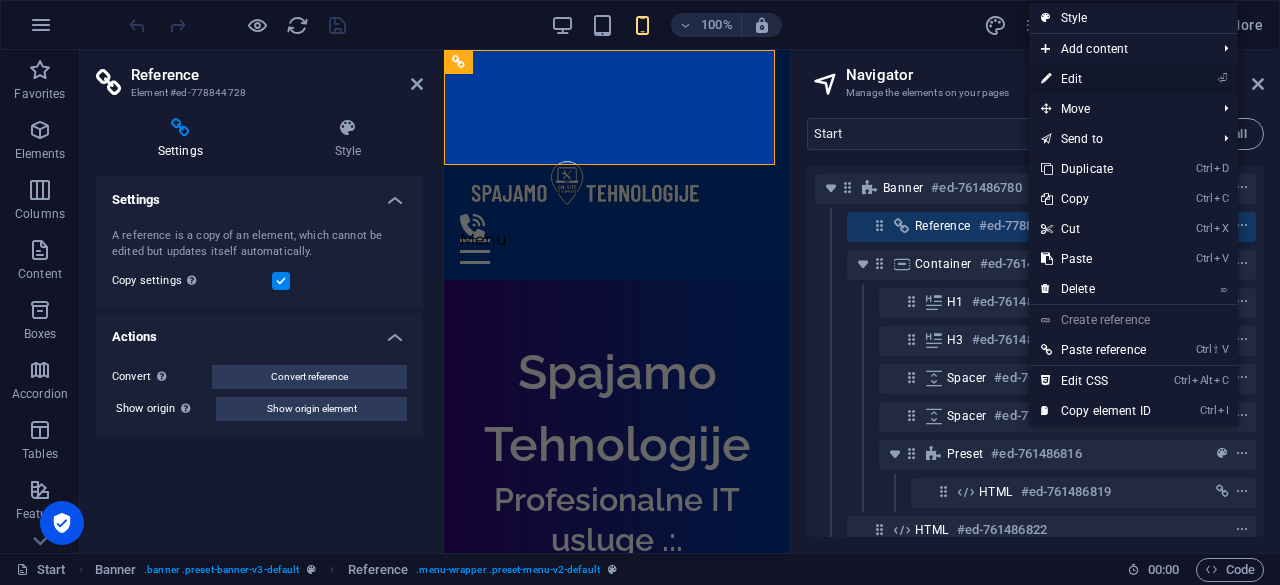 click on "⏎  Edit" at bounding box center [1096, 79] 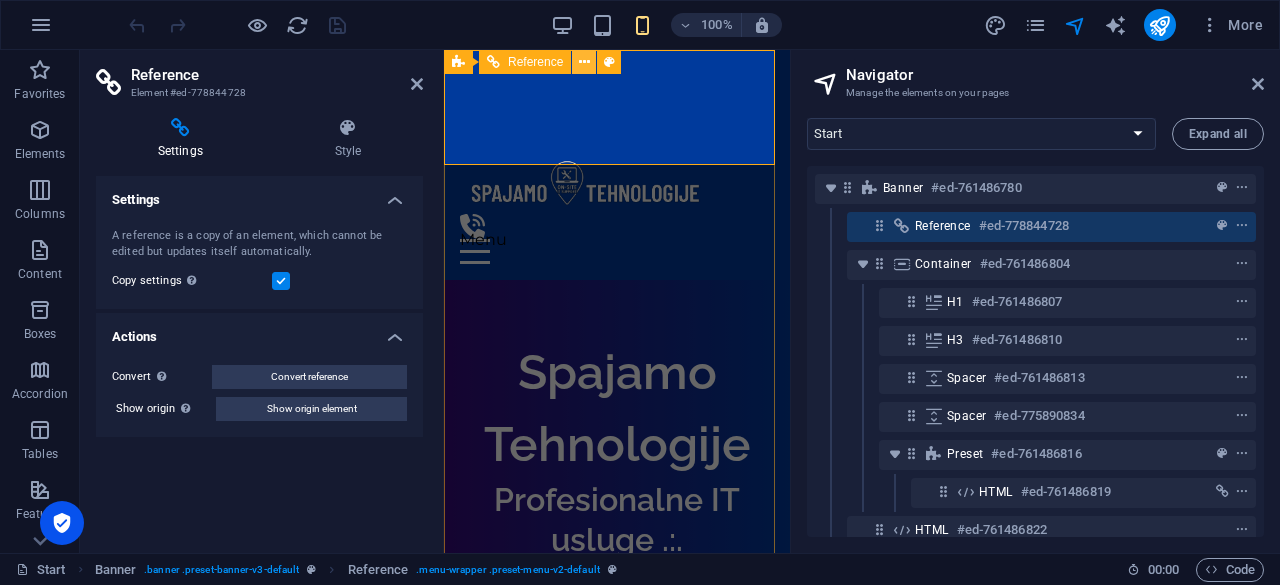 click at bounding box center [584, 62] 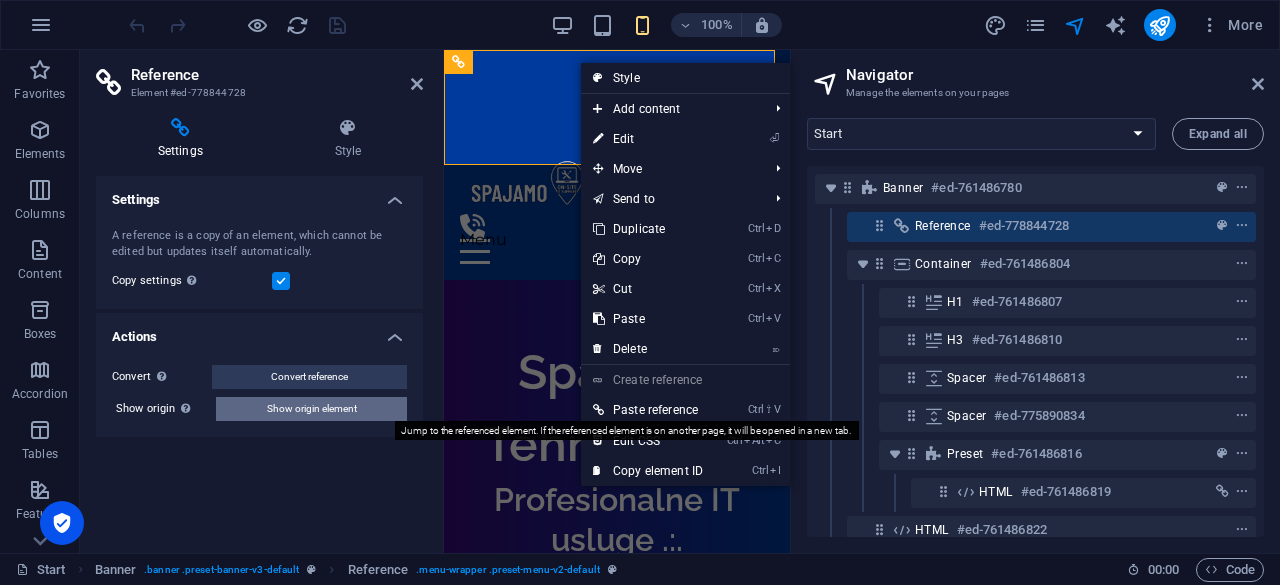 click on "Show origin element" at bounding box center [311, 409] 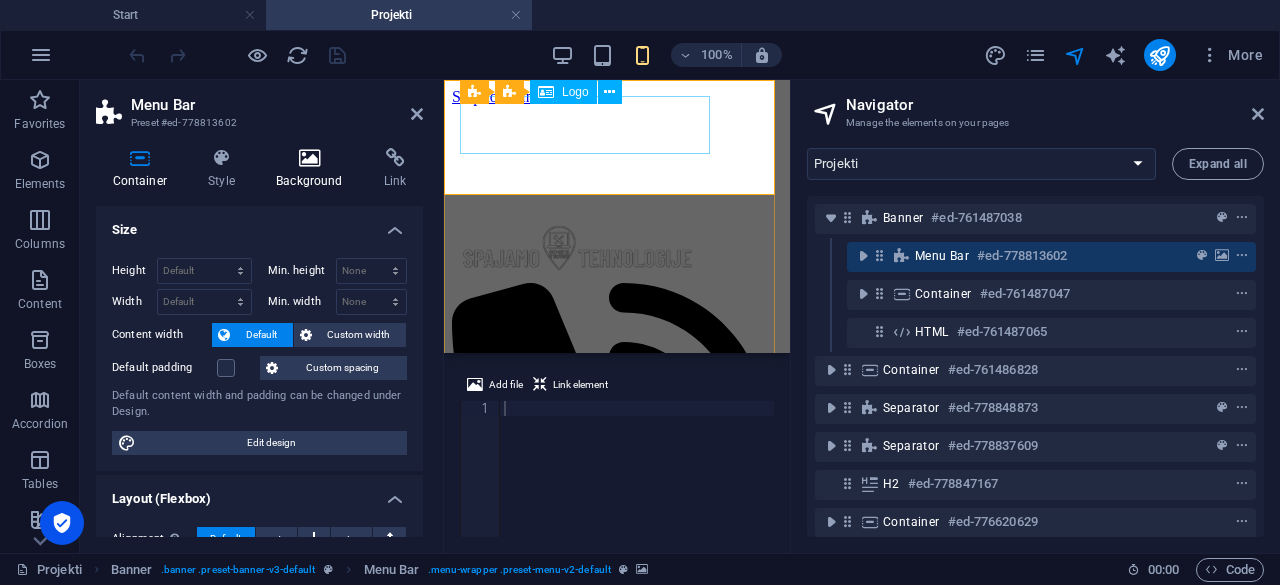scroll, scrollTop: 0, scrollLeft: 0, axis: both 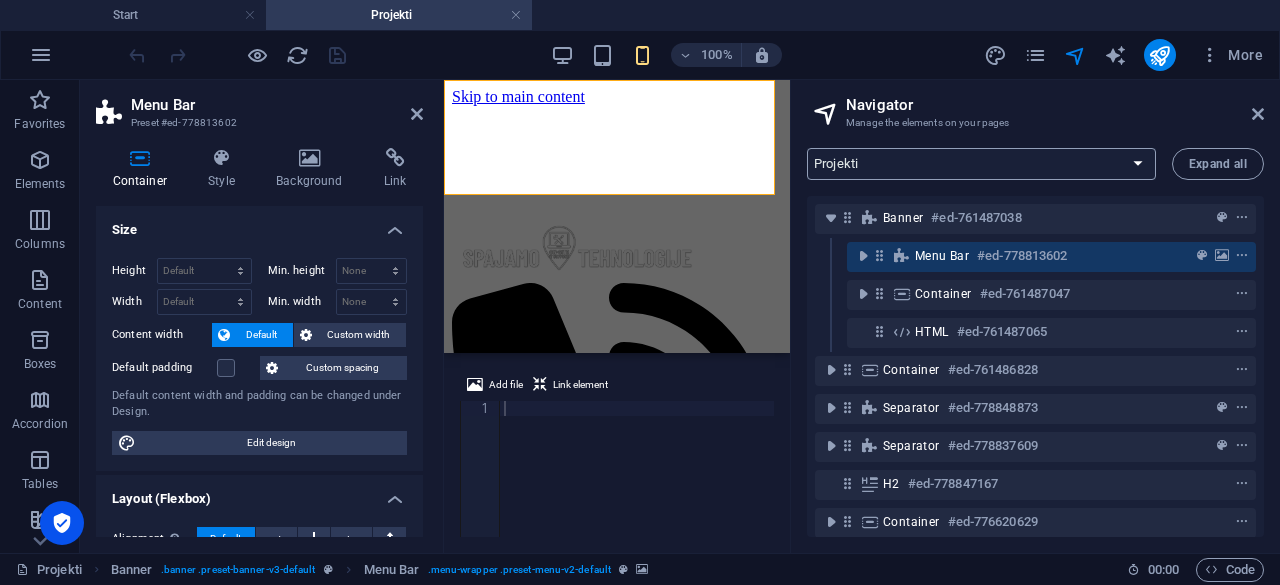 click on "Start  Projekti  Pozicije  Uvjeti korištenja  Privatnost podataka" at bounding box center [981, 164] 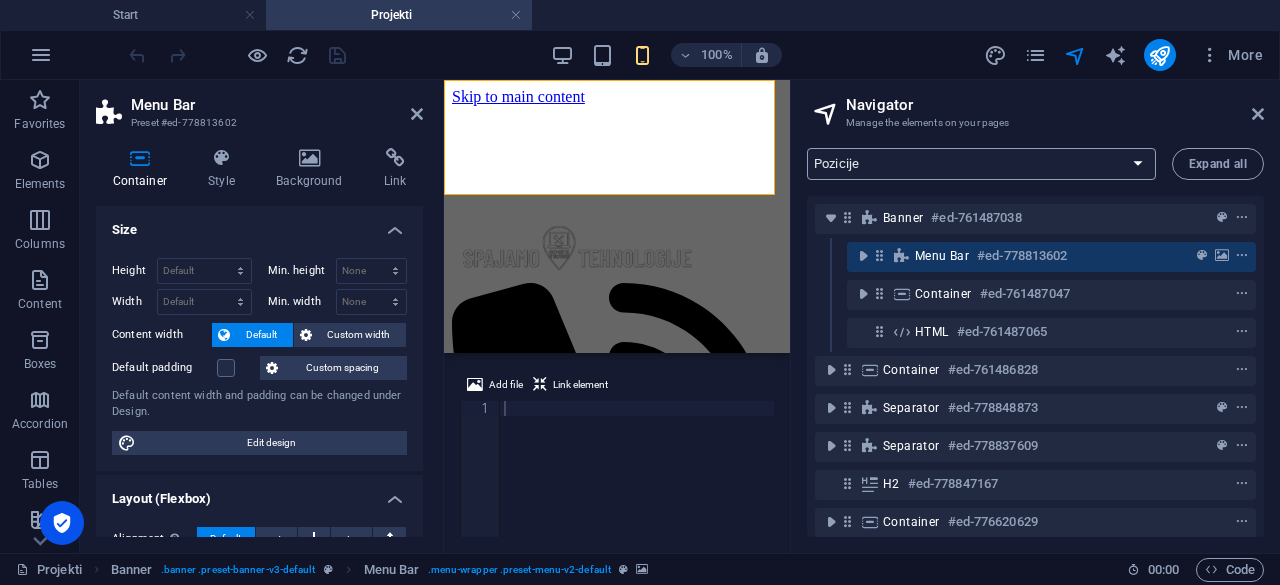 click on "Start  Projekti  Pozicije  Uvjeti korištenja  Privatnost podataka" at bounding box center [981, 164] 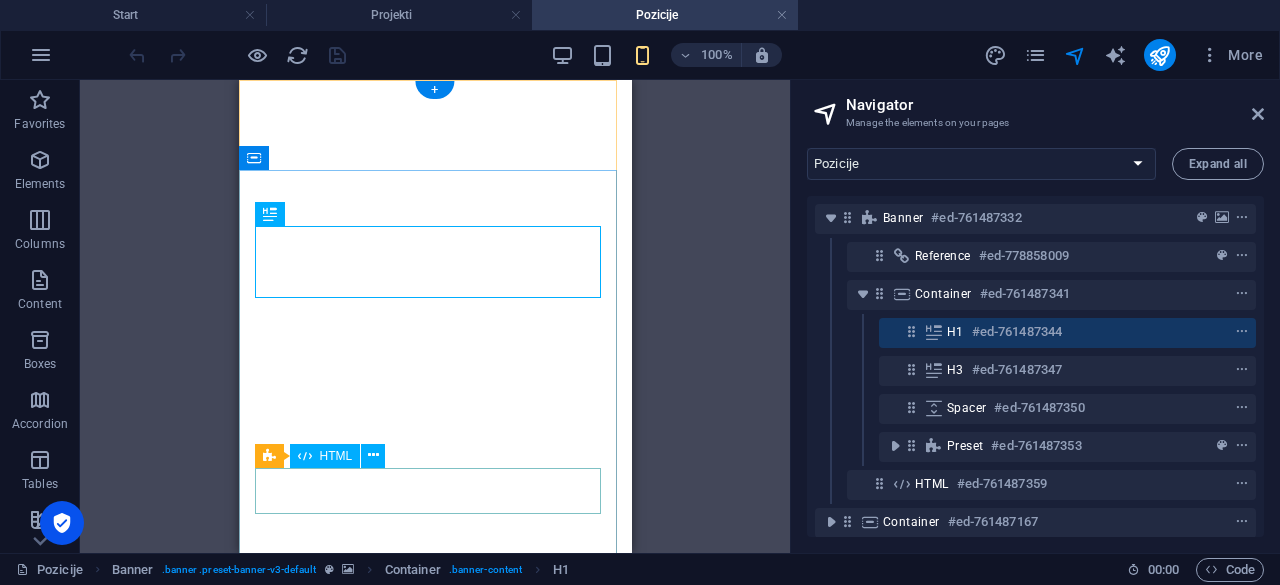 scroll, scrollTop: 133, scrollLeft: 0, axis: vertical 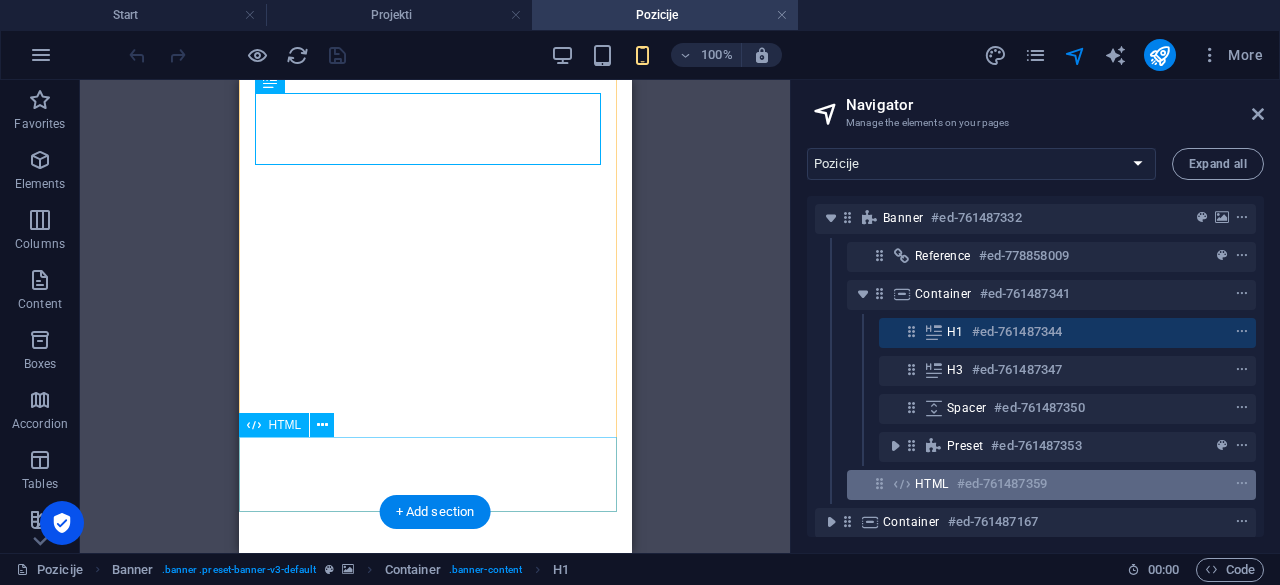 click at bounding box center [902, 484] 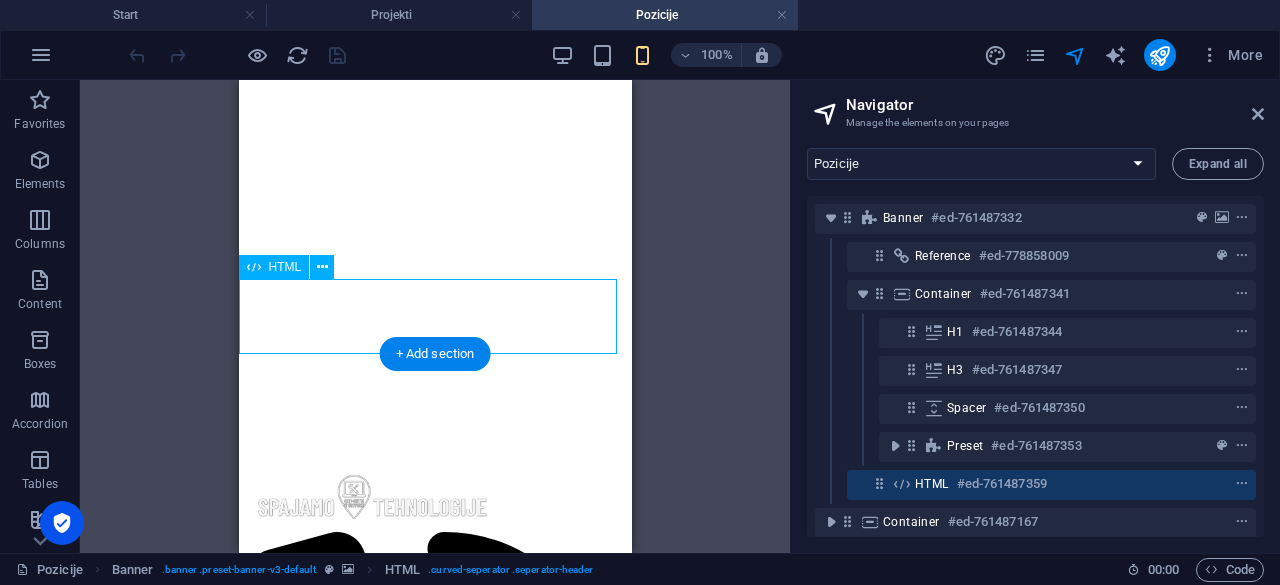 click at bounding box center [902, 484] 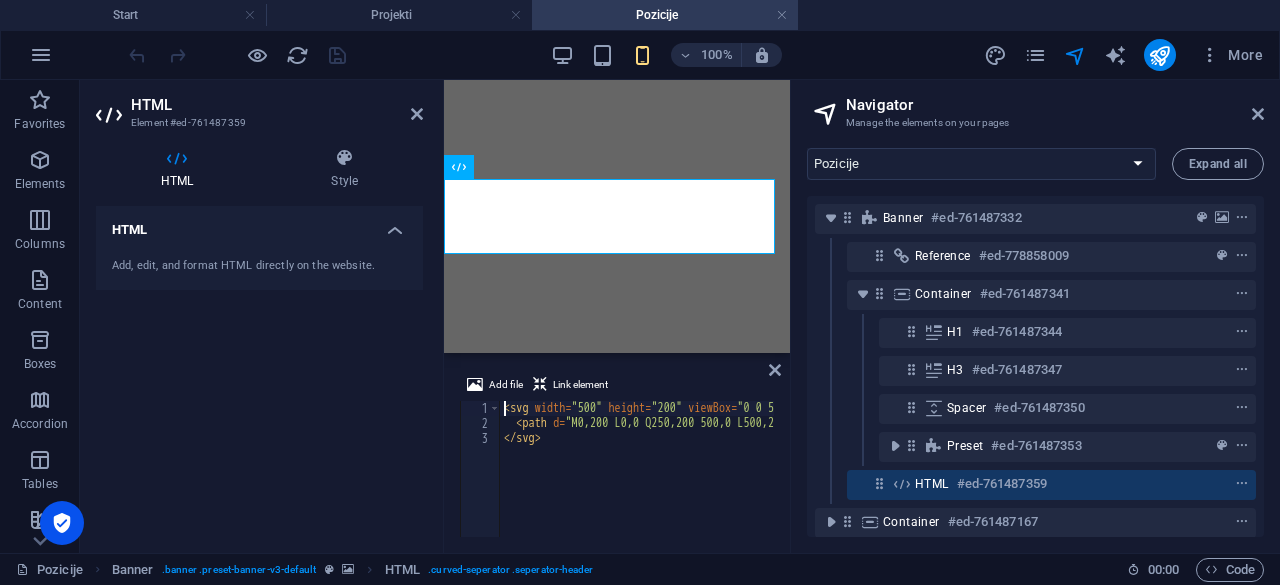 scroll, scrollTop: 488, scrollLeft: 0, axis: vertical 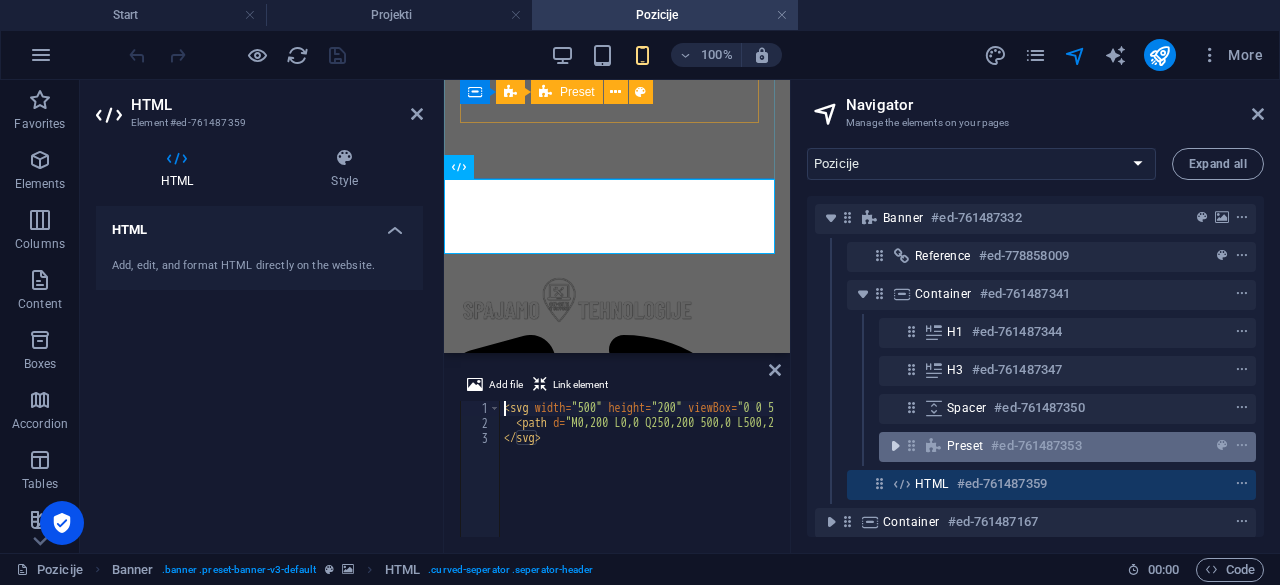 click at bounding box center [895, 446] 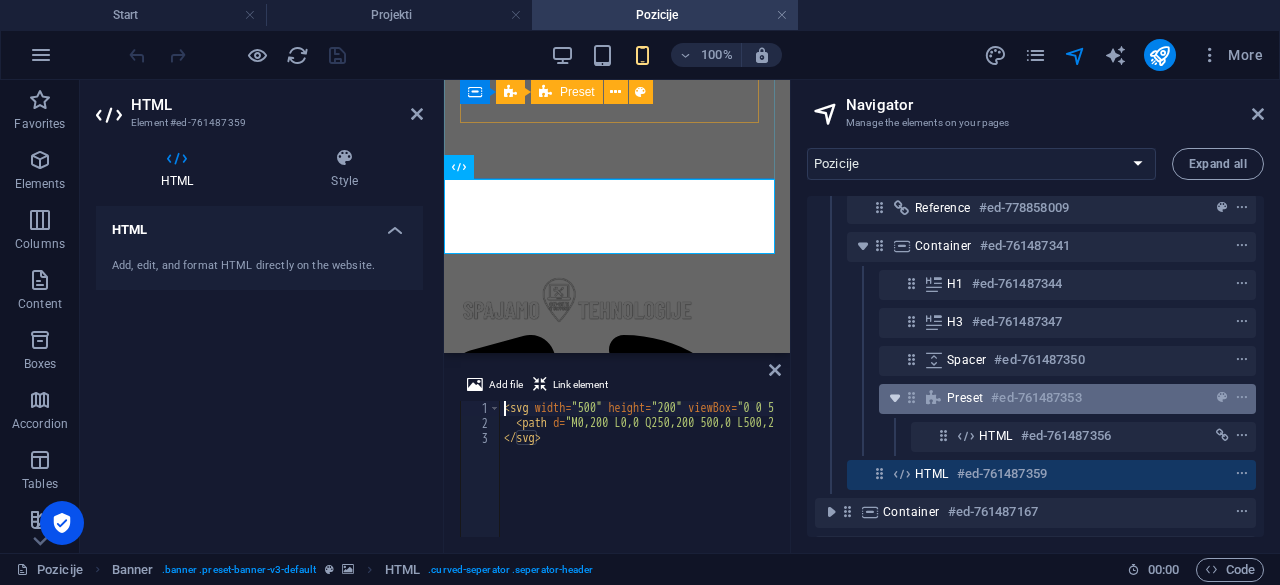 scroll, scrollTop: 100, scrollLeft: 0, axis: vertical 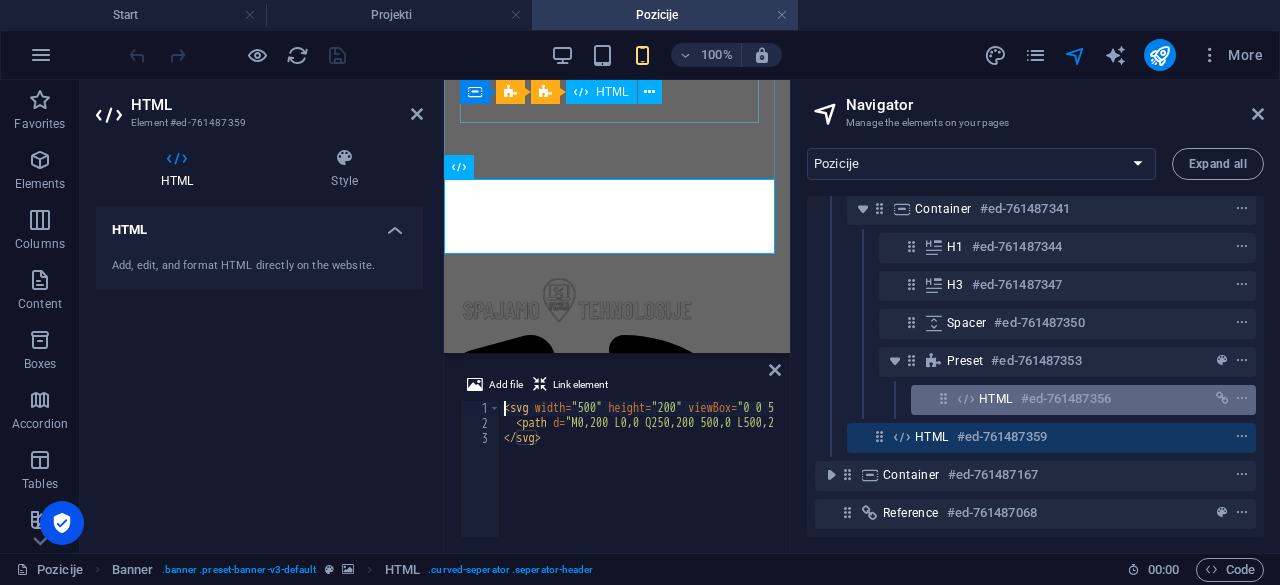 click on "#ed-761487356" at bounding box center [1066, 399] 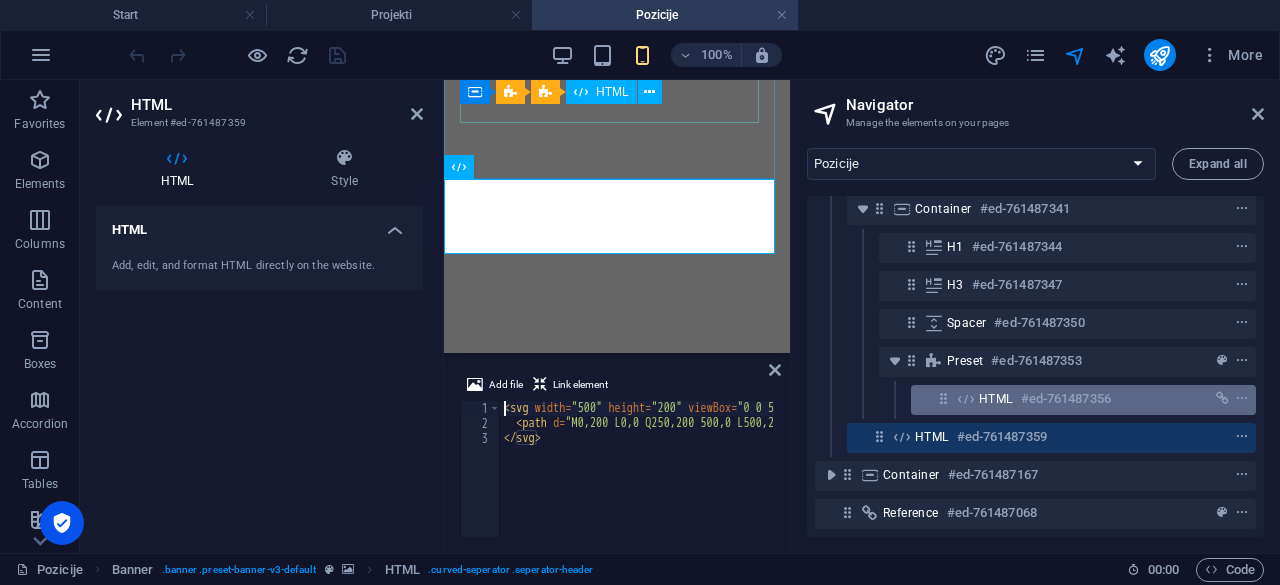 scroll, scrollTop: 371, scrollLeft: 0, axis: vertical 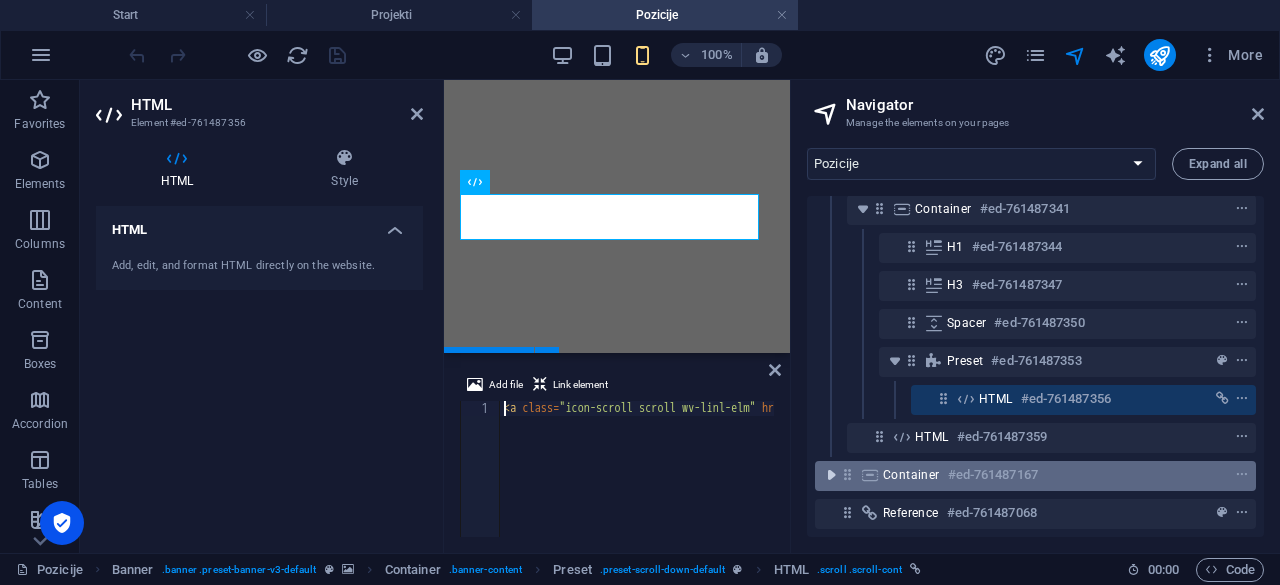 click at bounding box center [831, 475] 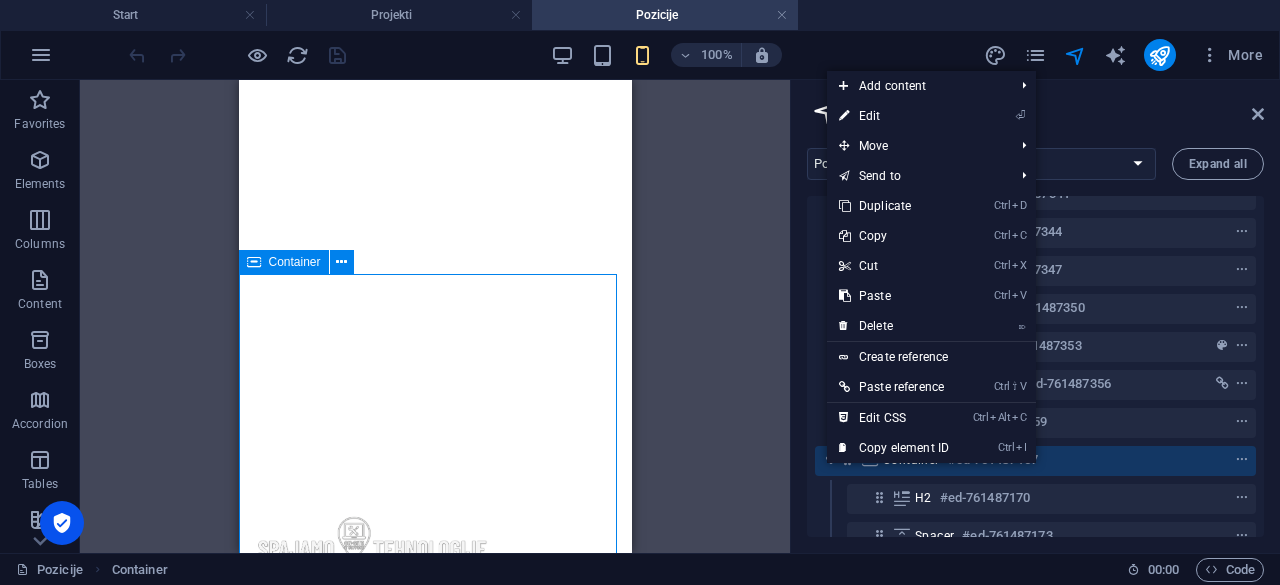 click on "Container #ed-761487167" at bounding box center [1035, 461] 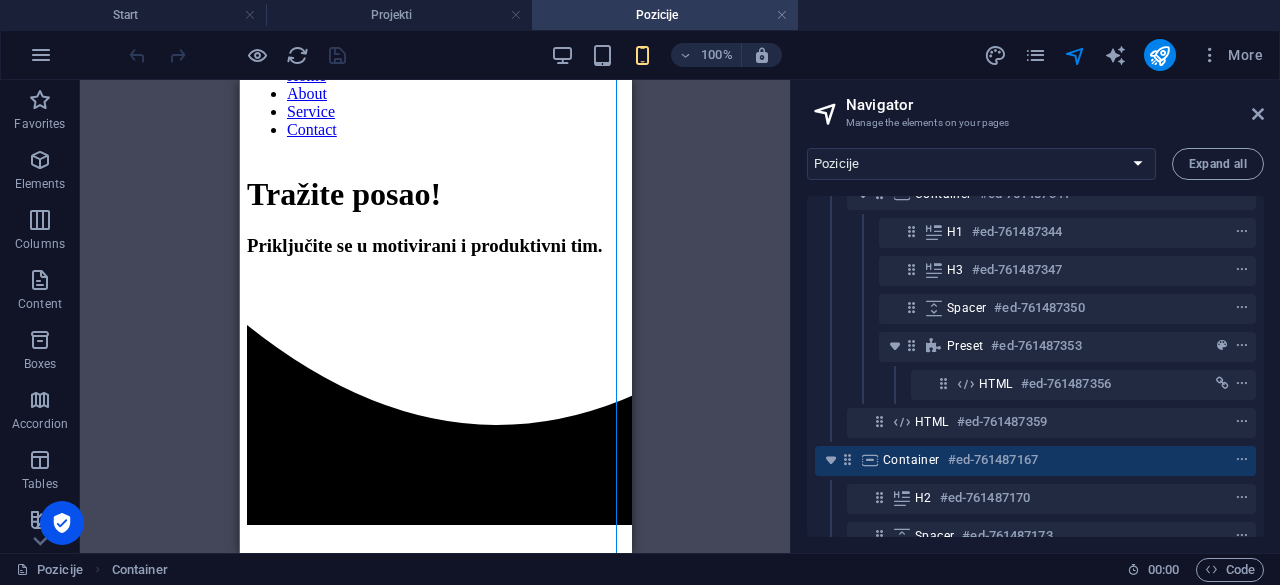 scroll, scrollTop: 214, scrollLeft: 0, axis: vertical 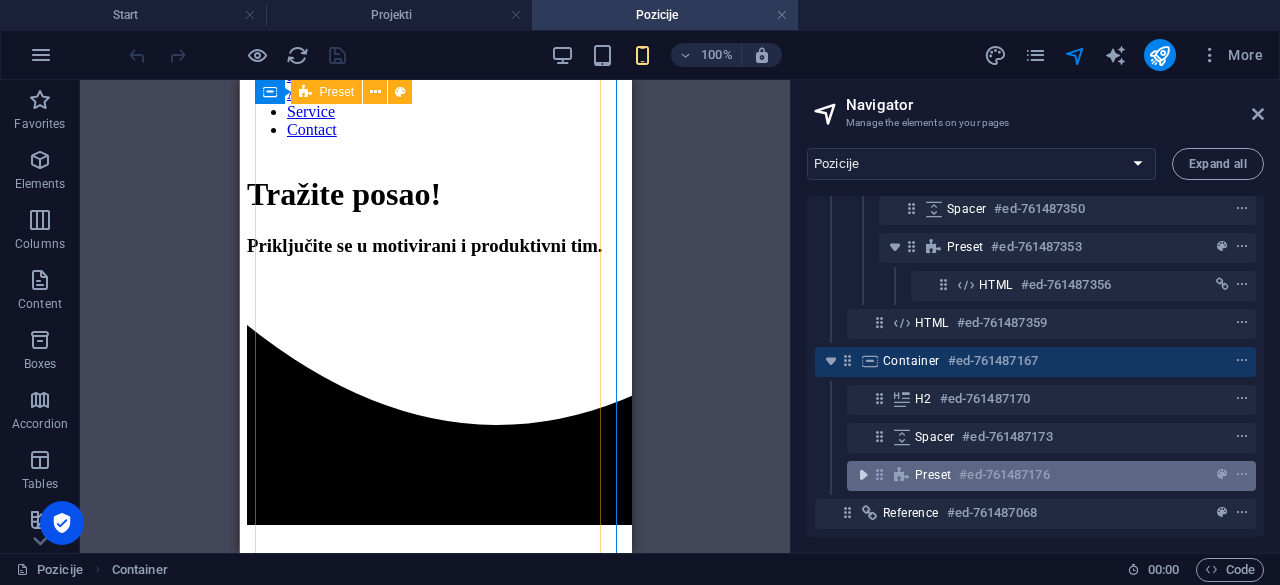 click at bounding box center [863, 475] 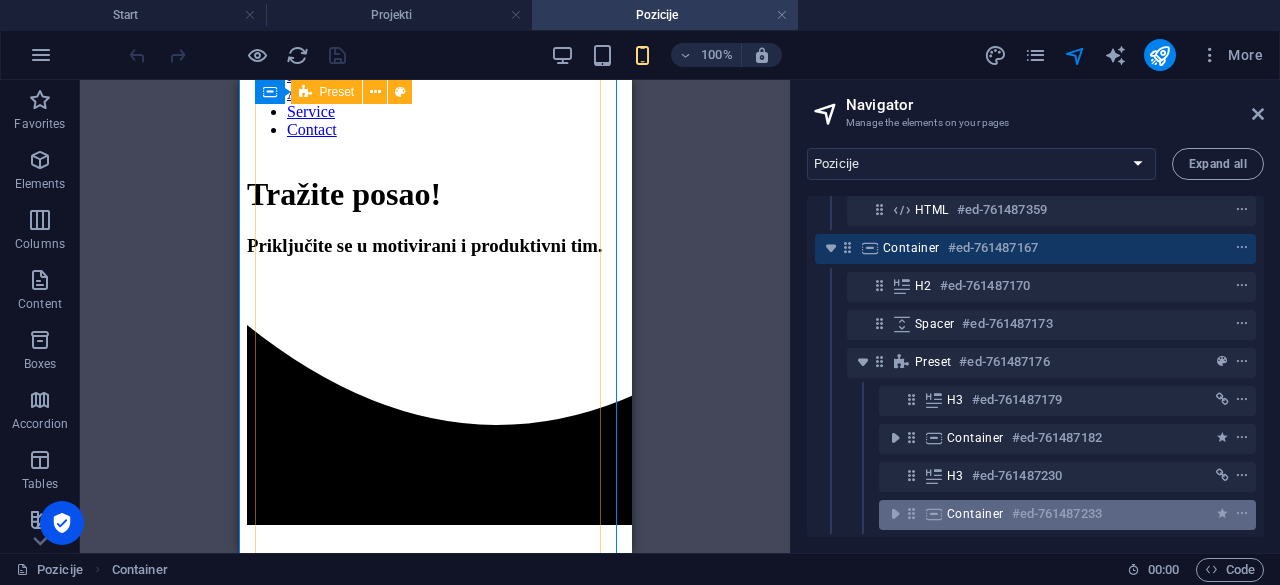scroll, scrollTop: 366, scrollLeft: 0, axis: vertical 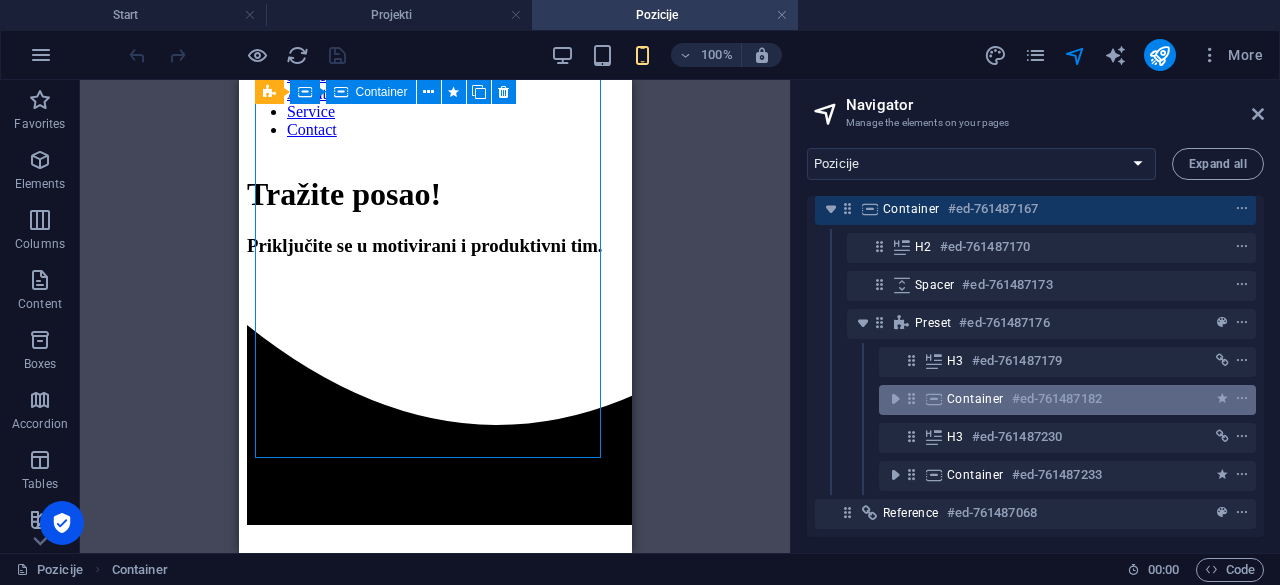 click at bounding box center (911, 398) 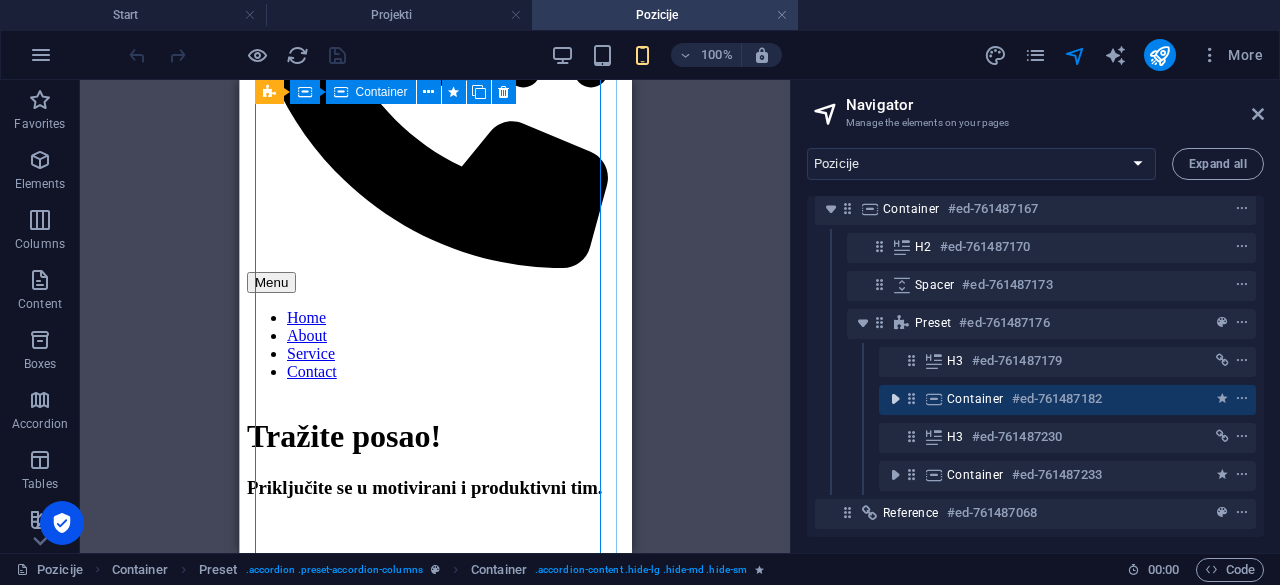 click at bounding box center [895, 399] 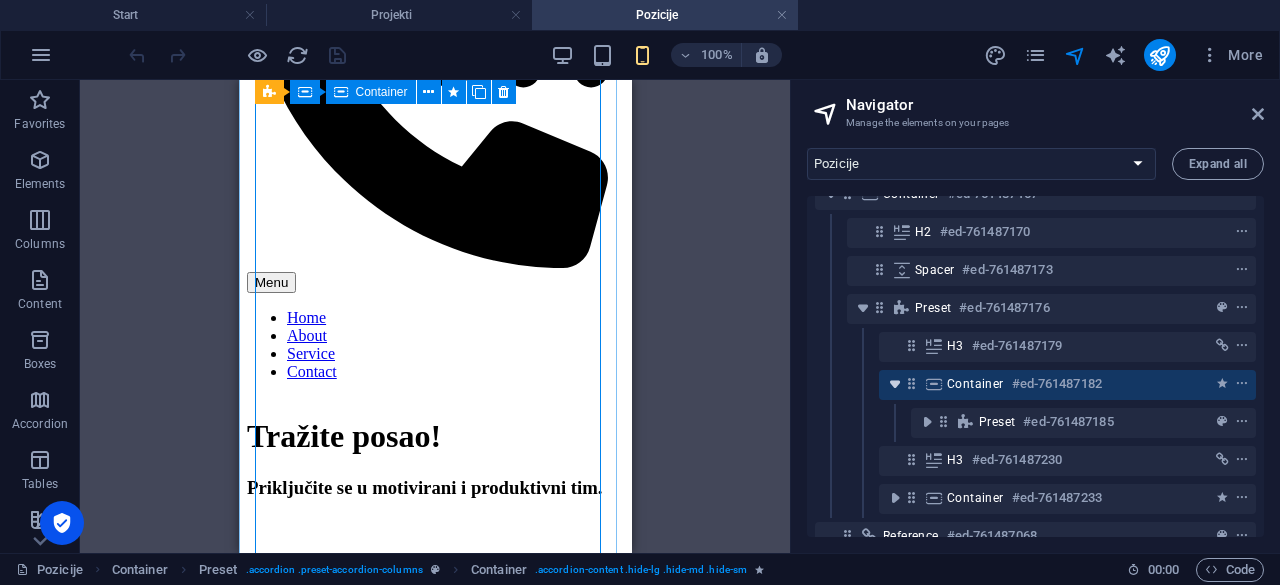 scroll, scrollTop: 404, scrollLeft: 0, axis: vertical 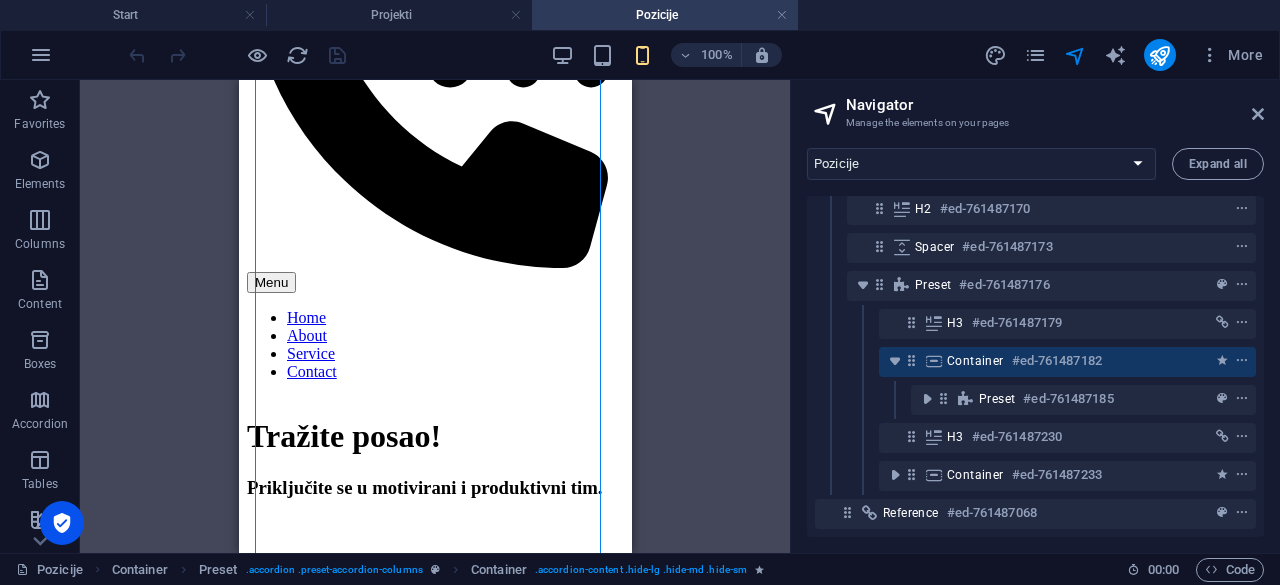 click on "Preset #ed-761487185" at bounding box center [1035, 400] 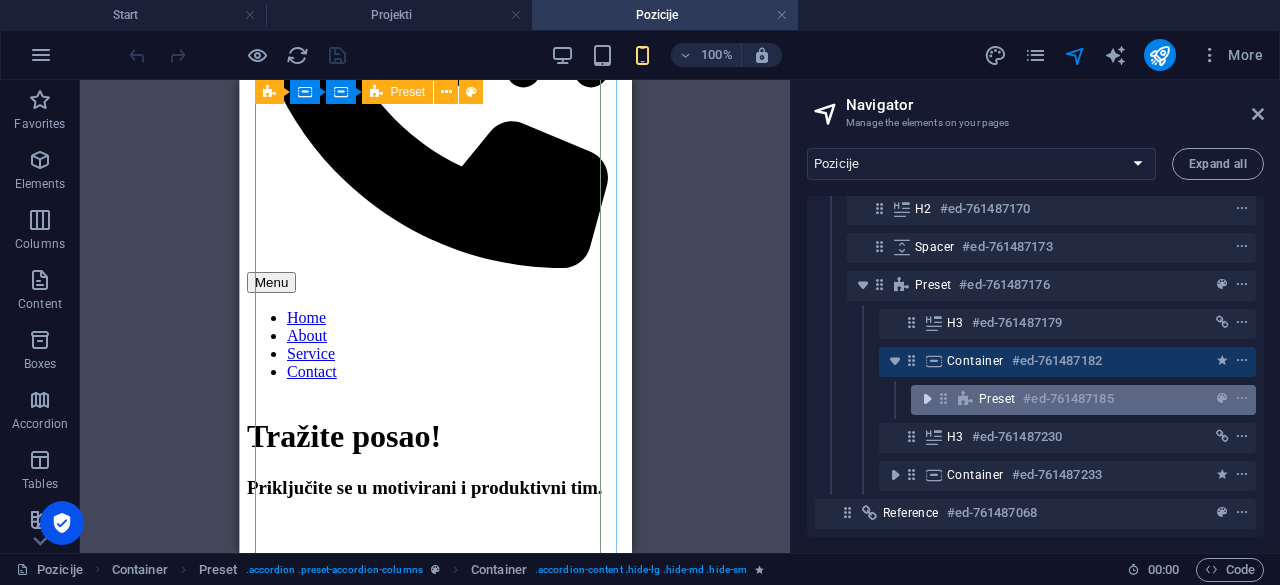 click at bounding box center (927, 399) 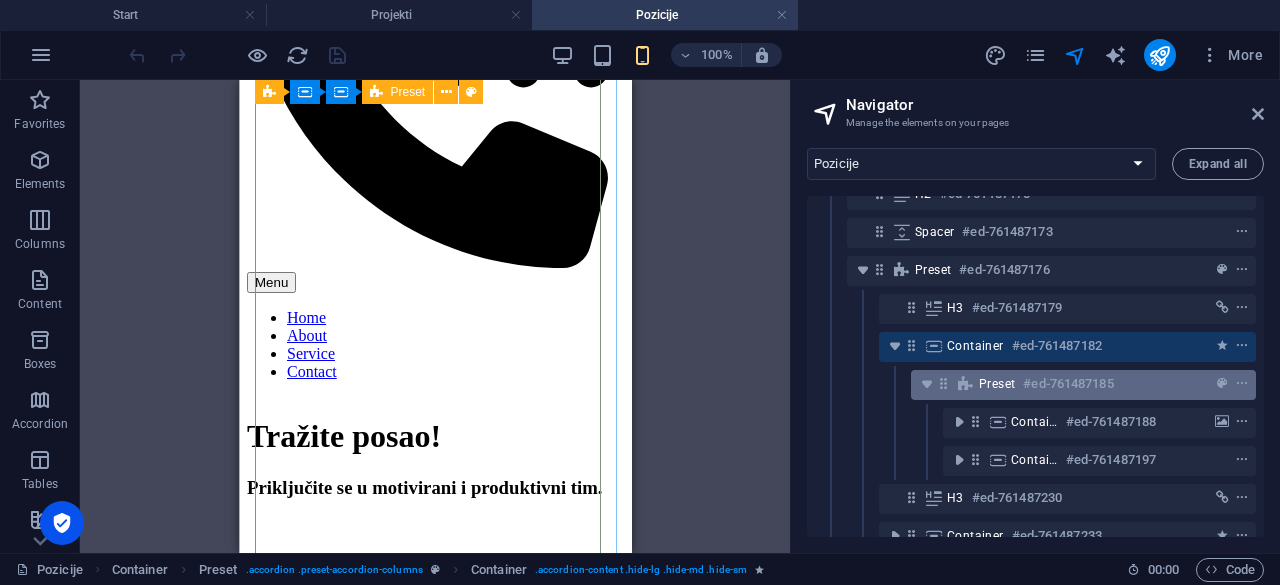 click on "#ed-761487185" at bounding box center (1068, 384) 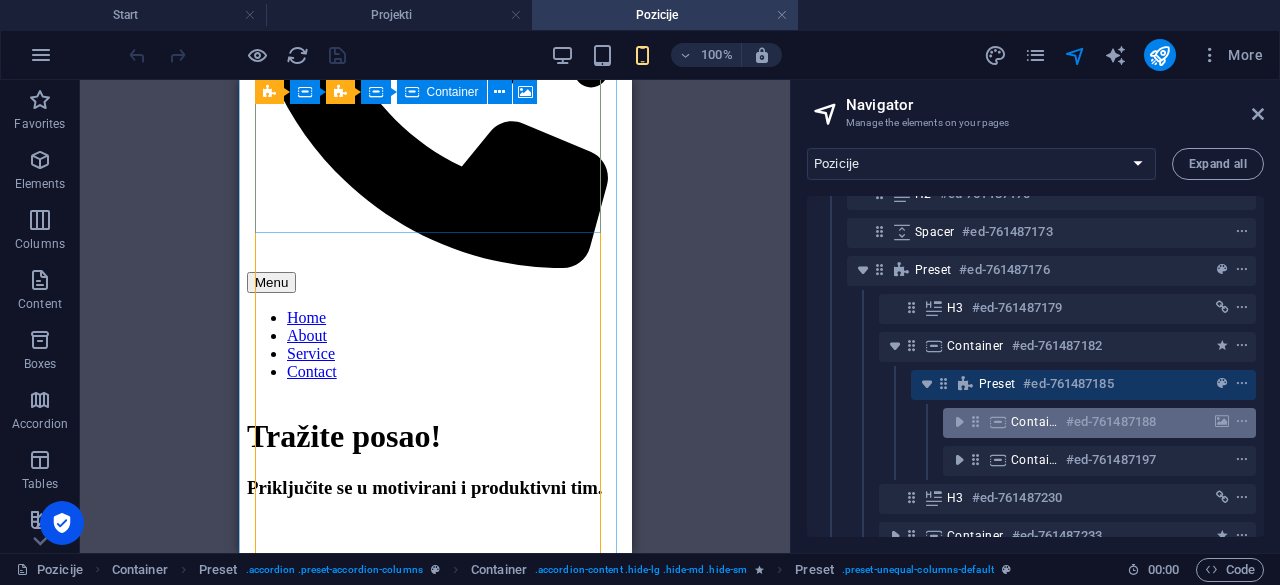 click on "Container #ed-761487188" at bounding box center (1099, 423) 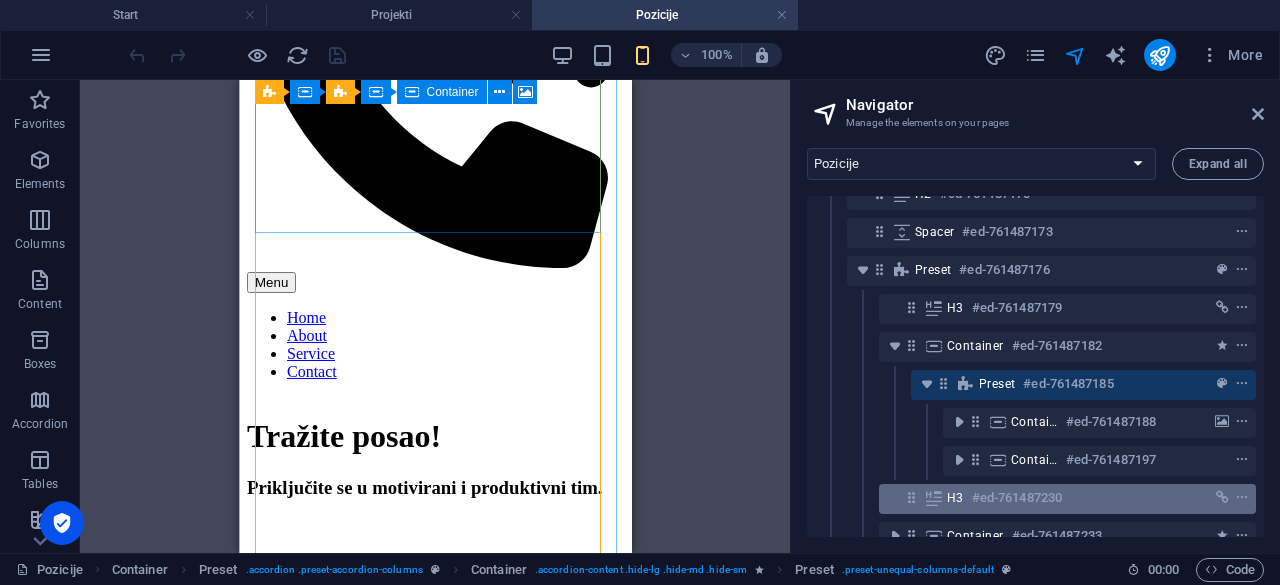 scroll, scrollTop: 683, scrollLeft: 0, axis: vertical 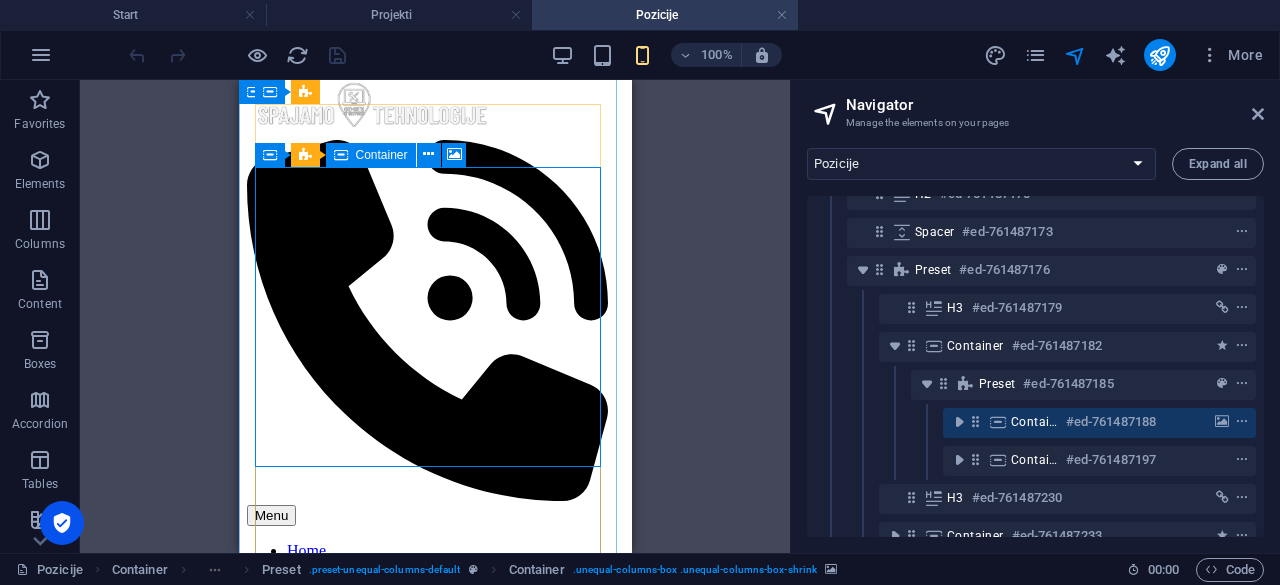 click on "Container #ed-761487188" at bounding box center [1099, 423] 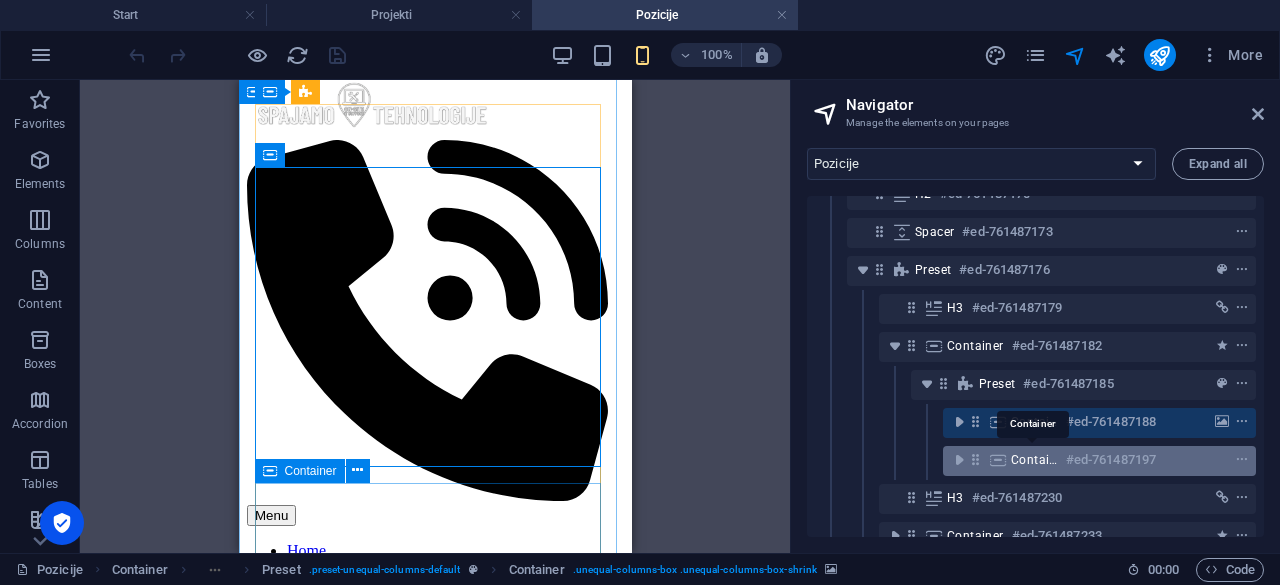 click on "Container" at bounding box center (1034, 460) 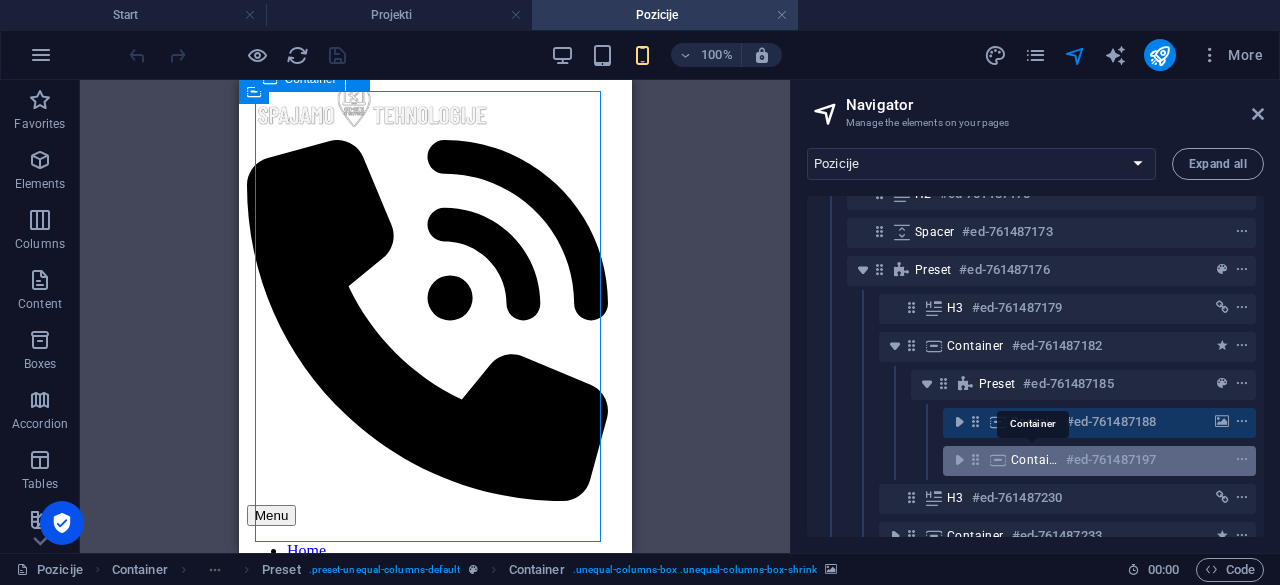 scroll, scrollTop: 1074, scrollLeft: 0, axis: vertical 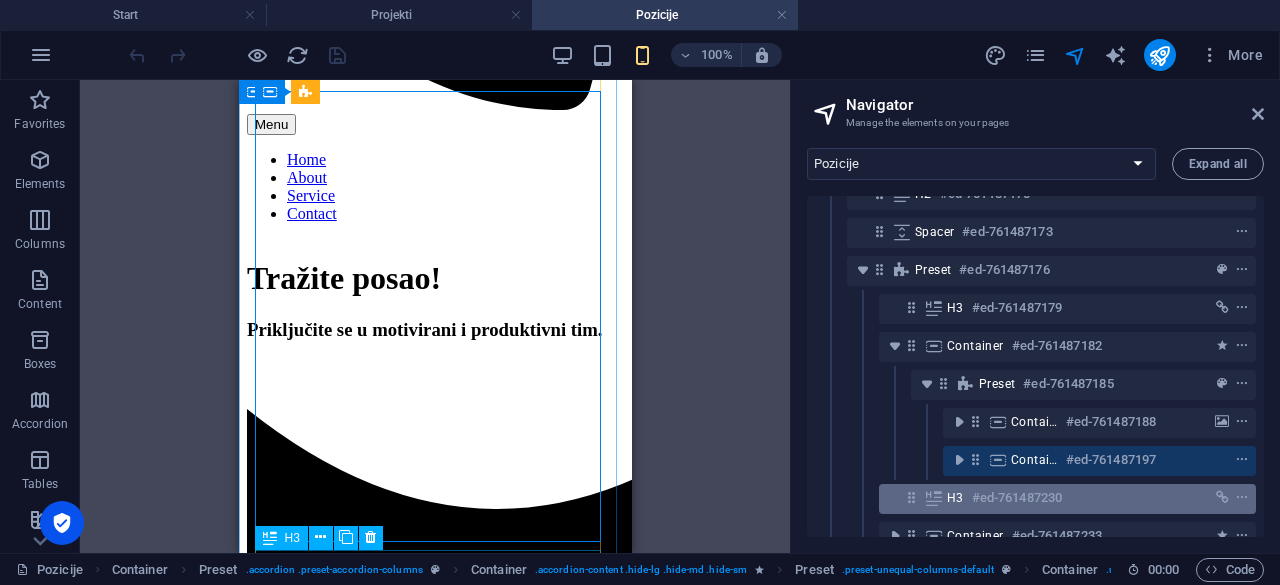 click at bounding box center [934, 498] 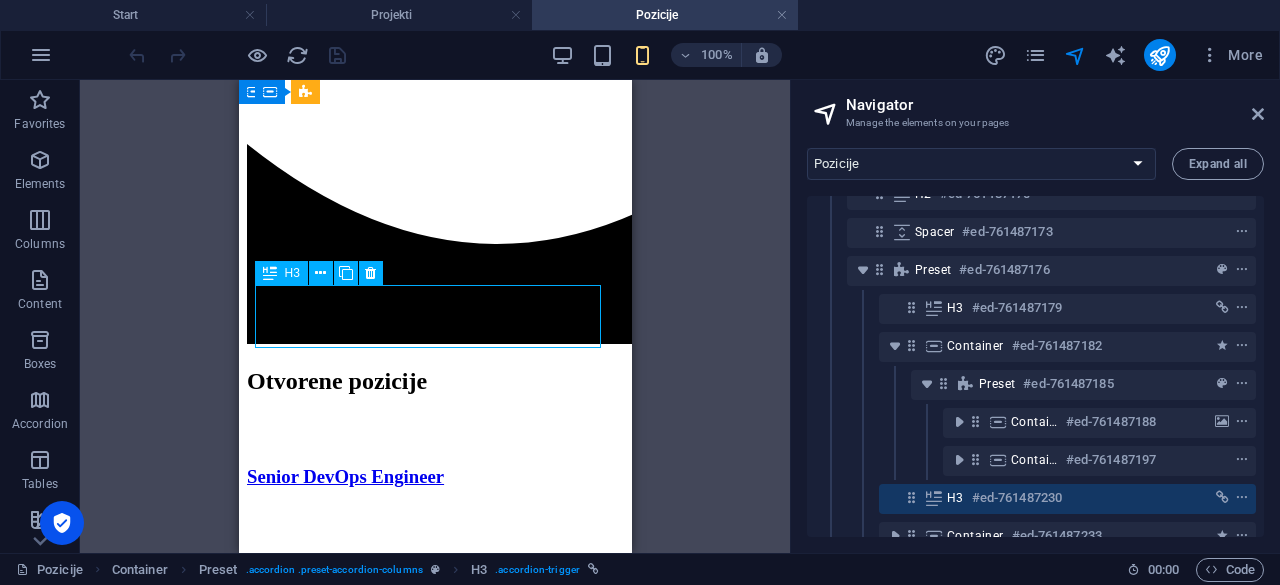scroll, scrollTop: 480, scrollLeft: 0, axis: vertical 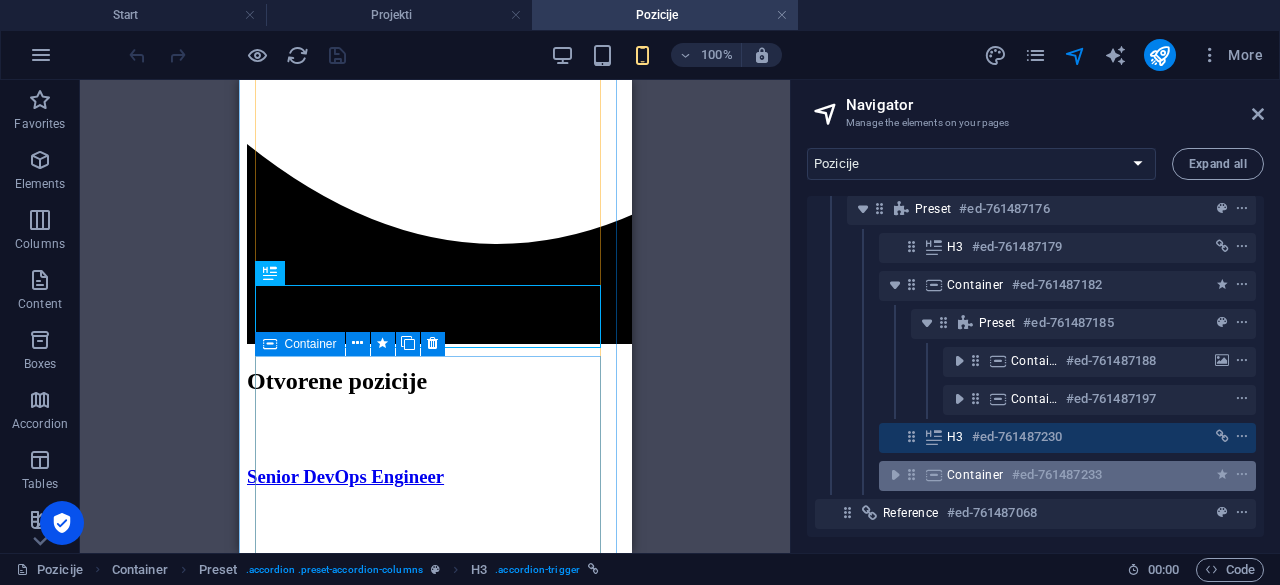 click on "Container" at bounding box center [975, 475] 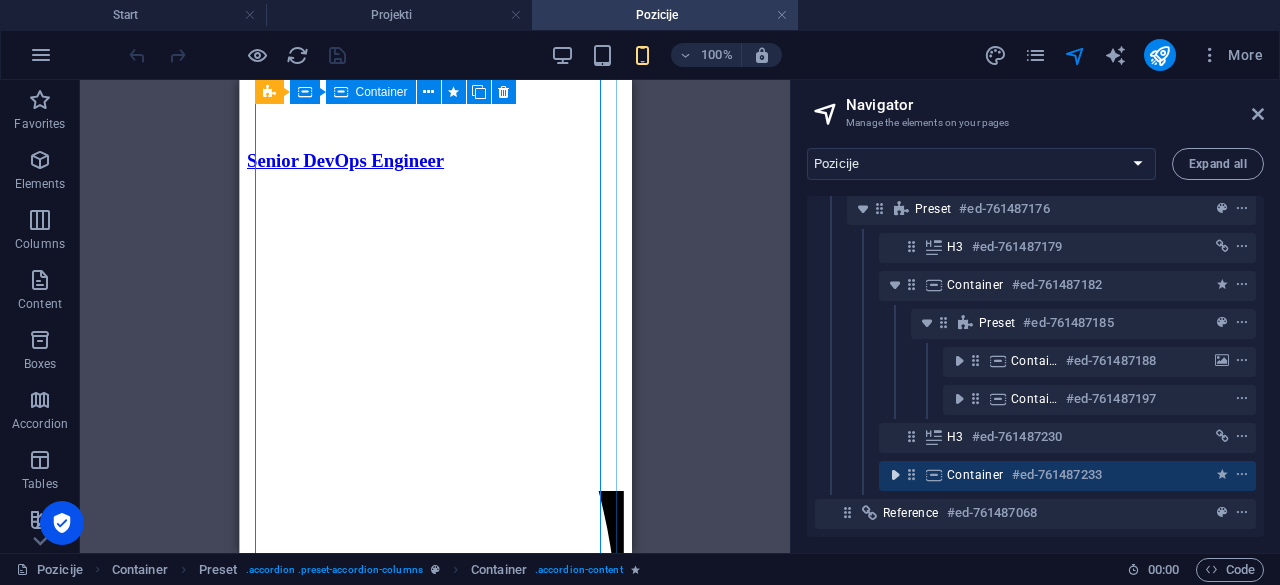 click at bounding box center (895, 475) 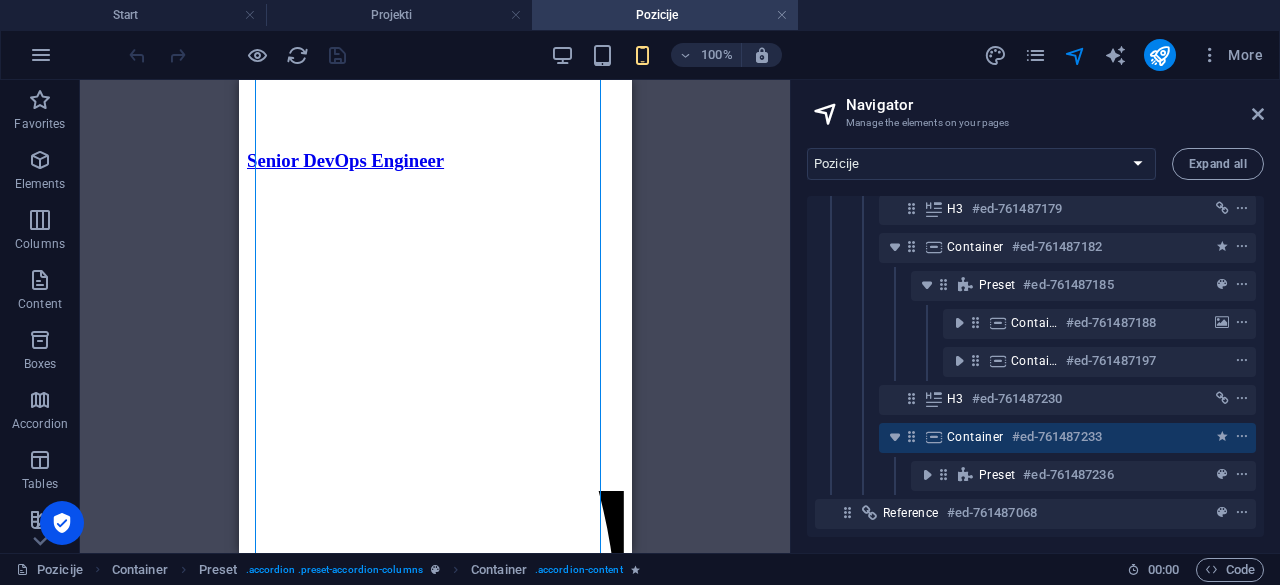 scroll, scrollTop: 518, scrollLeft: 0, axis: vertical 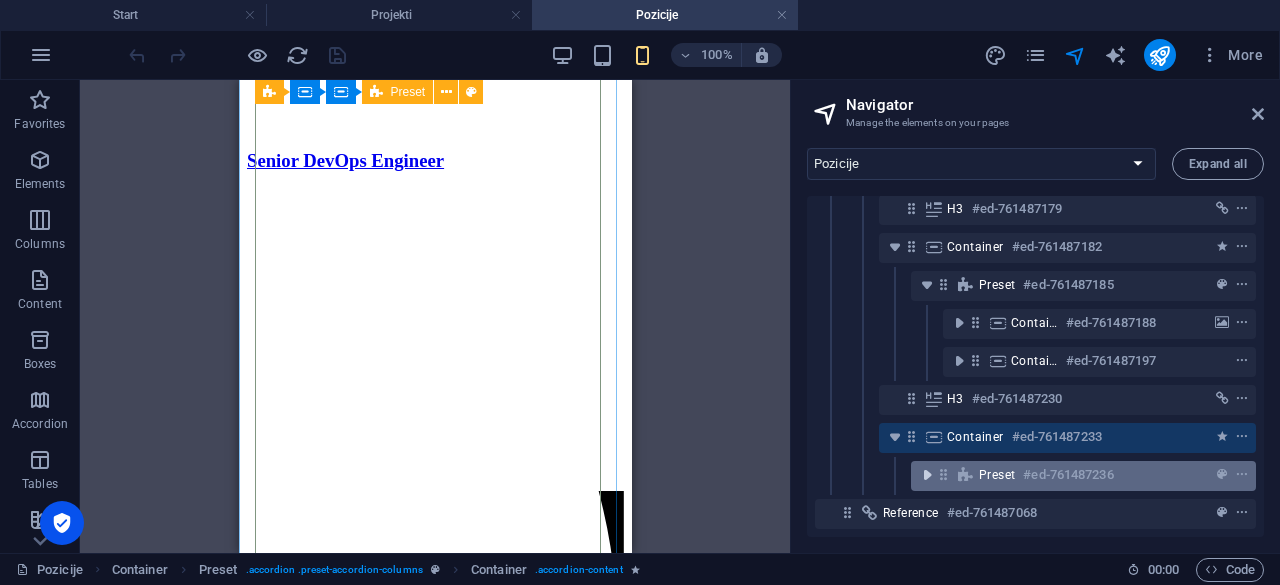 click at bounding box center [927, 475] 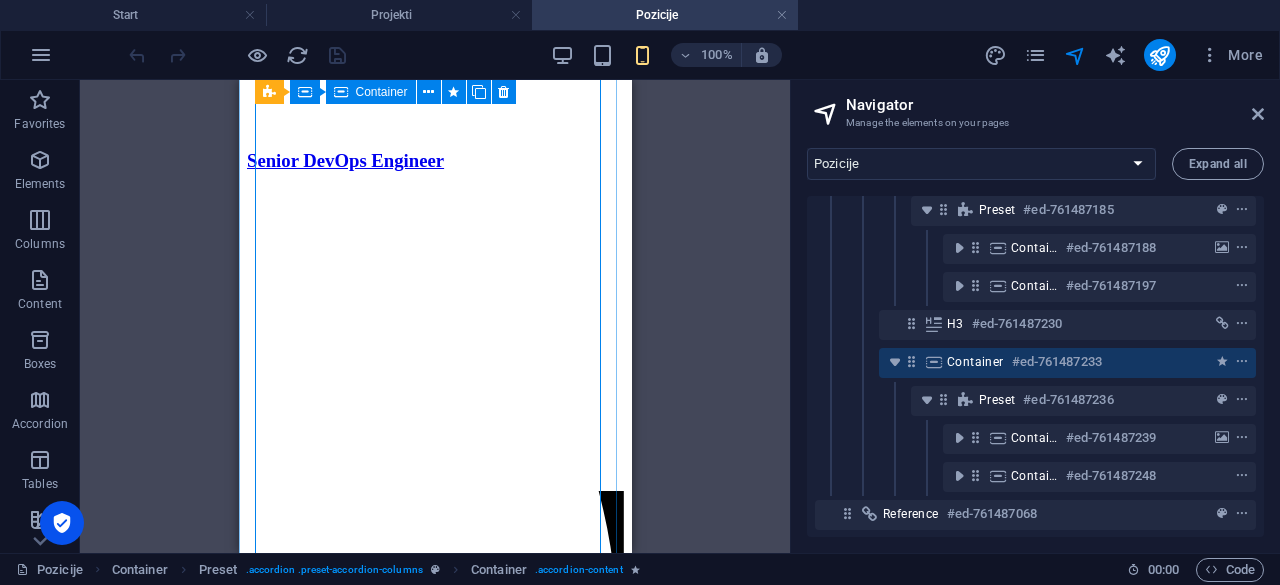 scroll, scrollTop: 594, scrollLeft: 0, axis: vertical 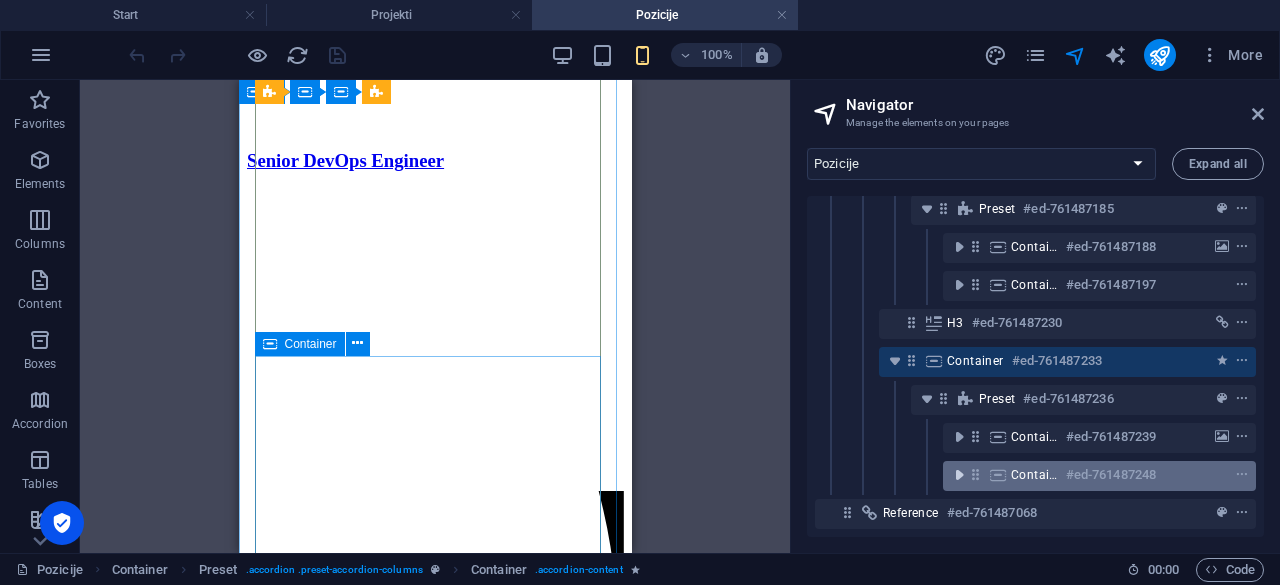 click at bounding box center [959, 475] 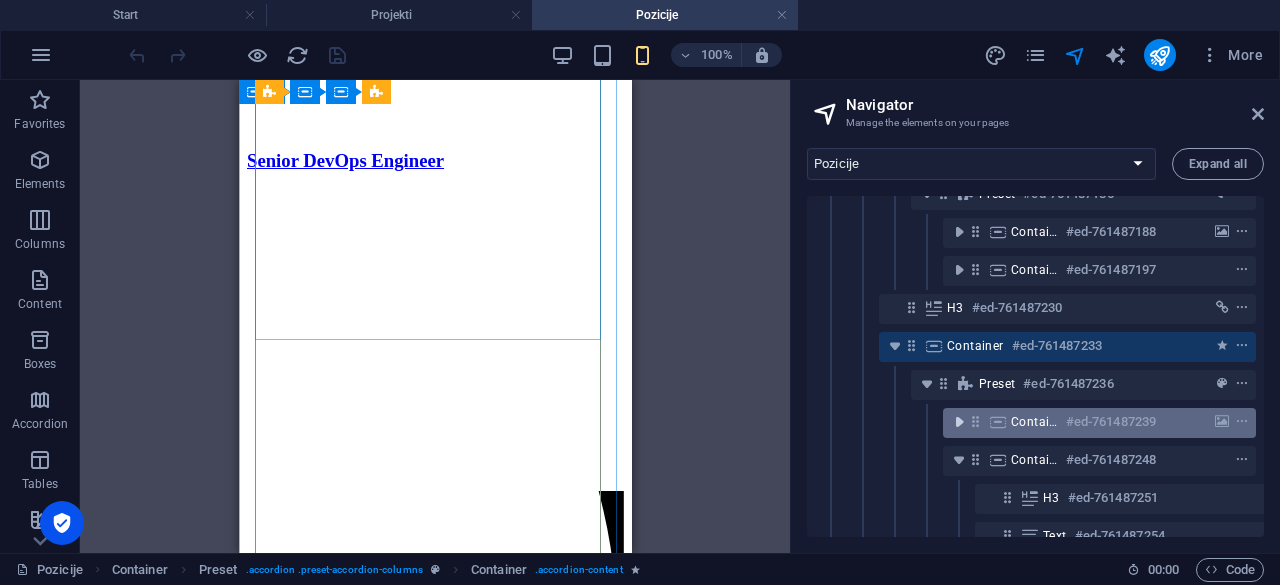 click at bounding box center [959, 422] 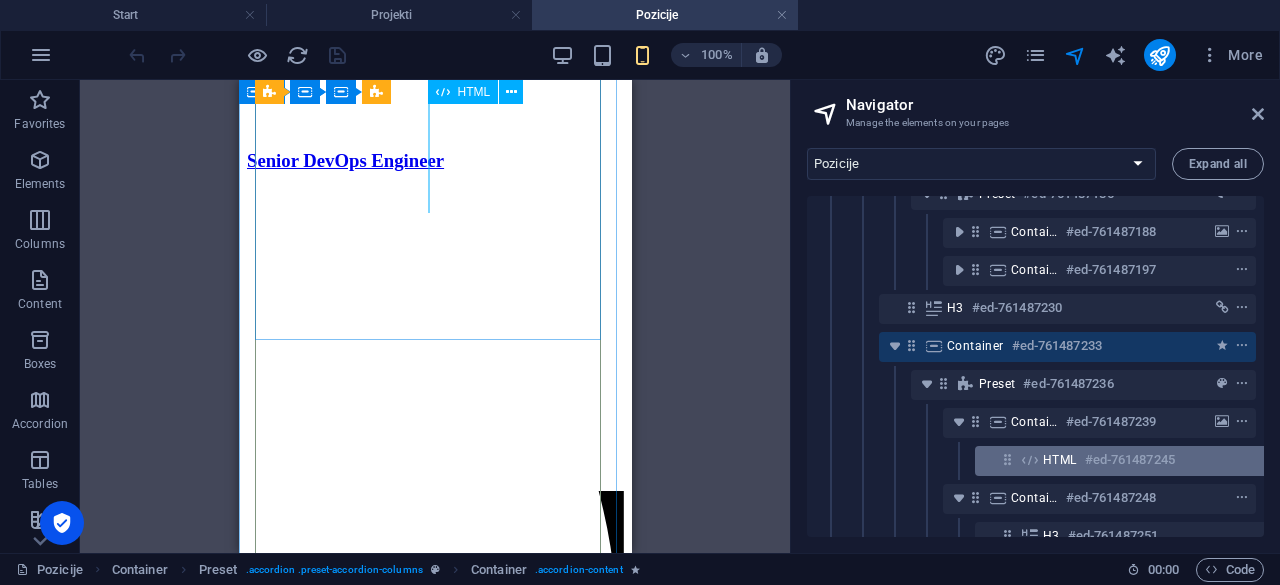 click on "HTML" at bounding box center (1060, 460) 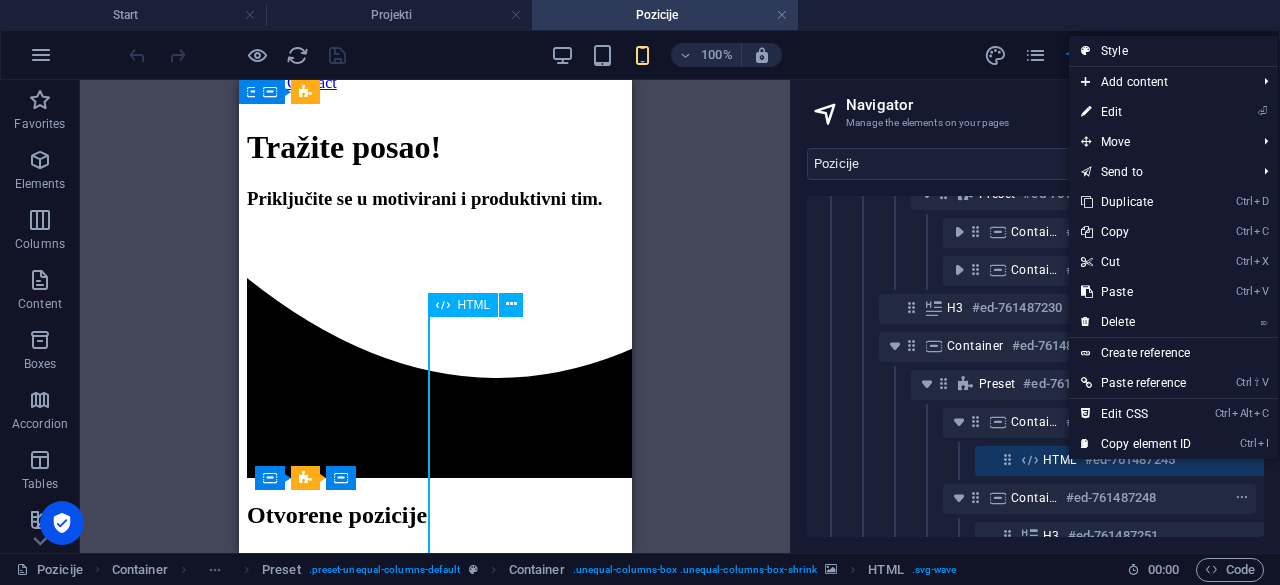 scroll, scrollTop: 696, scrollLeft: 26, axis: both 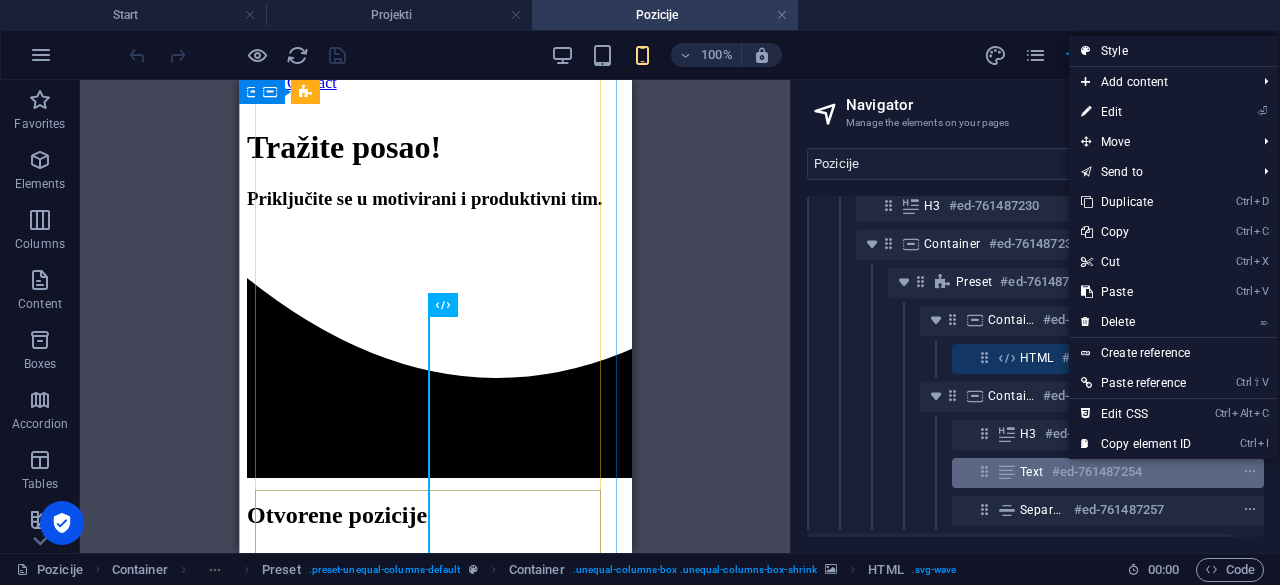 click on "Text #ed-761487254" at bounding box center [1108, 473] 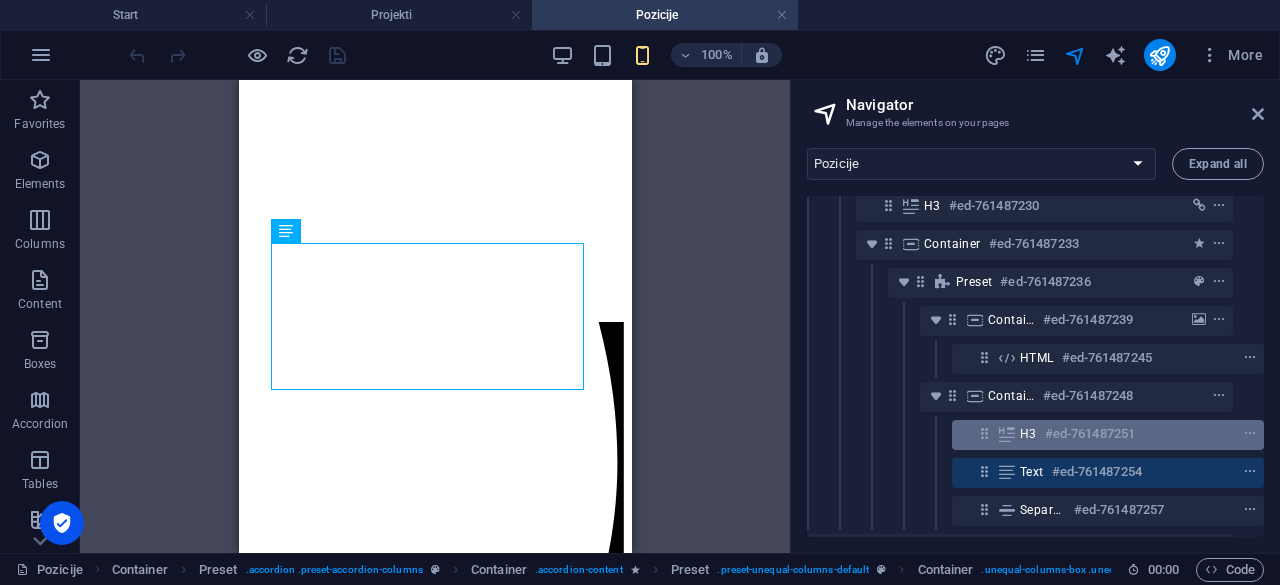 click on "H3 #ed-761487251" at bounding box center [1012, 435] 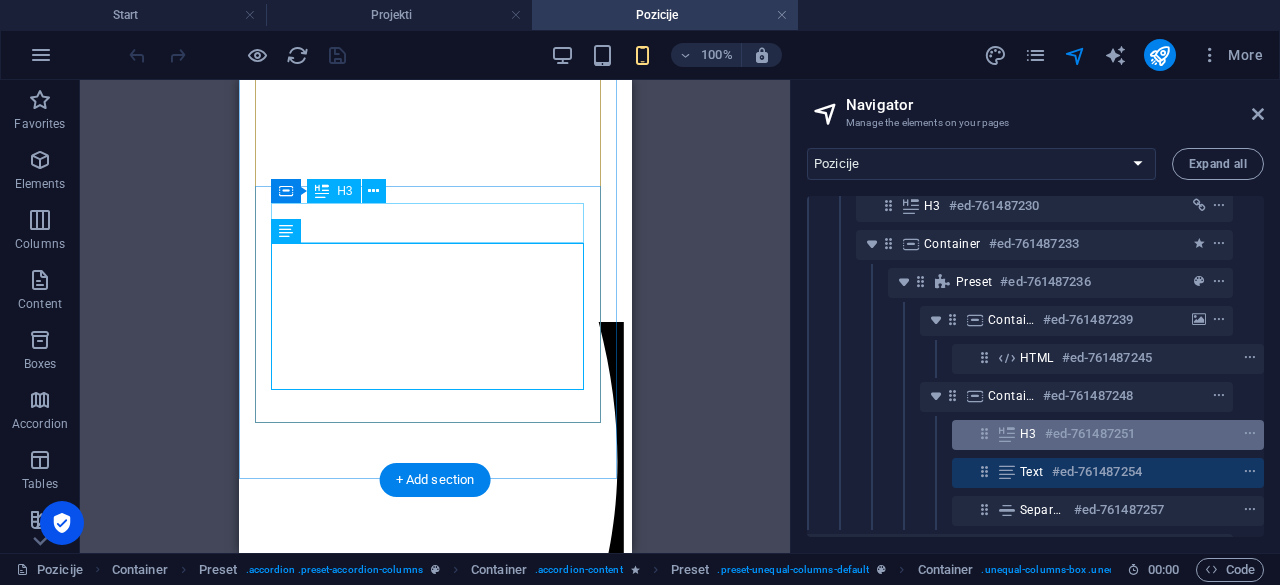 click on "H3 #ed-761487251" at bounding box center [1108, 435] 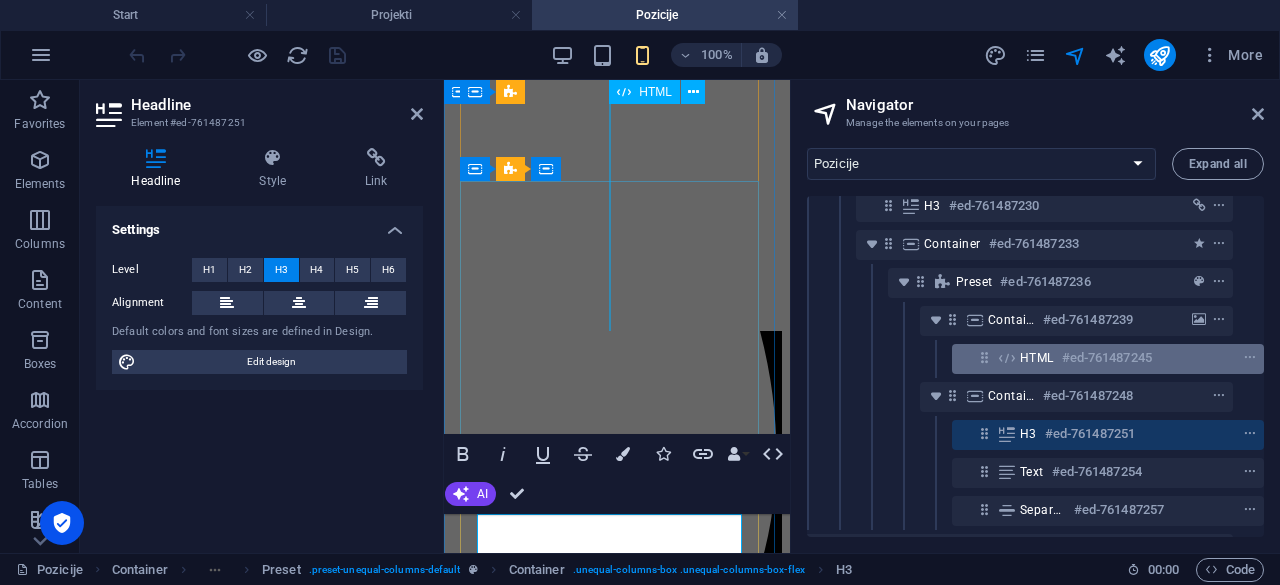 click on "HTML #ed-761487245" at bounding box center (1108, 359) 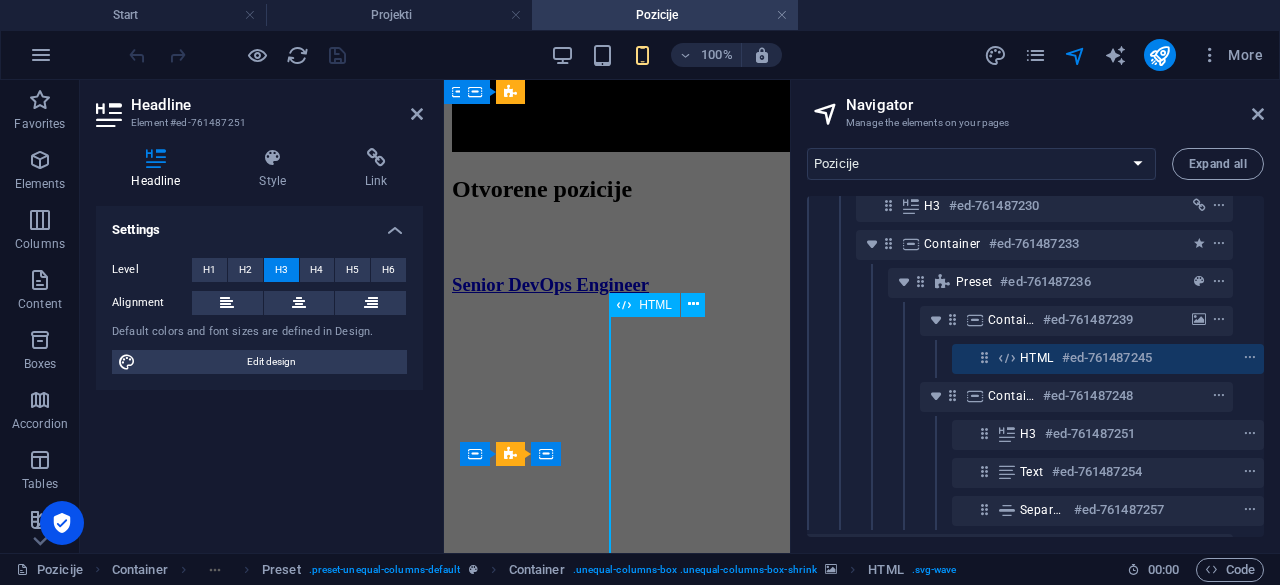 scroll, scrollTop: 1324, scrollLeft: 0, axis: vertical 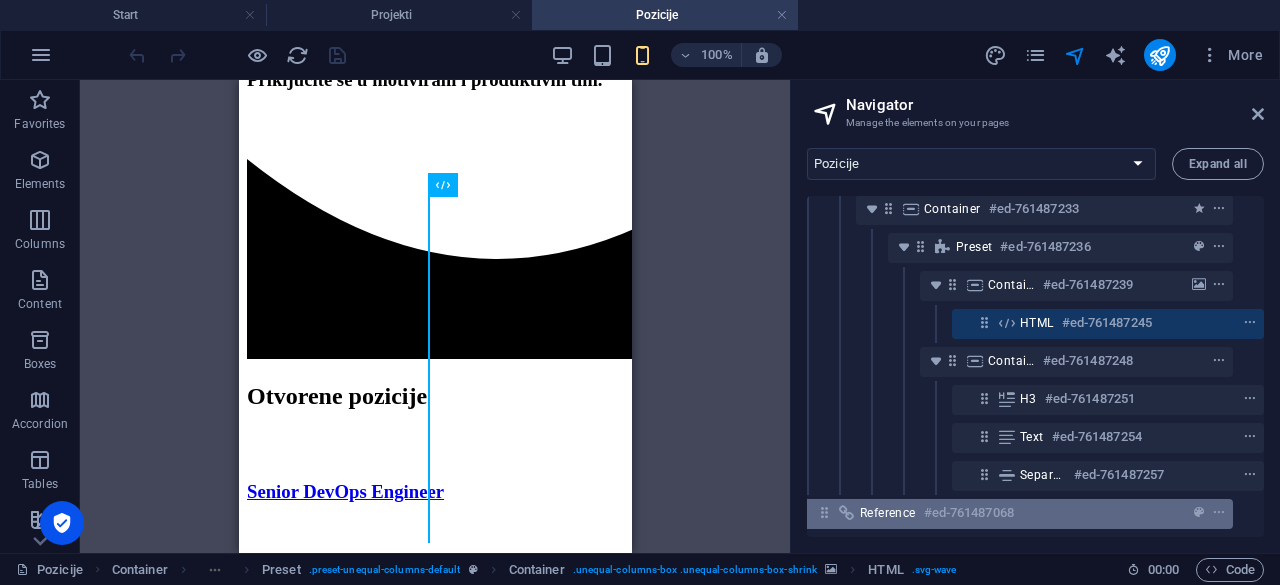 click on "Reference" at bounding box center [888, 513] 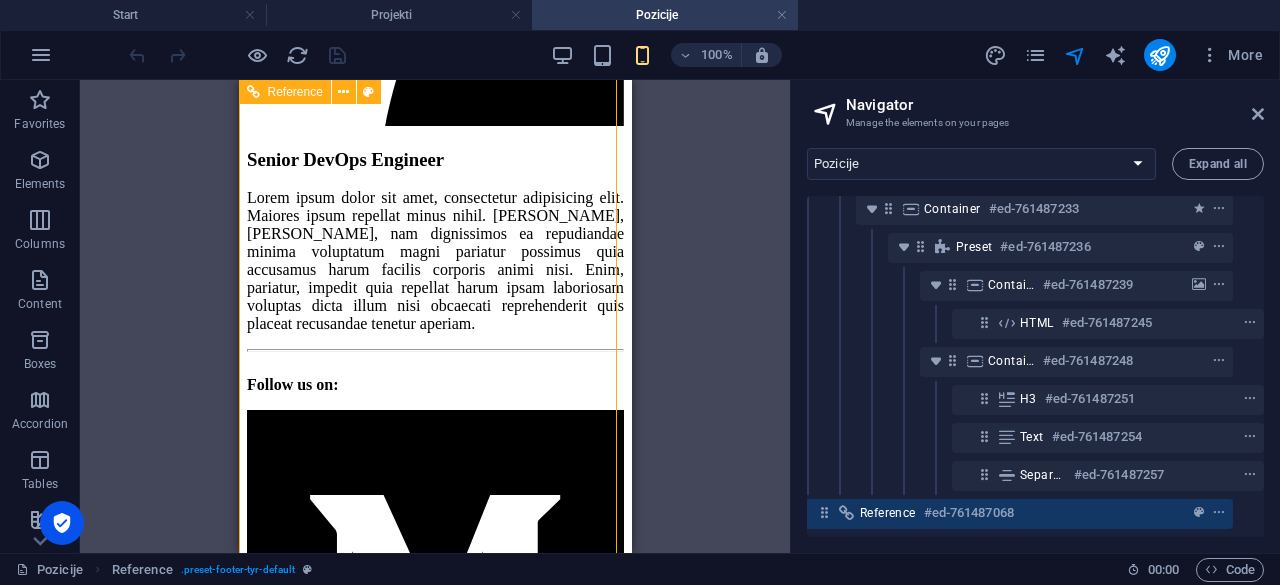 scroll, scrollTop: 746, scrollLeft: 8, axis: both 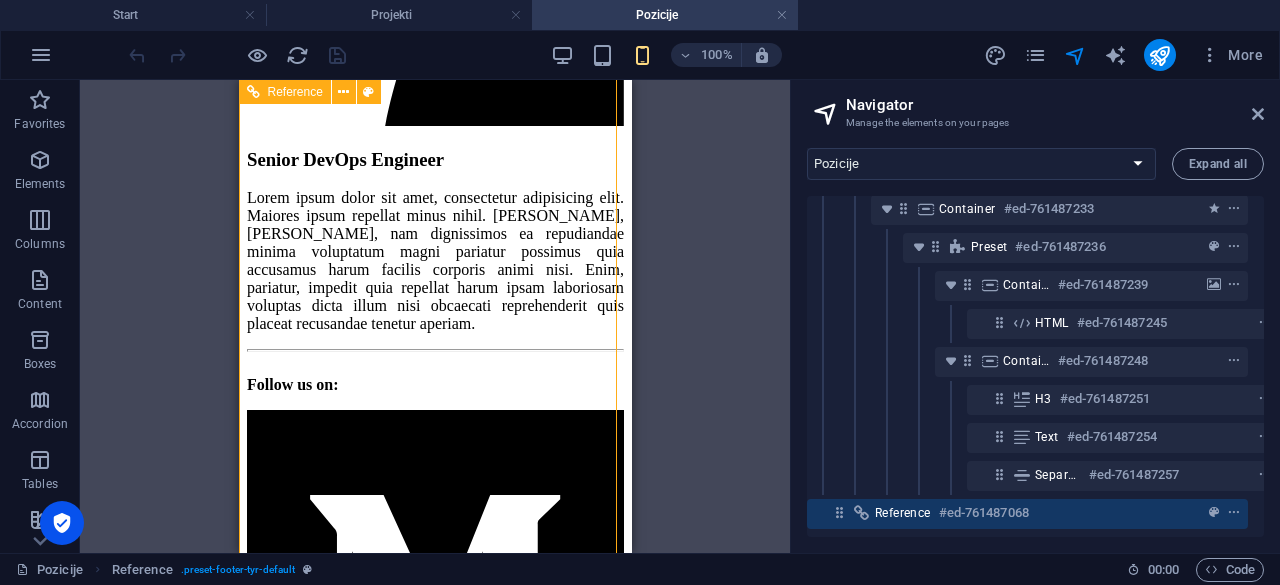 click on "Reference" at bounding box center [903, 513] 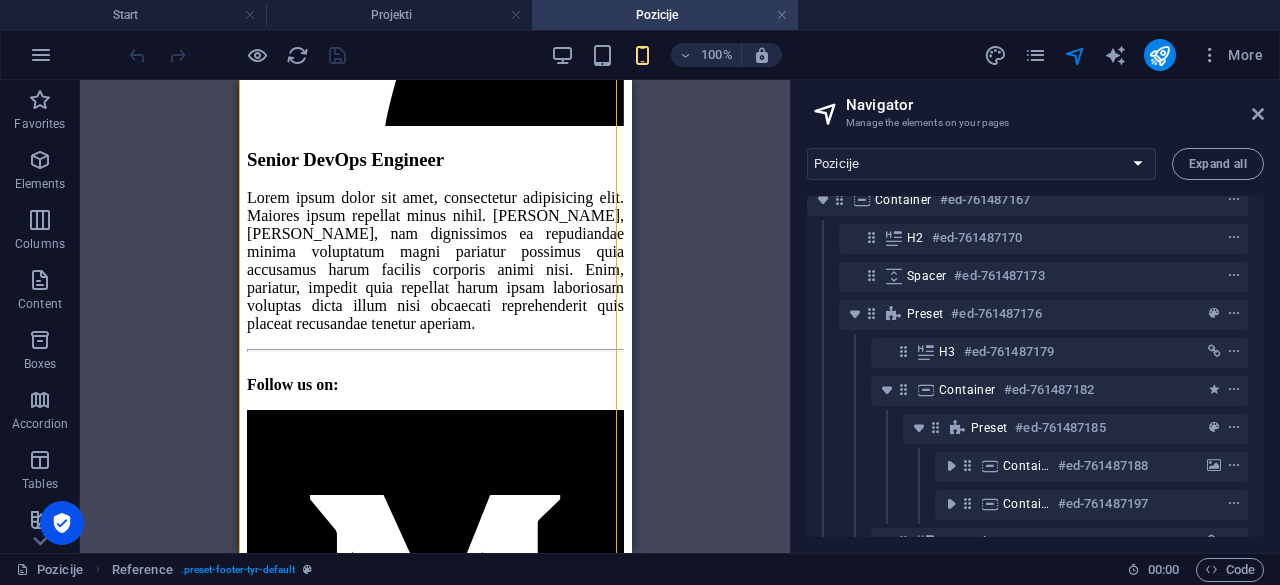 scroll, scrollTop: 346, scrollLeft: 8, axis: both 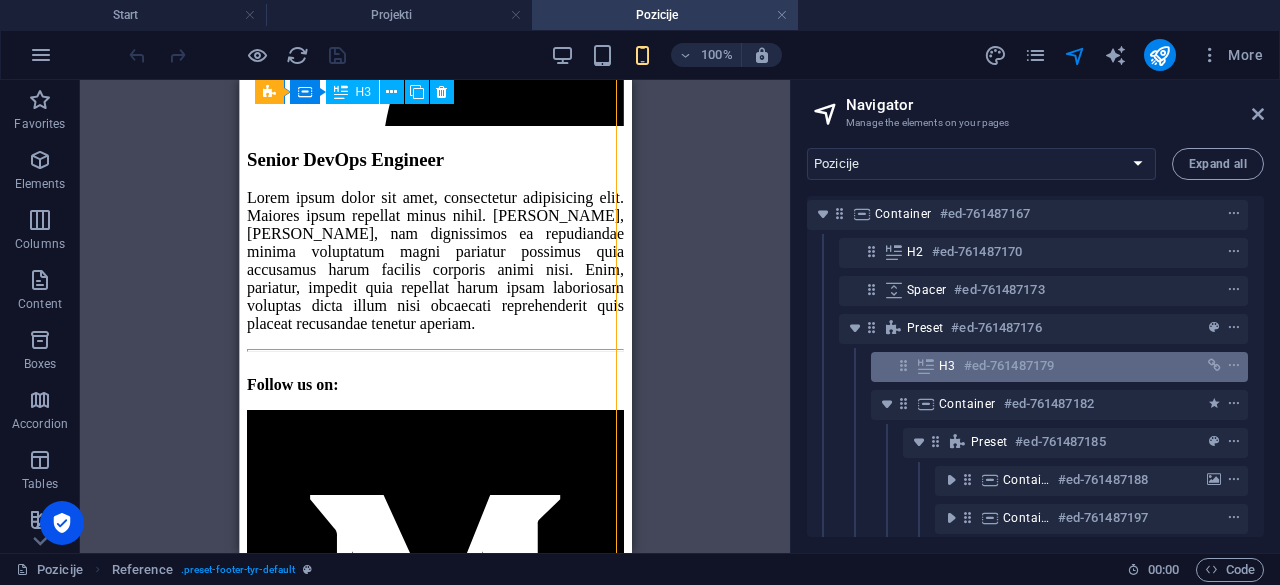 click at bounding box center (926, 366) 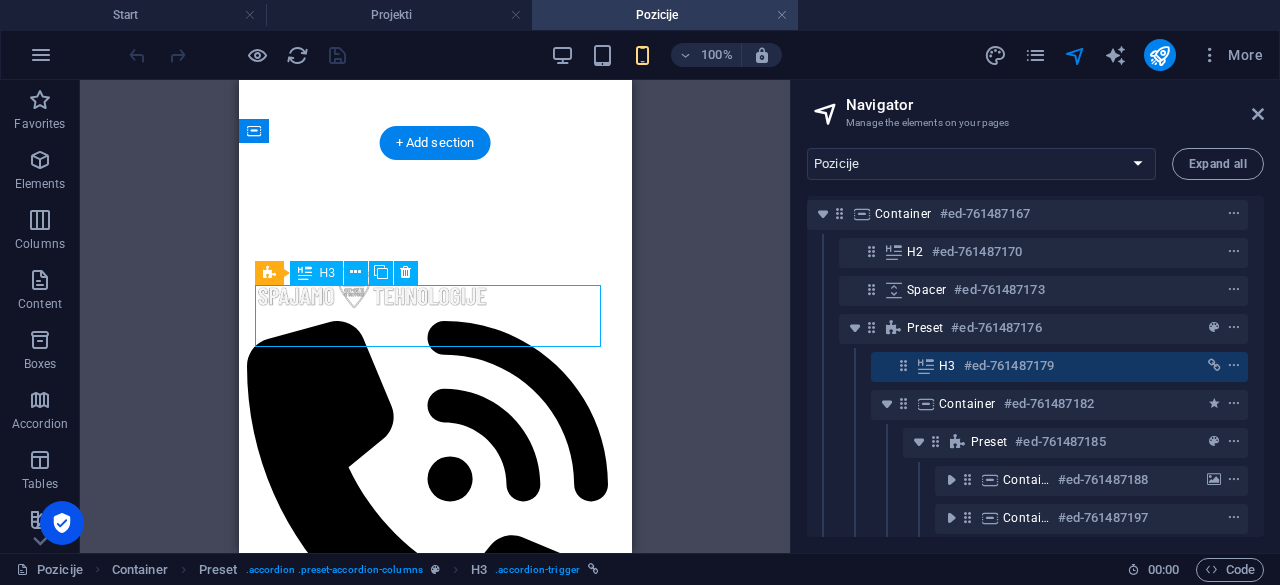click at bounding box center (926, 366) 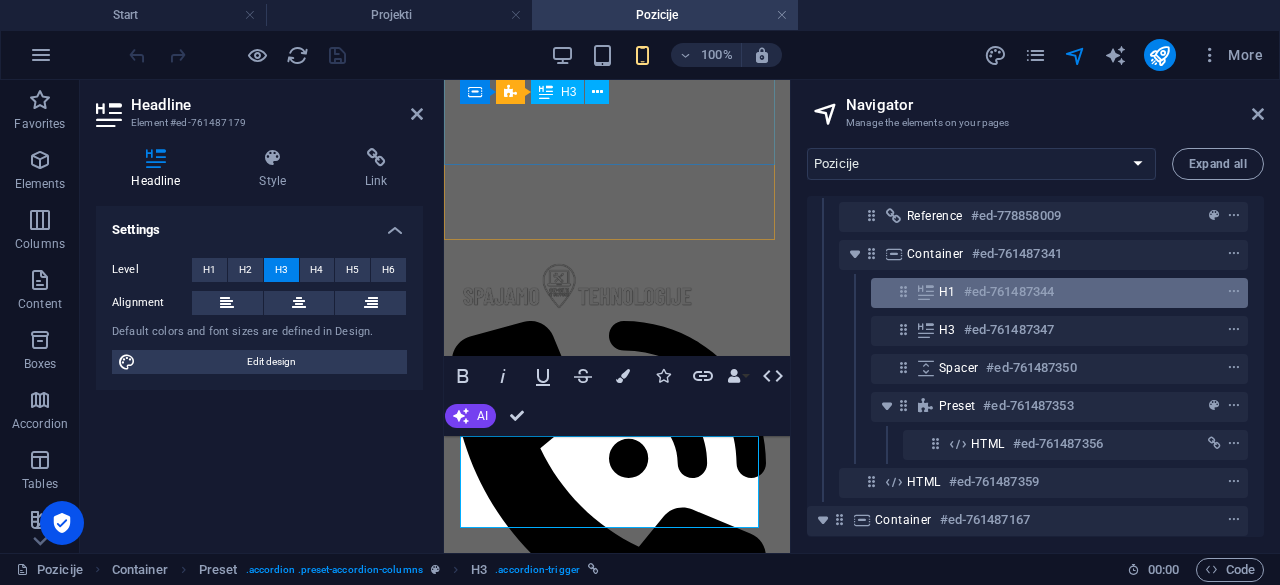 scroll, scrollTop: 0, scrollLeft: 8, axis: horizontal 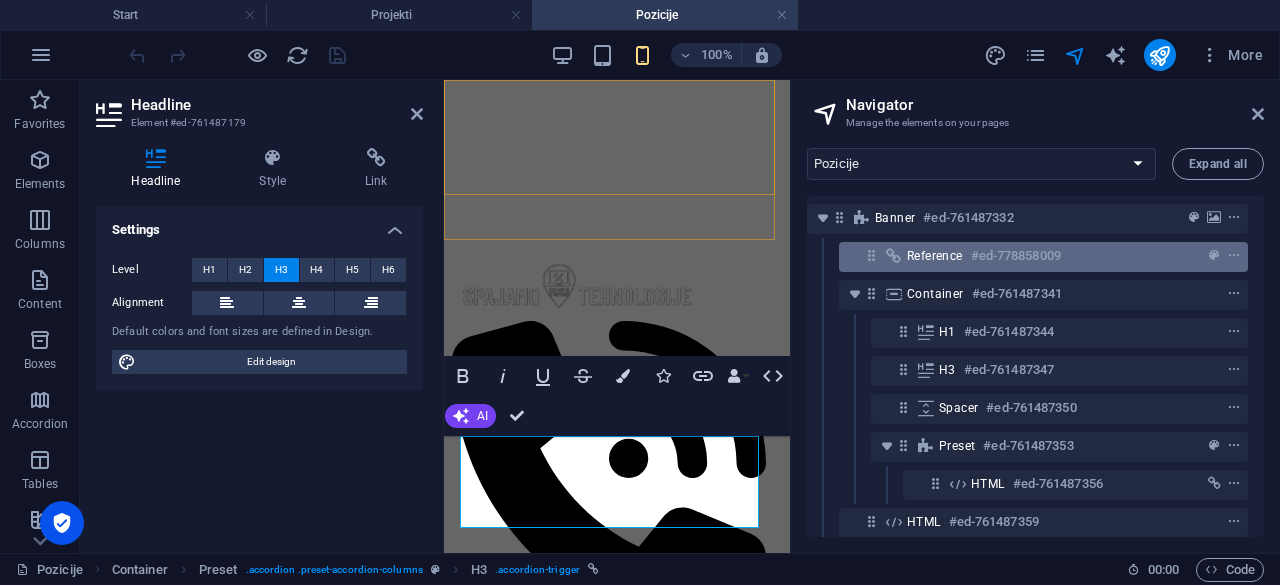click on "Reference #ed-778858009" at bounding box center (1043, 257) 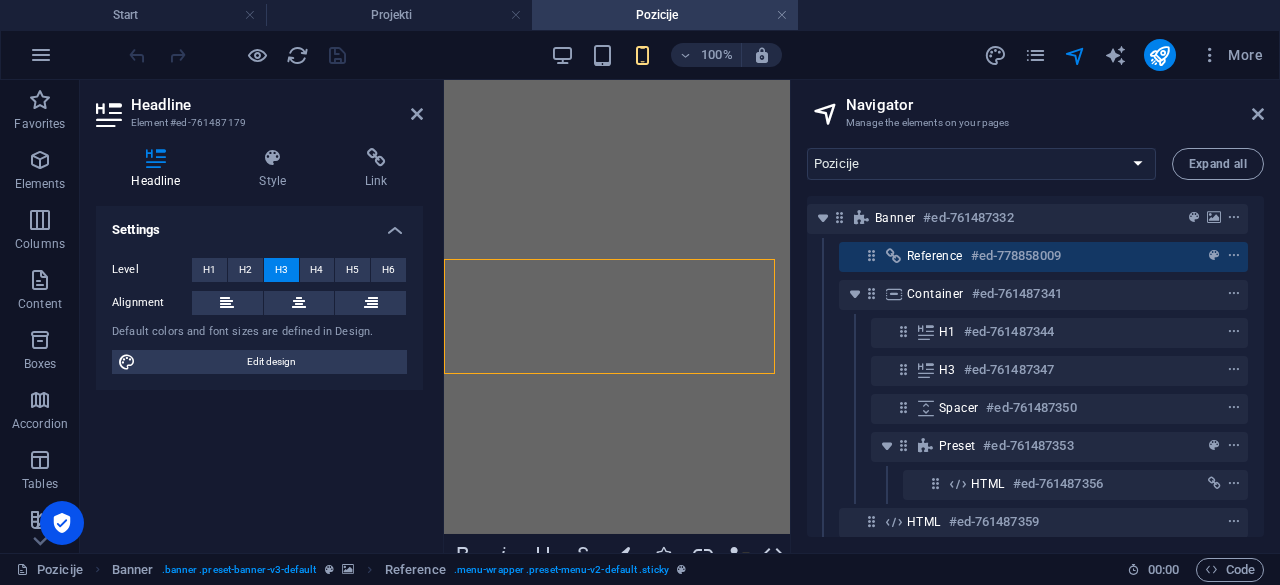 click on "Reference #ed-778858009" at bounding box center (1043, 257) 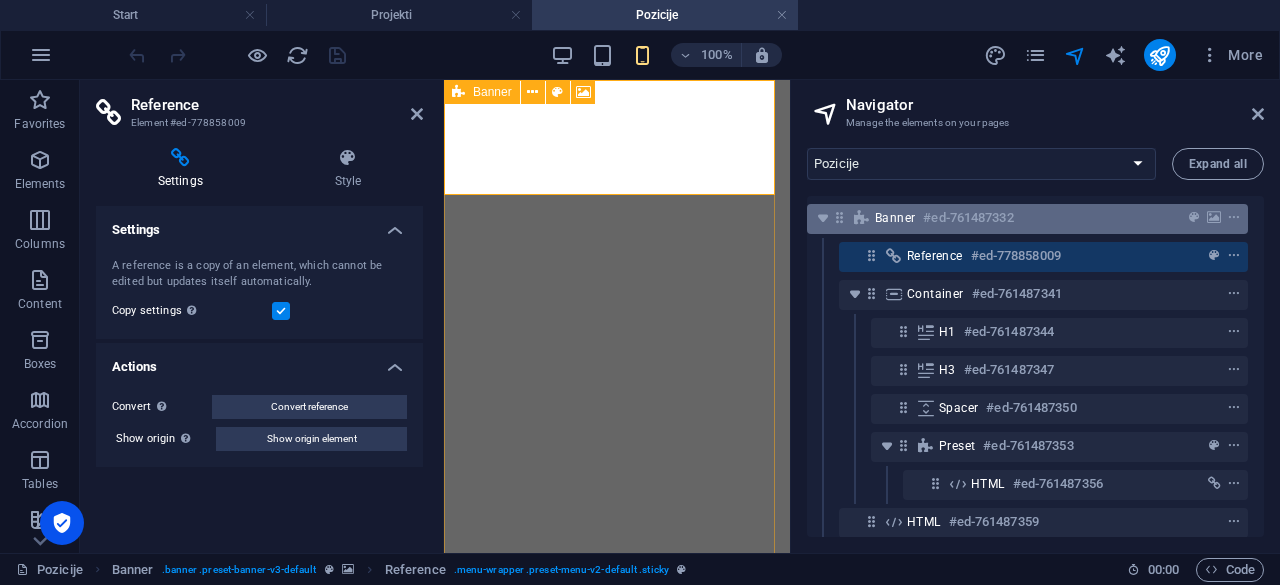 click on "Banner #ed-761487332" at bounding box center [1027, 219] 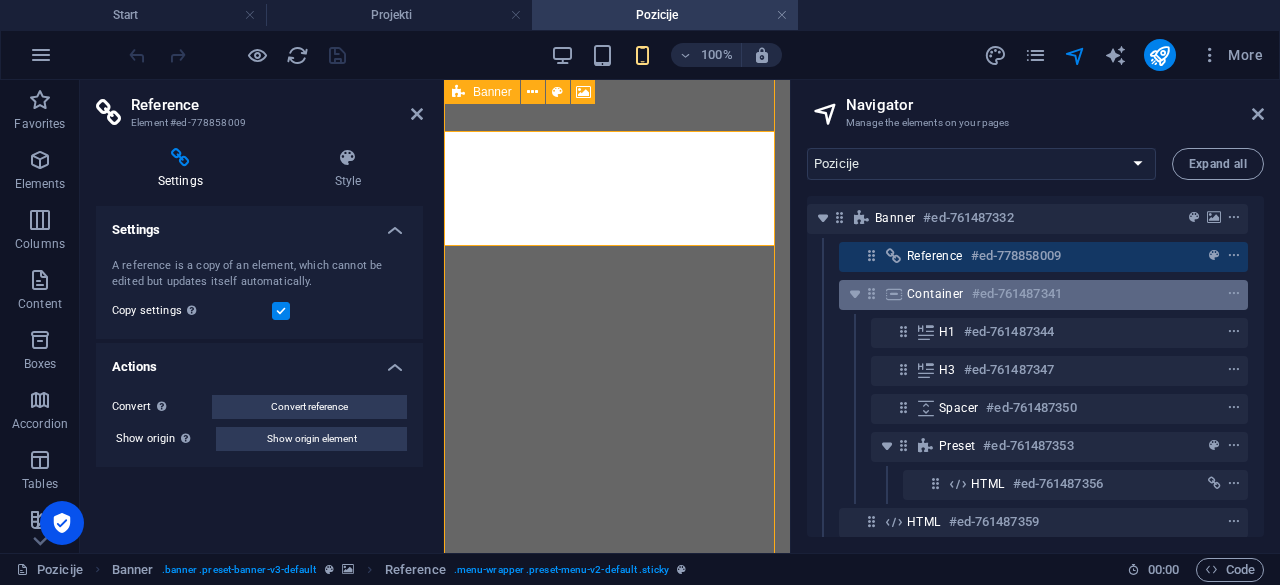scroll, scrollTop: 94, scrollLeft: 0, axis: vertical 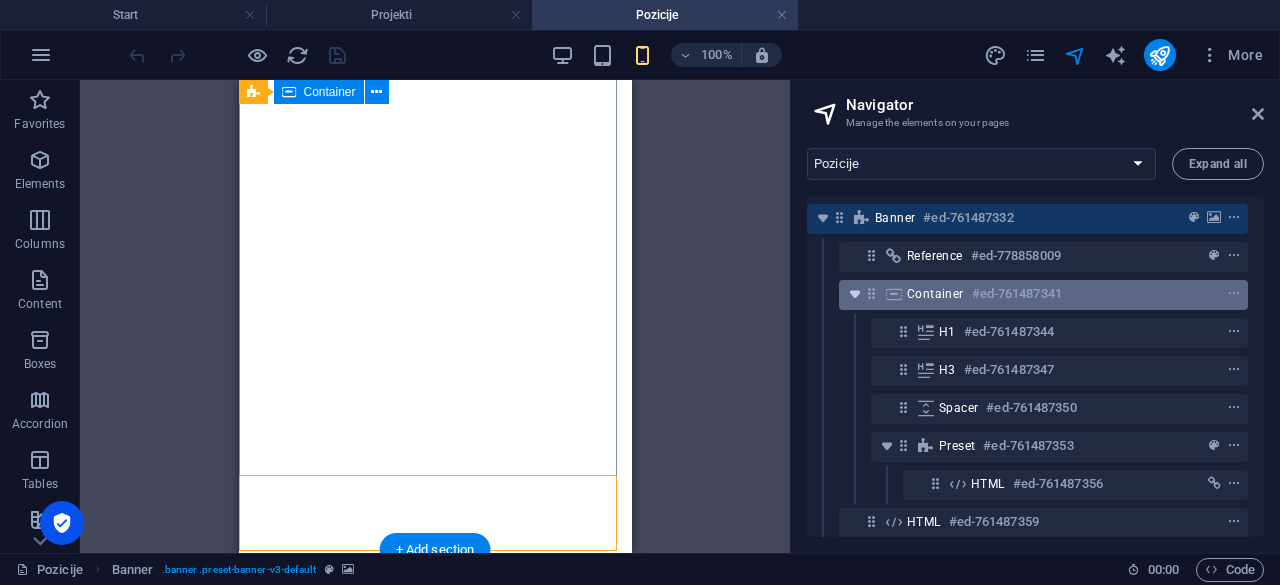click at bounding box center (855, 294) 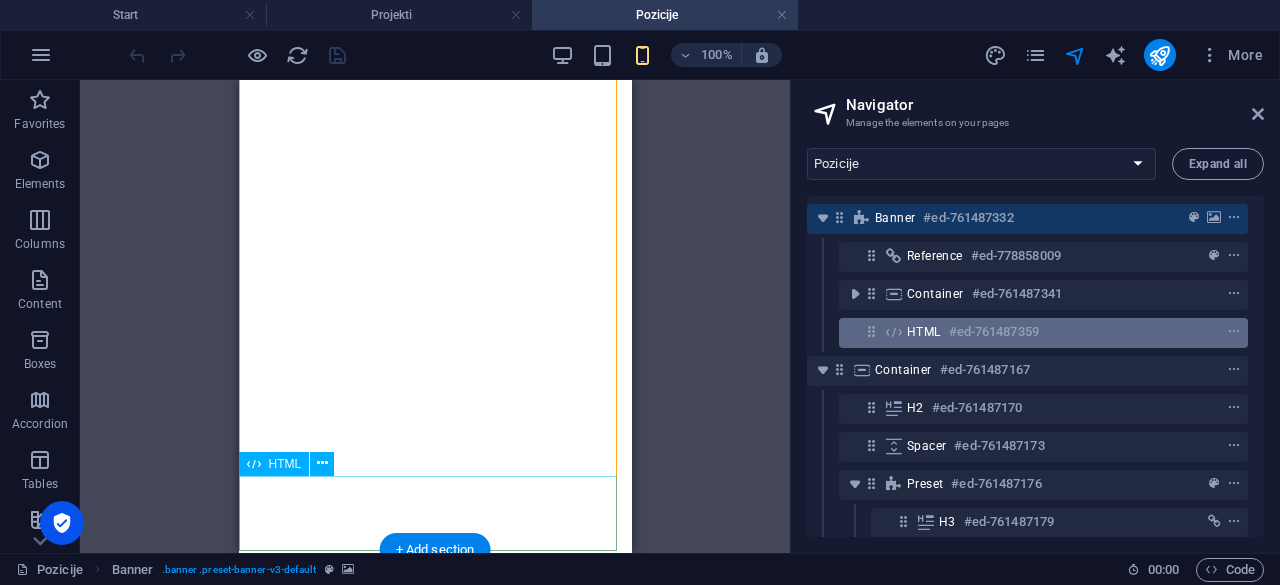 click at bounding box center (894, 332) 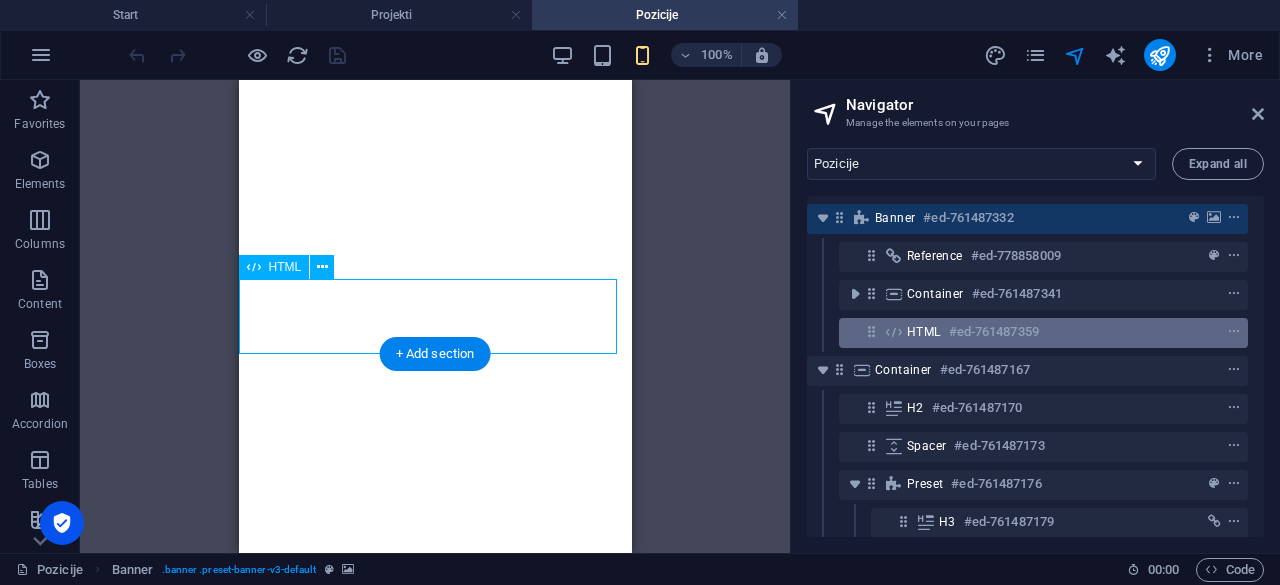 click at bounding box center (894, 332) 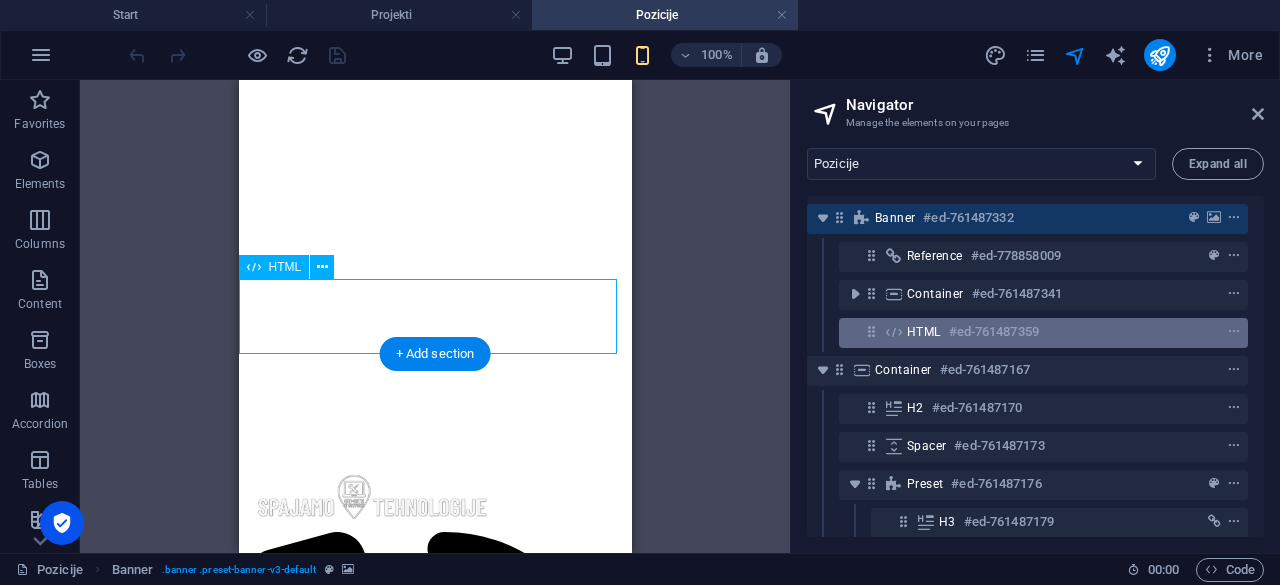 scroll, scrollTop: 488, scrollLeft: 0, axis: vertical 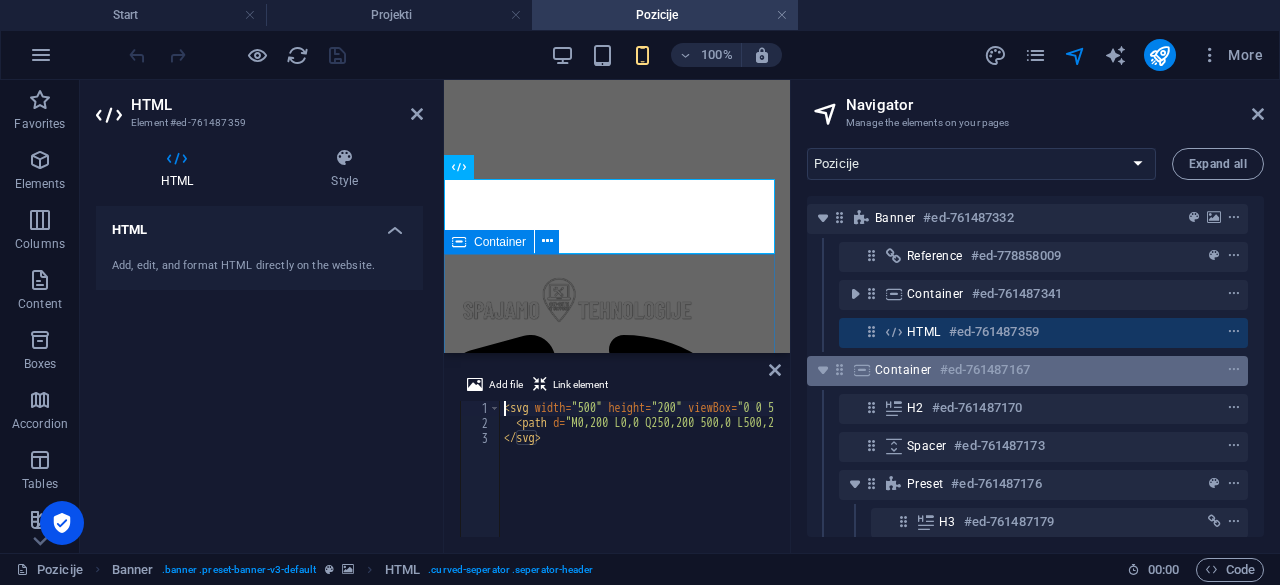 click at bounding box center (862, 370) 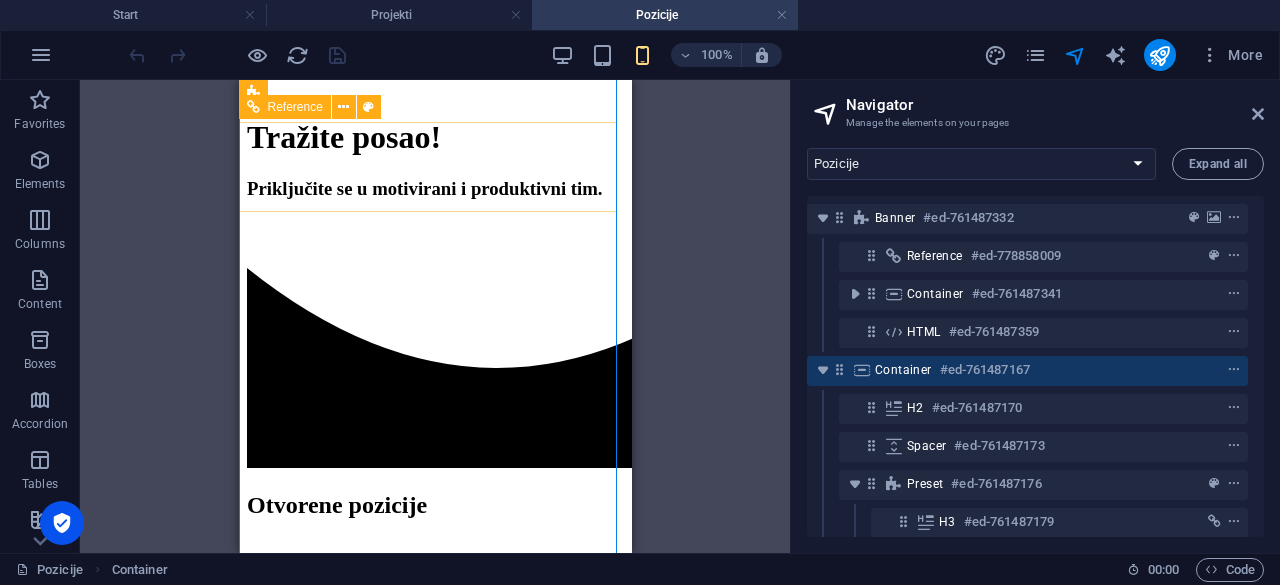 scroll, scrollTop: 1186, scrollLeft: 0, axis: vertical 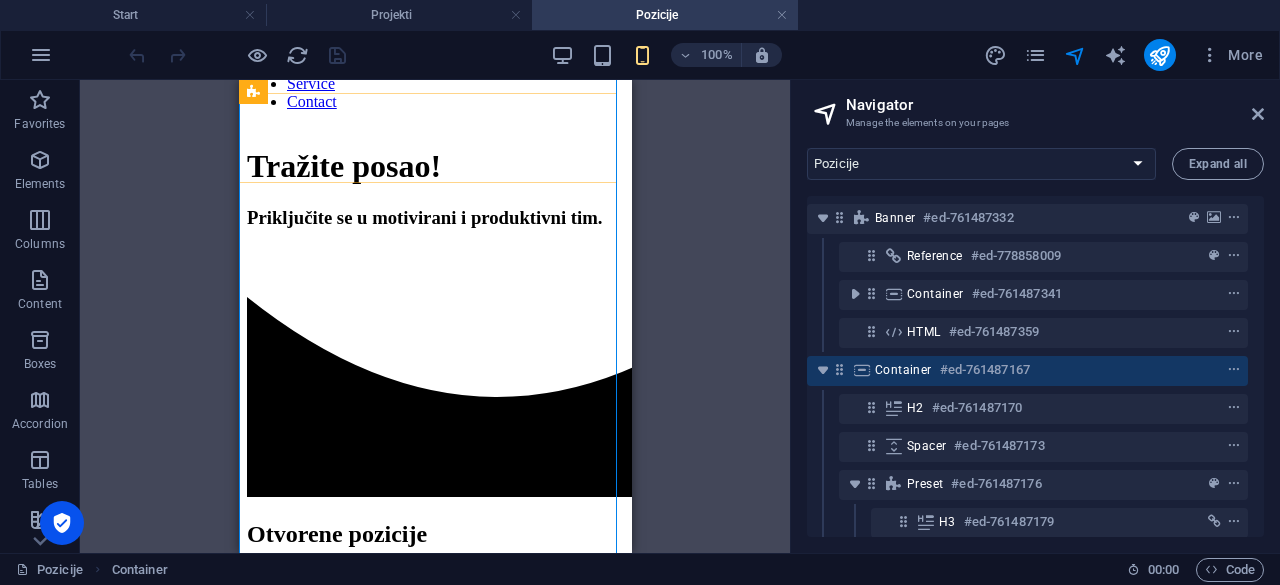 click at bounding box center [434, -394] 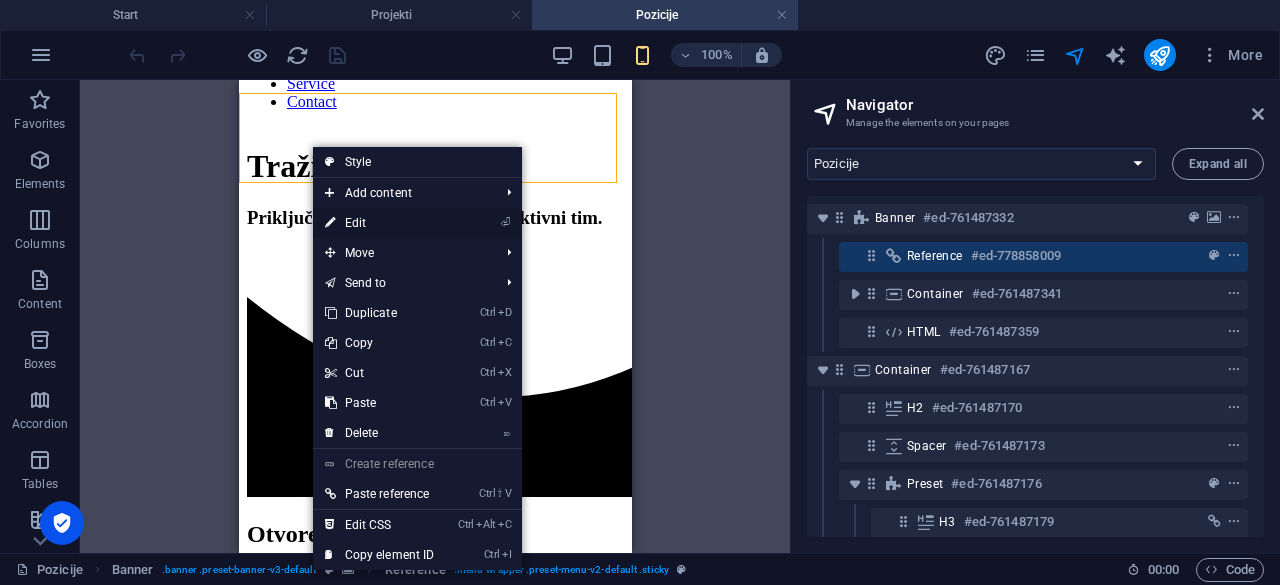 click on "⏎  Edit" at bounding box center [380, 223] 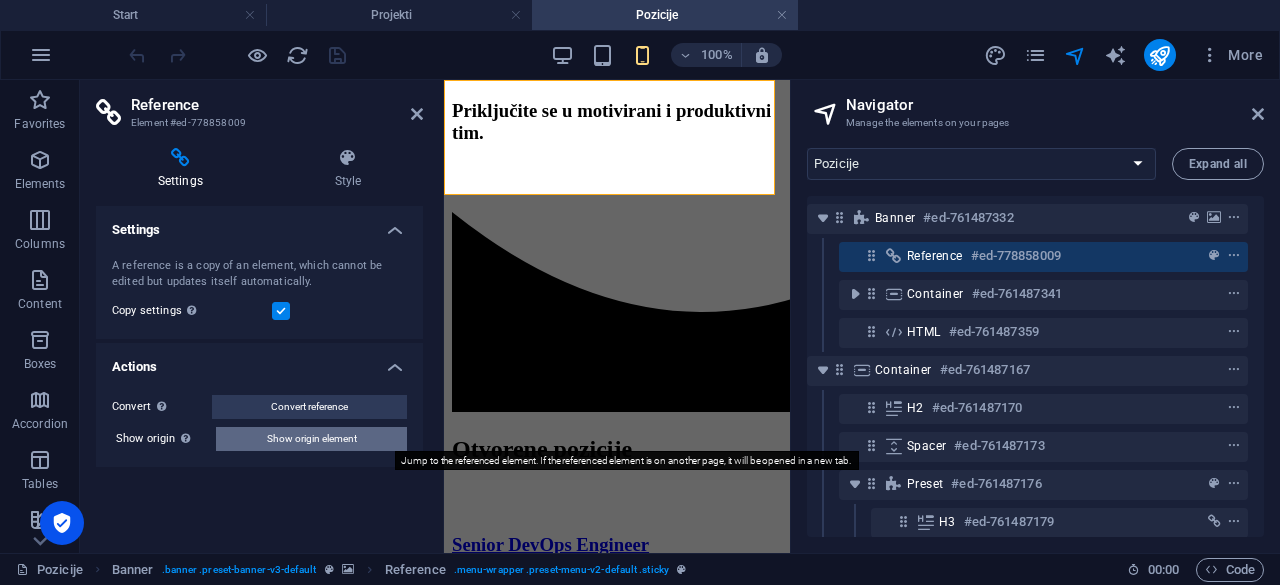 click on "Show origin element" at bounding box center (312, 439) 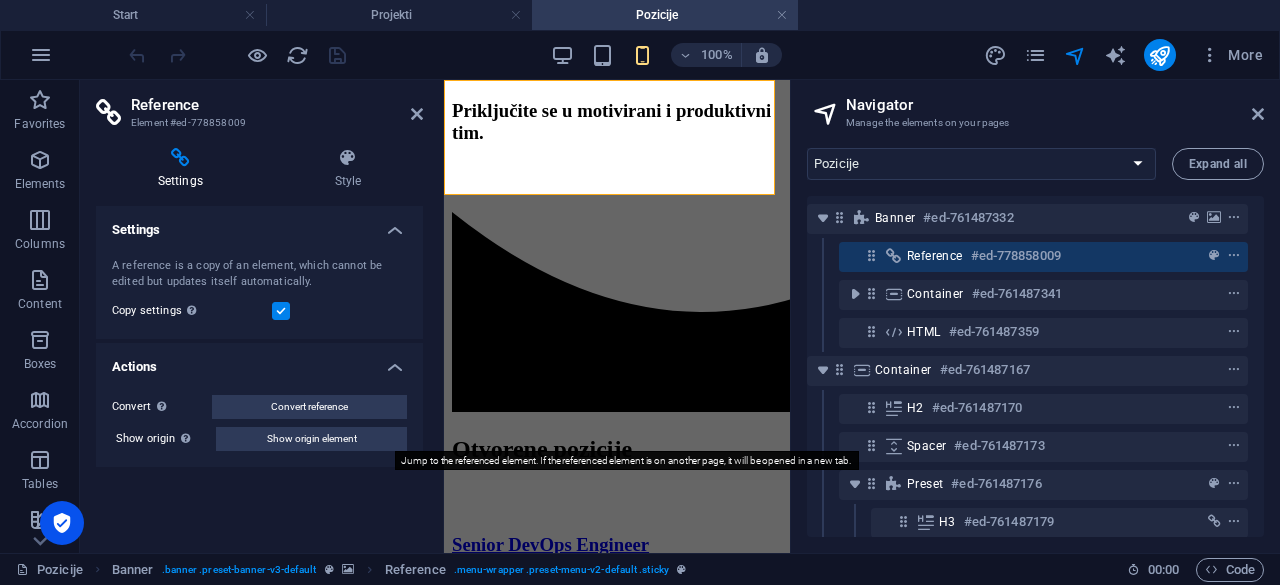 select on "14785769-hr" 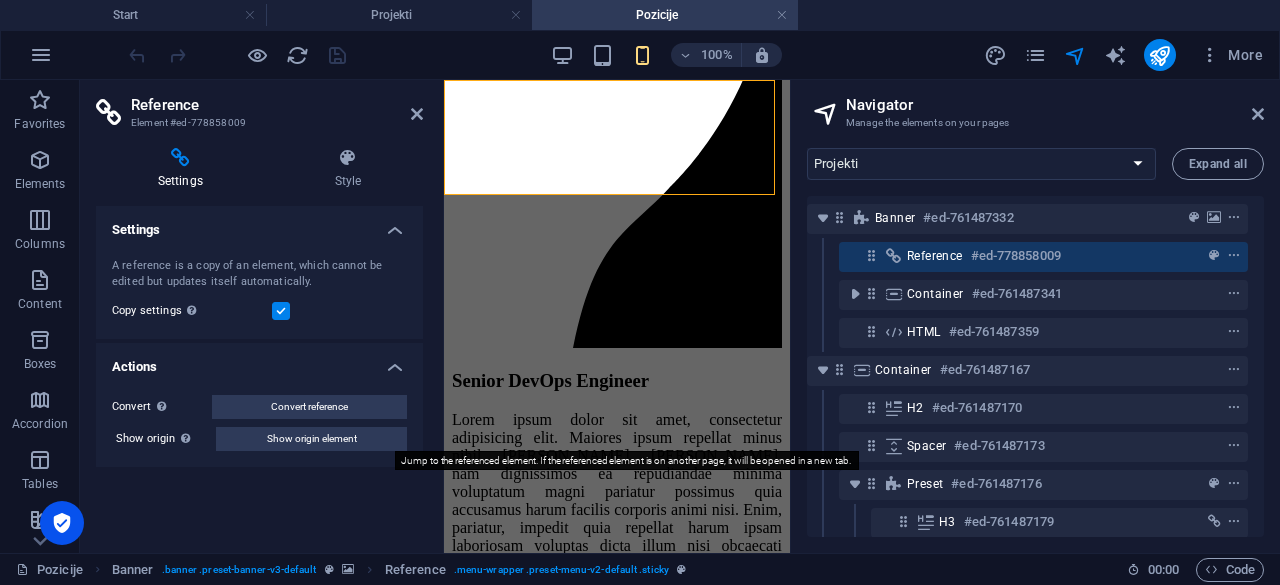 scroll, scrollTop: 0, scrollLeft: 0, axis: both 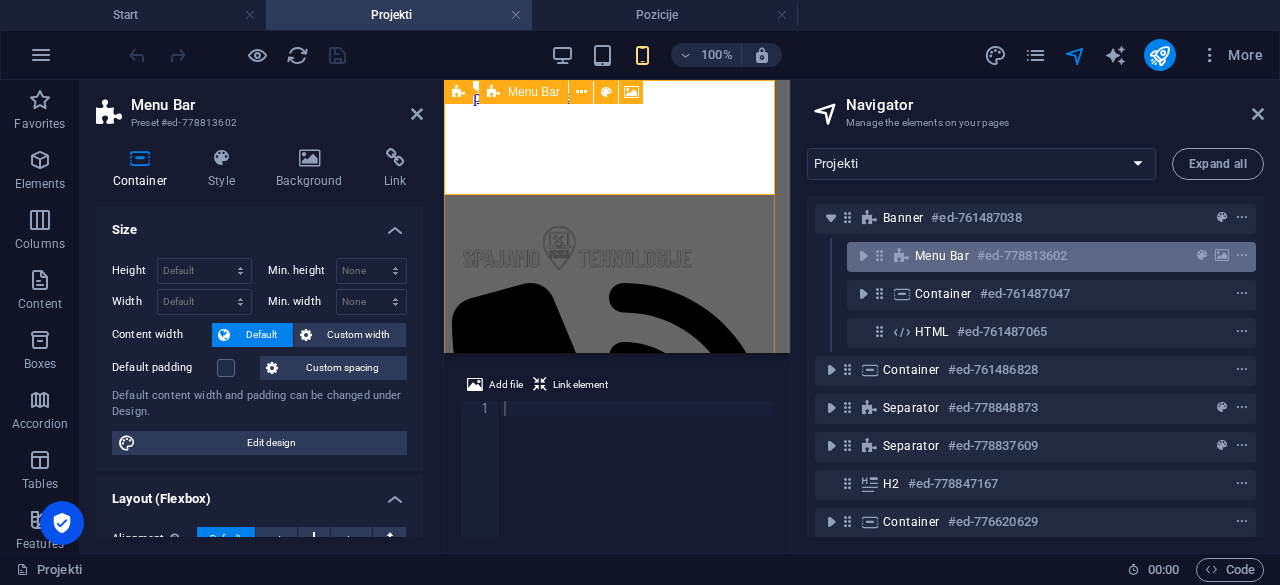 click on "Menu Bar" at bounding box center (942, 256) 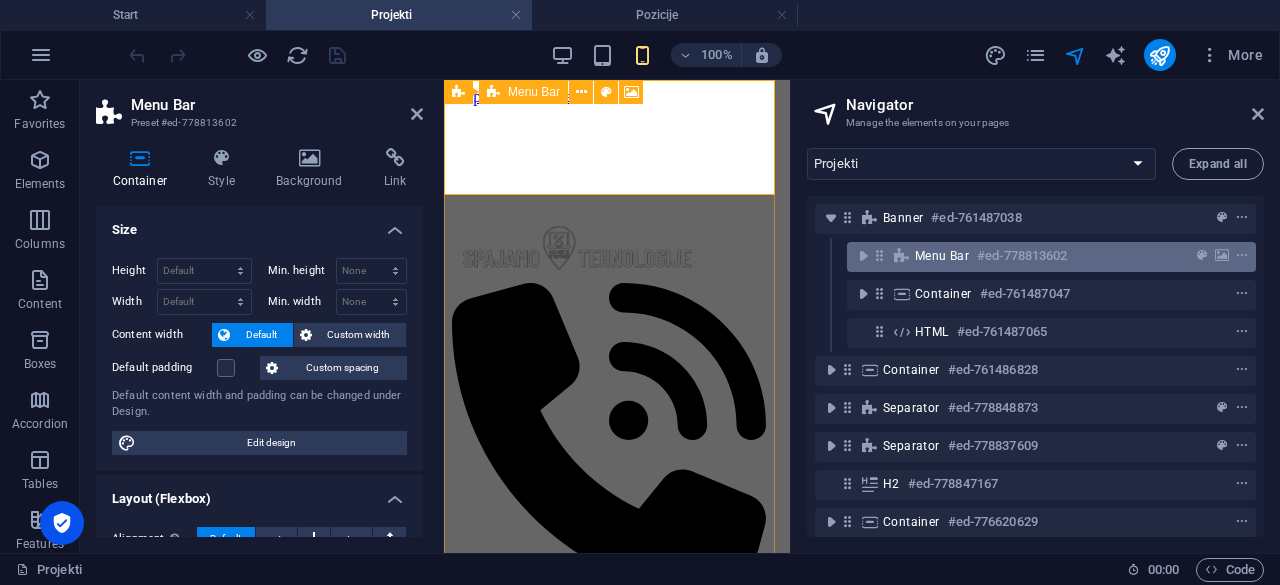 click at bounding box center [902, 256] 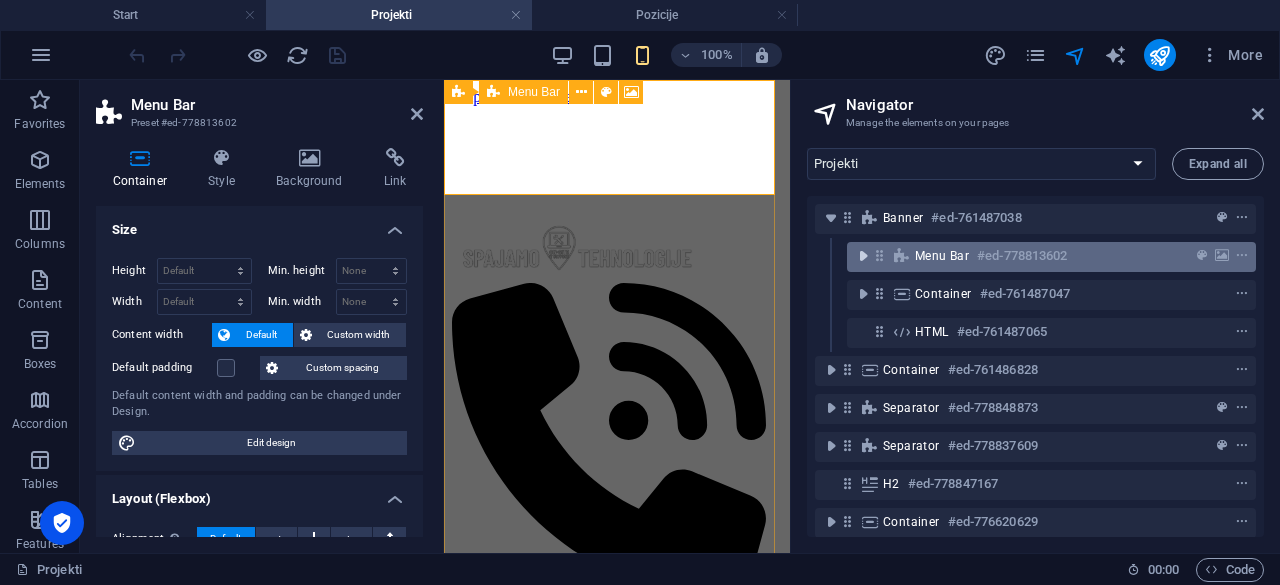 click at bounding box center (863, 256) 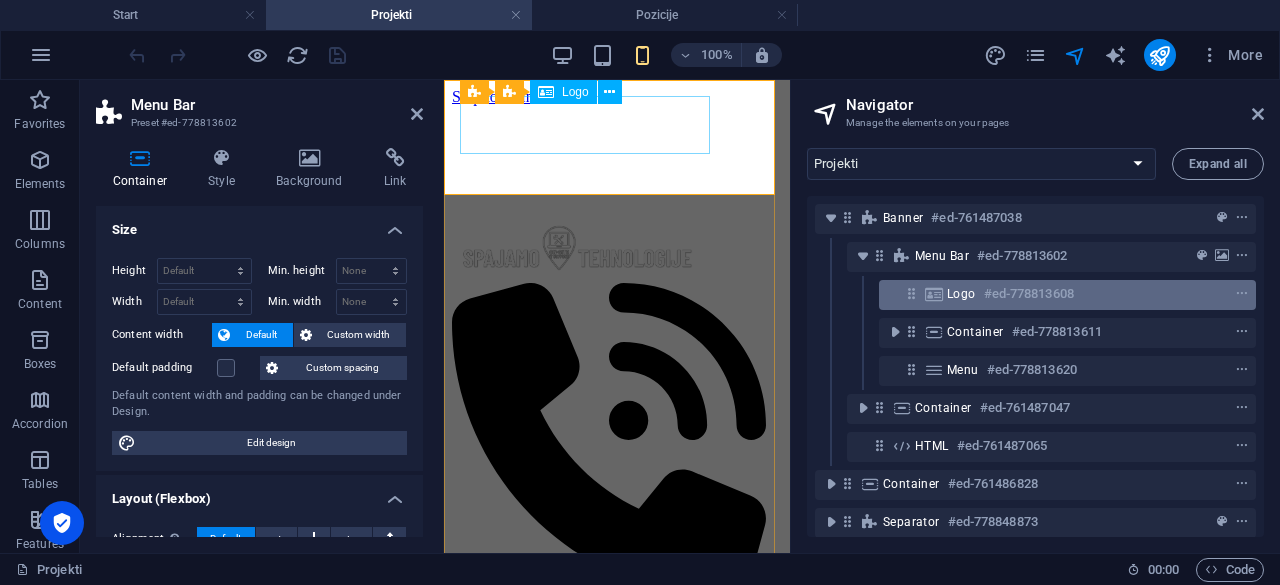 click on "Logo #ed-778813608" at bounding box center (1067, 295) 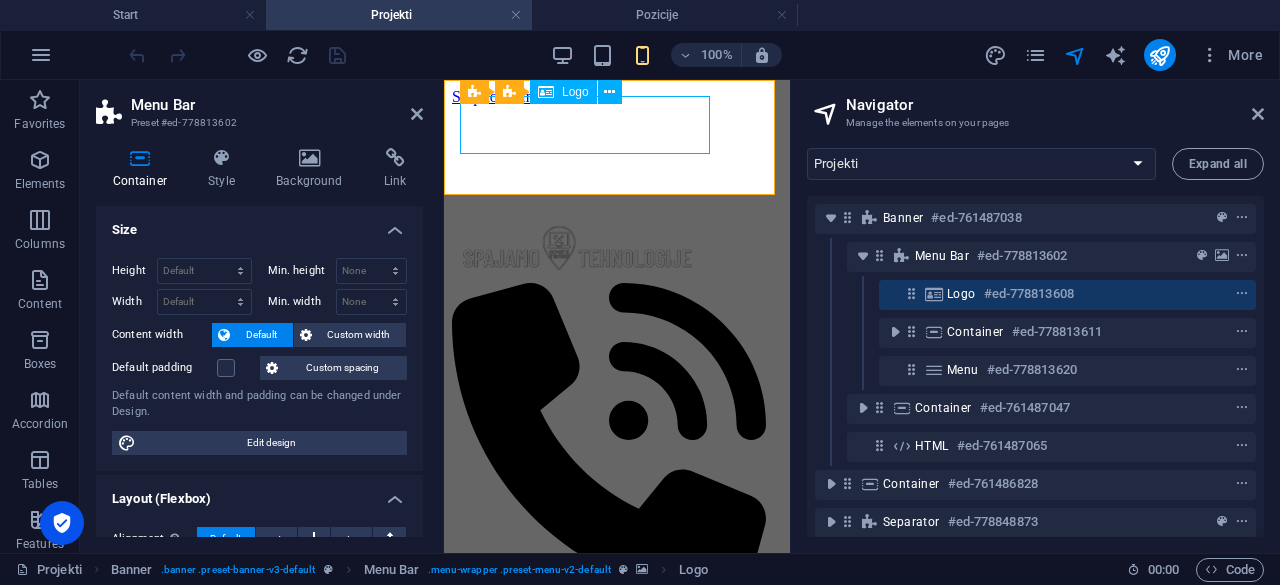 click on "Logo #ed-778813608" at bounding box center (1067, 295) 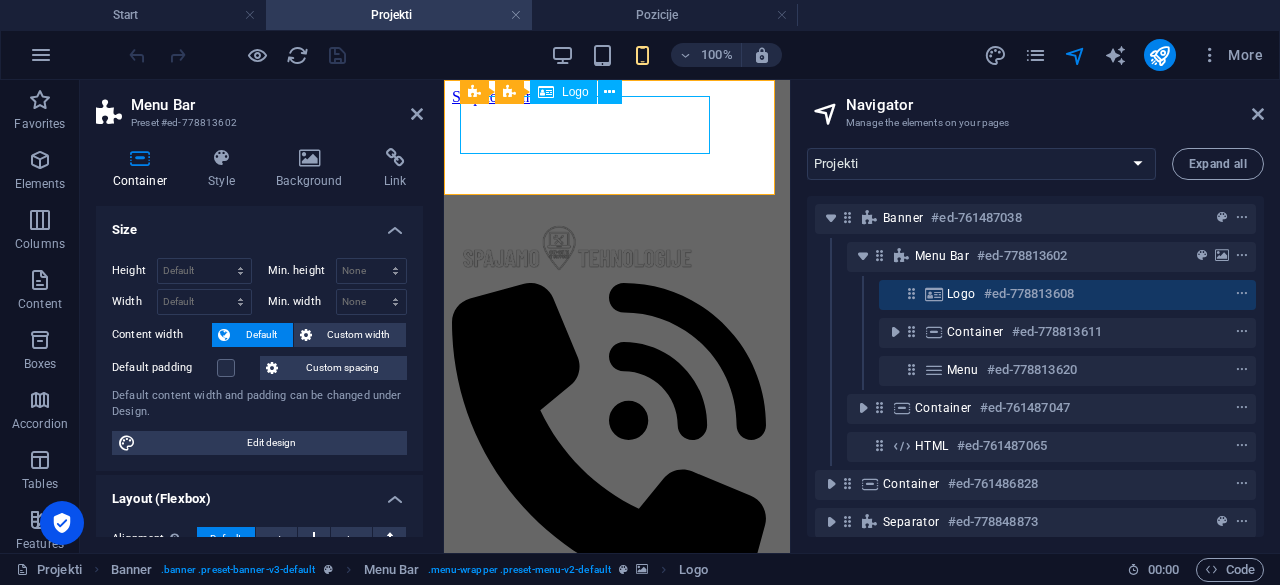 select on "px" 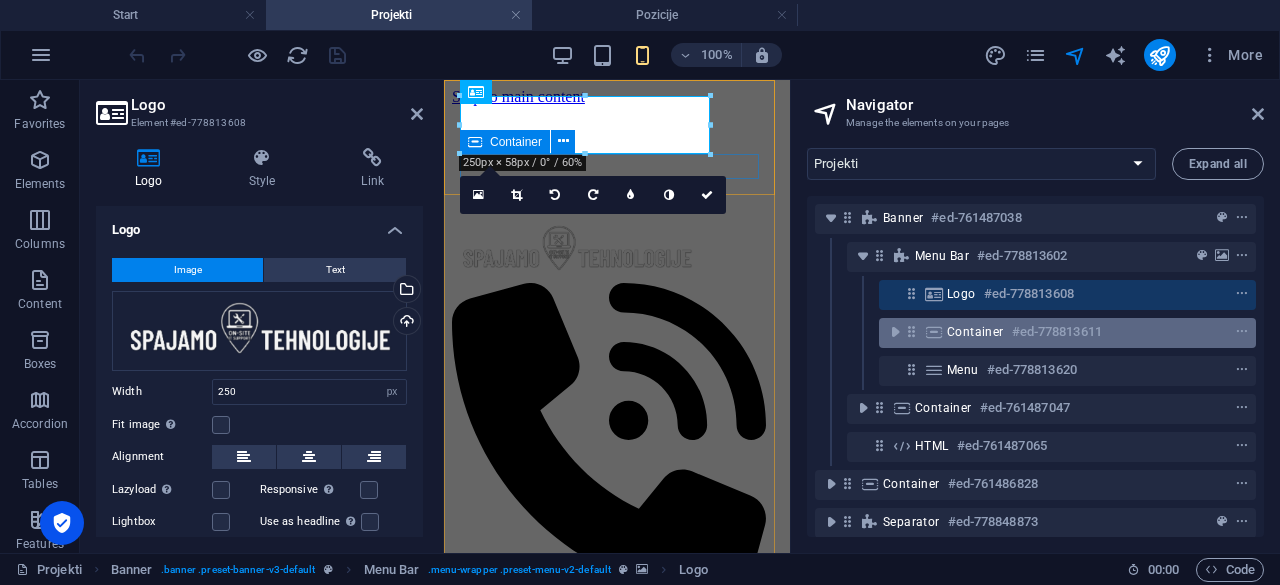 click at bounding box center (934, 332) 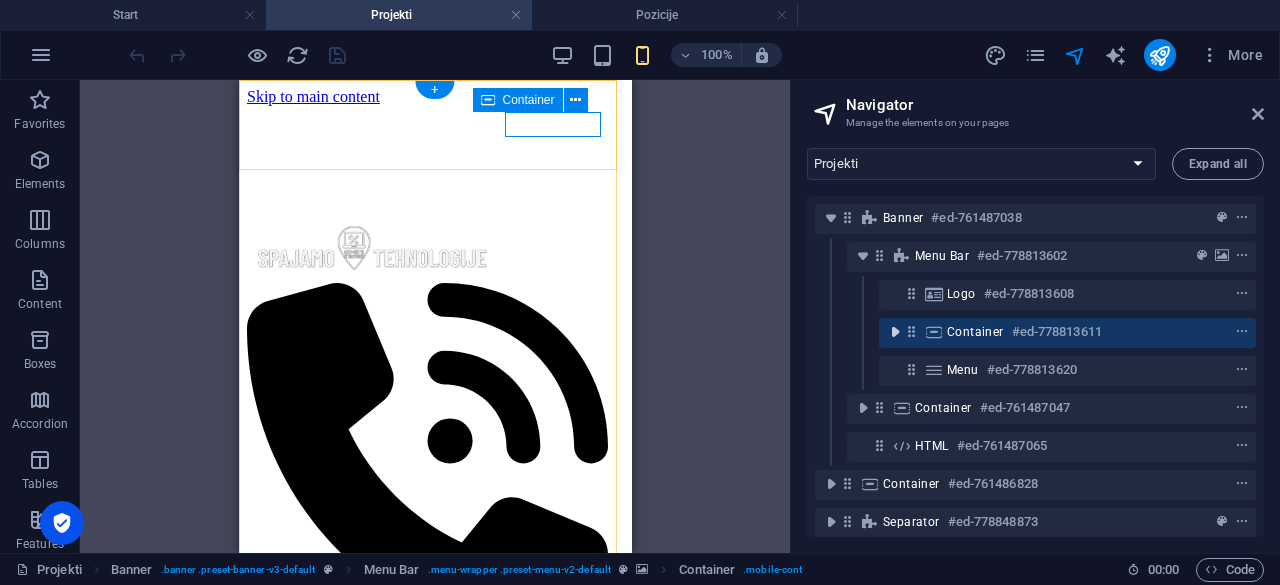 click at bounding box center (895, 332) 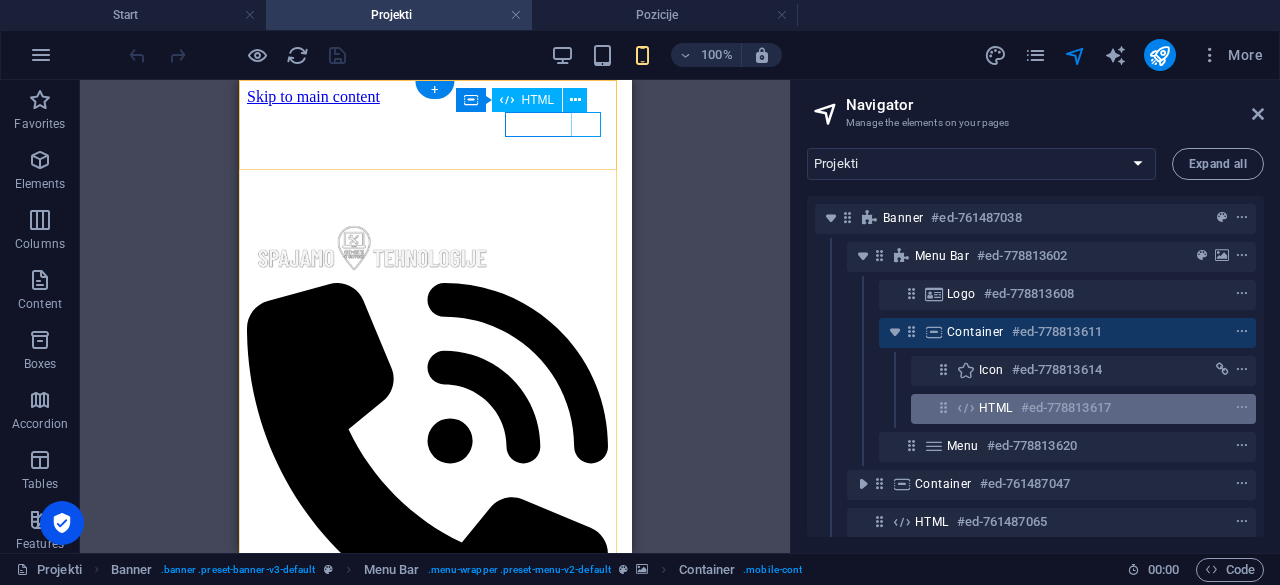click on "HTML" at bounding box center (996, 408) 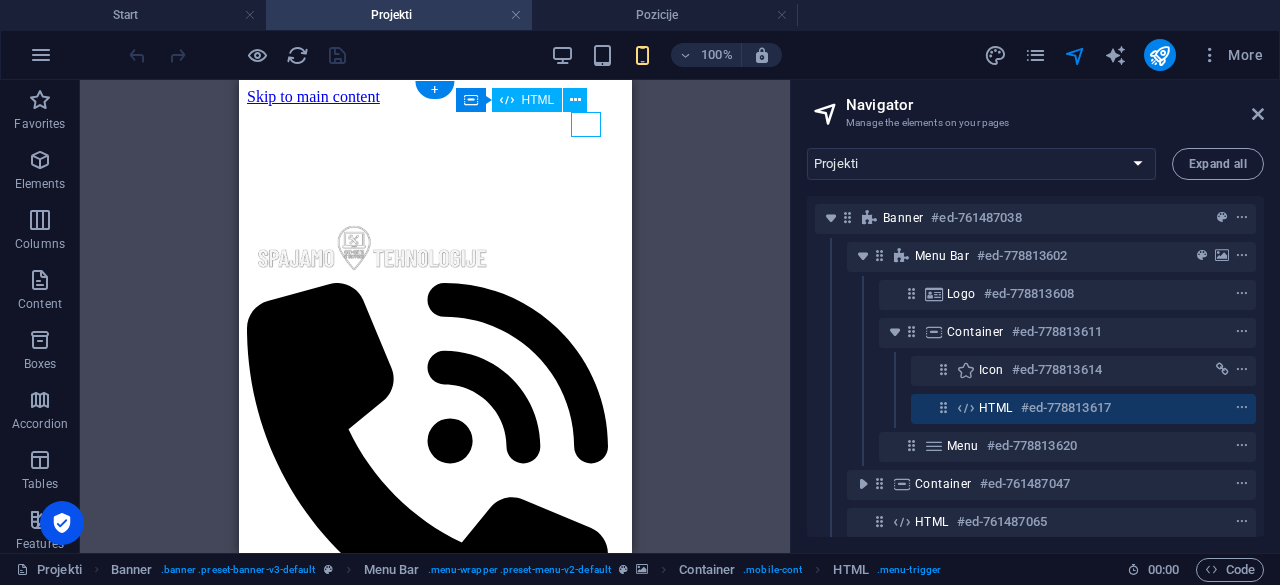 click on "HTML" at bounding box center (996, 408) 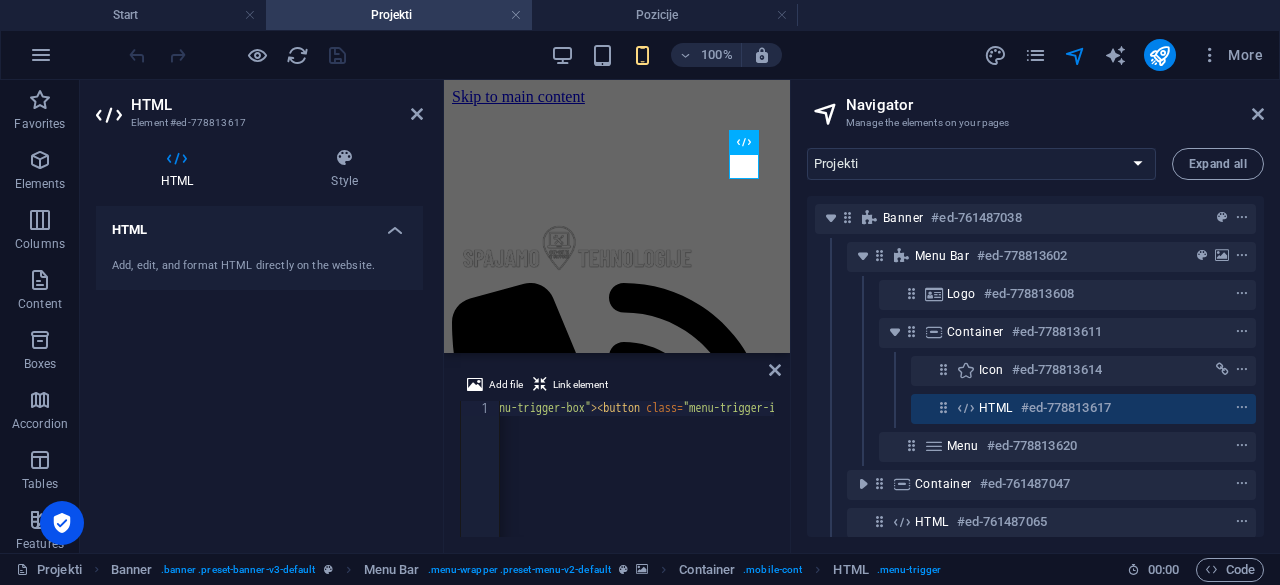 scroll, scrollTop: 0, scrollLeft: 0, axis: both 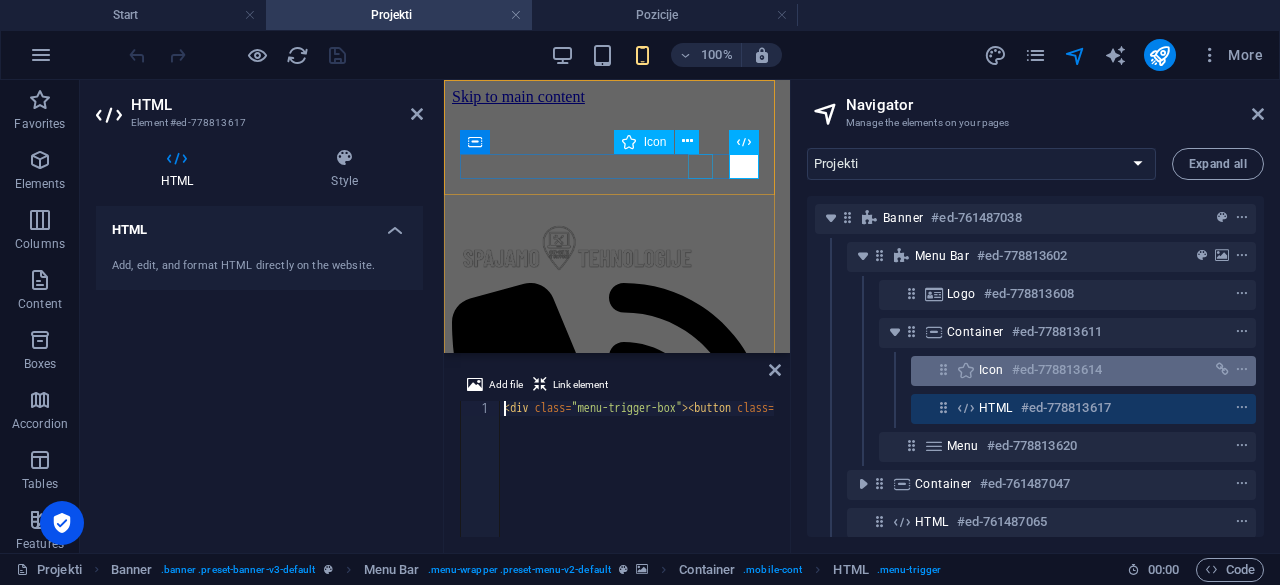 click at bounding box center (966, 370) 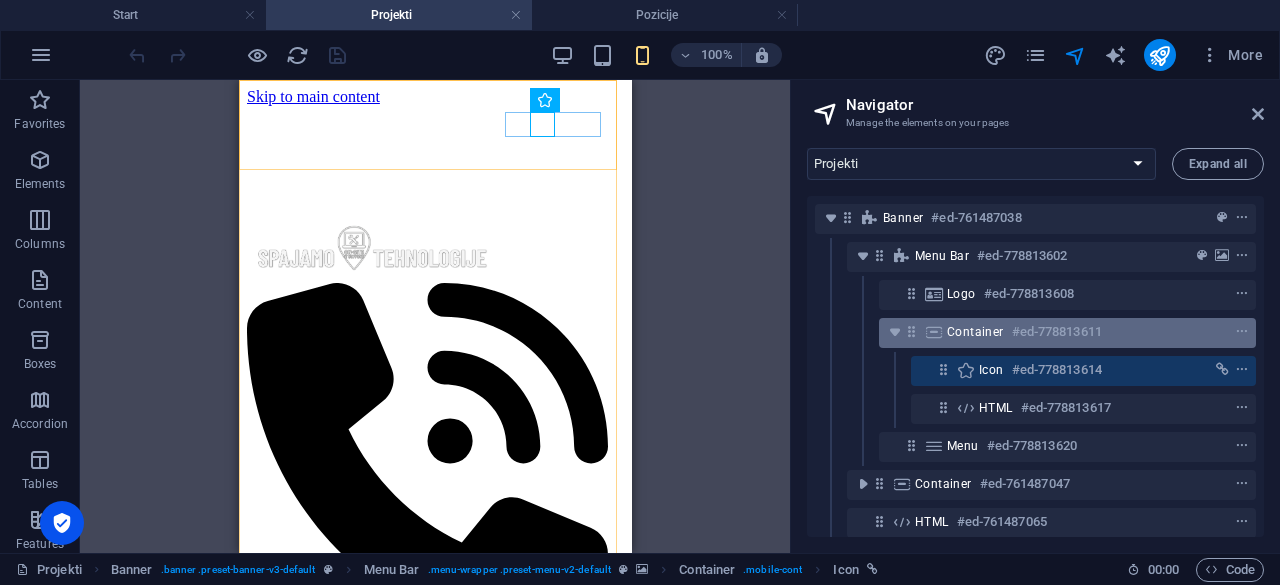 click on "Container #ed-778813611" at bounding box center [1051, 332] 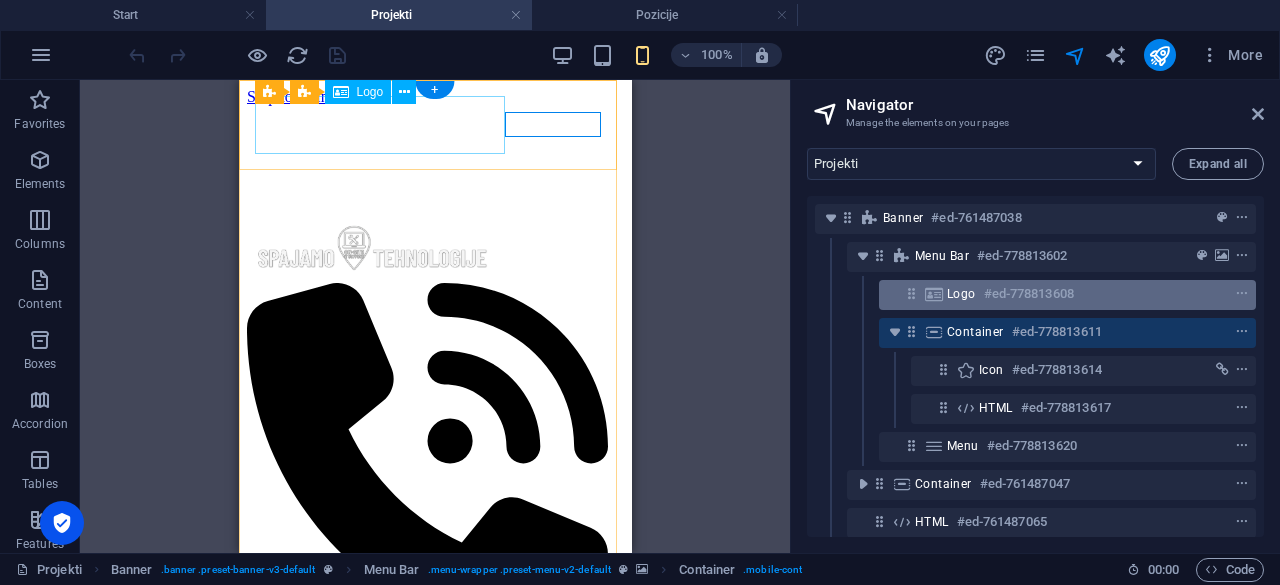 click on "Logo" at bounding box center (961, 294) 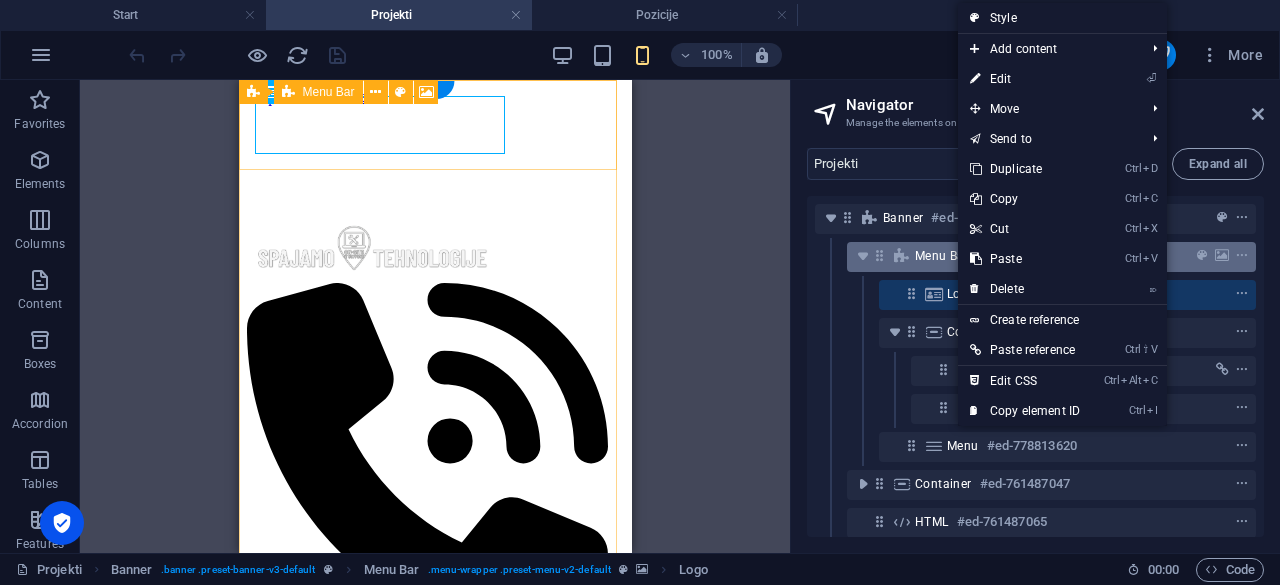 click on "Menu Bar" at bounding box center [942, 256] 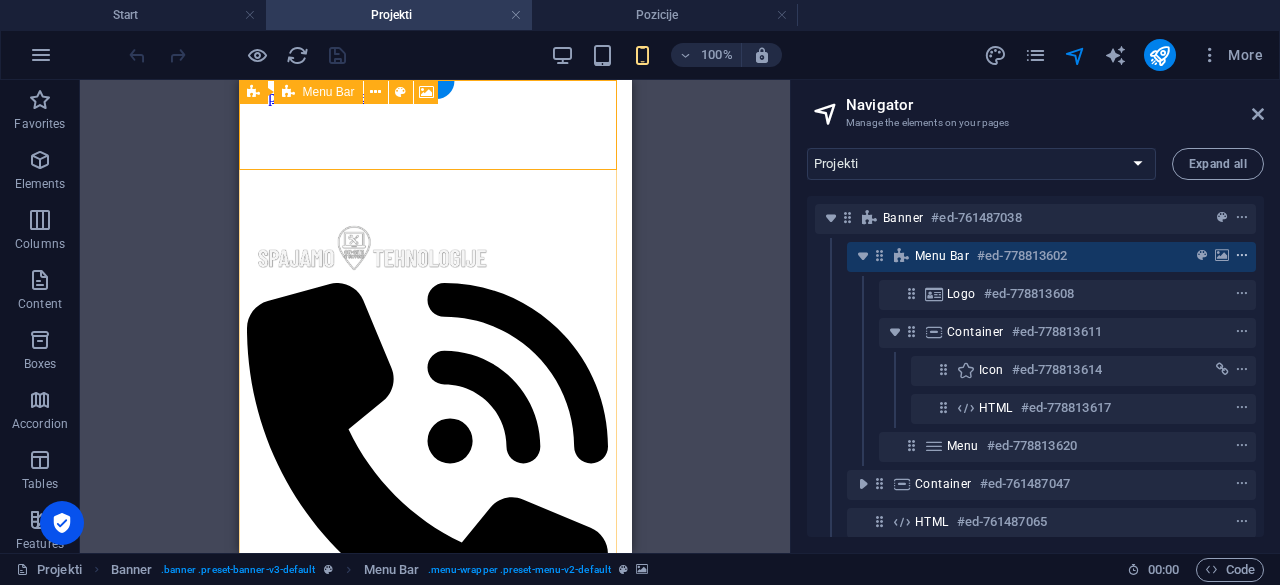 click at bounding box center [1242, 256] 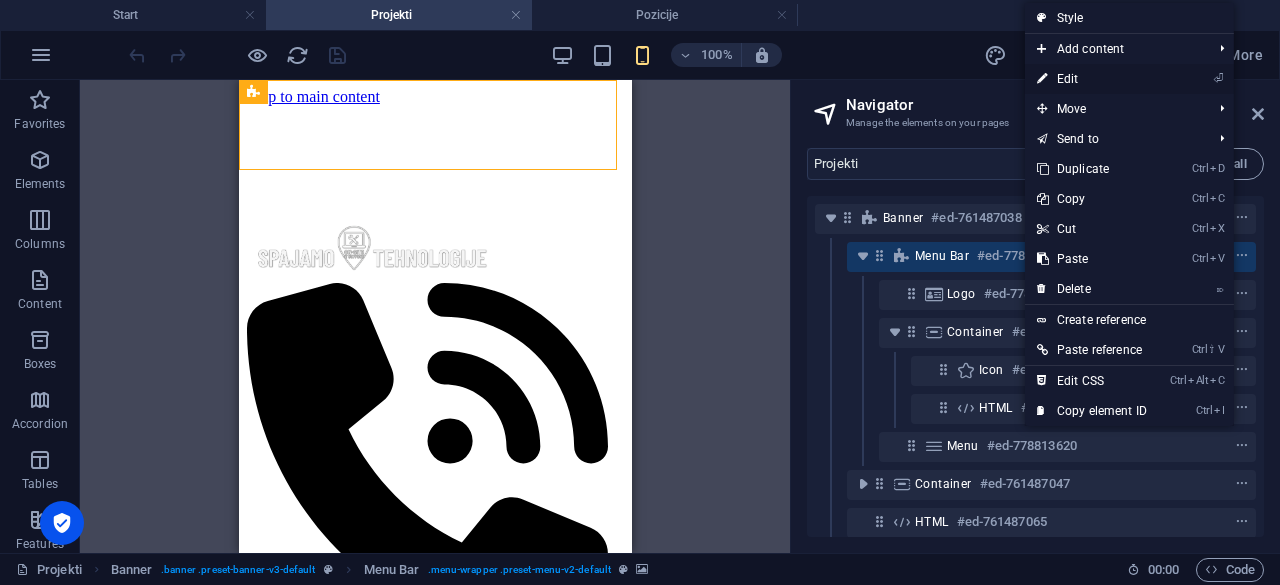 click on "⏎  Edit" at bounding box center [1092, 79] 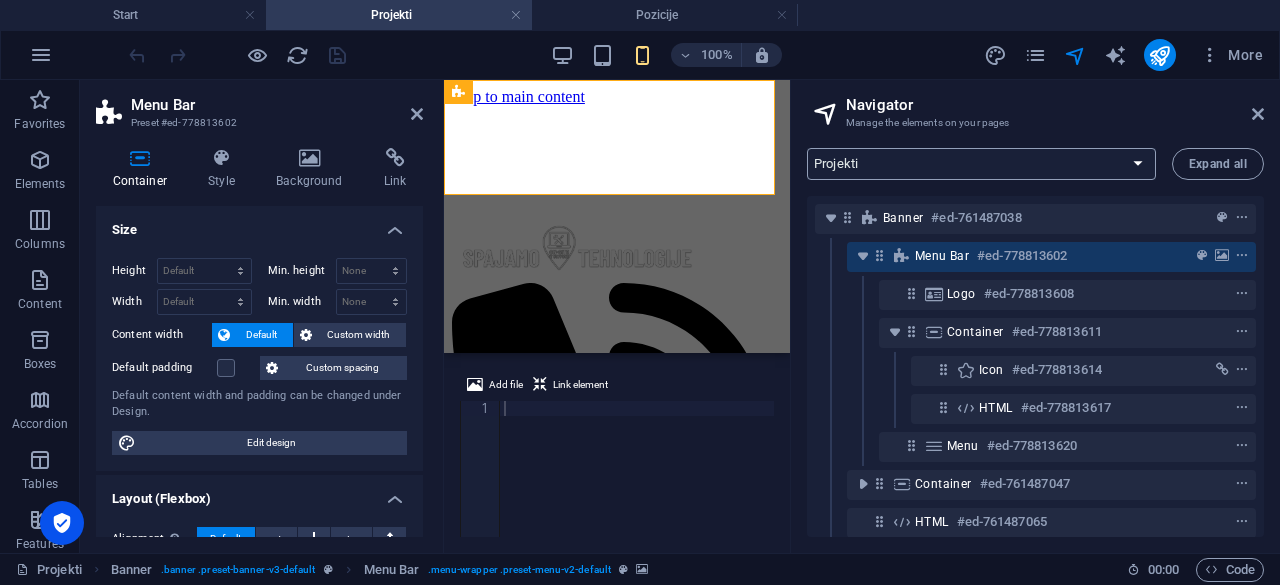 click on "Start  Projekti  Pozicije  Uvjeti korištenja  Privatnost podataka" at bounding box center [981, 164] 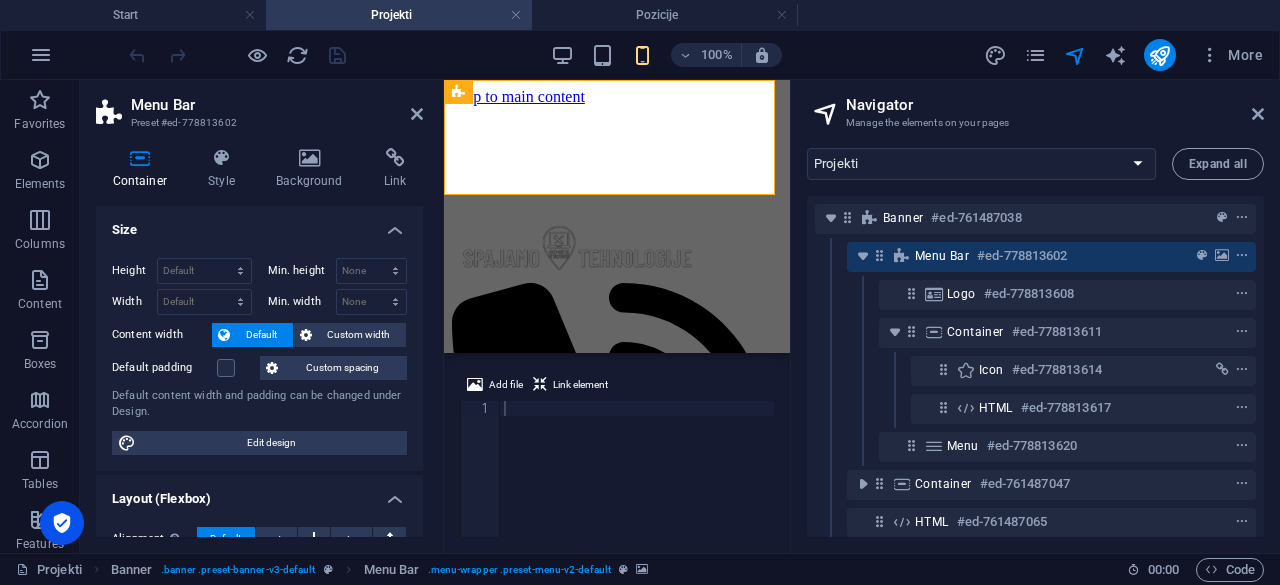 type 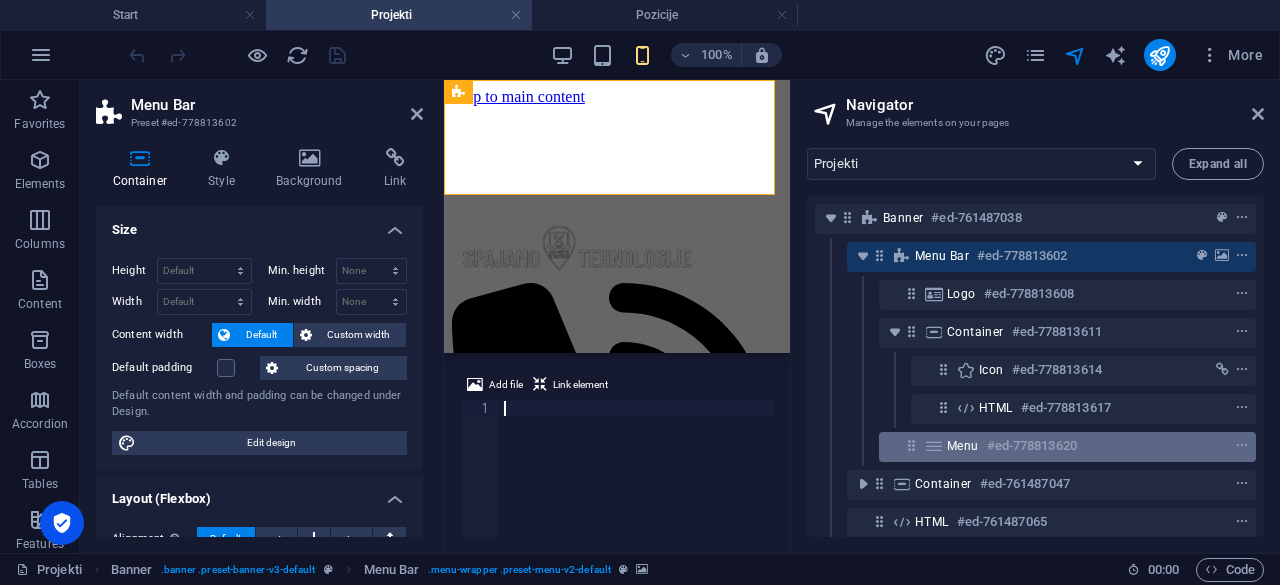drag, startPoint x: 602, startPoint y: 404, endPoint x: 921, endPoint y: 447, distance: 321.88507 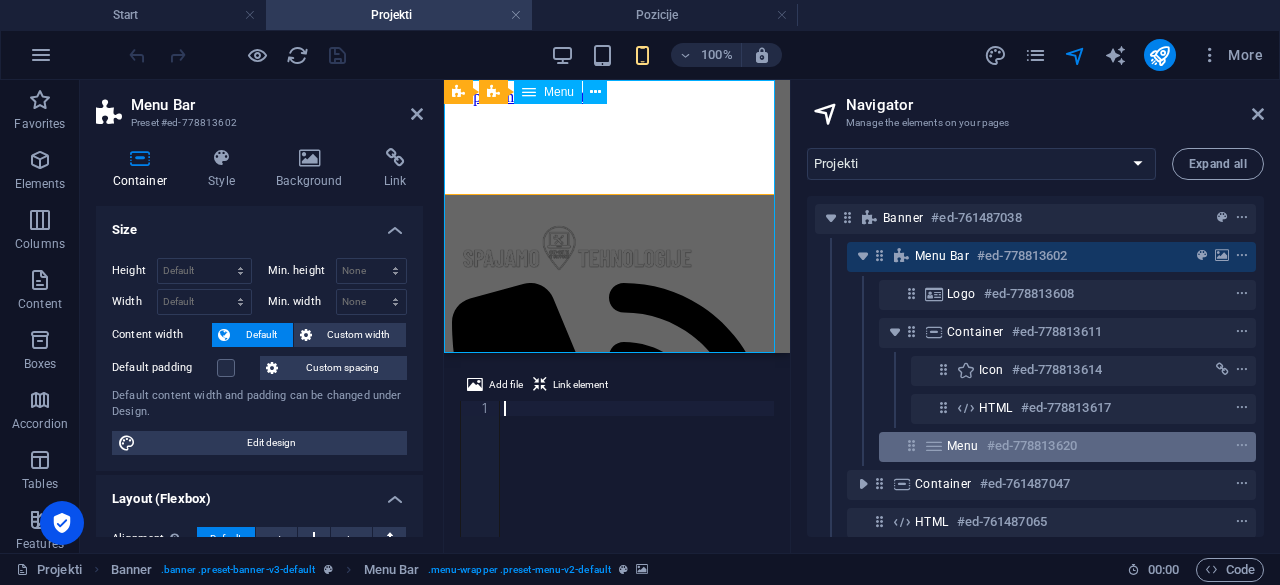click on "Menu #ed-778813620" at bounding box center [1067, 447] 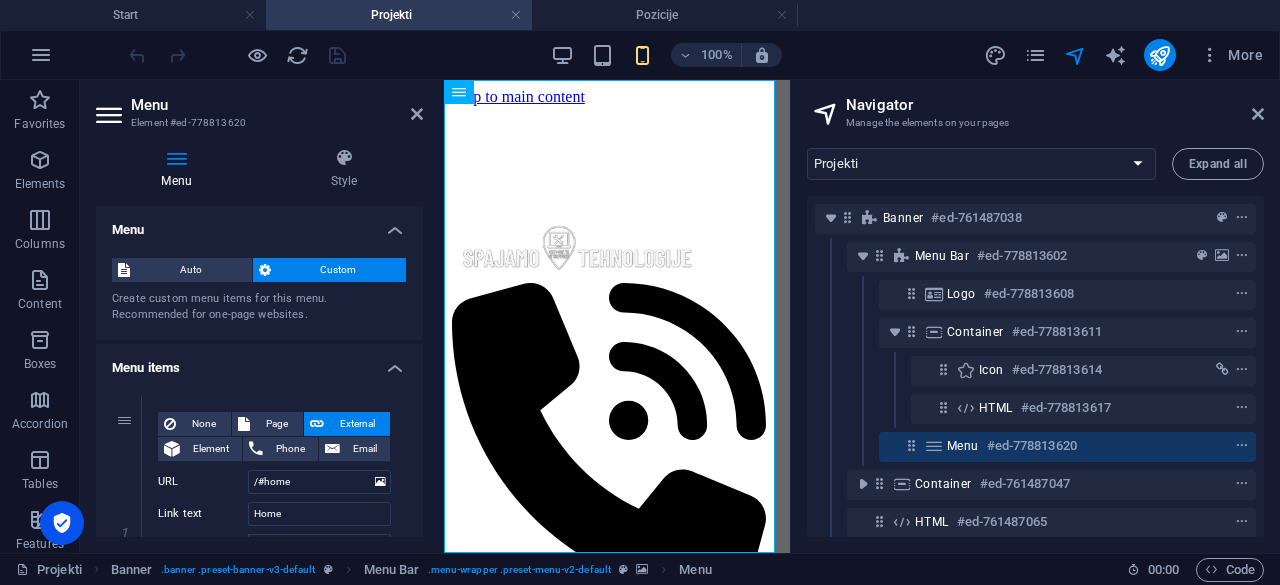 click at bounding box center (176, 158) 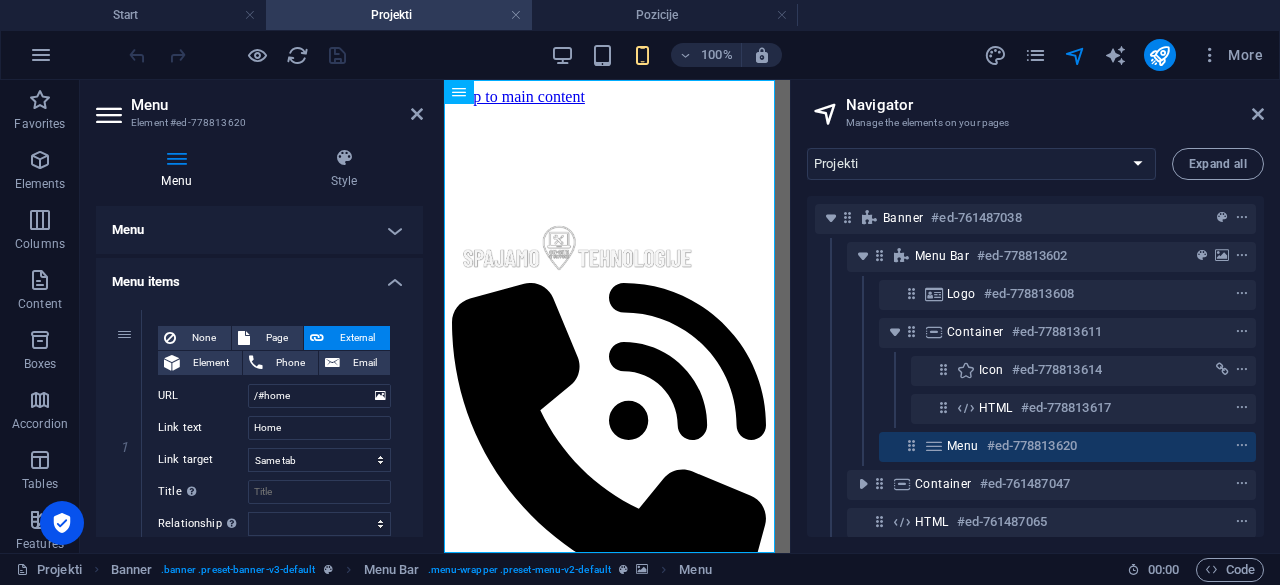 scroll, scrollTop: 133, scrollLeft: 0, axis: vertical 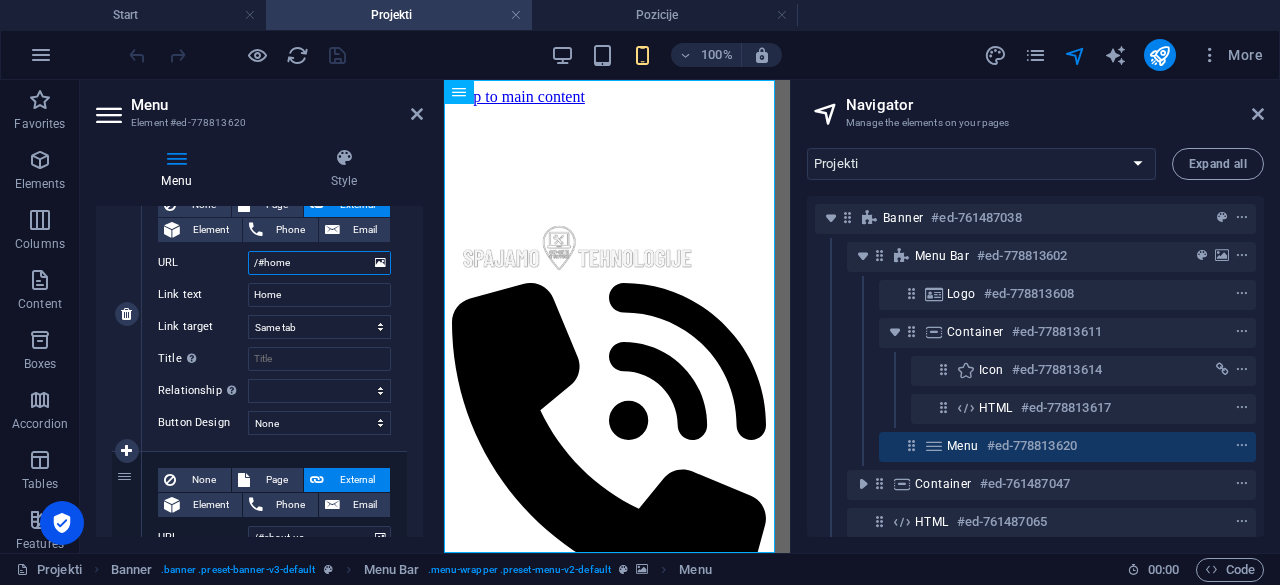 click on "/#home" at bounding box center [319, 263] 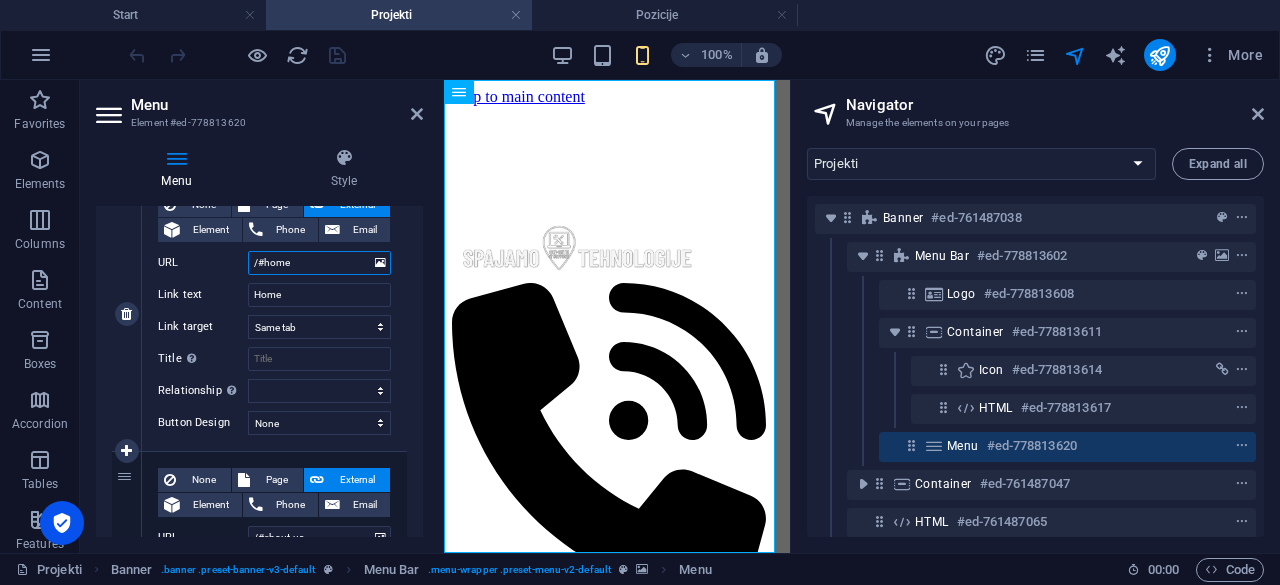 click on "/#home" at bounding box center (319, 263) 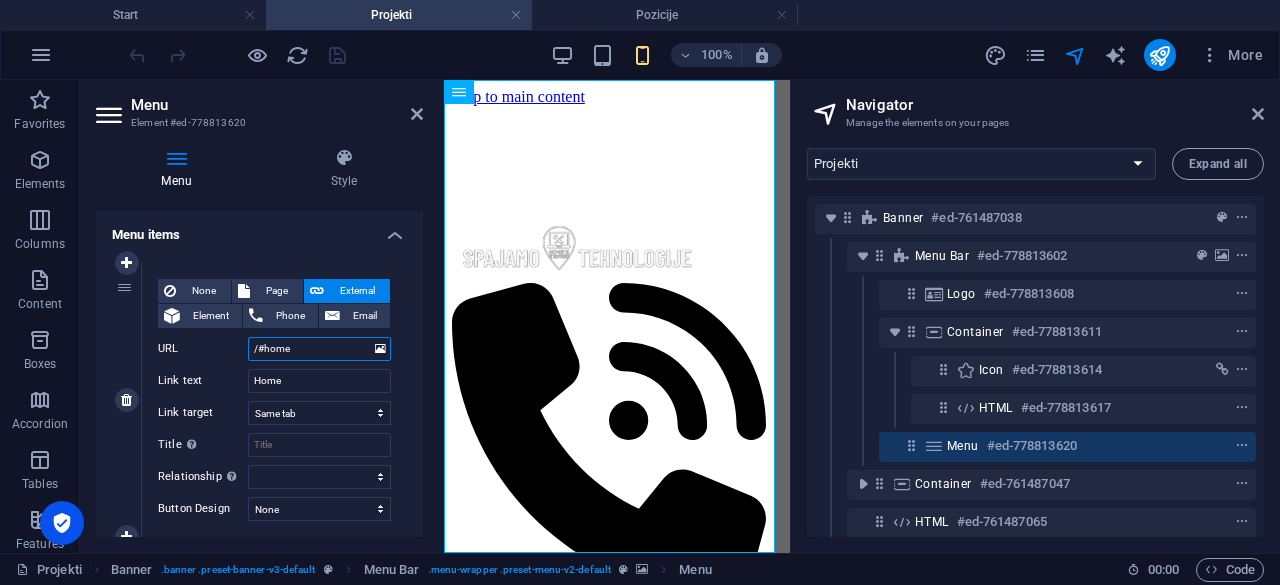 scroll, scrollTop: 0, scrollLeft: 0, axis: both 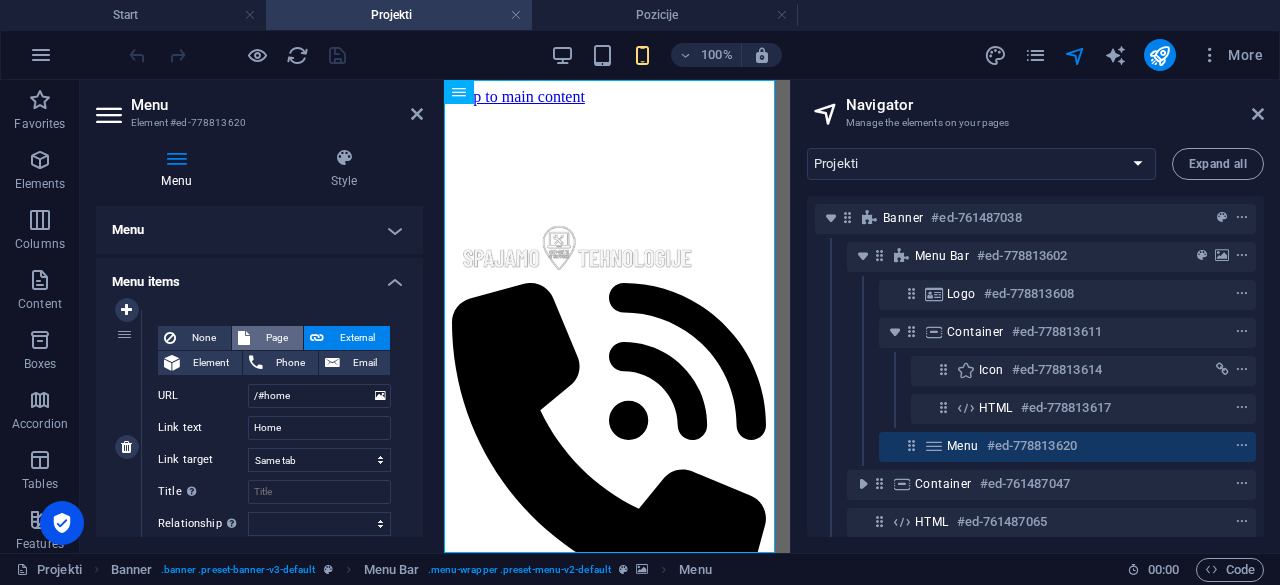 click on "Page" at bounding box center [276, 338] 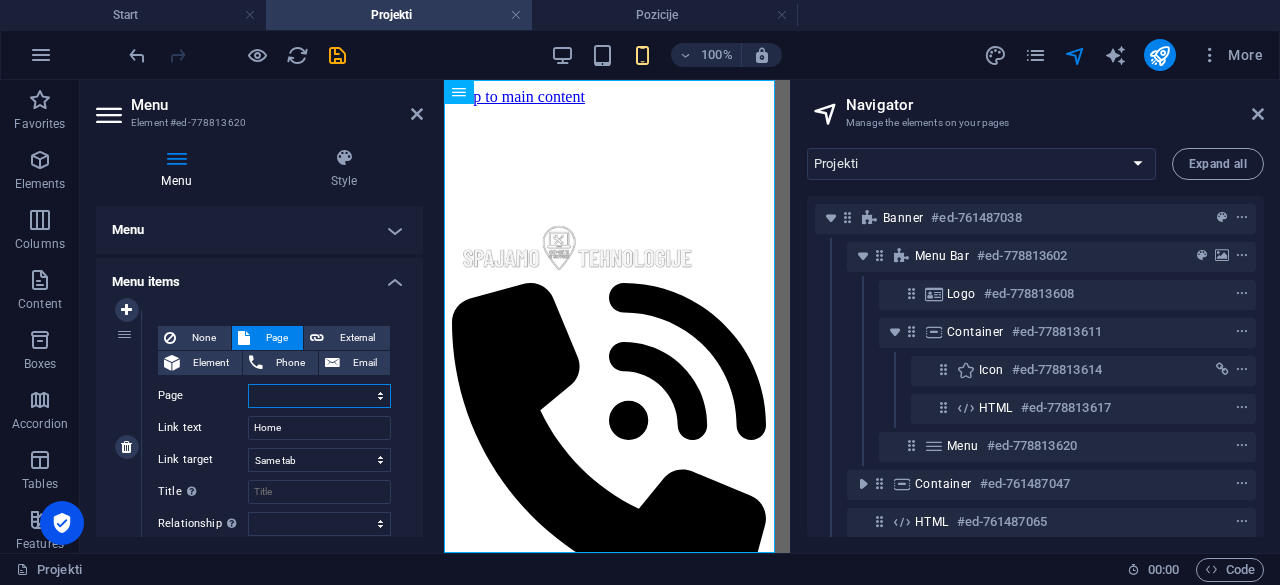 click on "Start Projekti Pozicije Uvjeti korištenja Privatnost podataka" at bounding box center [319, 396] 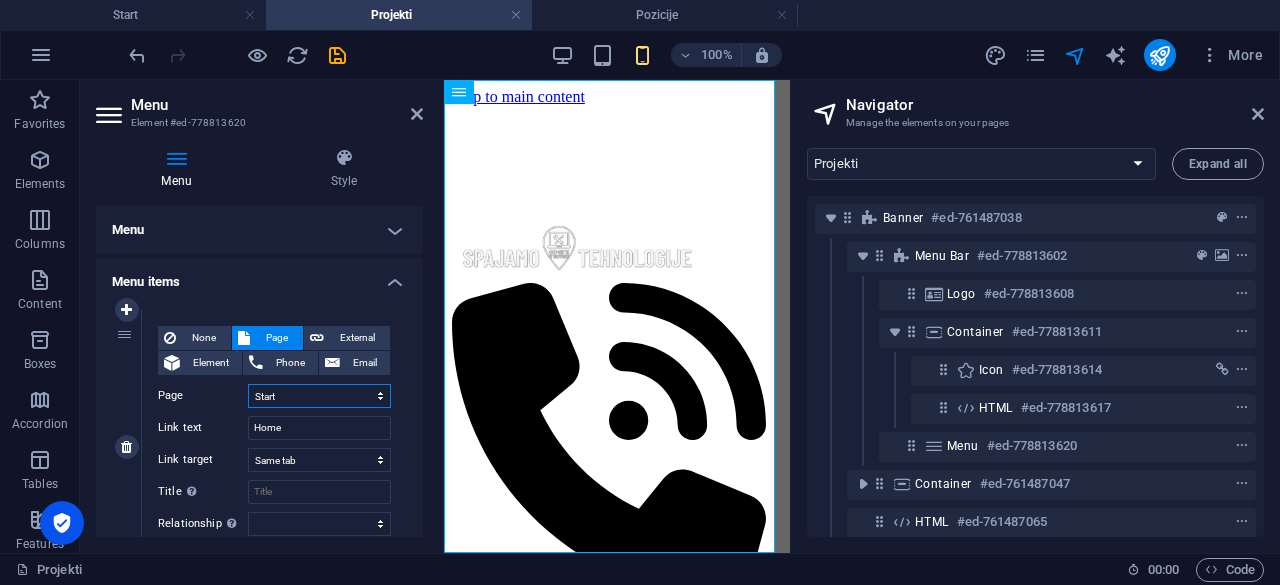 click on "Start Projekti Pozicije Uvjeti korištenja Privatnost podataka" at bounding box center (319, 396) 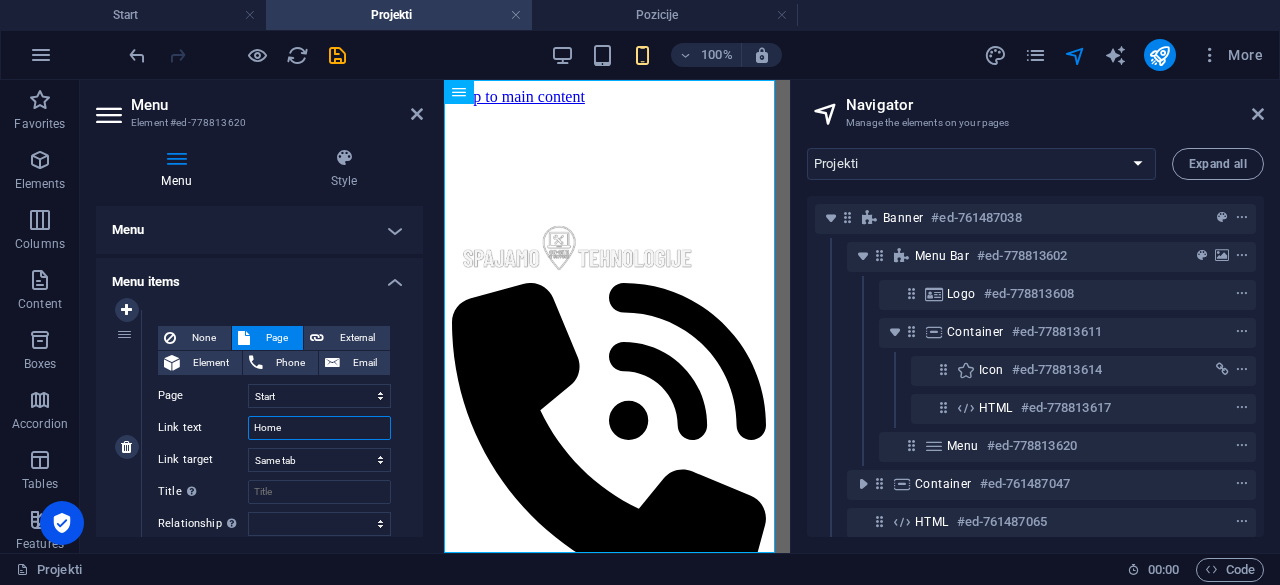 click on "Home" at bounding box center (319, 428) 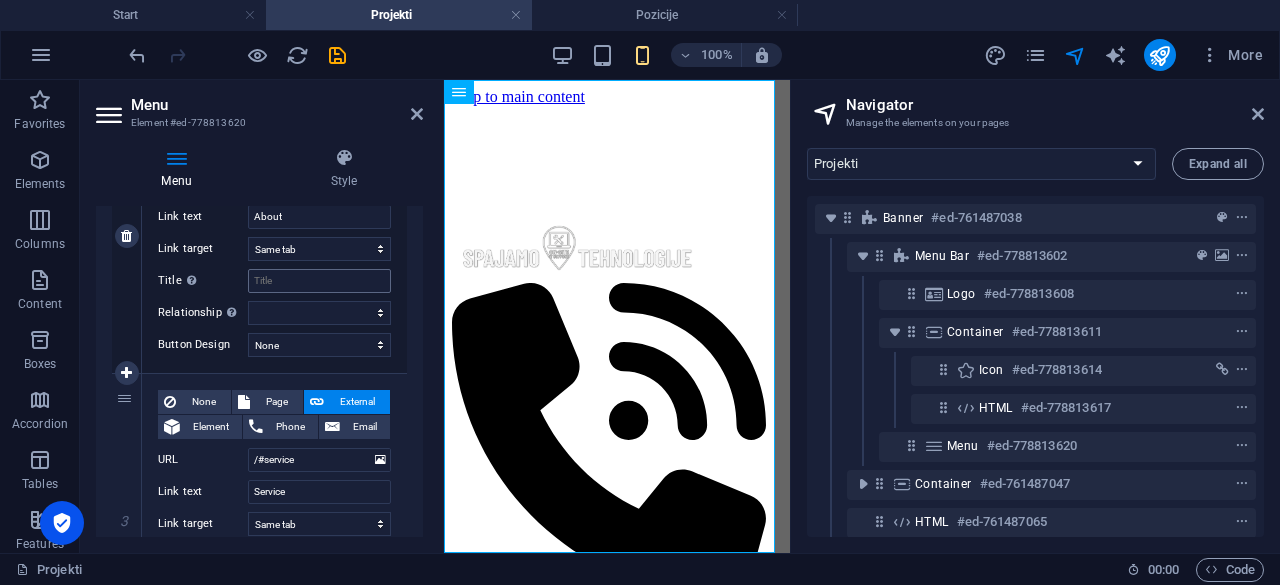 scroll, scrollTop: 0, scrollLeft: 0, axis: both 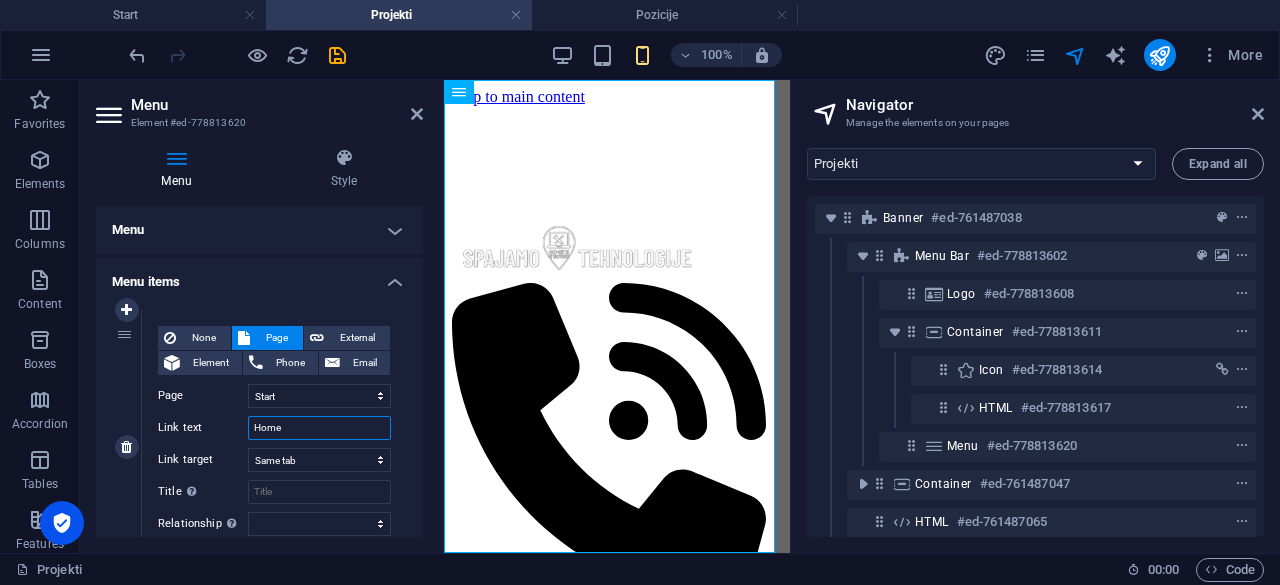 click on "Home" at bounding box center (319, 428) 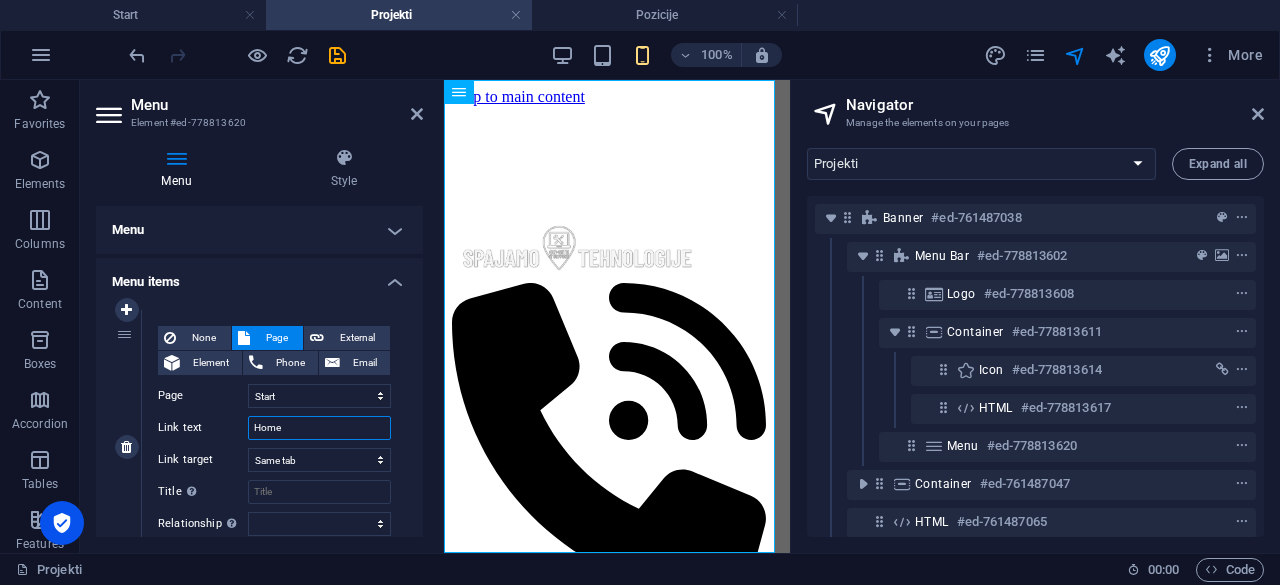 type on "S" 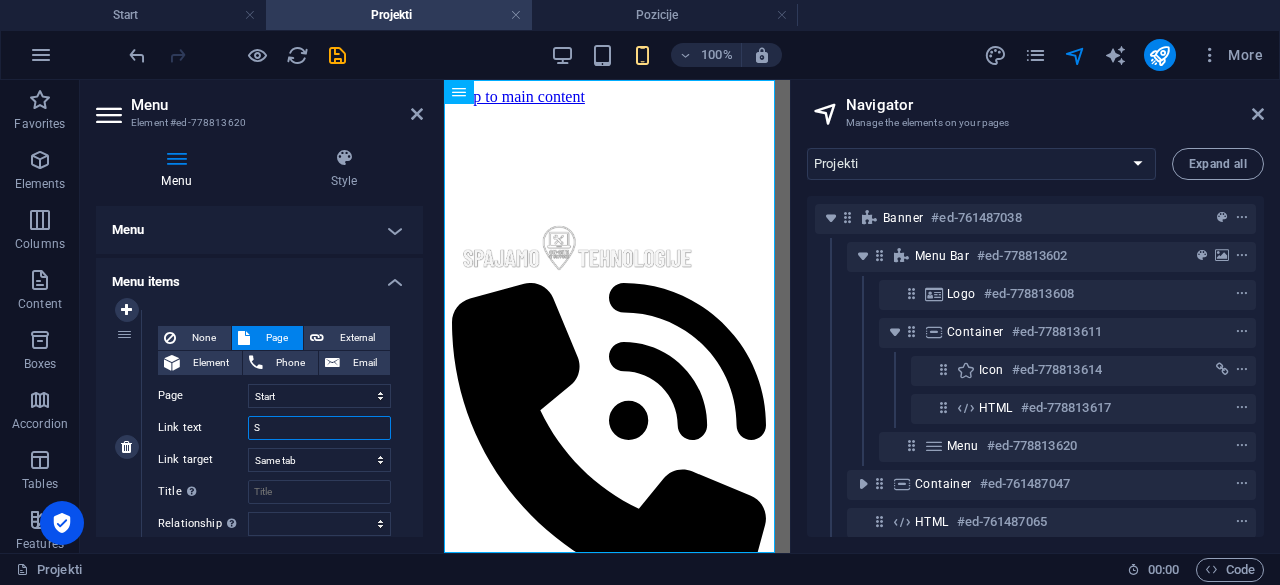 select 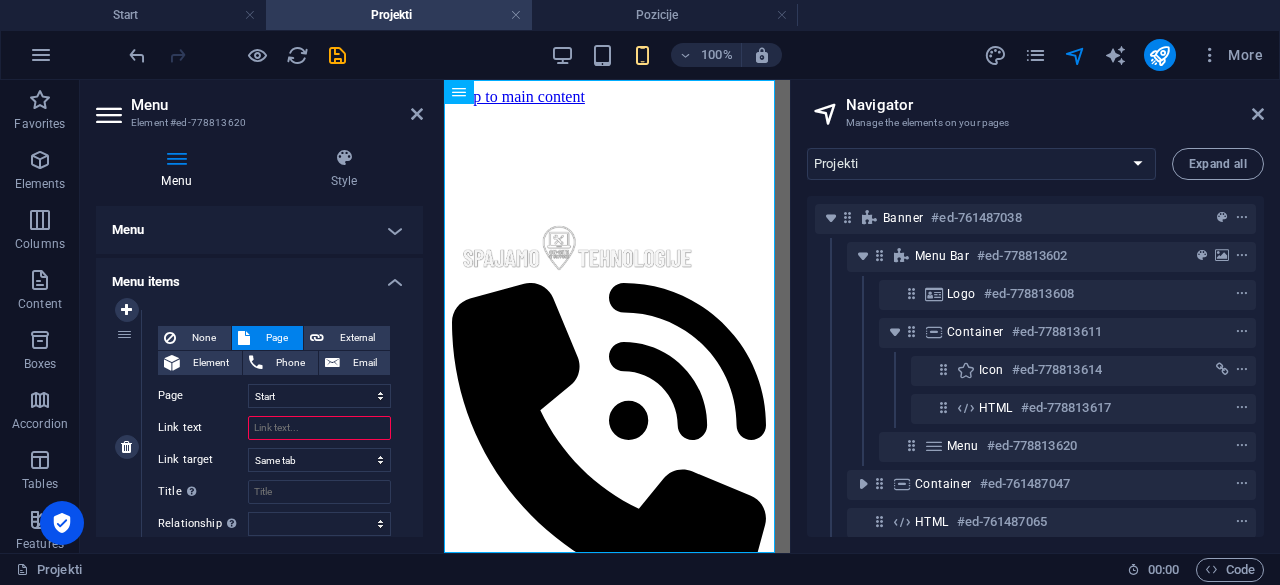 select 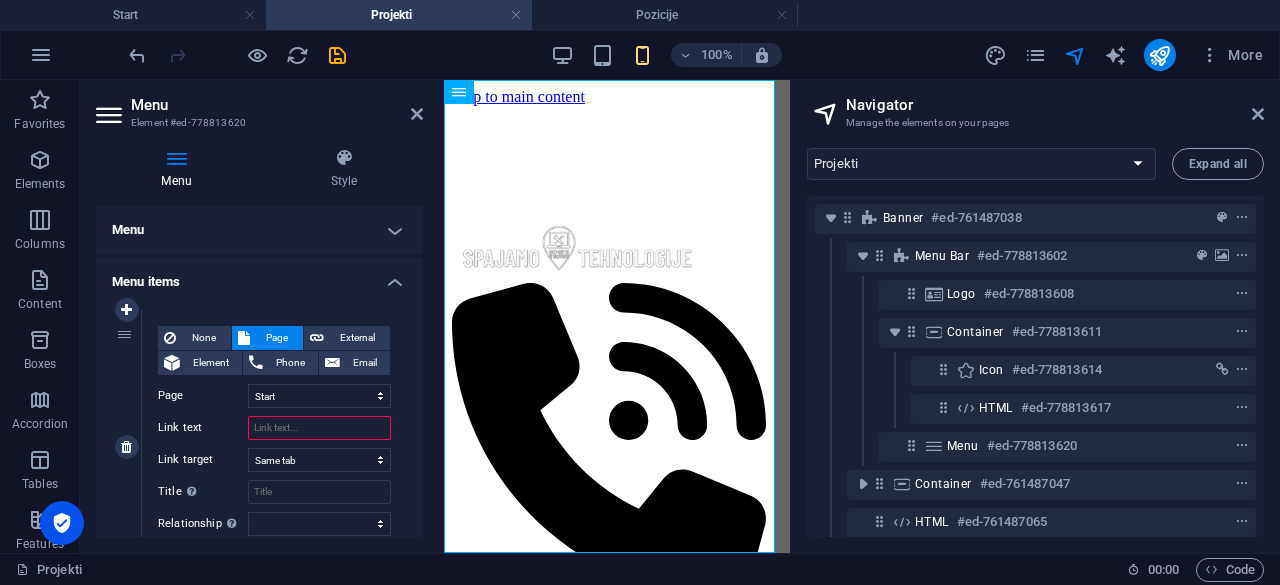 type on "Š" 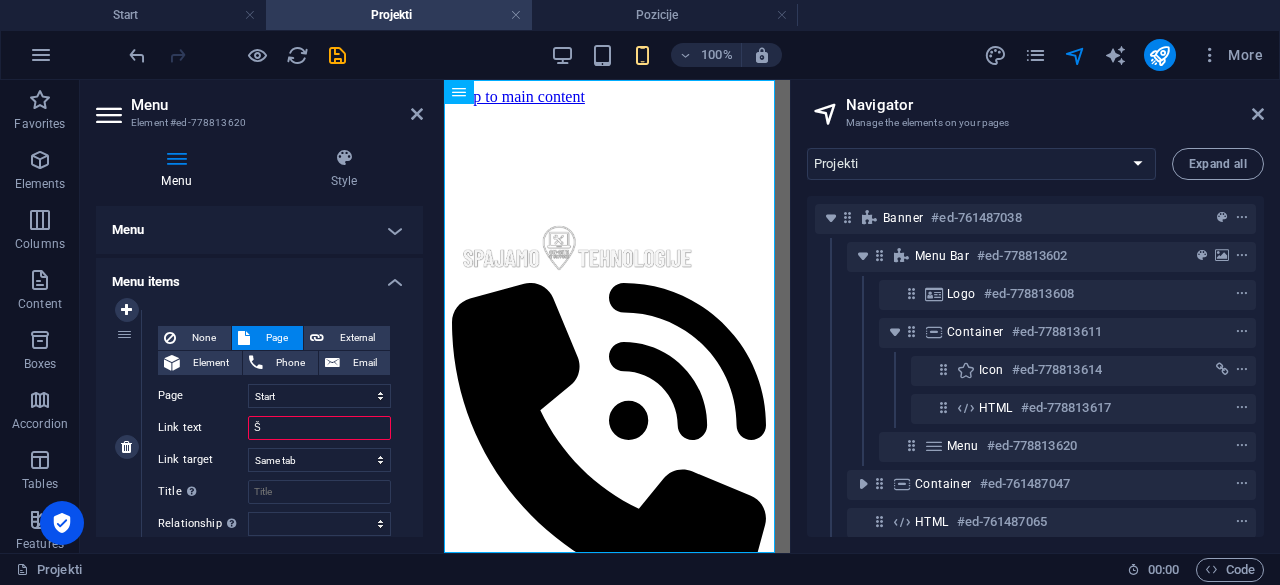 select 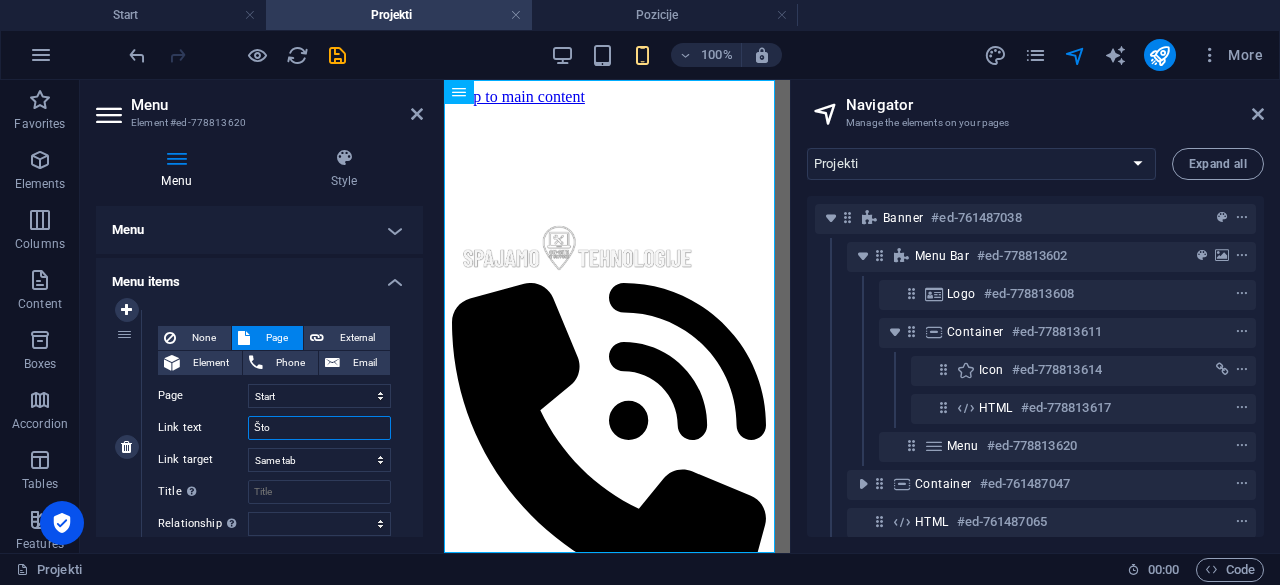 type on "Što r" 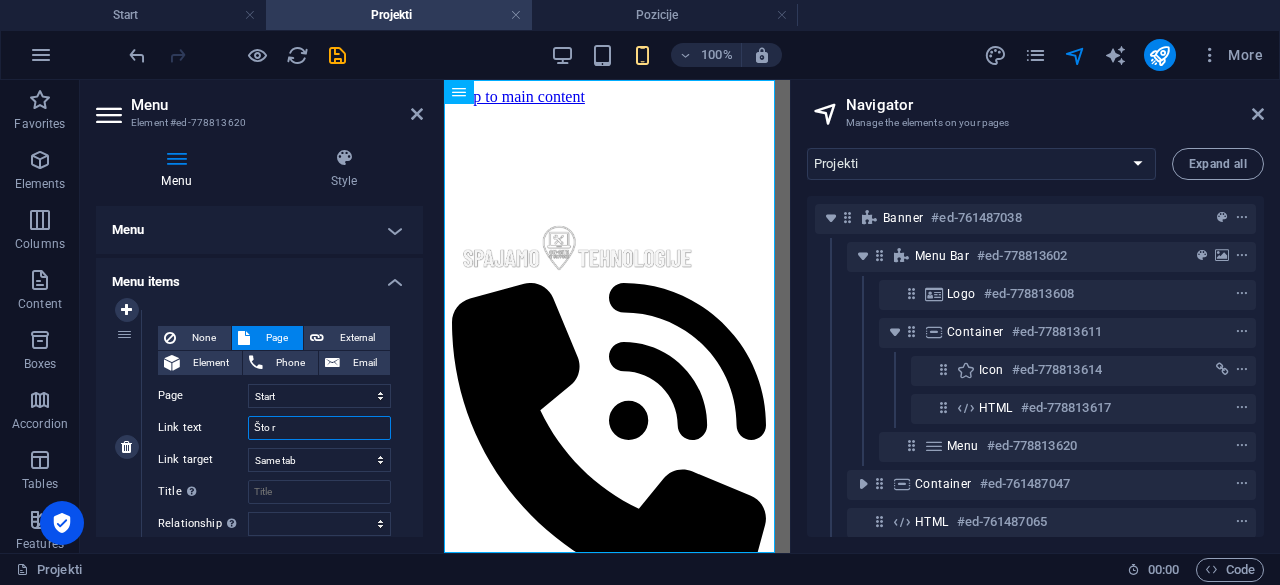select 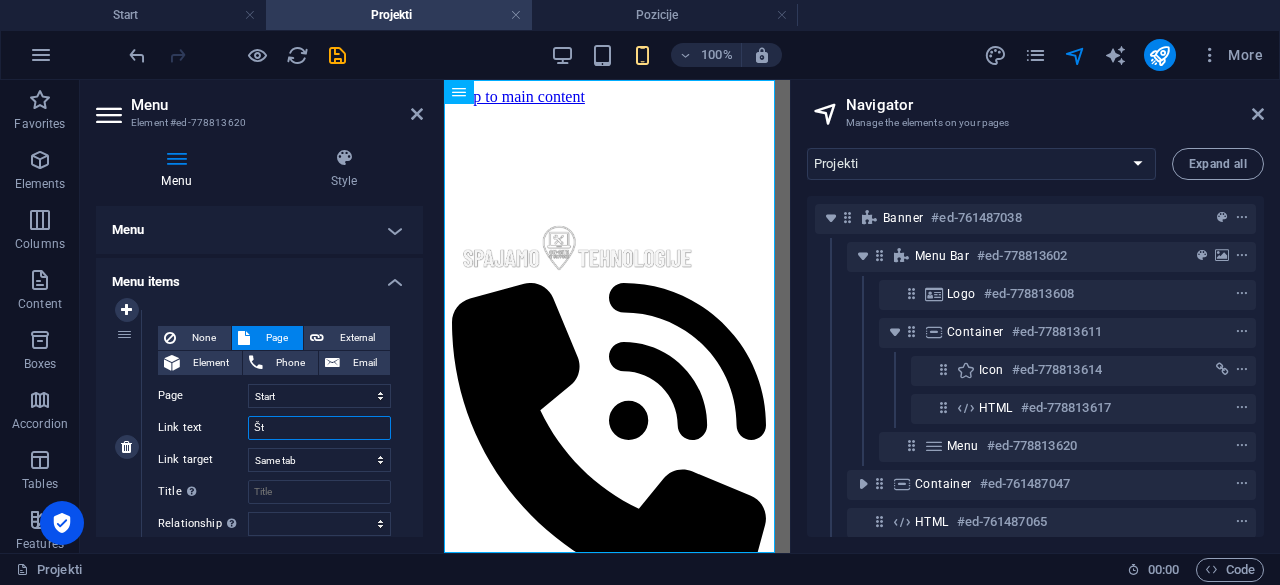 type on "Š" 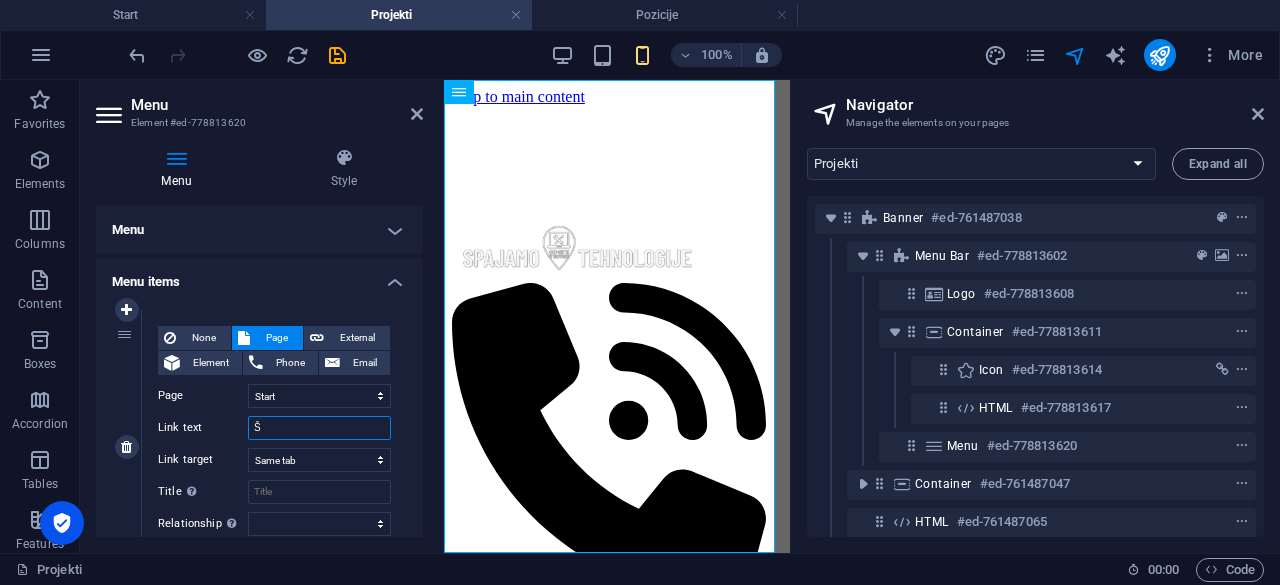 type 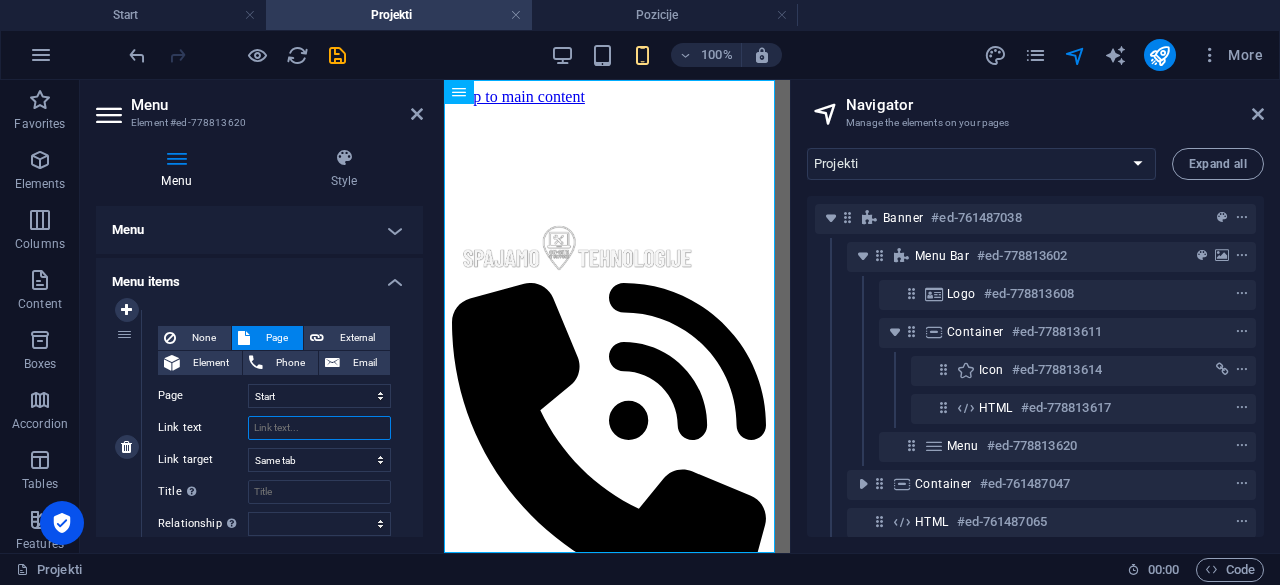 select 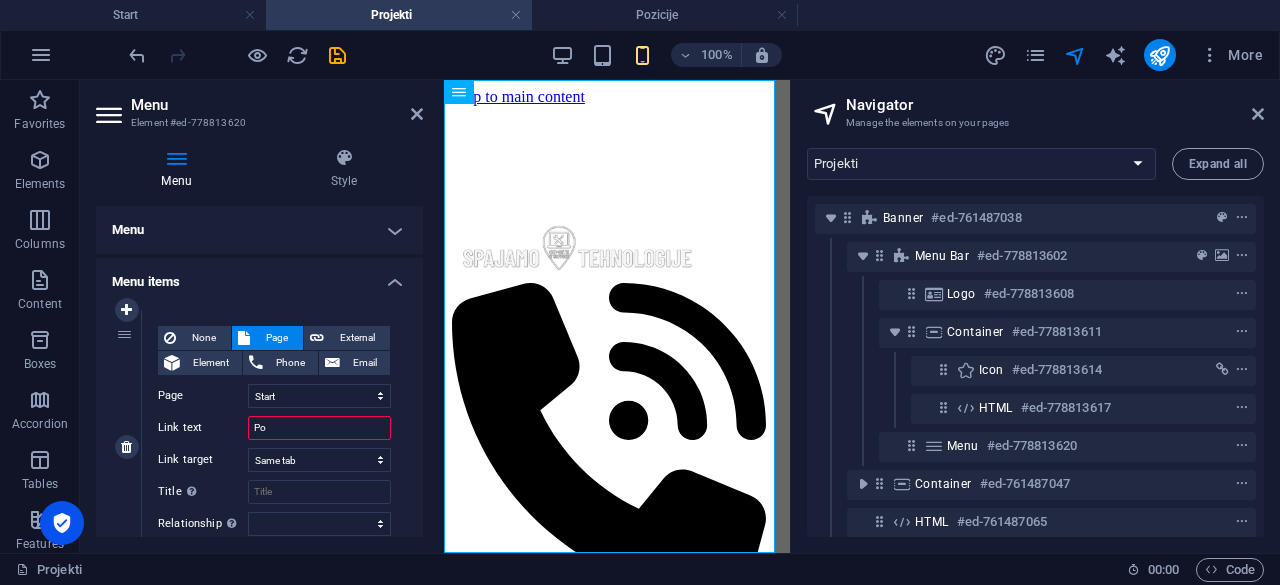 type on "Poč" 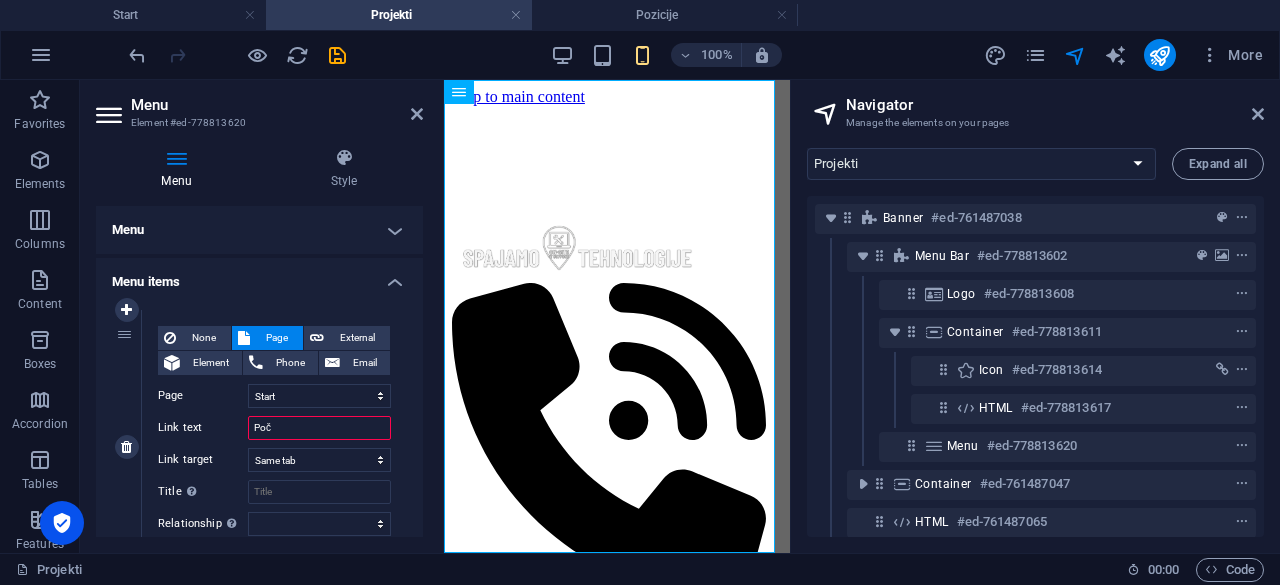 select 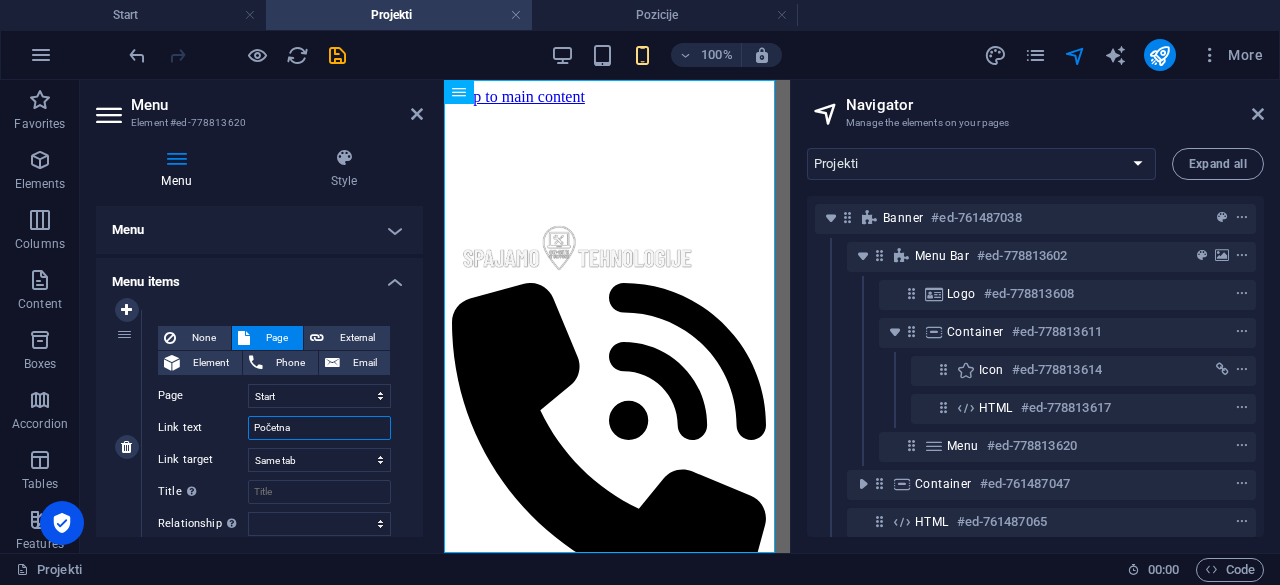 type on "Početnaa" 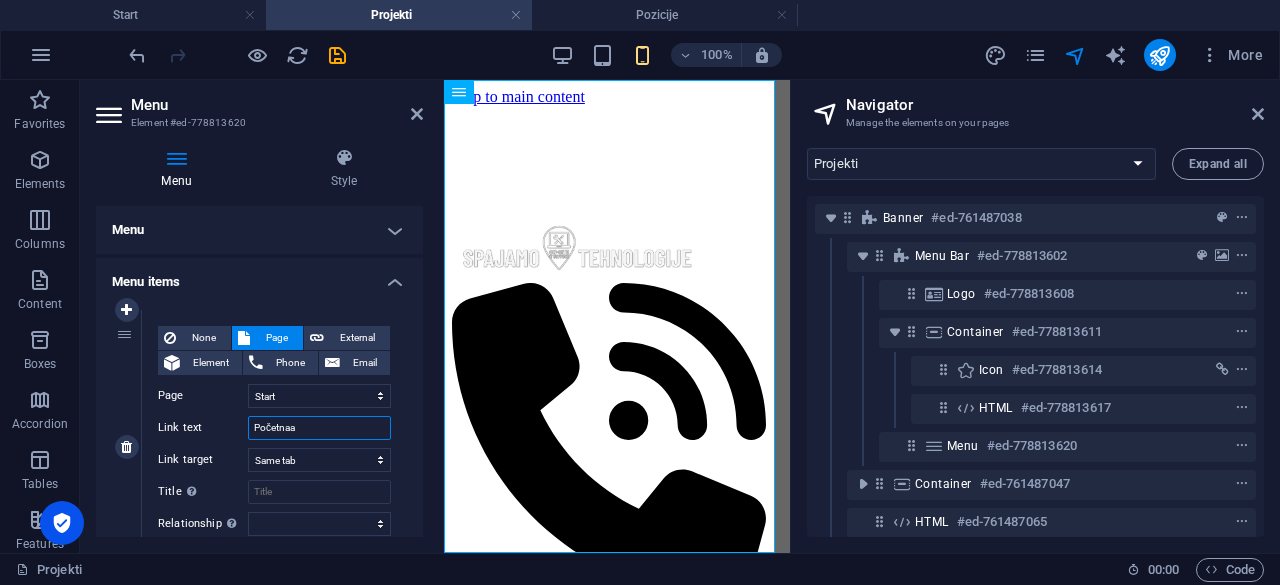 select 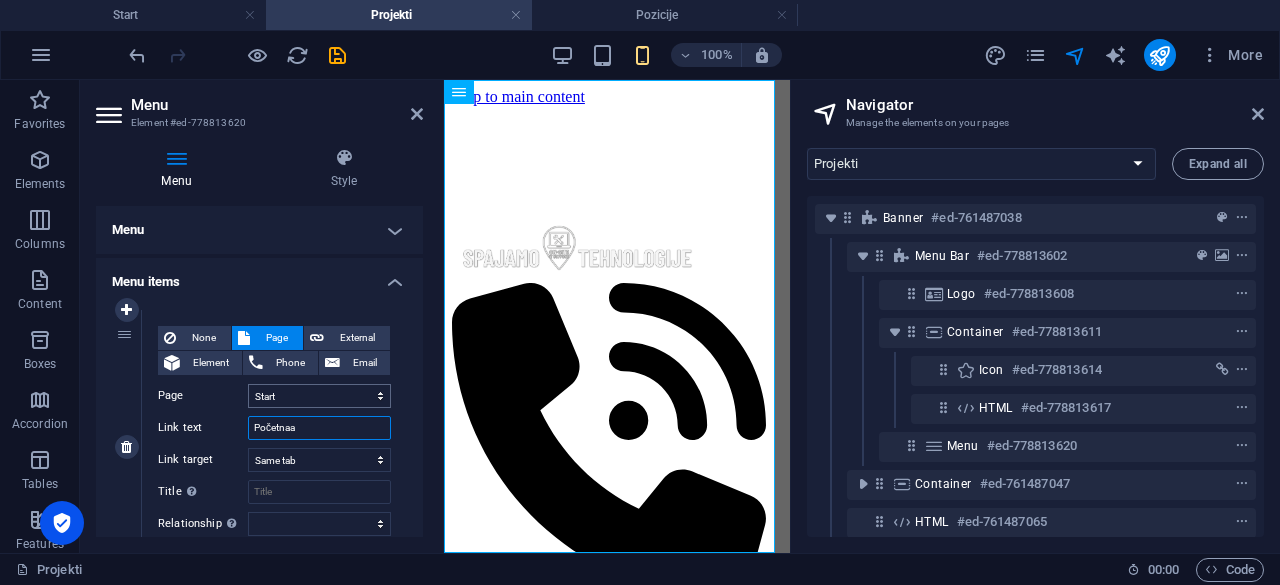 type on "Početna" 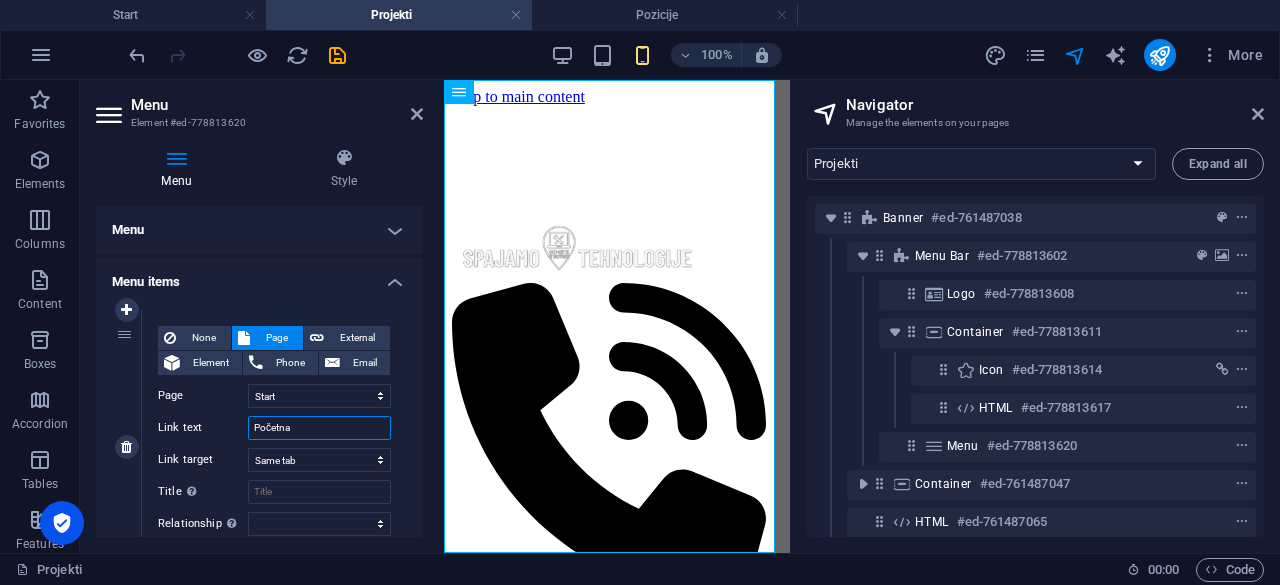 select 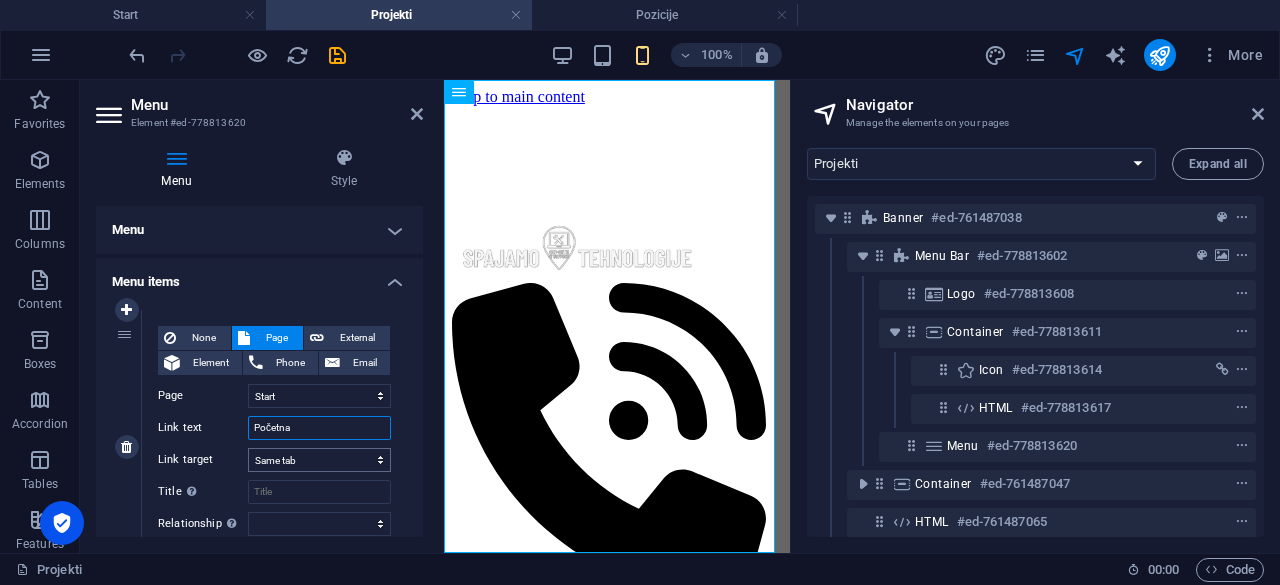 scroll, scrollTop: 133, scrollLeft: 0, axis: vertical 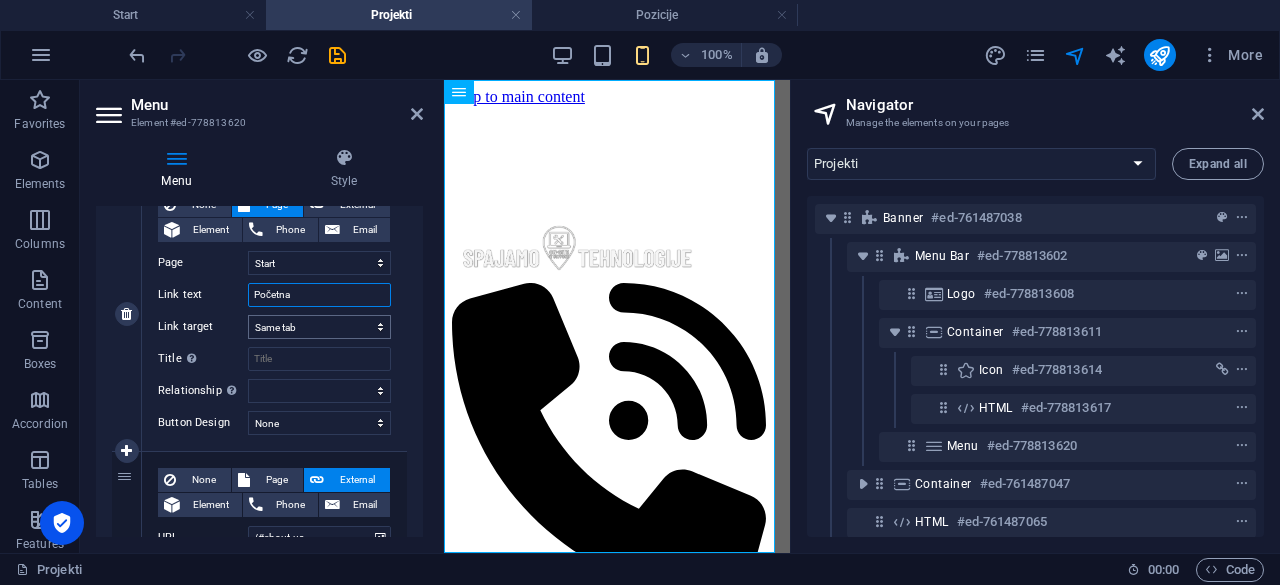 type on "Početna" 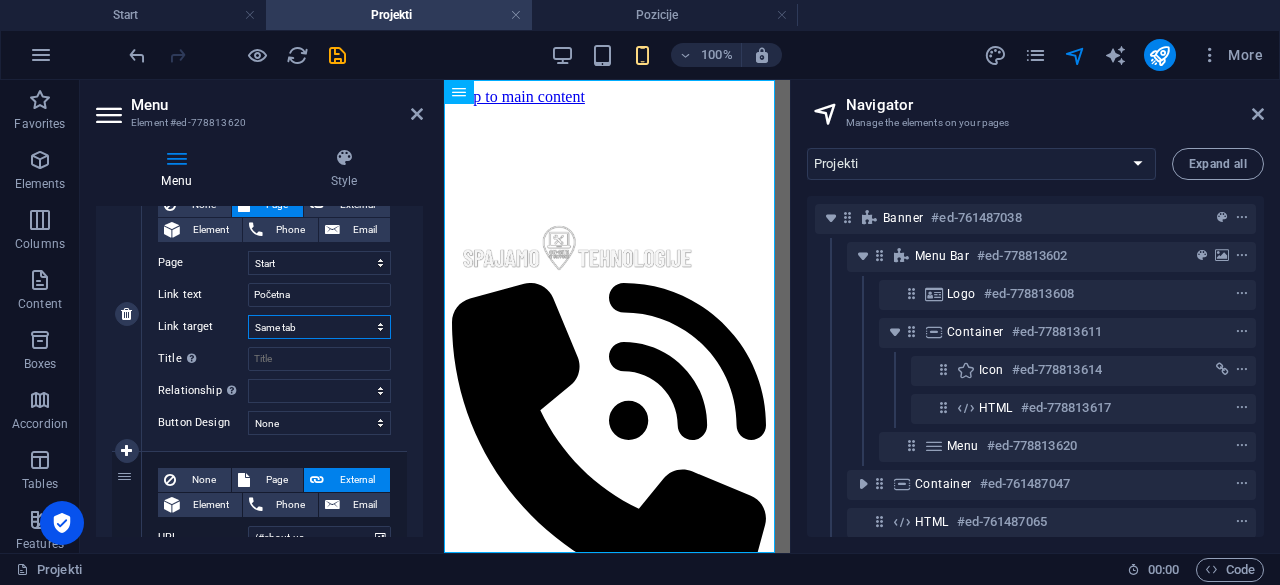 click on "New tab Same tab Overlay" at bounding box center (319, 327) 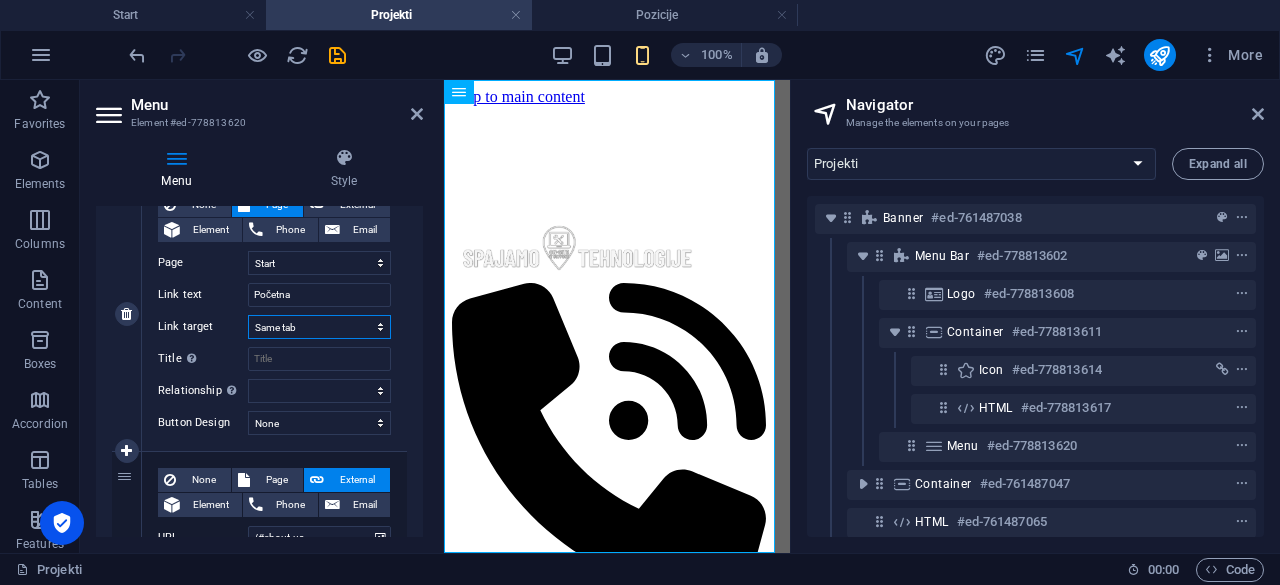 click on "New tab Same tab Overlay" at bounding box center [319, 327] 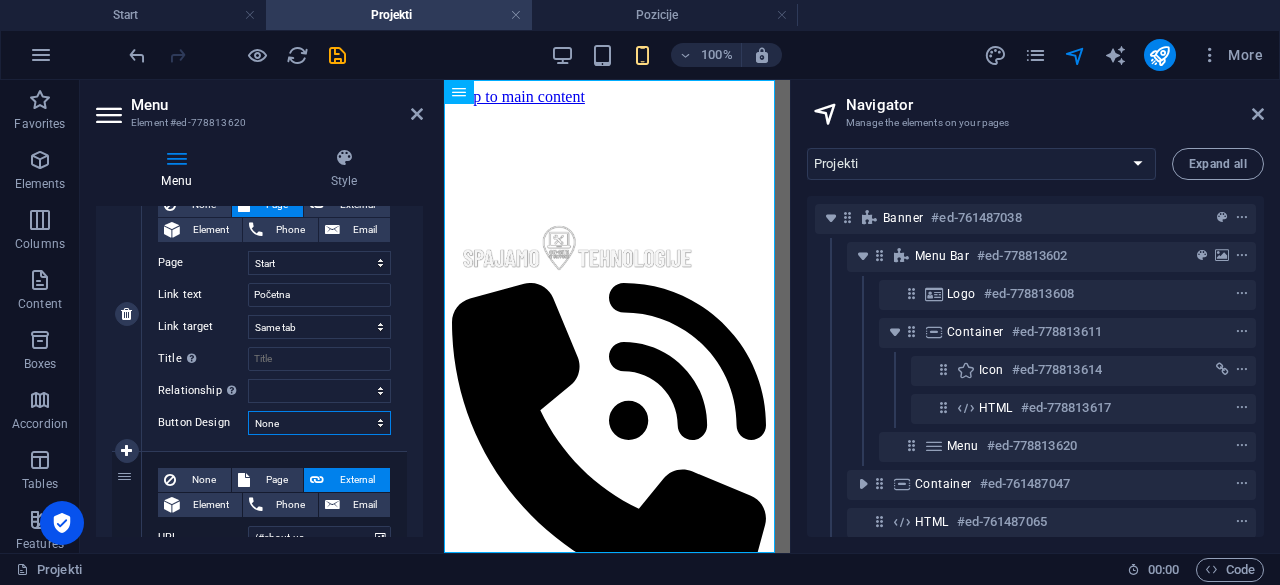 click on "None Default Primary Secondary" at bounding box center (319, 423) 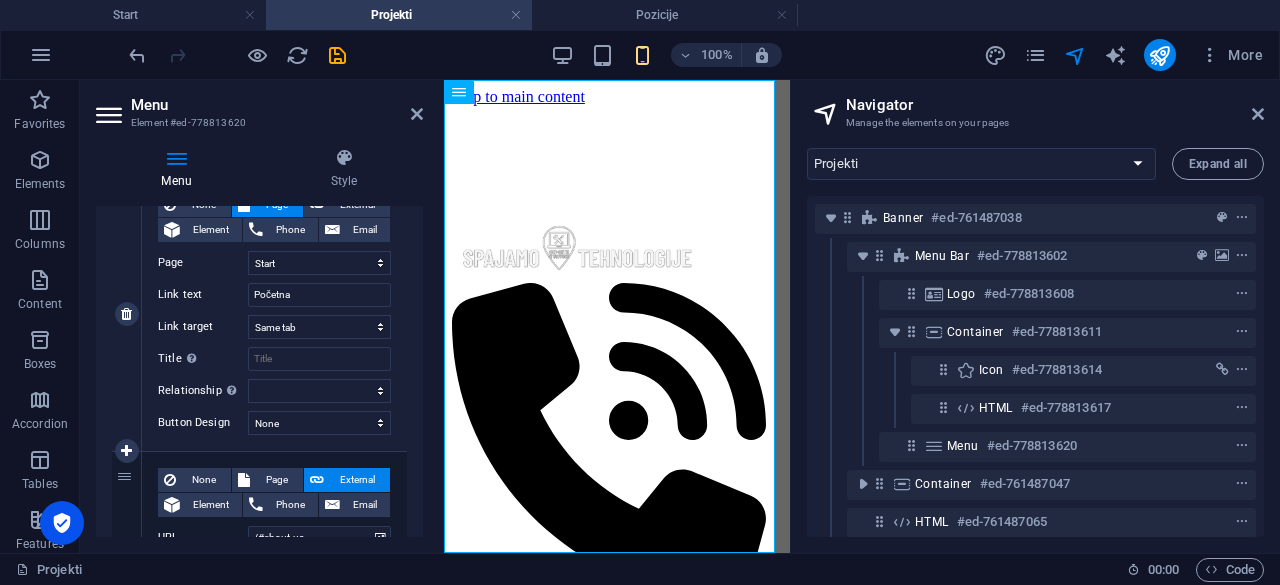 click on "None Page External Element Phone Email Page Start Projekti Pozicije Uvjeti korištenja Privatnost podataka Element
URL /#home Phone Email Link text Početna Link target New tab Same tab Overlay Title Additional link description, should not be the same as the link text. The title is most often shown as a tooltip text when the mouse moves over the element. Leave empty if uncertain. Relationship Sets the  relationship of this link to the link target . For example, the value "nofollow" instructs search engines not to follow the link. Can be left empty. alternate author bookmark external help license next nofollow noreferrer noopener prev search tag Button Design None Default Primary Secondary" at bounding box center (274, 314) 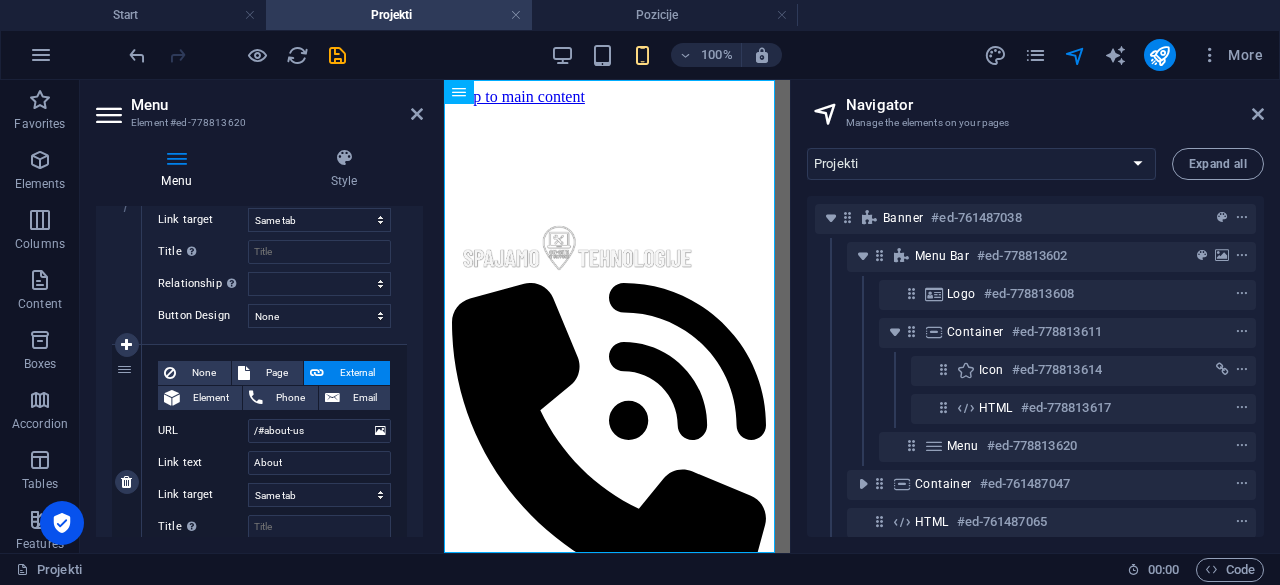 scroll, scrollTop: 400, scrollLeft: 0, axis: vertical 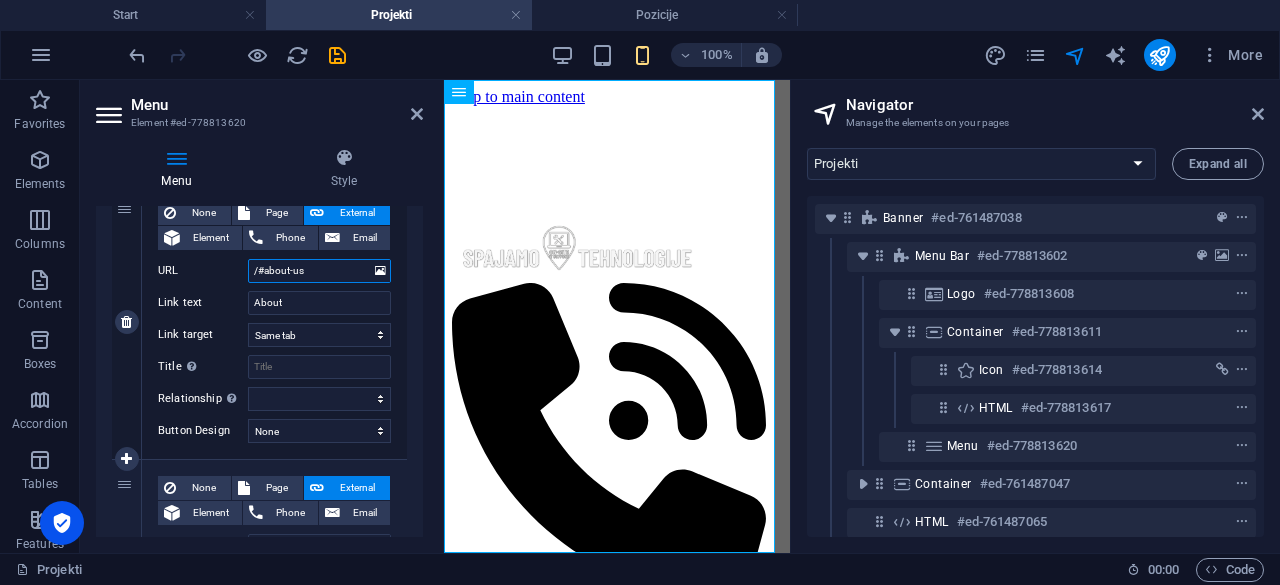 click on "/#about-us" at bounding box center [319, 271] 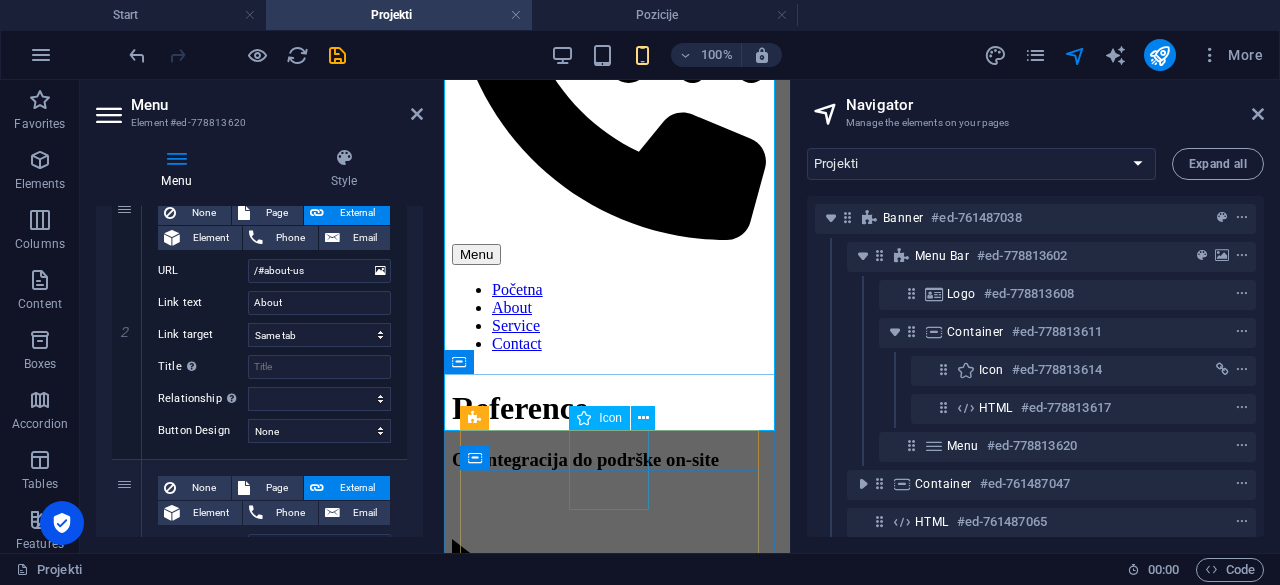 scroll, scrollTop: 400, scrollLeft: 0, axis: vertical 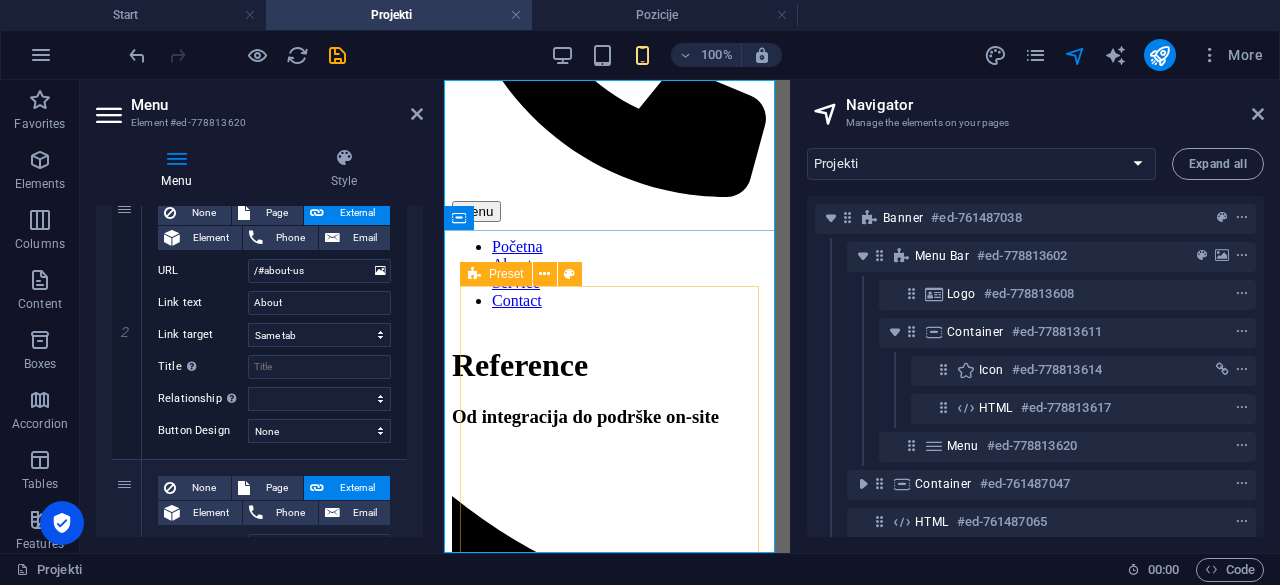 click at bounding box center (474, 274) 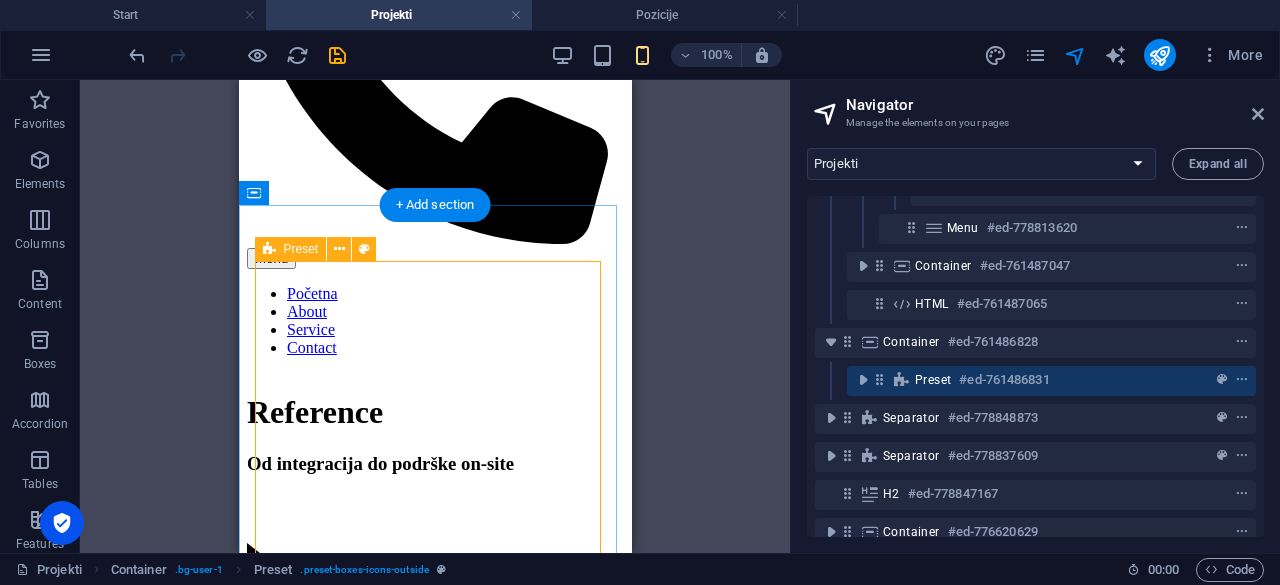 scroll, scrollTop: 240, scrollLeft: 0, axis: vertical 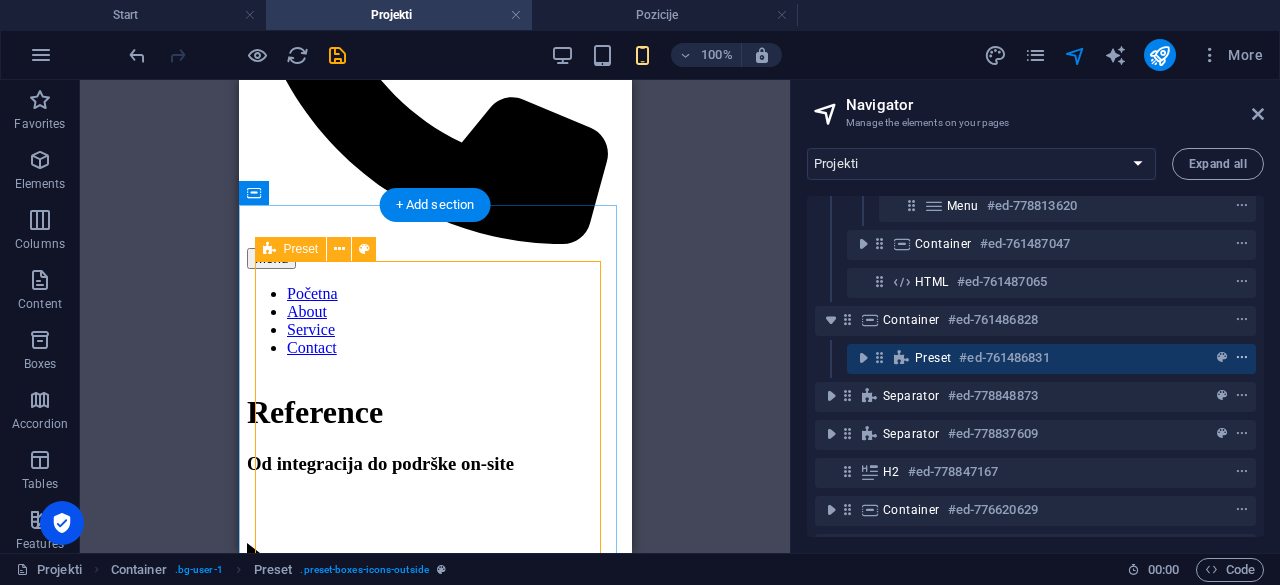 click at bounding box center [1242, 358] 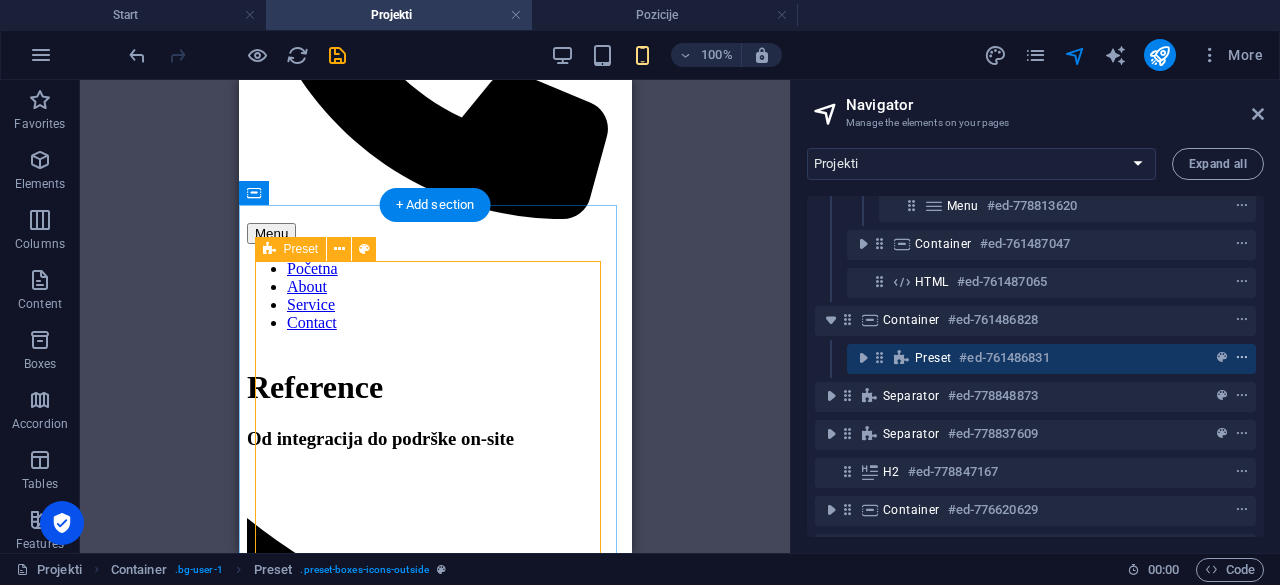 scroll, scrollTop: 1116, scrollLeft: 0, axis: vertical 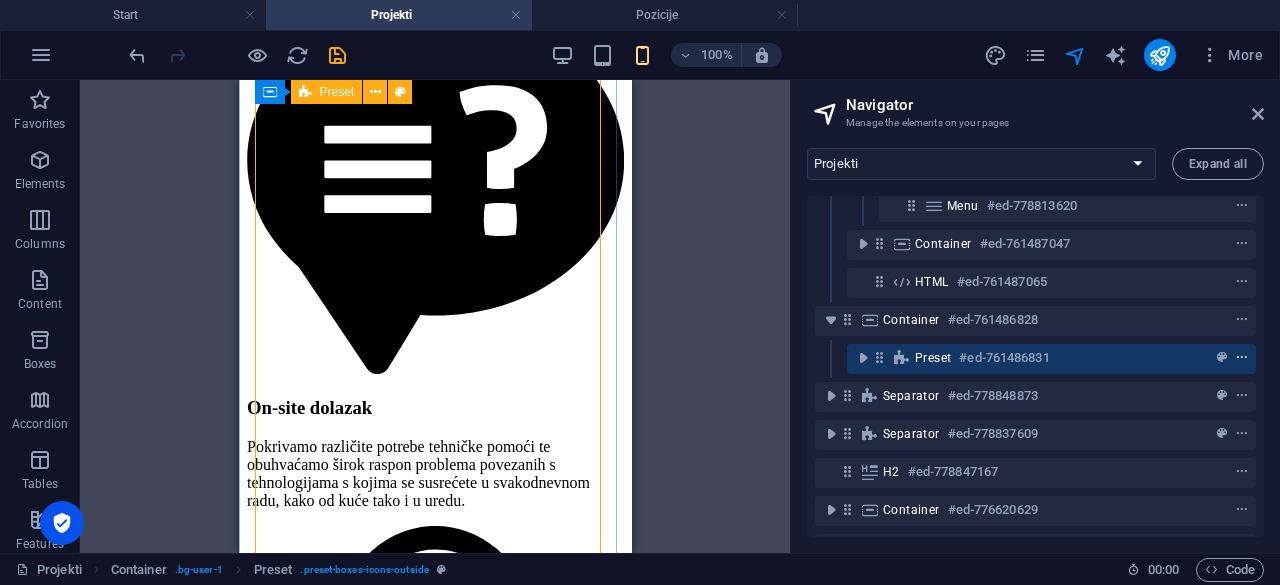 click at bounding box center (1242, 358) 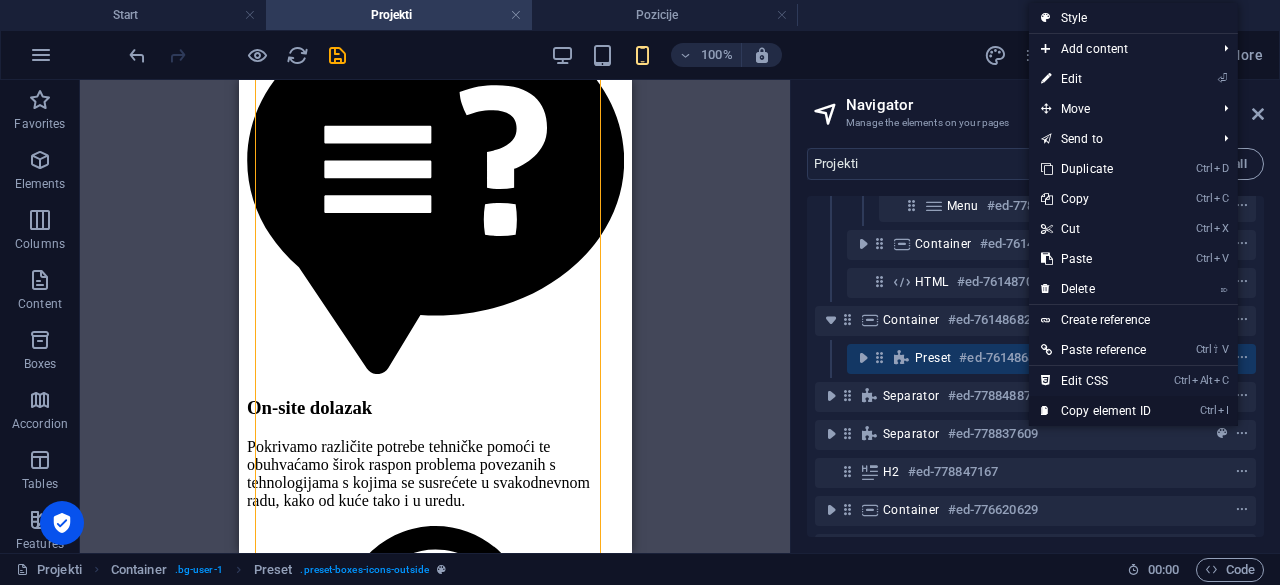 click on "Ctrl I  Copy element ID" at bounding box center [1096, 411] 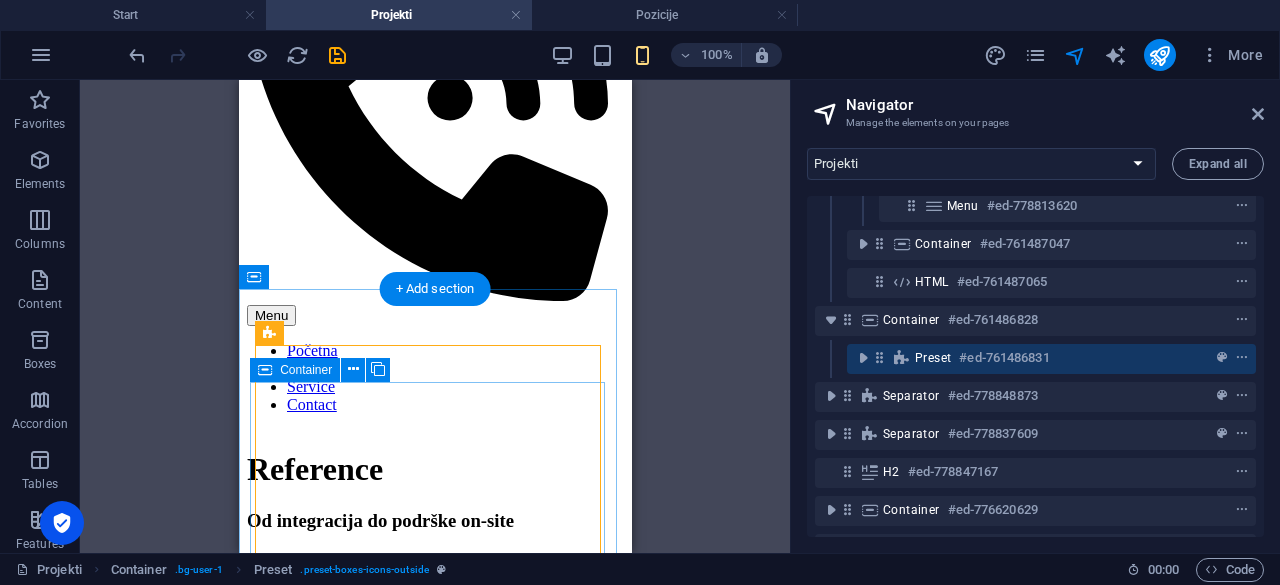 scroll, scrollTop: 316, scrollLeft: 0, axis: vertical 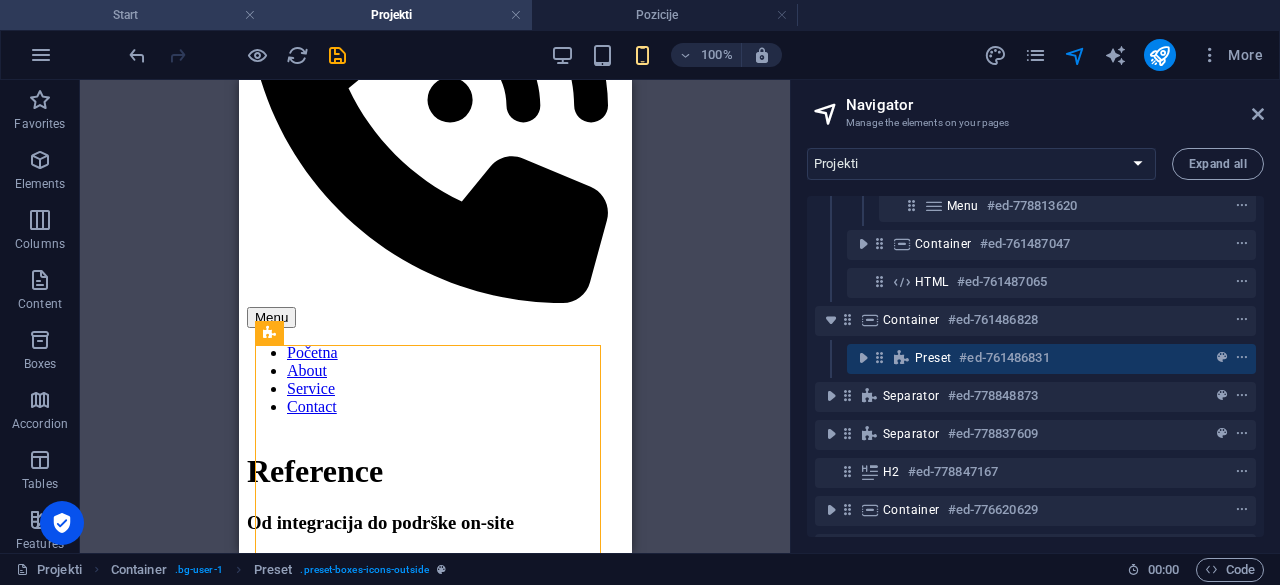 click on "Start" at bounding box center [133, 15] 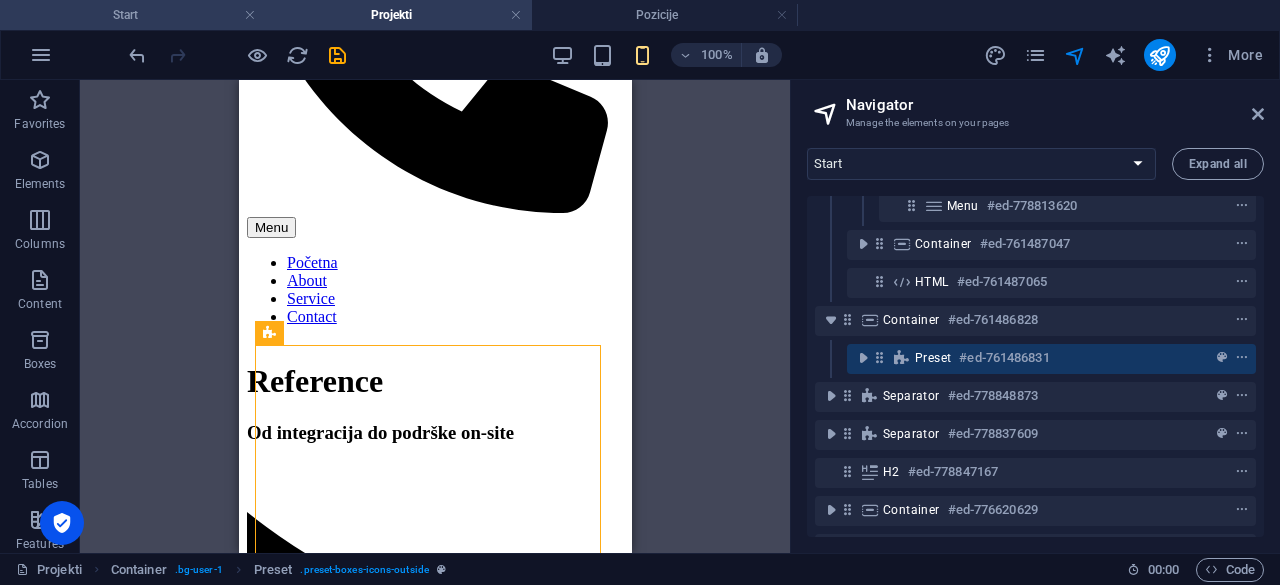 scroll, scrollTop: 0, scrollLeft: 0, axis: both 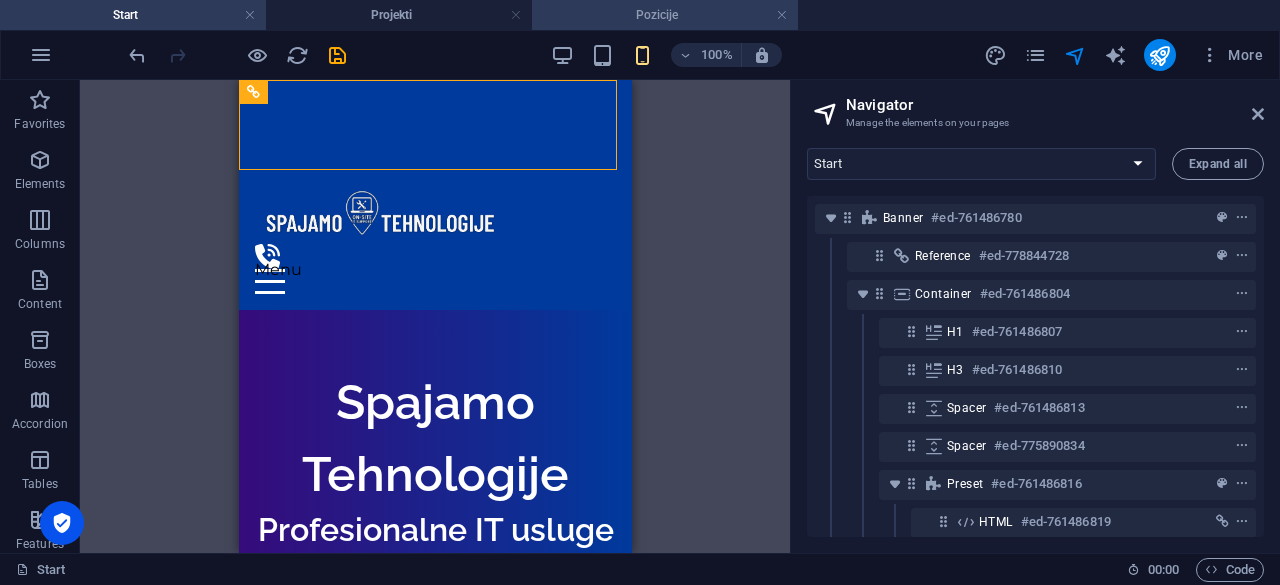 click on "Pozicije" at bounding box center [665, 15] 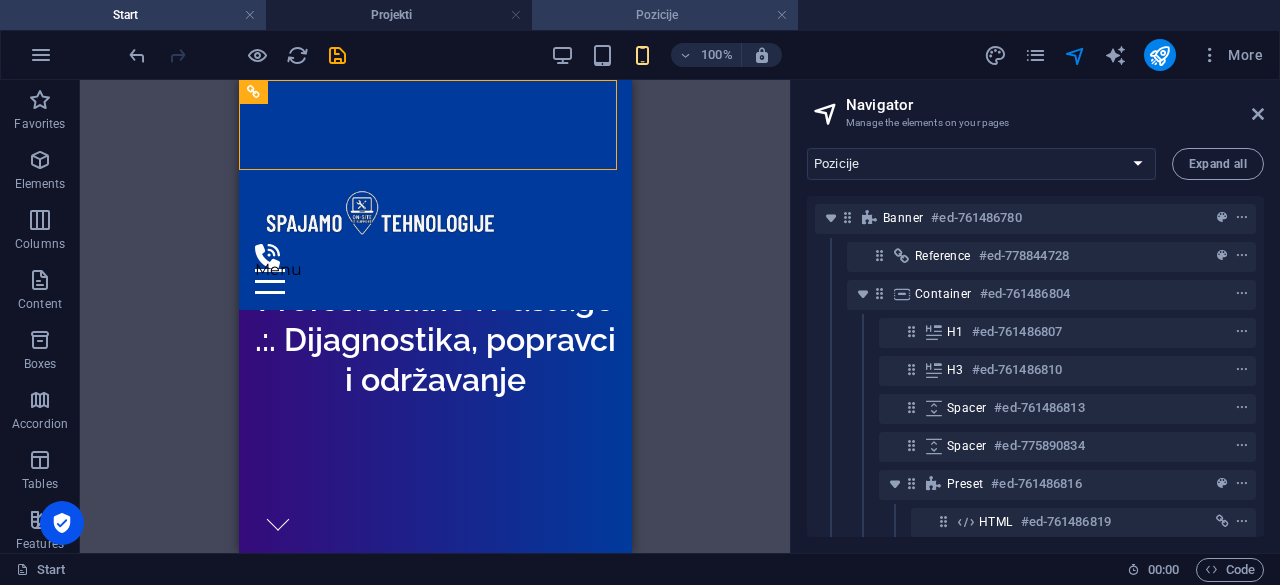 scroll, scrollTop: 1212, scrollLeft: 0, axis: vertical 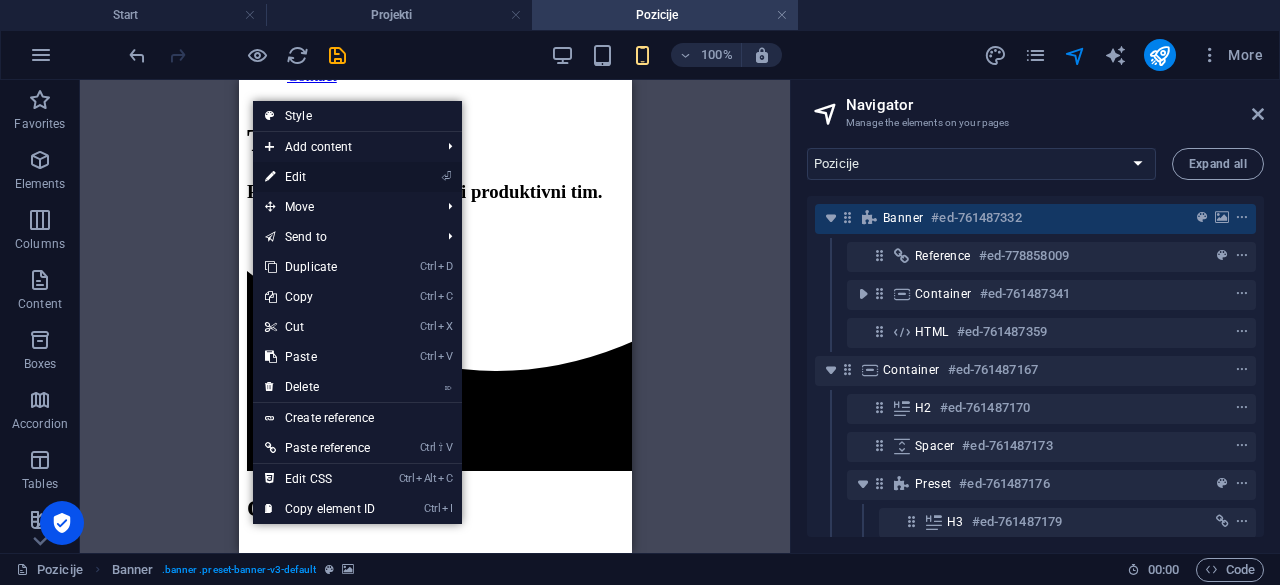 click on "⏎  Edit" at bounding box center [320, 177] 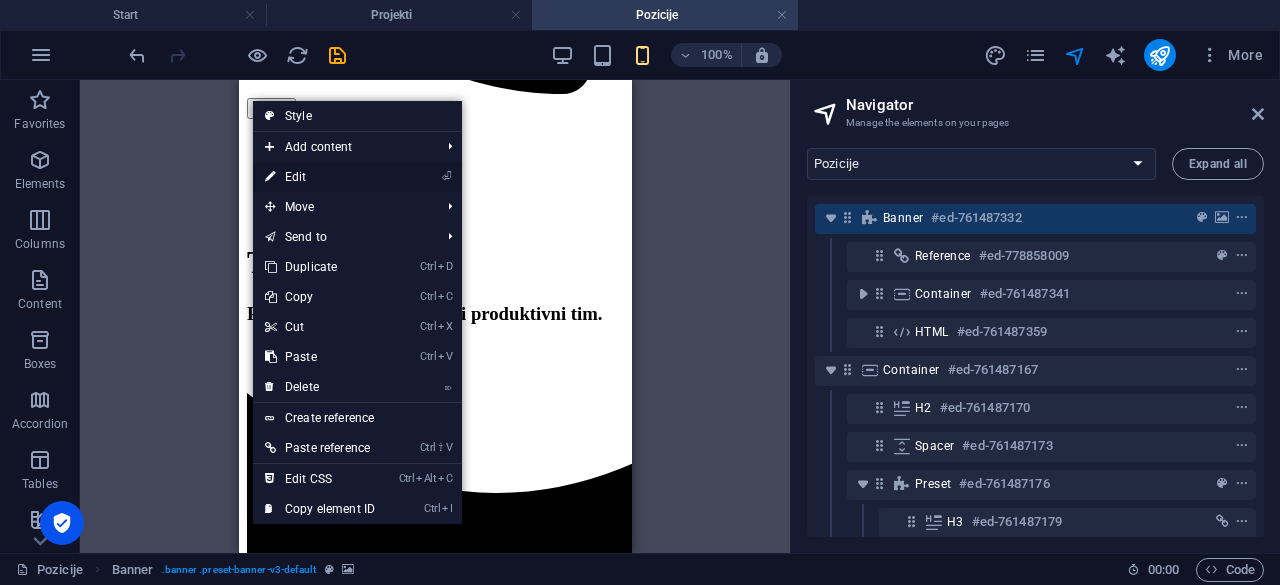 select on "vh" 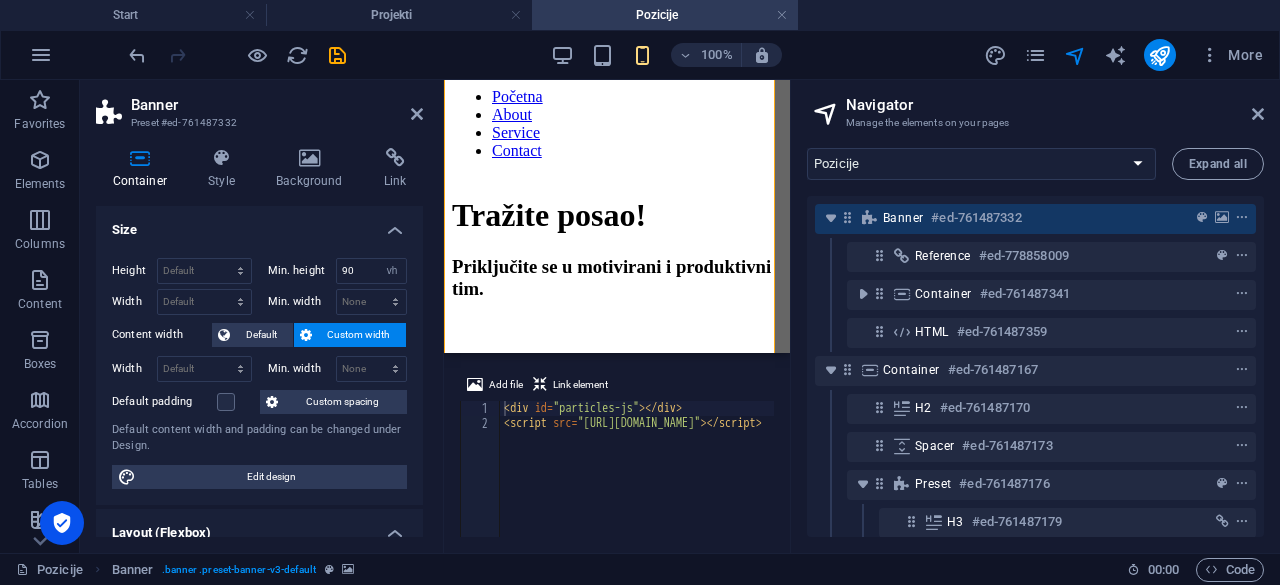 scroll, scrollTop: 82, scrollLeft: 0, axis: vertical 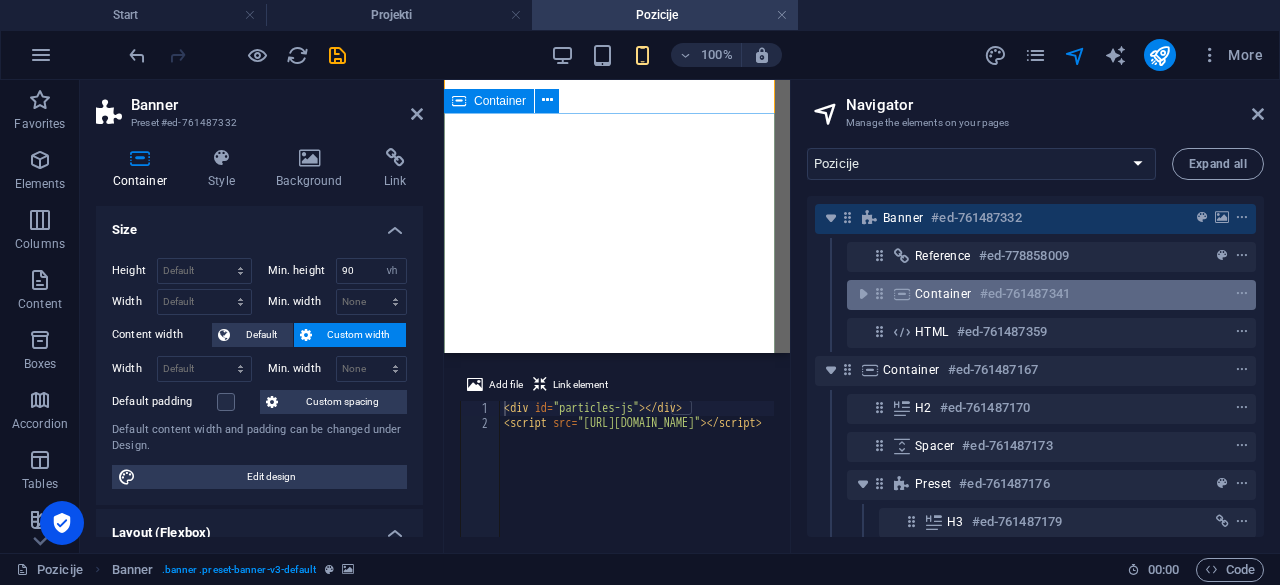 click on "Container #ed-761487341" at bounding box center [1051, 295] 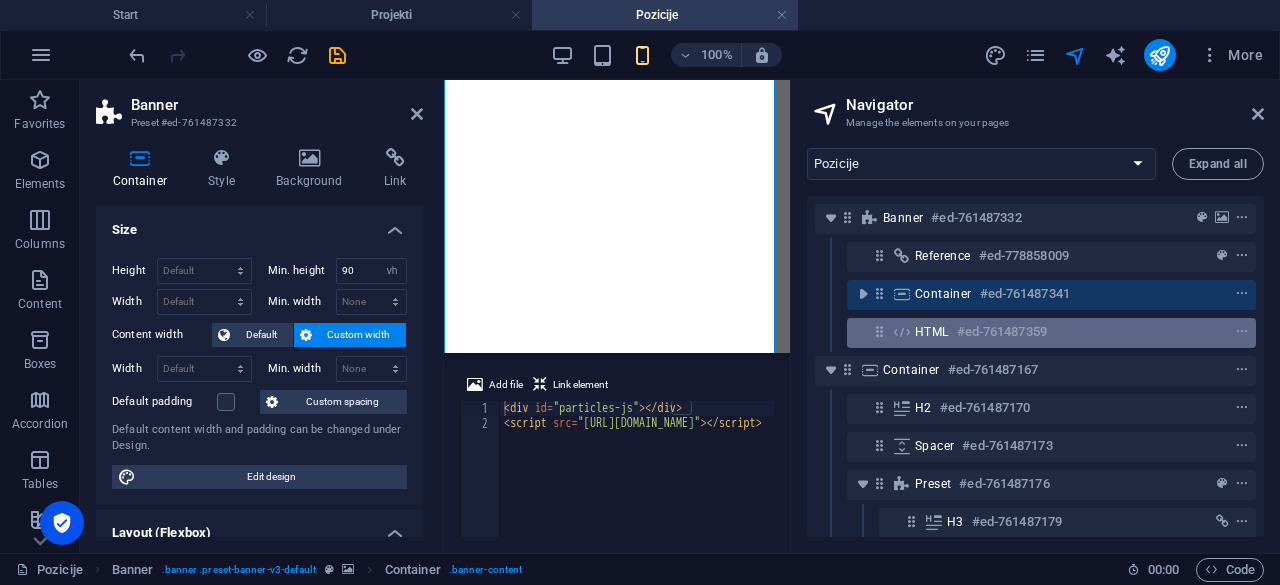 click on "HTML #ed-761487359" at bounding box center [1035, 332] 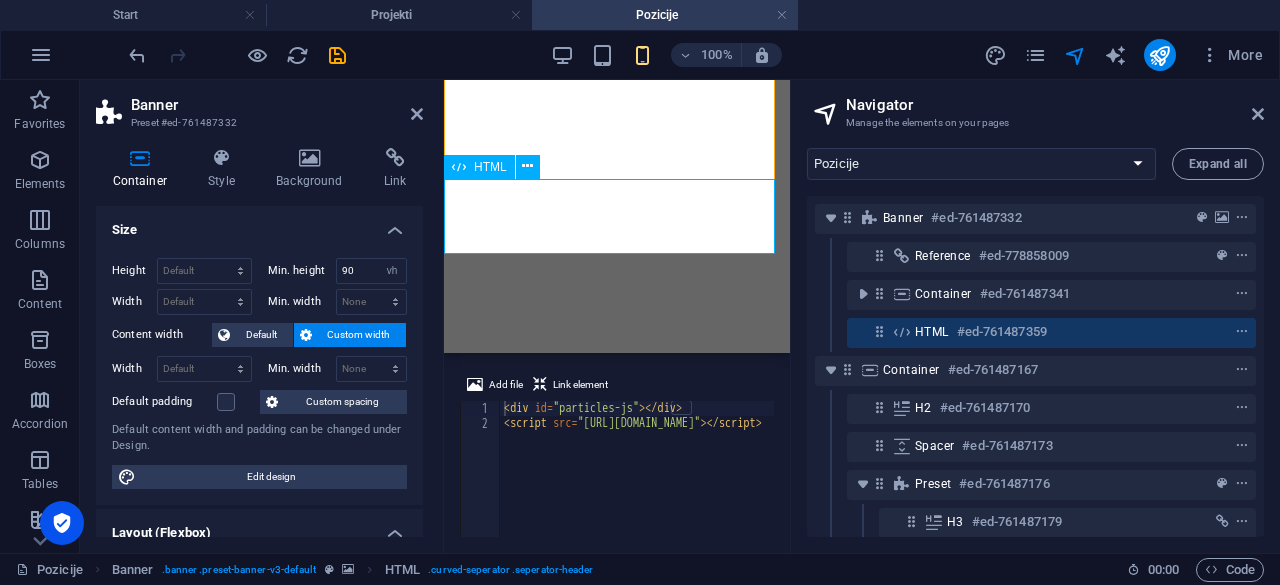 click on "HTML #ed-761487359" at bounding box center [1051, 333] 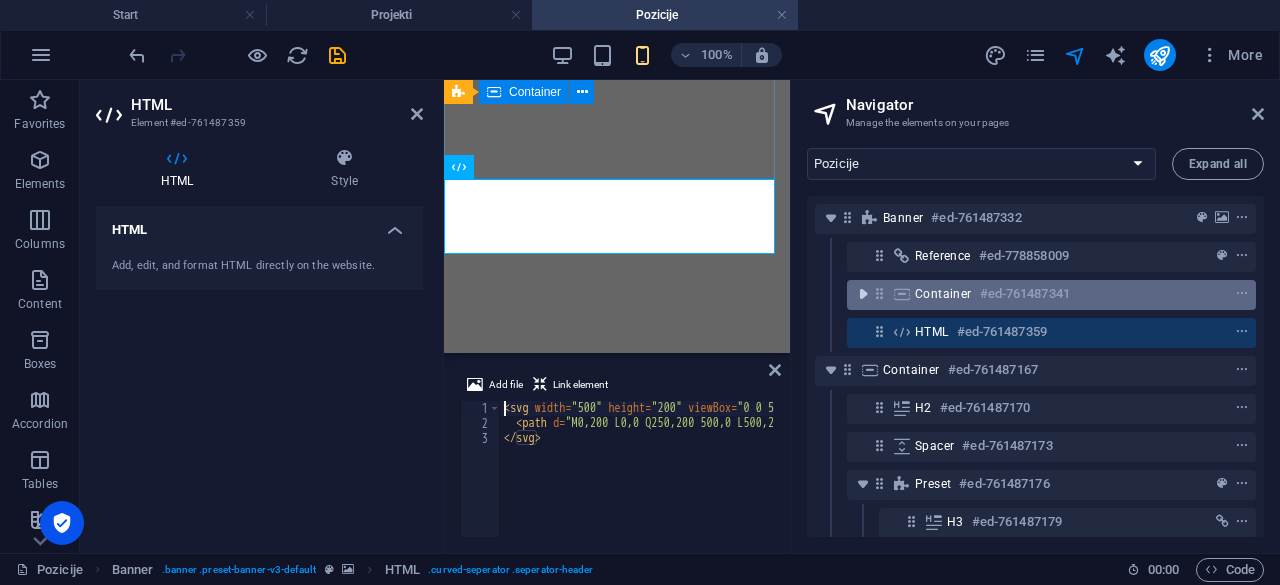 click at bounding box center [863, 294] 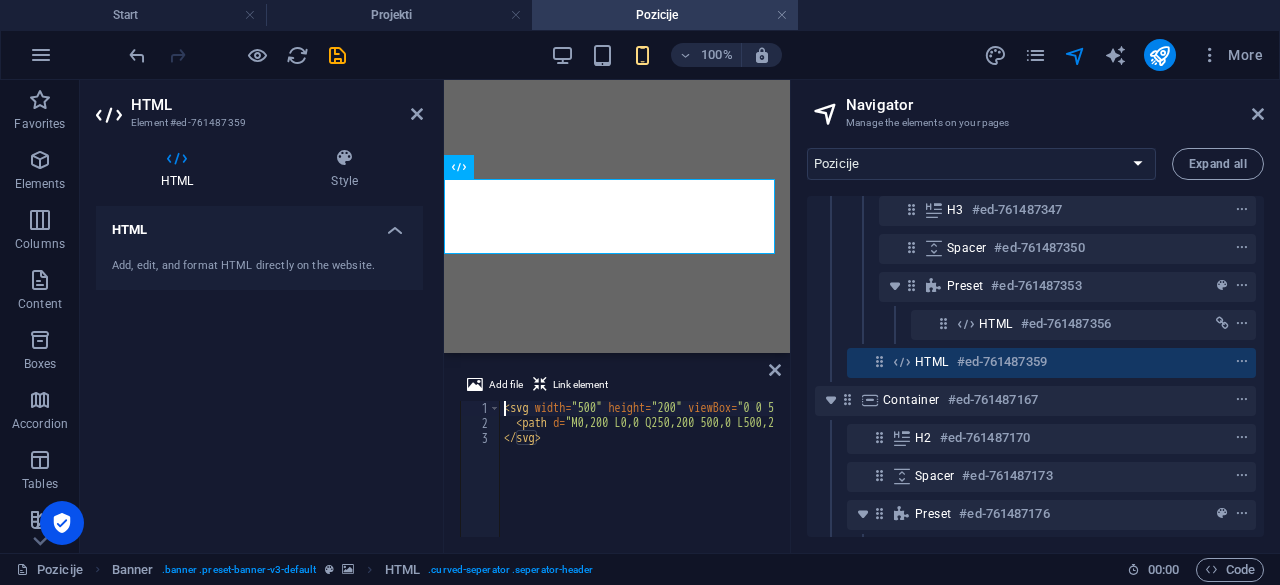 scroll, scrollTop: 164, scrollLeft: 0, axis: vertical 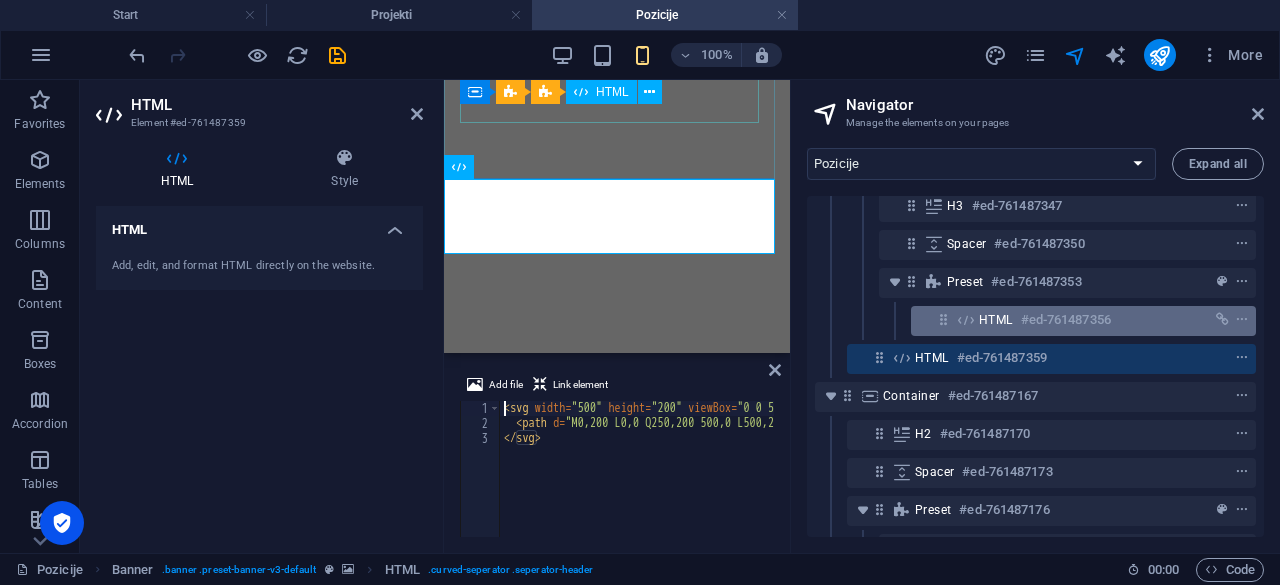 click on "#ed-761487356" at bounding box center (1066, 320) 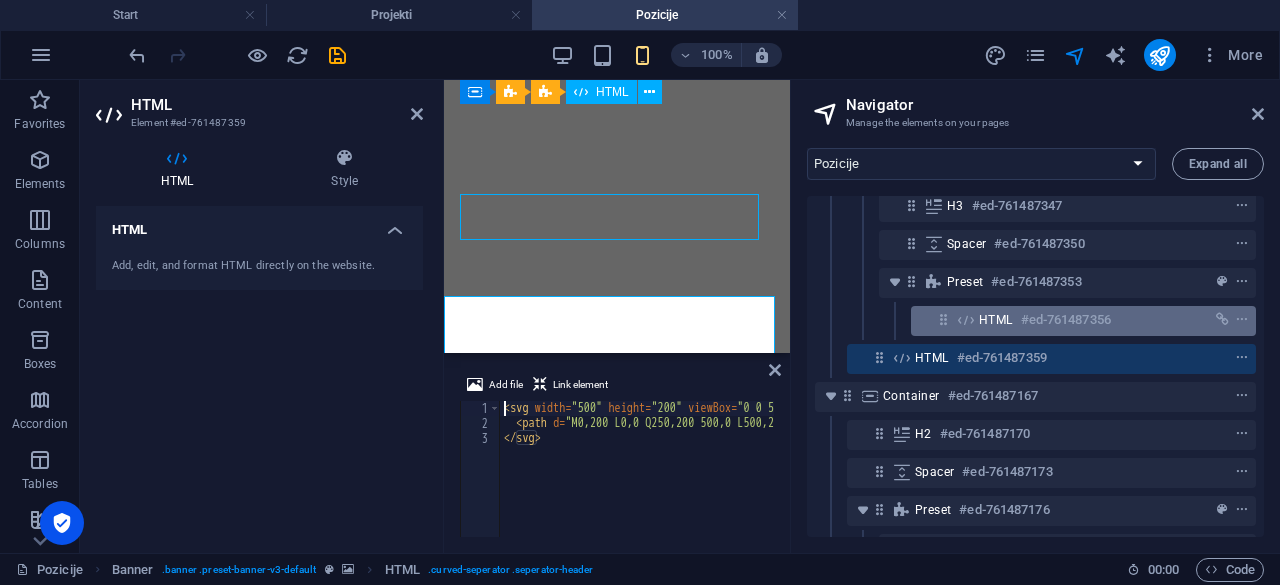 scroll, scrollTop: 371, scrollLeft: 0, axis: vertical 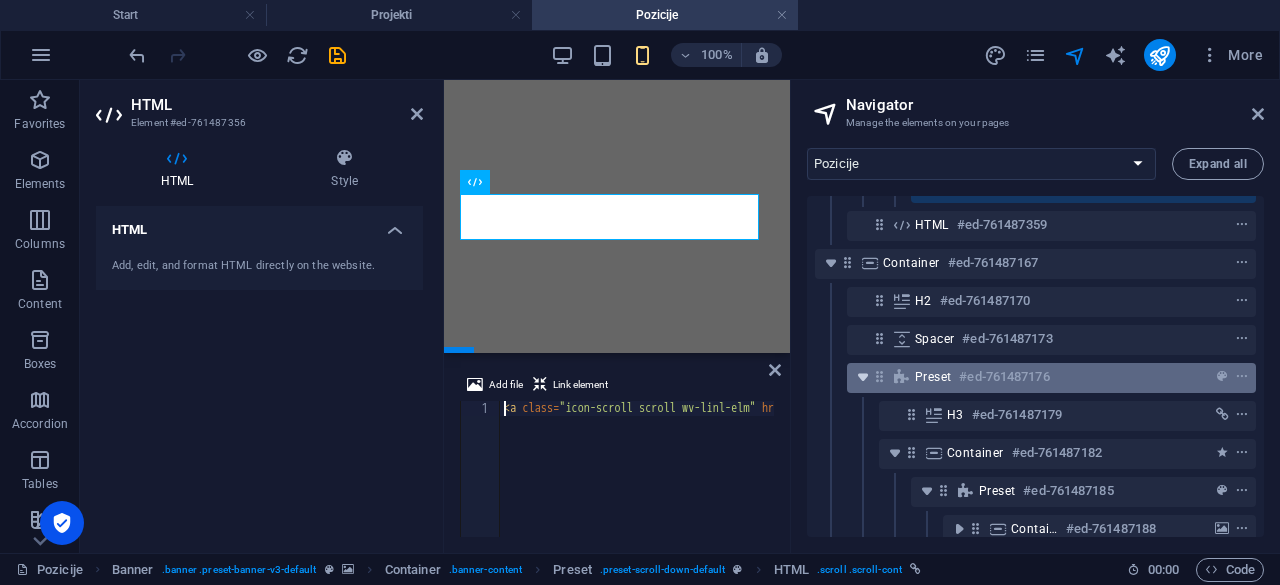 click at bounding box center [863, 377] 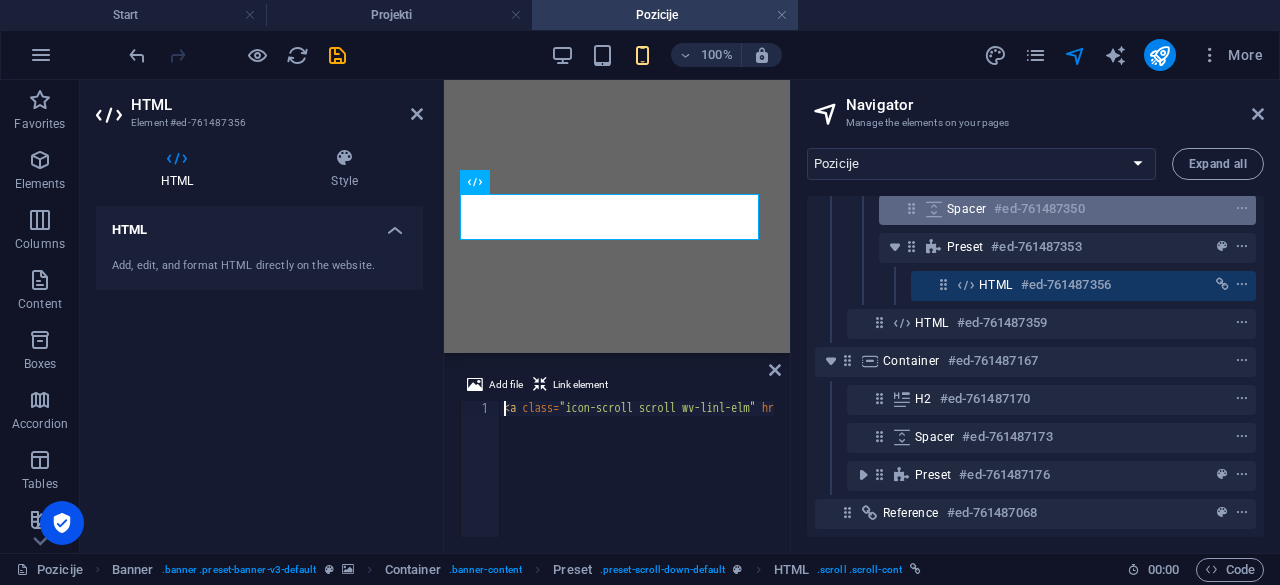 scroll, scrollTop: 0, scrollLeft: 0, axis: both 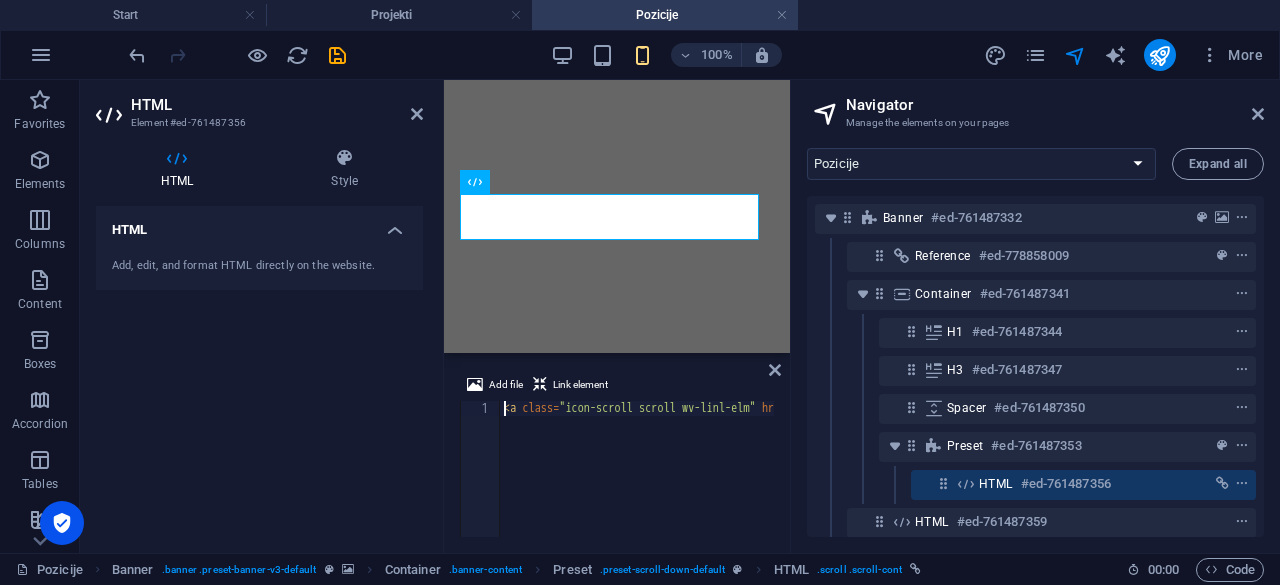 click on "Container #ed-761487341" at bounding box center [1035, 295] 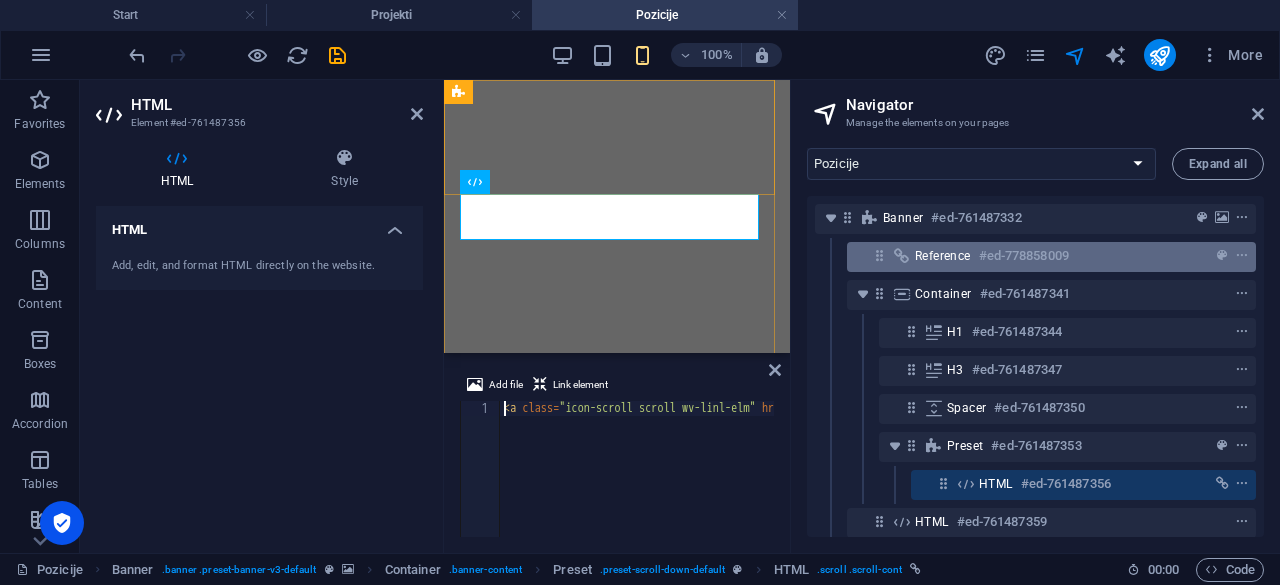 click on "Reference #ed-778858009" at bounding box center (1035, 256) 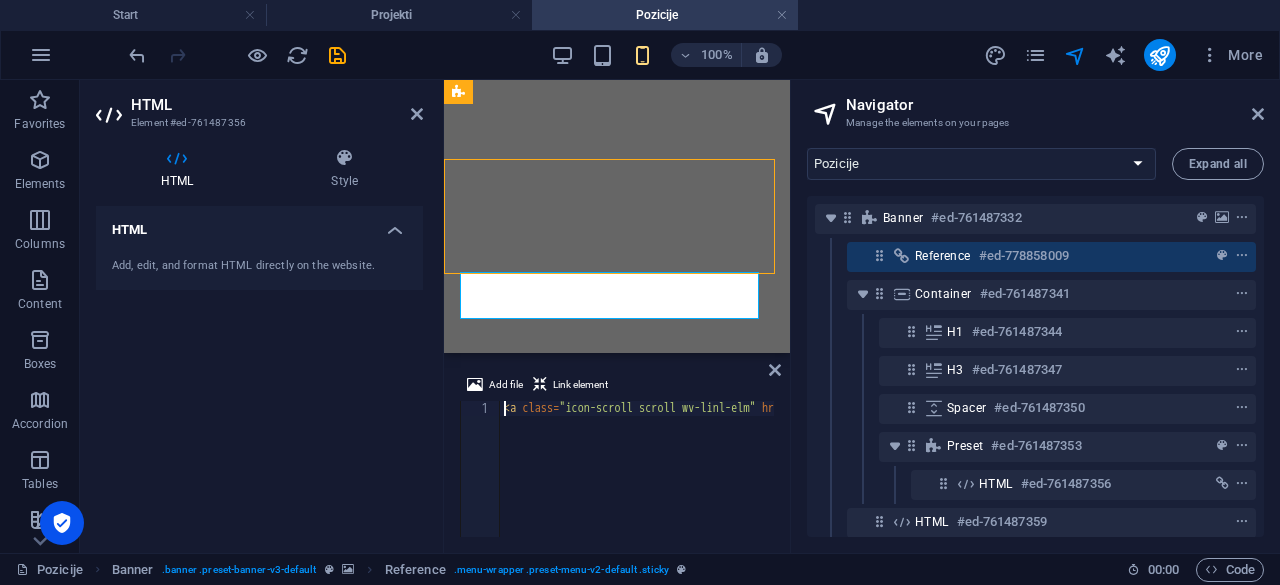click on "Reference #ed-778858009" at bounding box center (1035, 256) 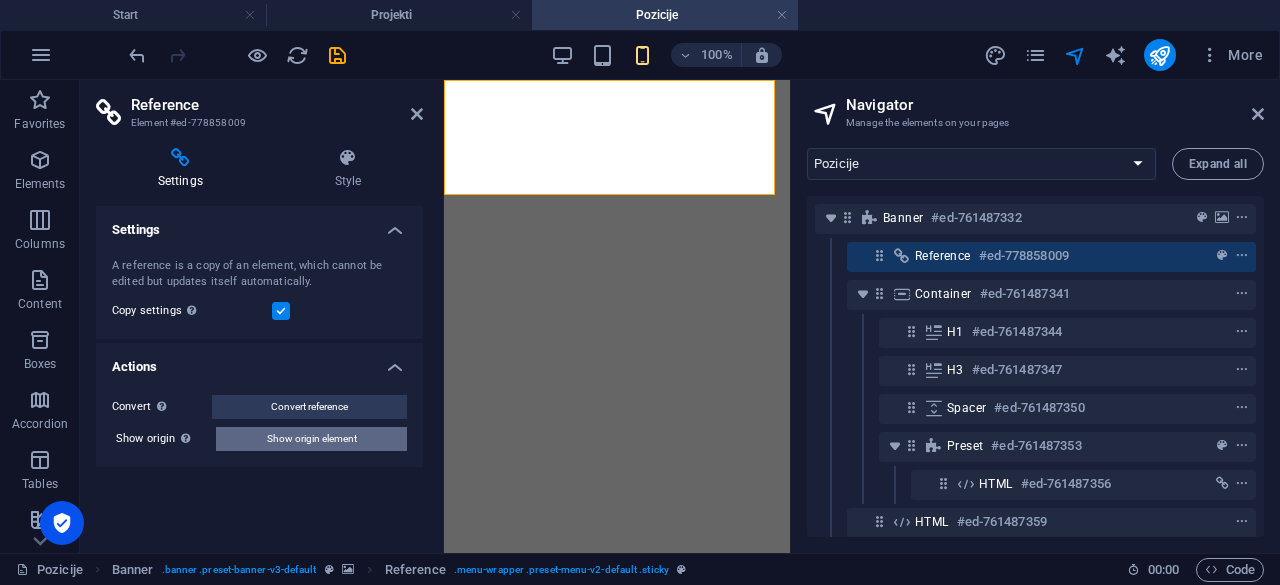 click on "Show origin element" at bounding box center (311, 439) 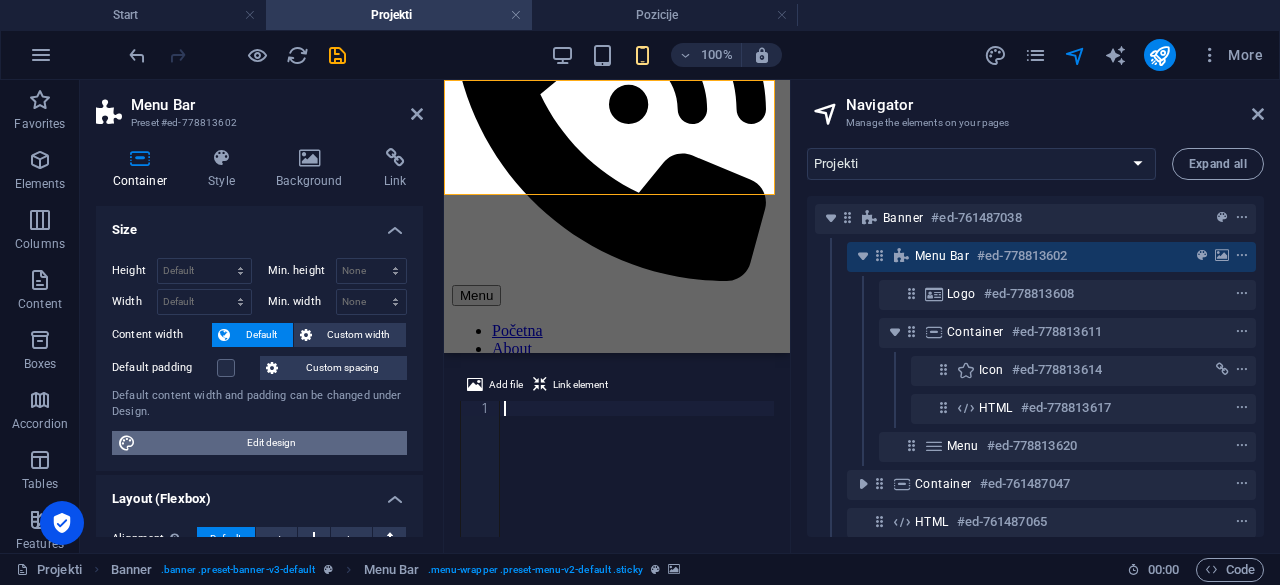 scroll, scrollTop: 0, scrollLeft: 0, axis: both 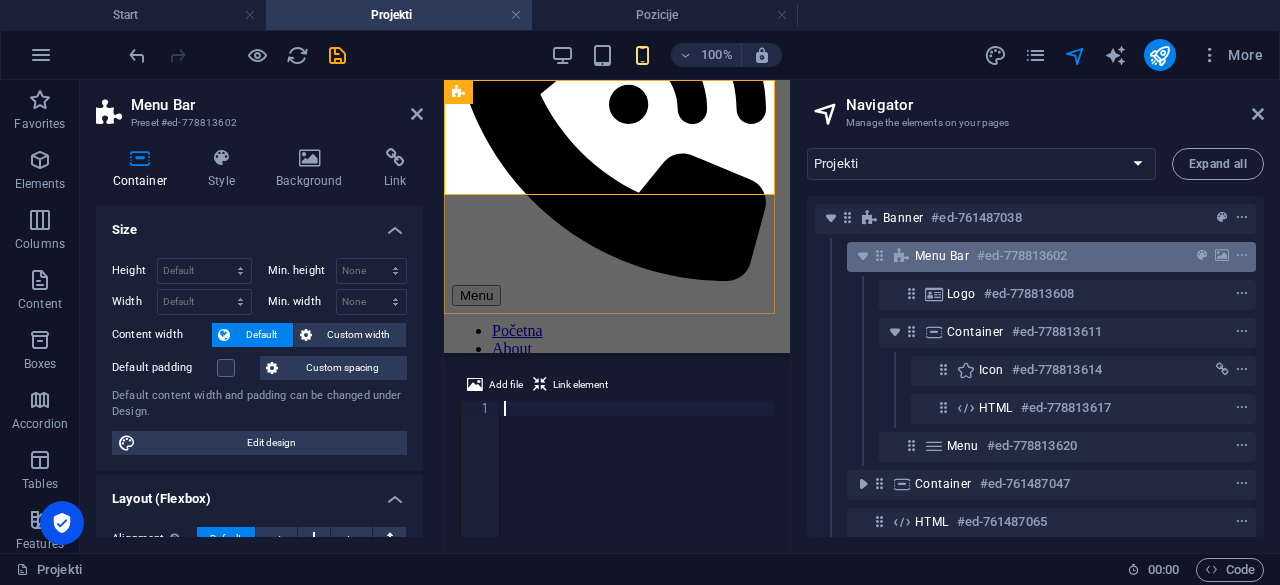 click on "Menu Bar #ed-778813602" at bounding box center (1051, 257) 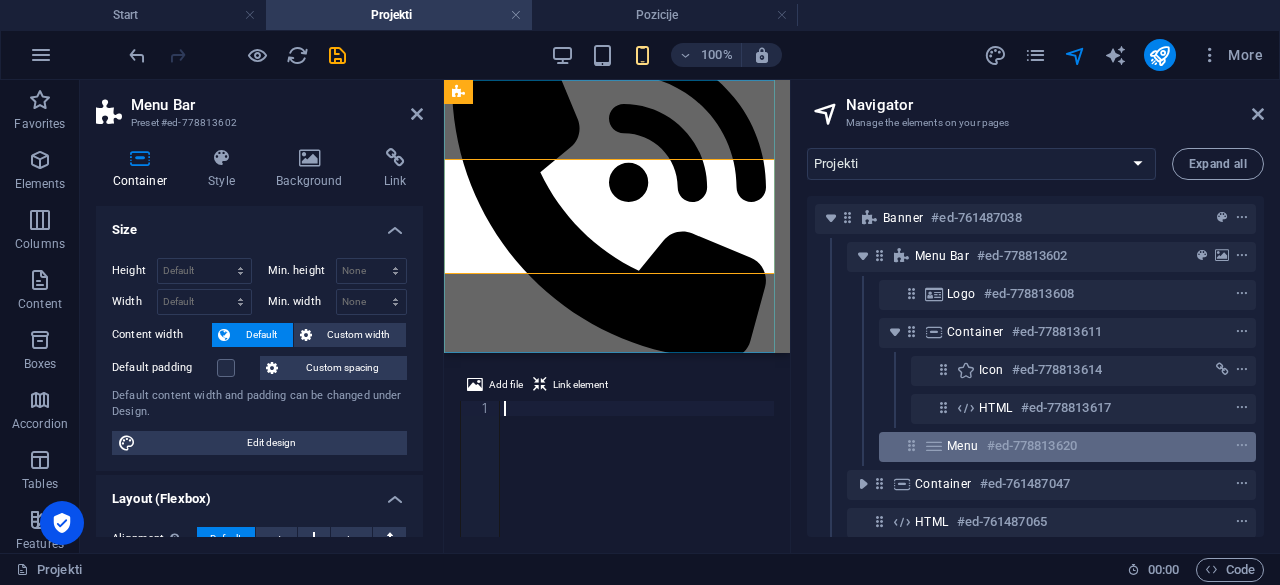 click on "Menu" at bounding box center [963, 446] 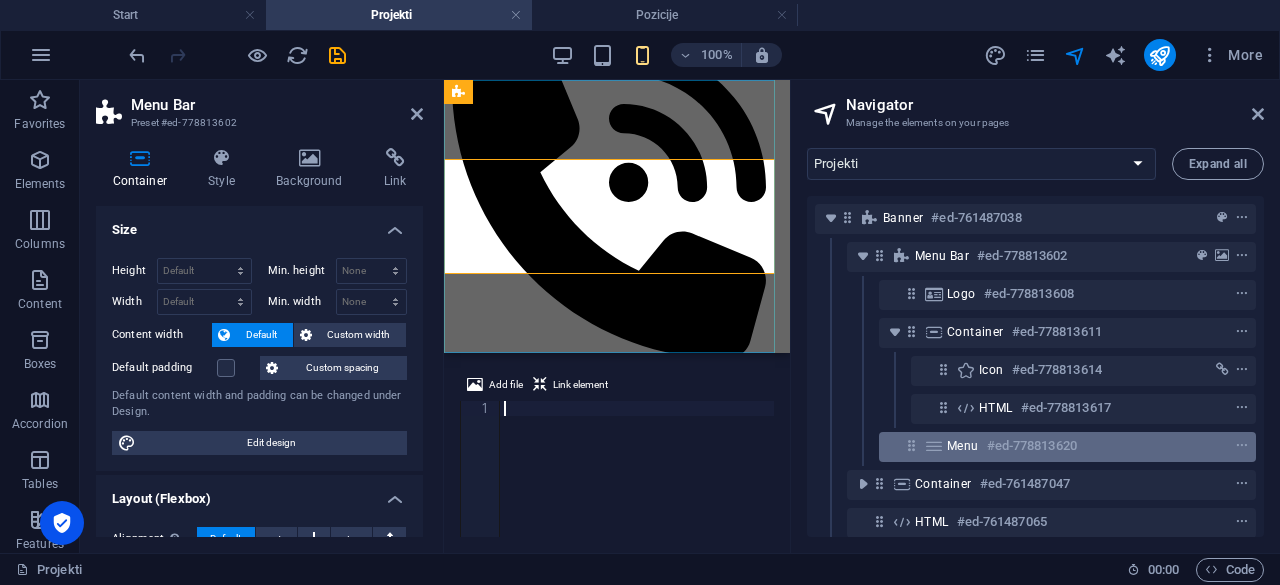 click on "Menu" at bounding box center [963, 446] 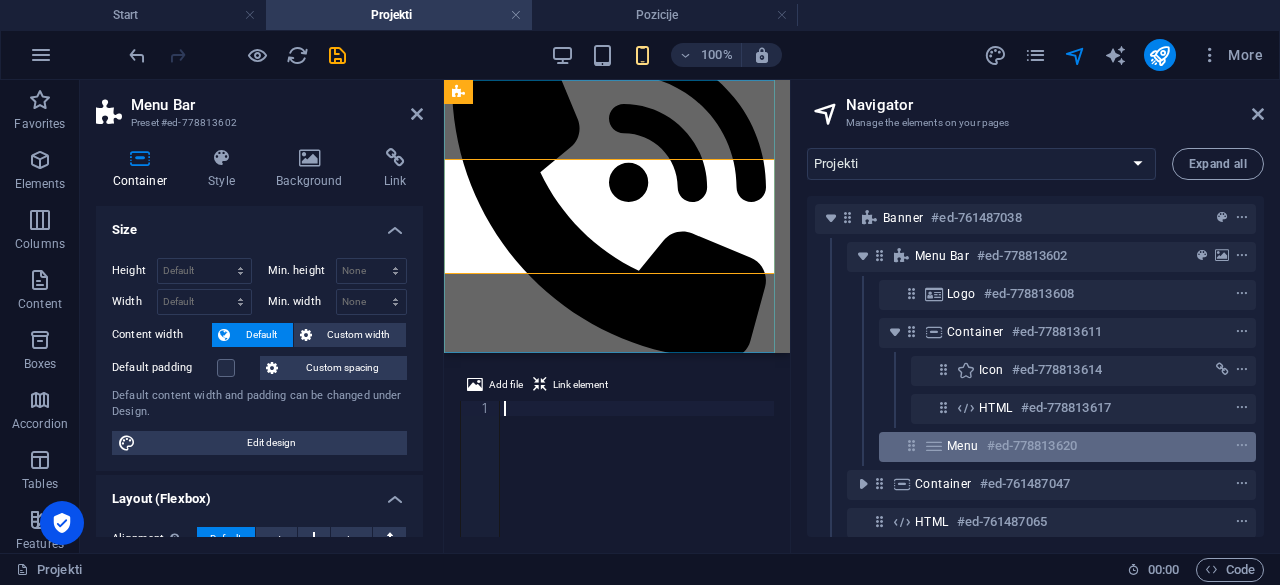 select 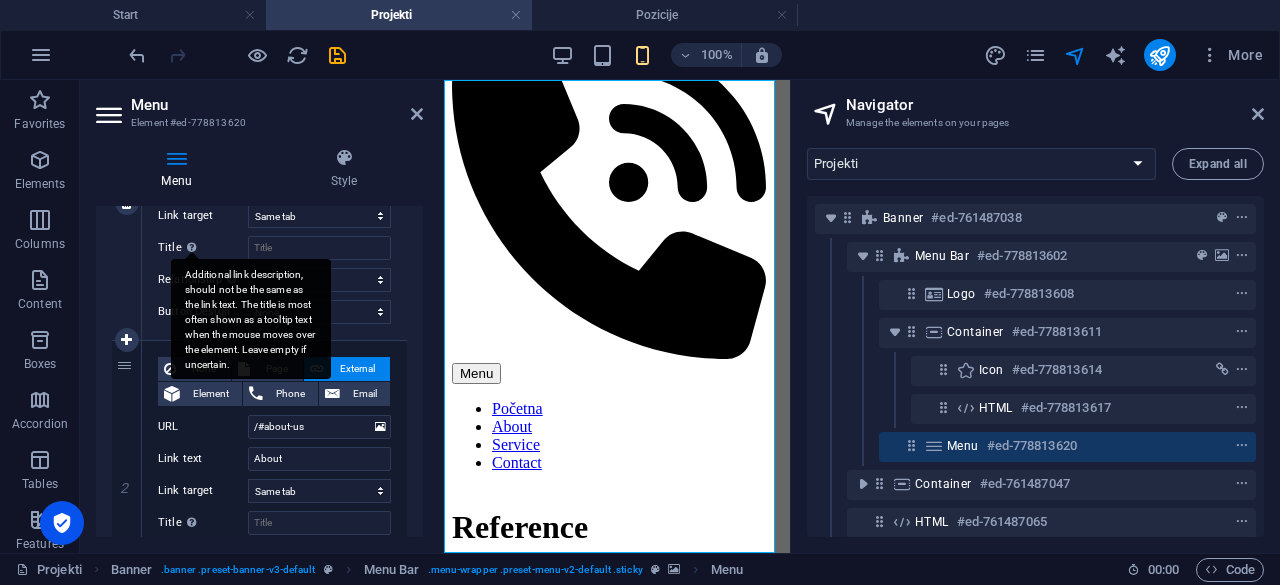 scroll, scrollTop: 266, scrollLeft: 0, axis: vertical 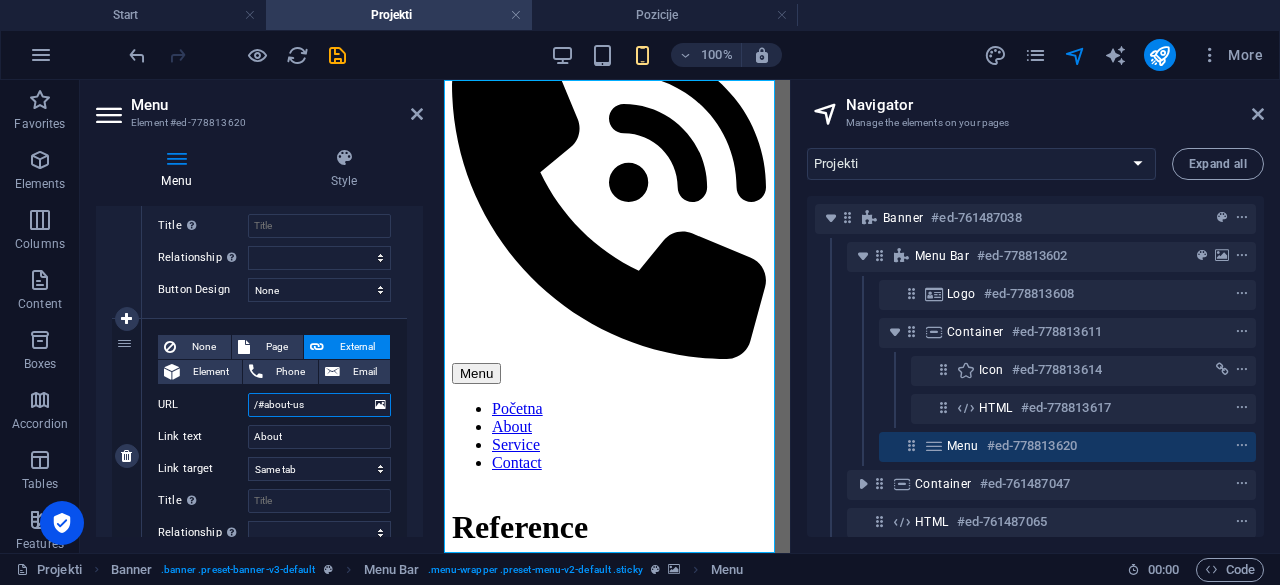 click on "/#about-us" at bounding box center (319, 405) 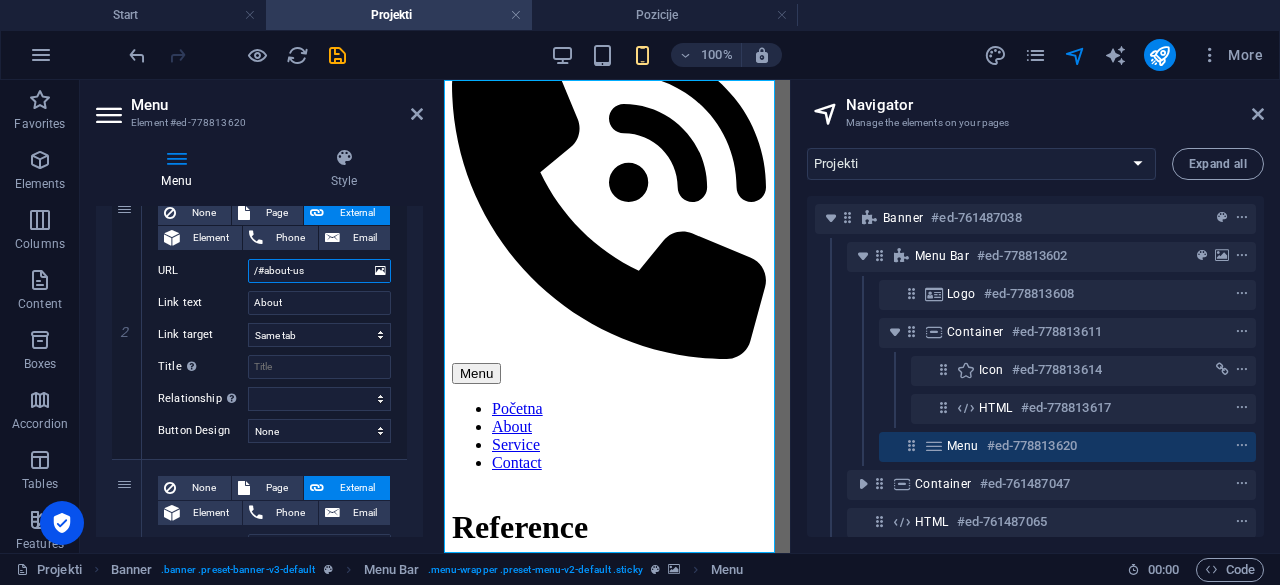 scroll, scrollTop: 533, scrollLeft: 0, axis: vertical 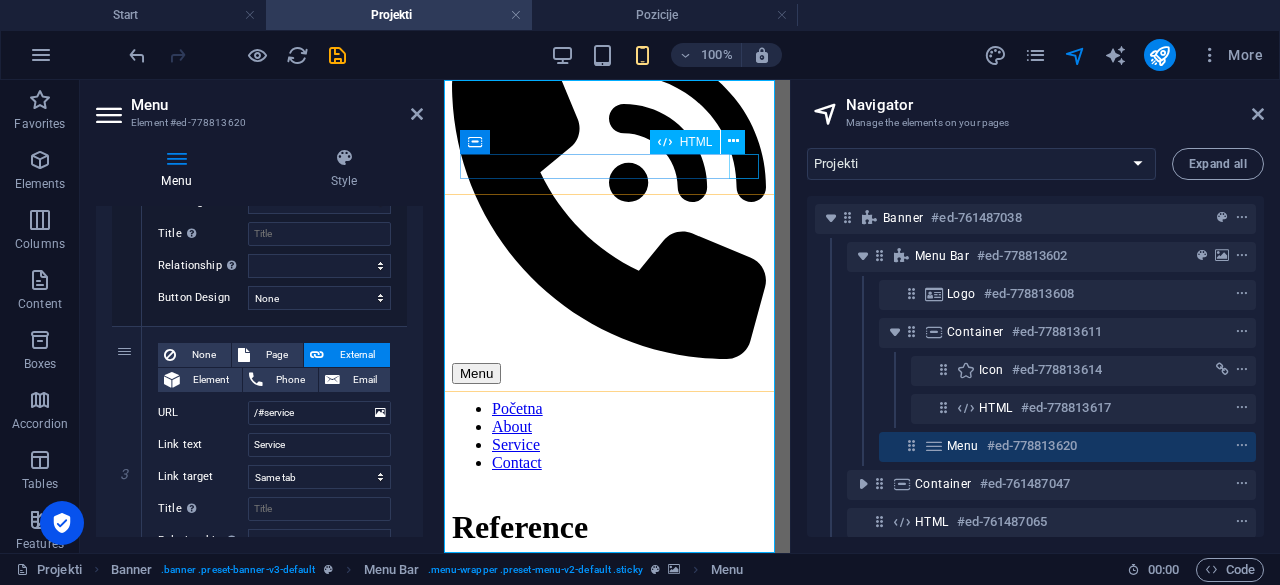 click on "Menu" at bounding box center [617, 373] 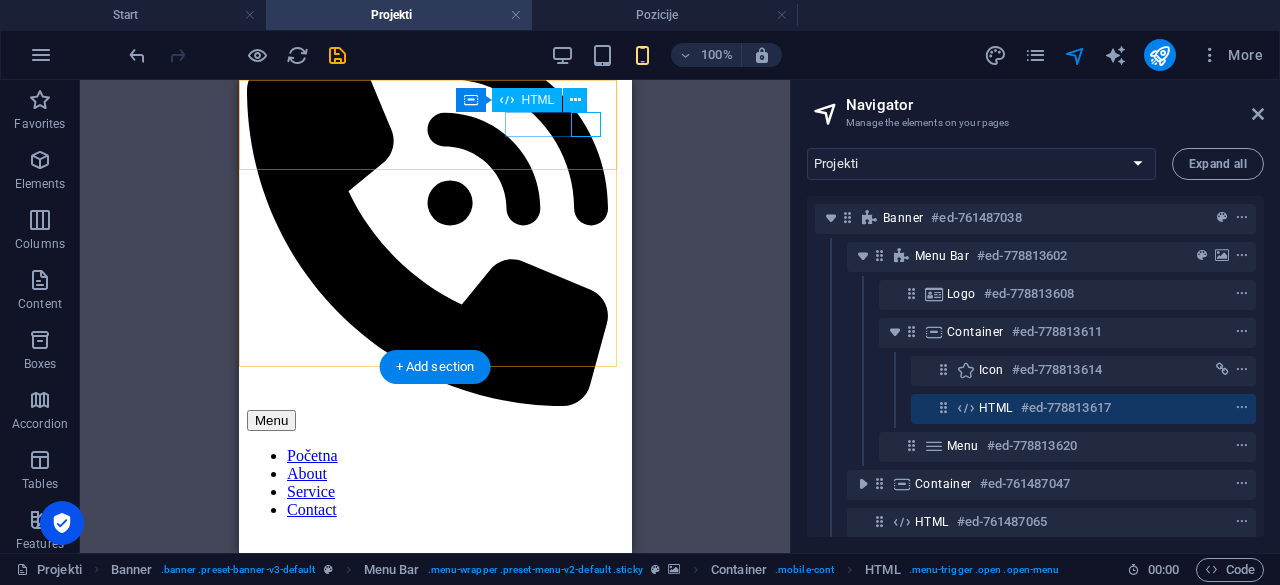 click on "Menu" at bounding box center [434, 420] 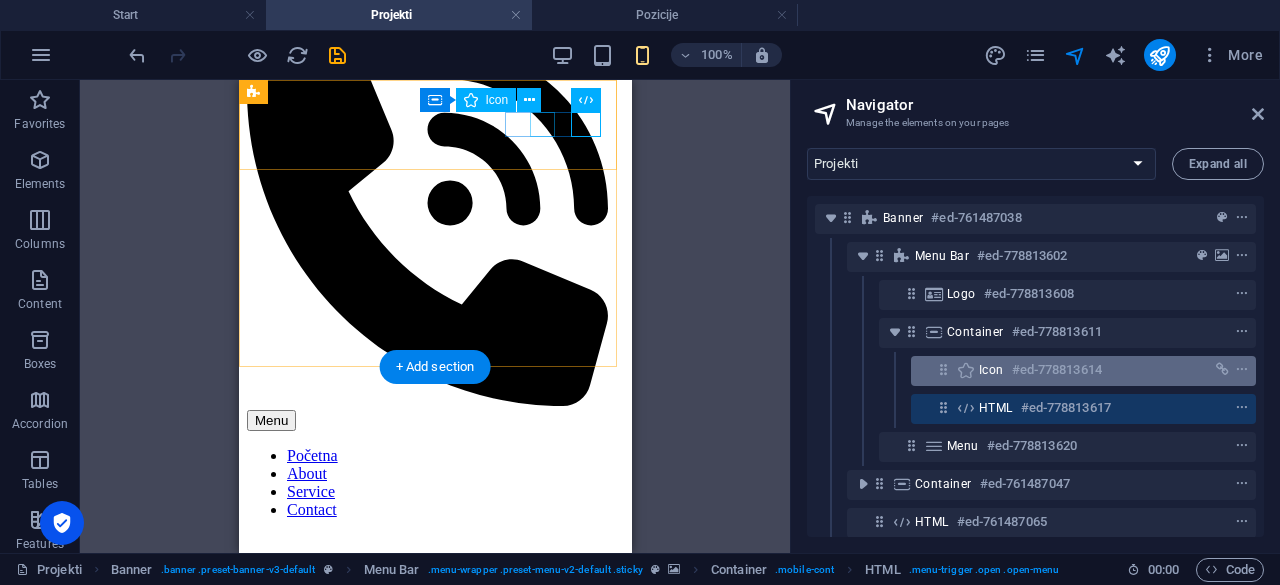 click on "Icon" at bounding box center (991, 370) 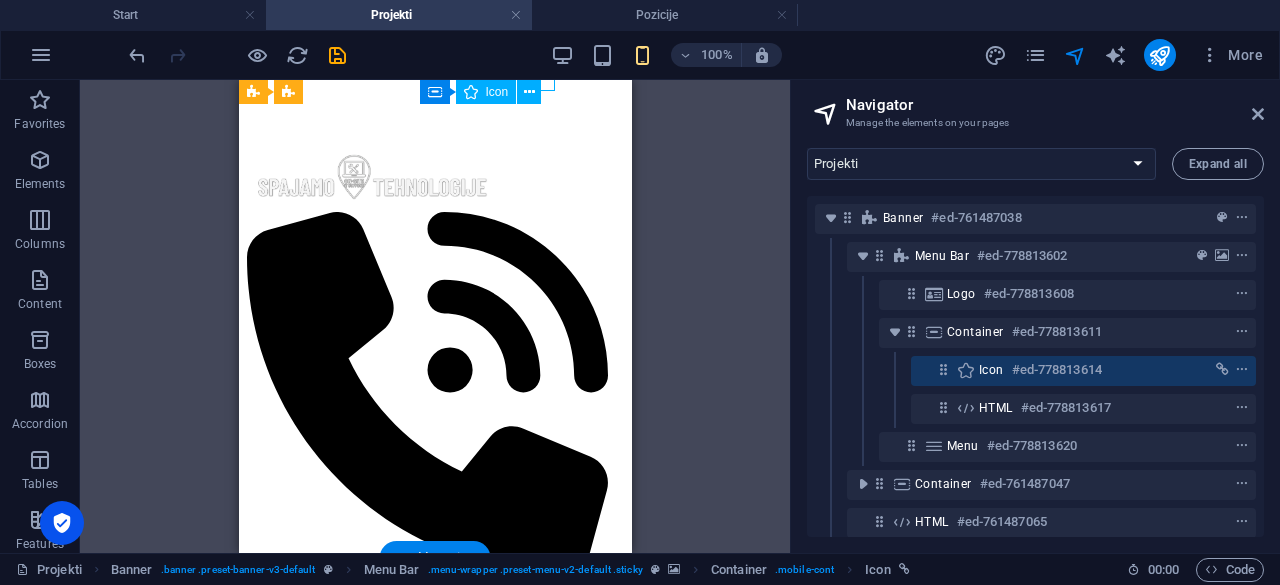 click on "Icon" at bounding box center (991, 370) 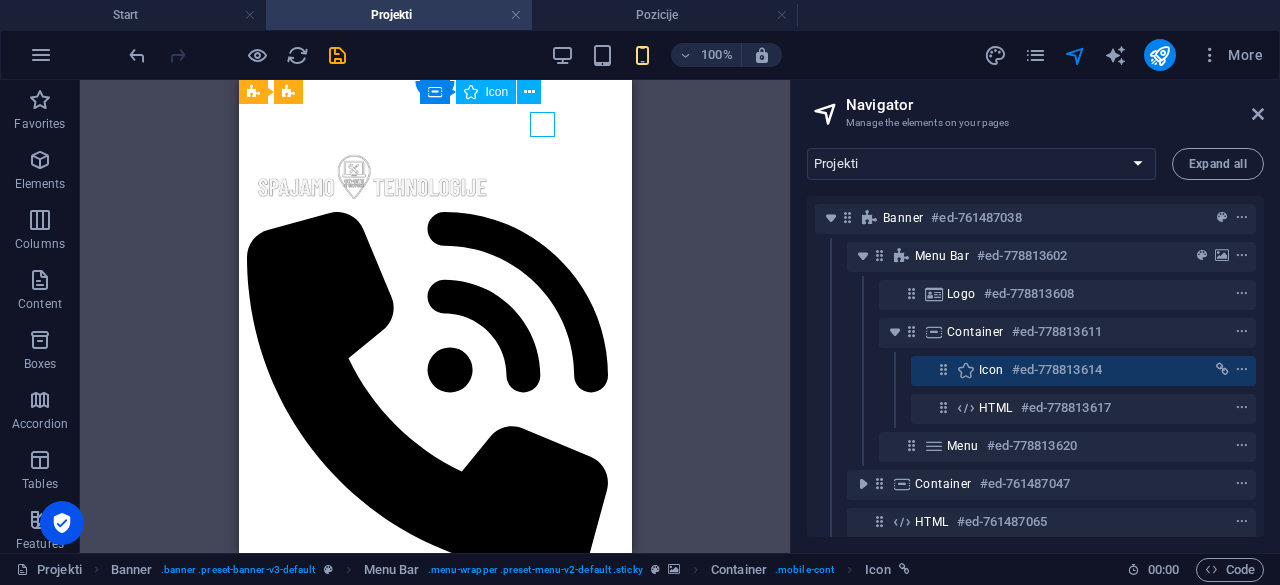 scroll, scrollTop: 0, scrollLeft: 0, axis: both 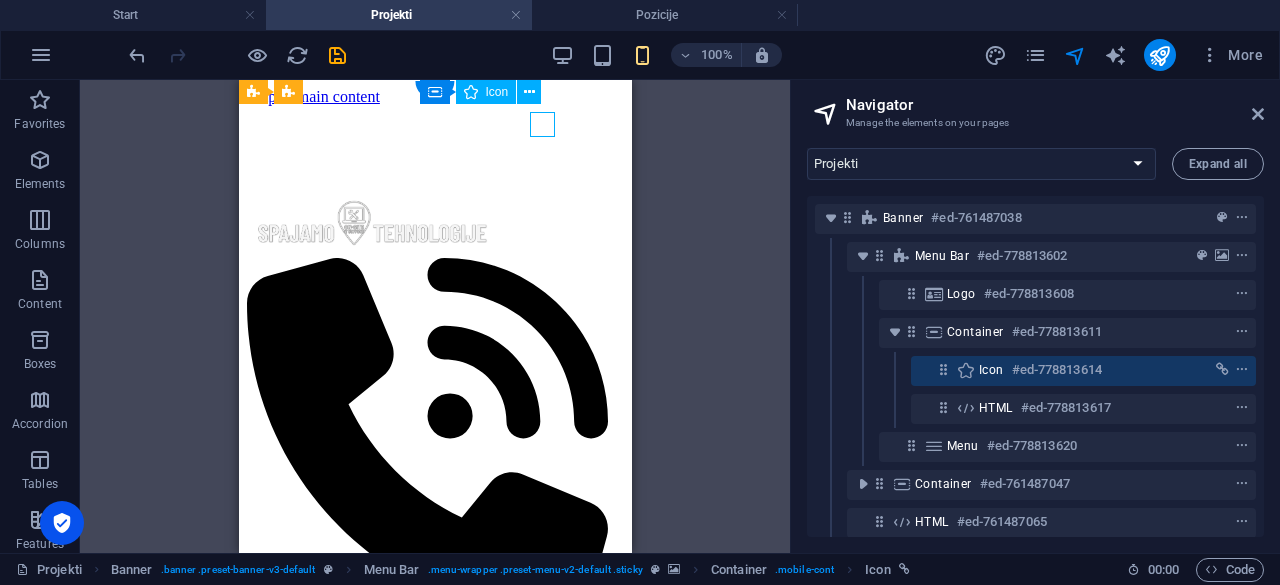 click on "Icon" at bounding box center (991, 370) 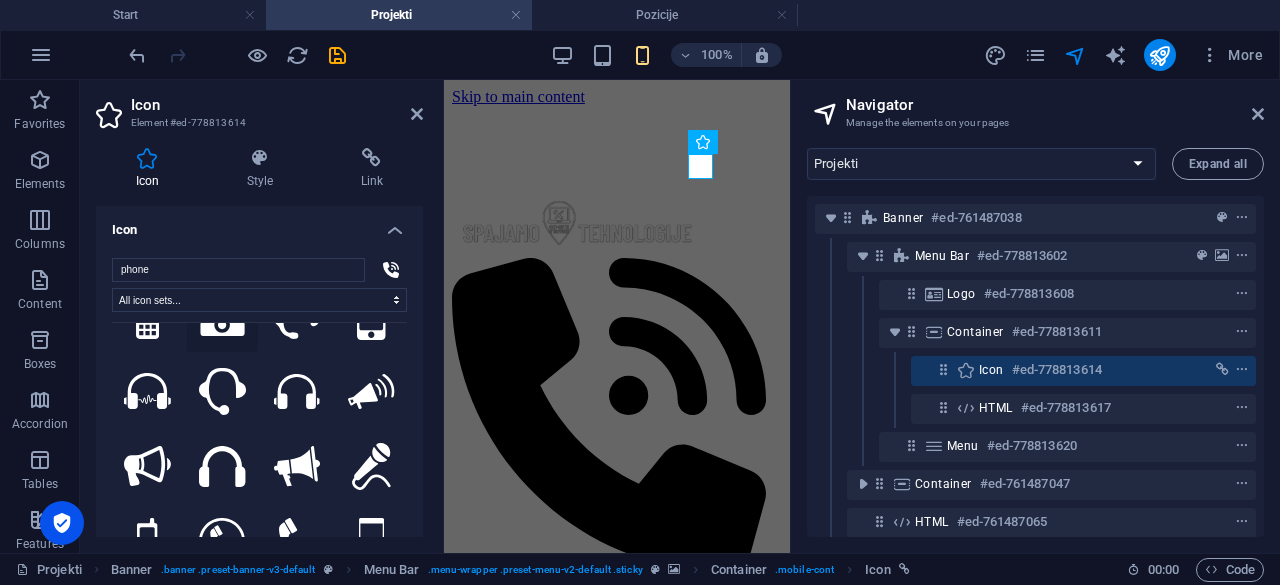 scroll, scrollTop: 133, scrollLeft: 0, axis: vertical 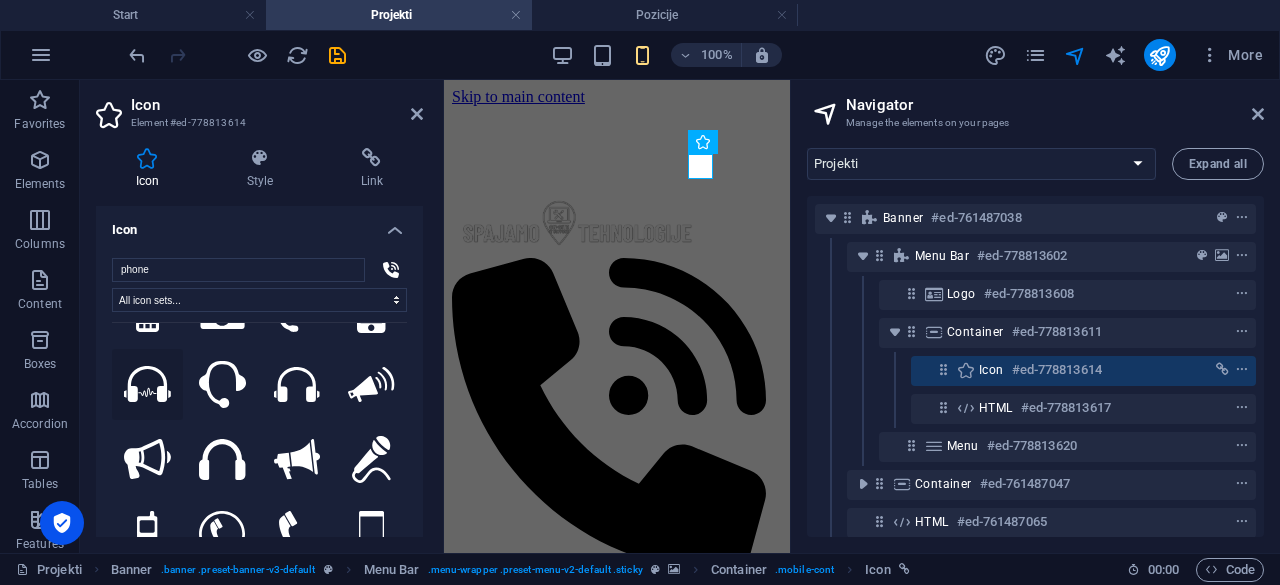 click at bounding box center (147, 384) 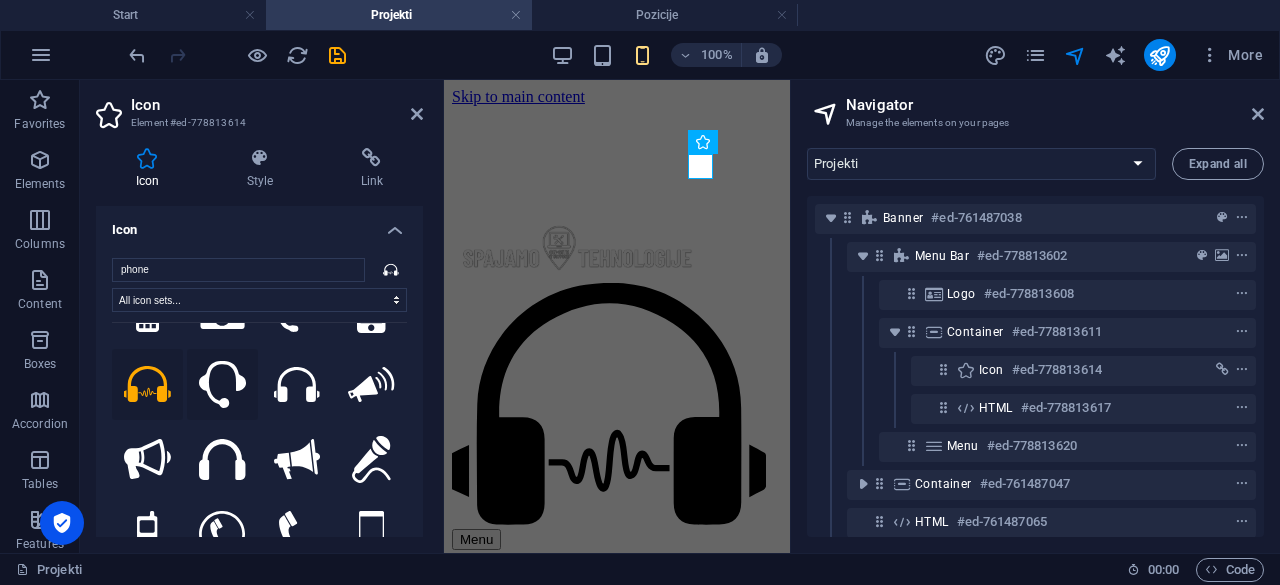 click 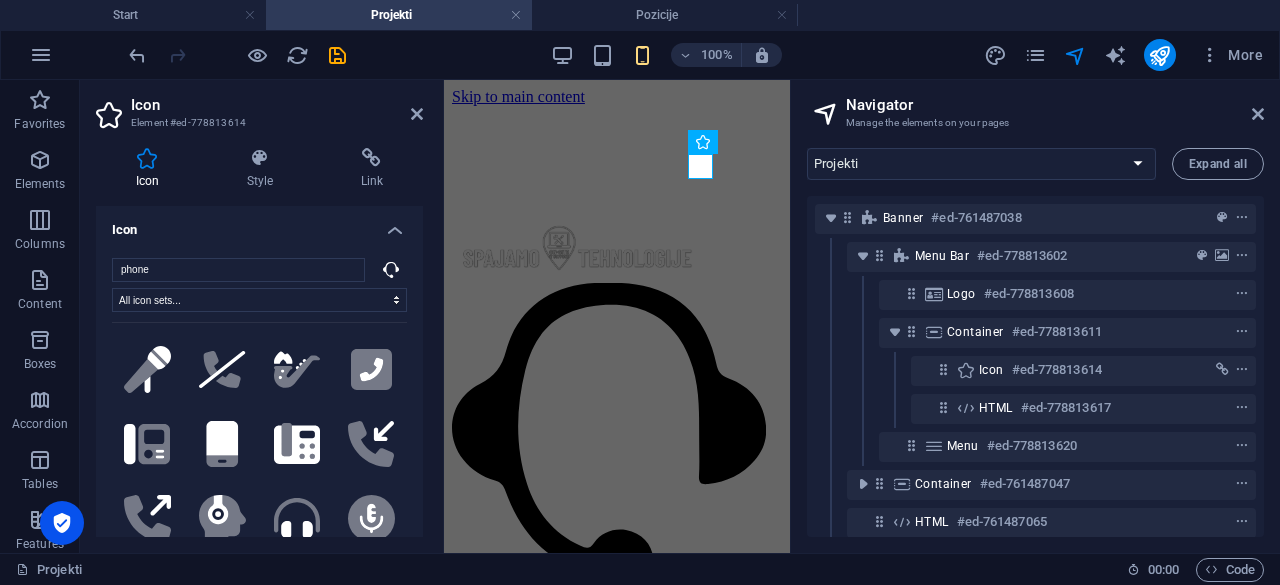 scroll, scrollTop: 800, scrollLeft: 0, axis: vertical 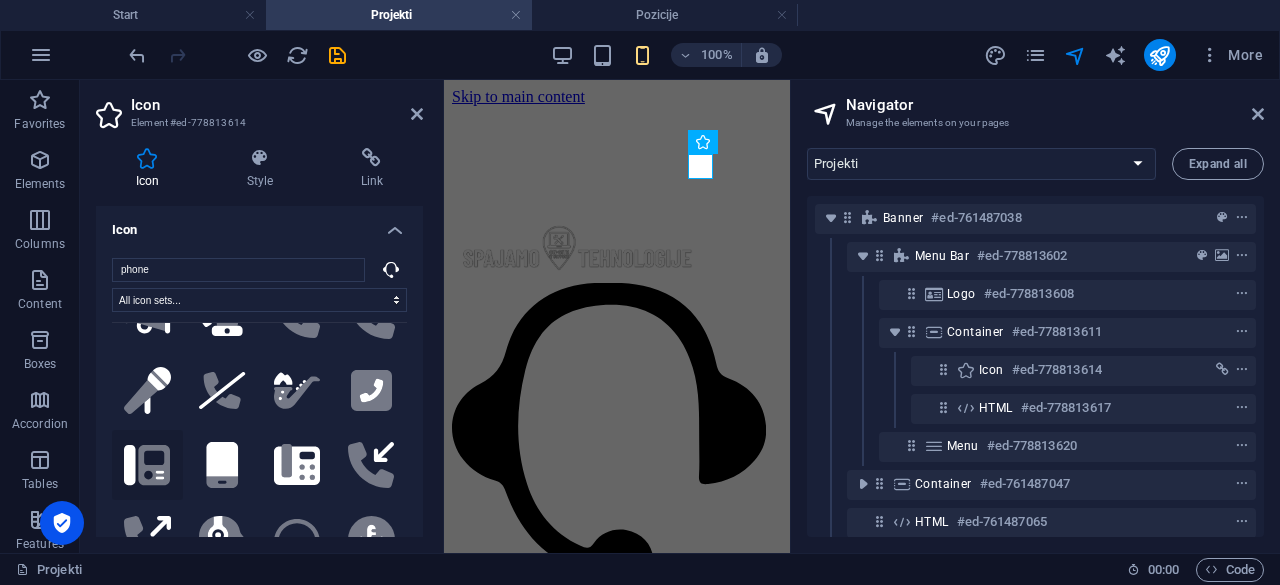 click on ".fa-secondary{opacity:.4}" 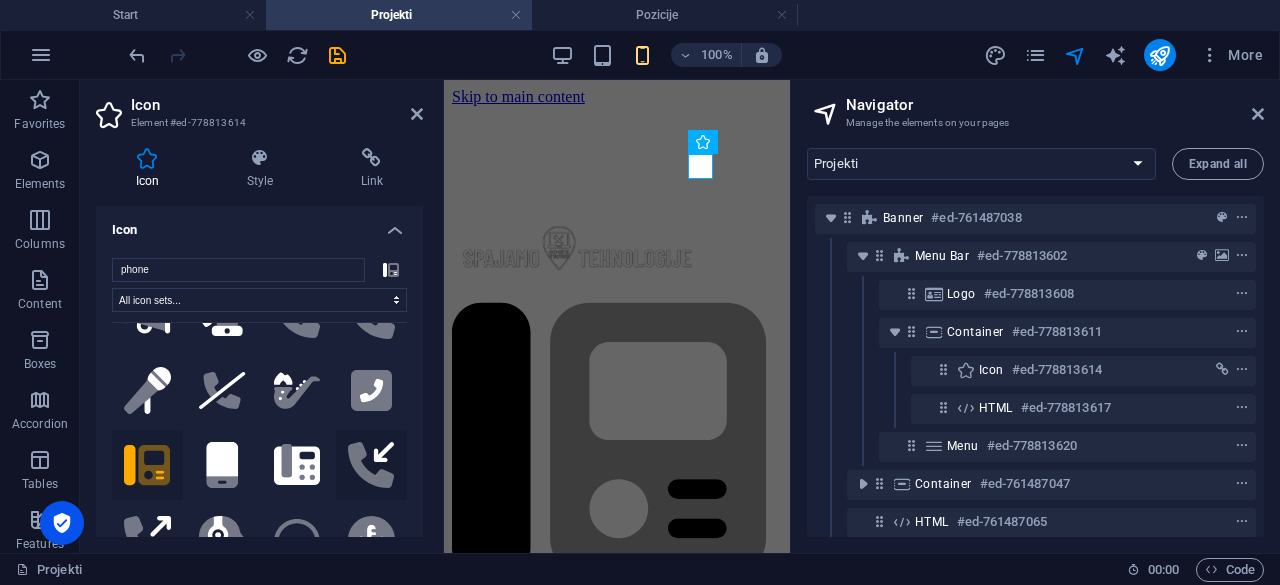 click on ".fa-secondary{opacity:.4}" 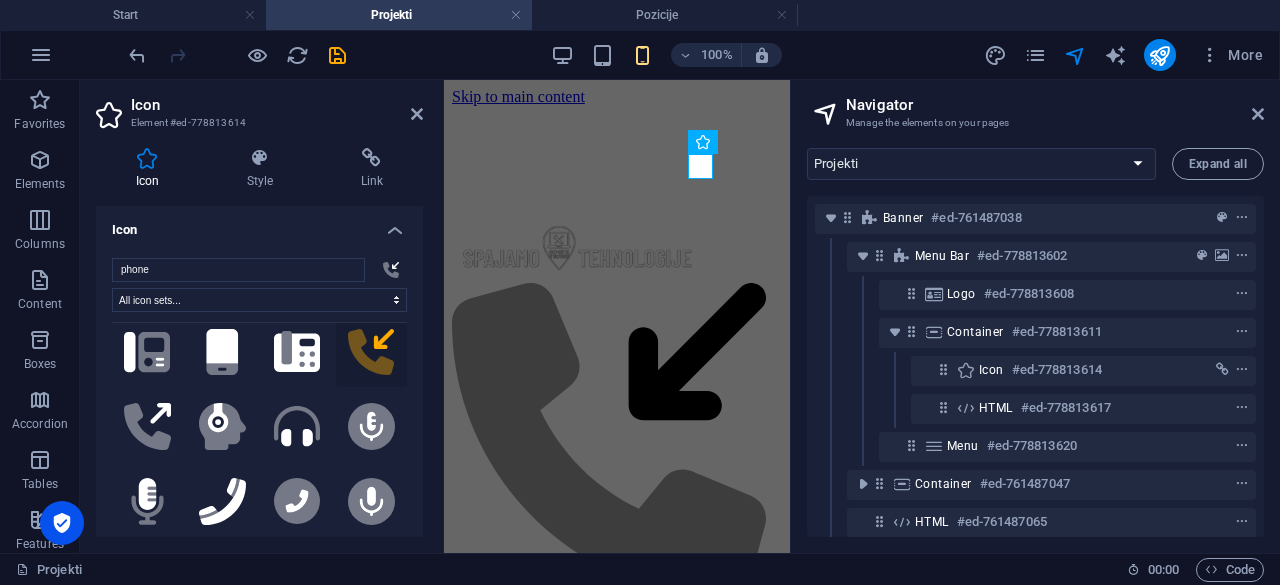 scroll, scrollTop: 933, scrollLeft: 0, axis: vertical 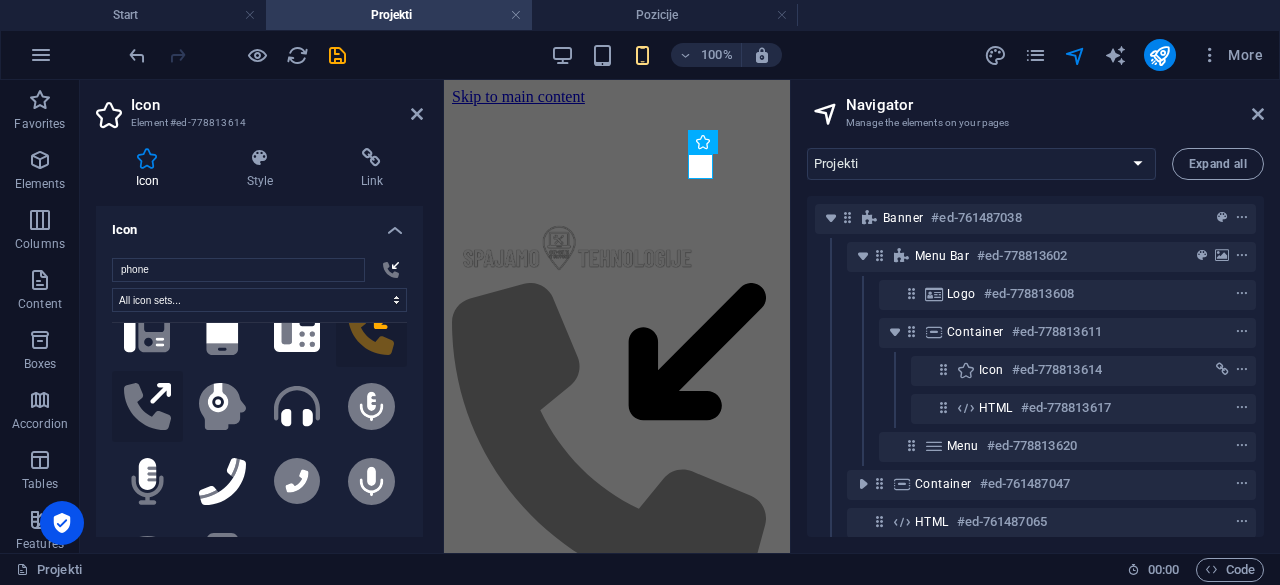 click 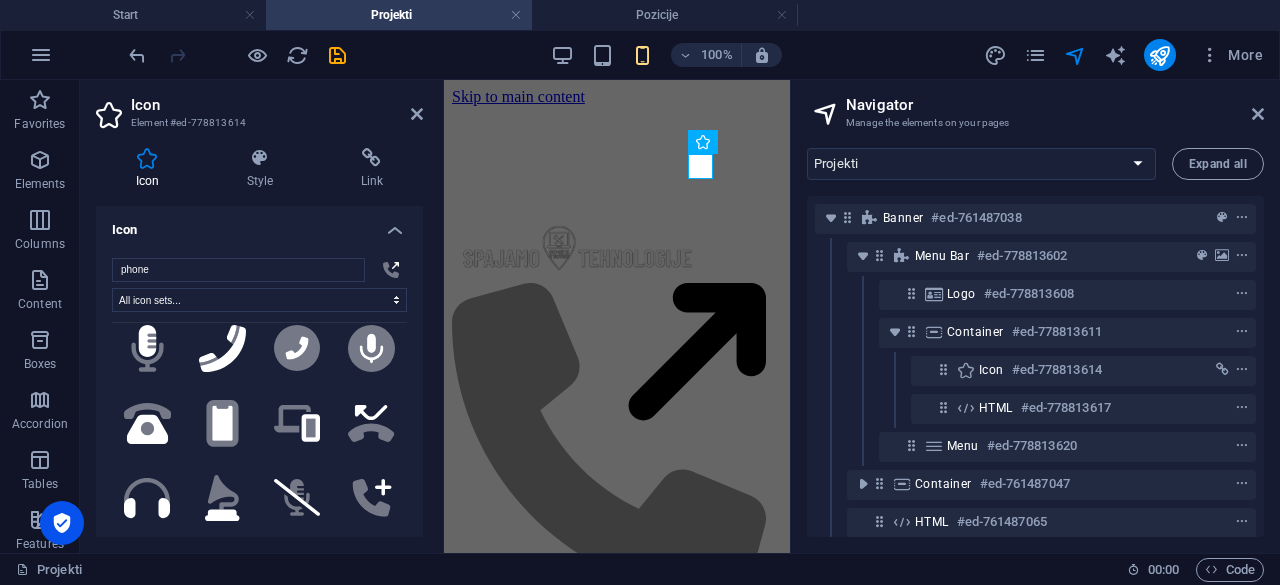 scroll, scrollTop: 1200, scrollLeft: 0, axis: vertical 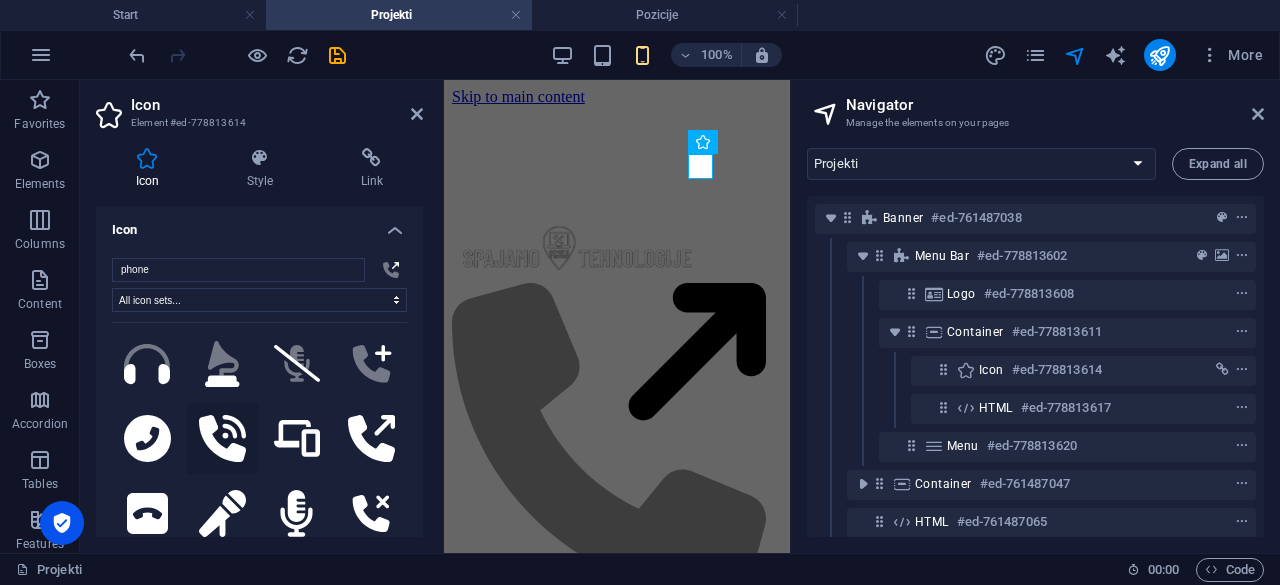 click 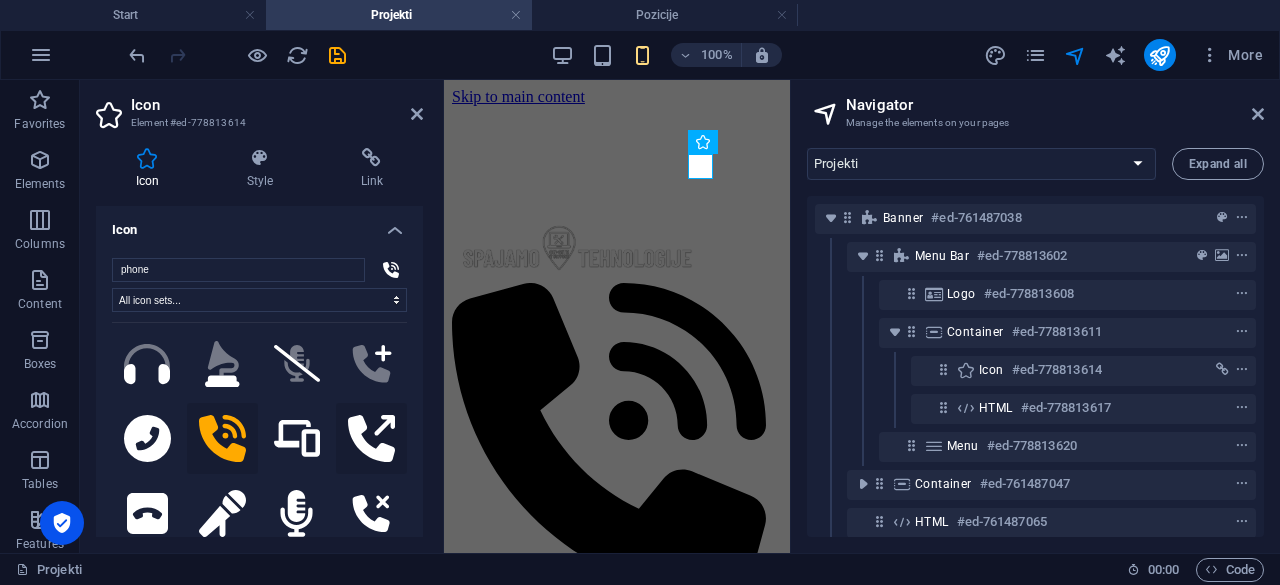 click 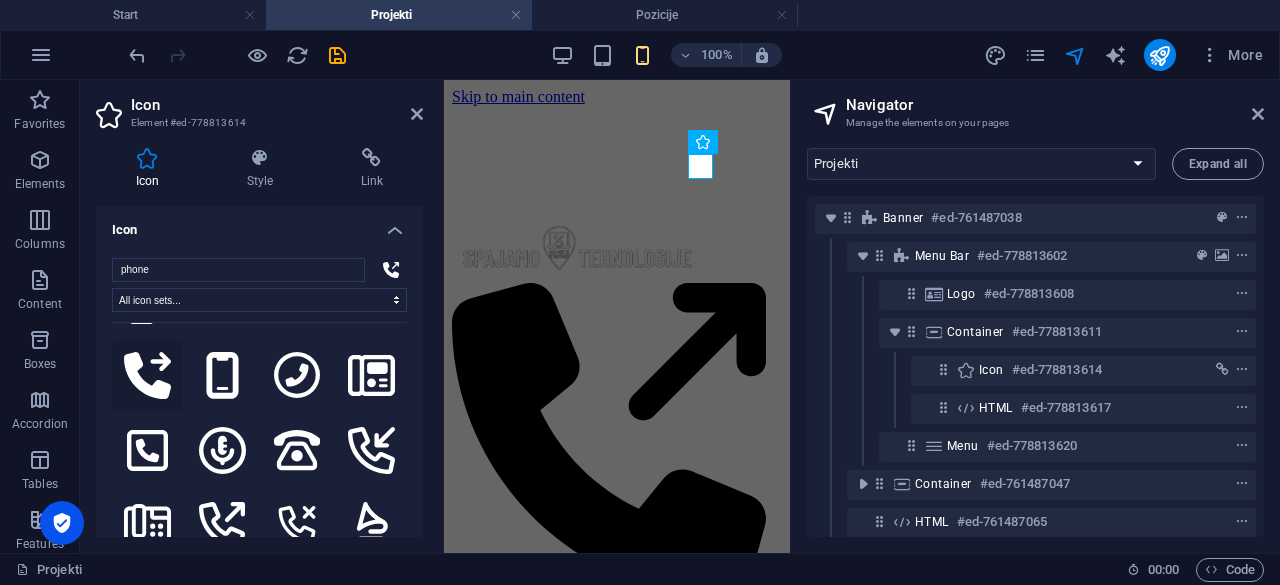 scroll, scrollTop: 2000, scrollLeft: 0, axis: vertical 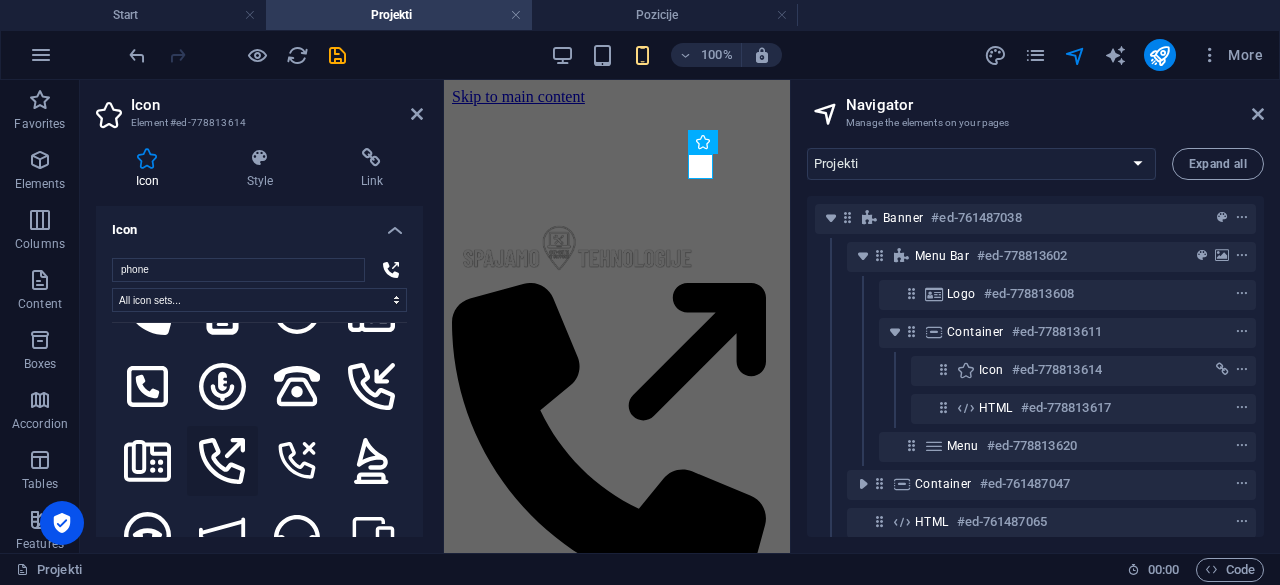 click 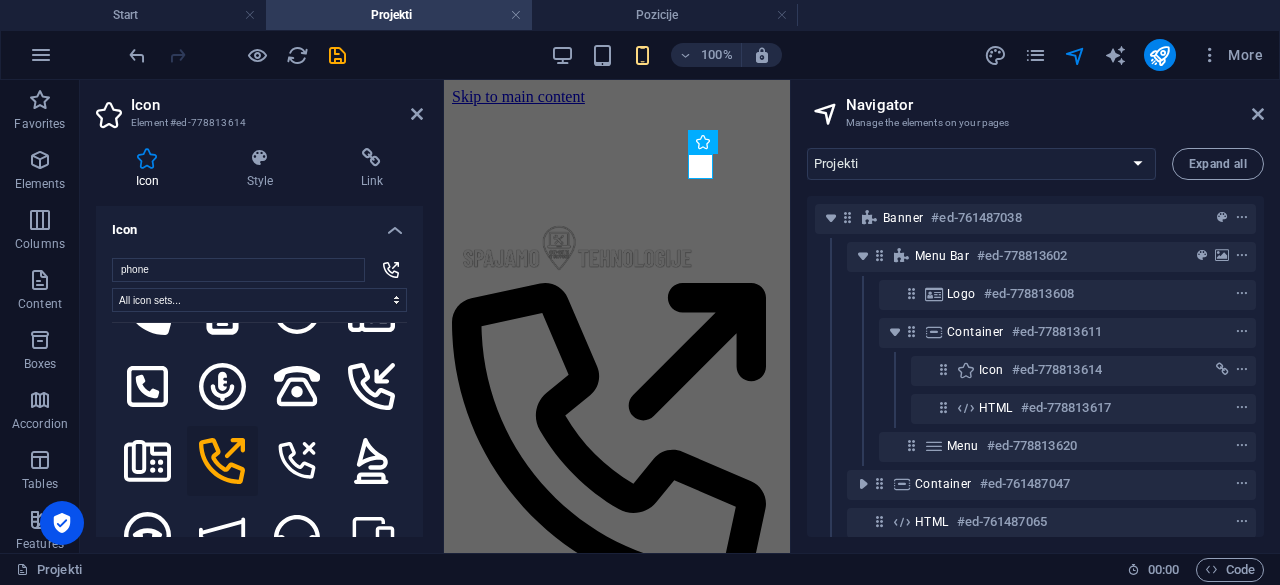 scroll, scrollTop: 1866, scrollLeft: 0, axis: vertical 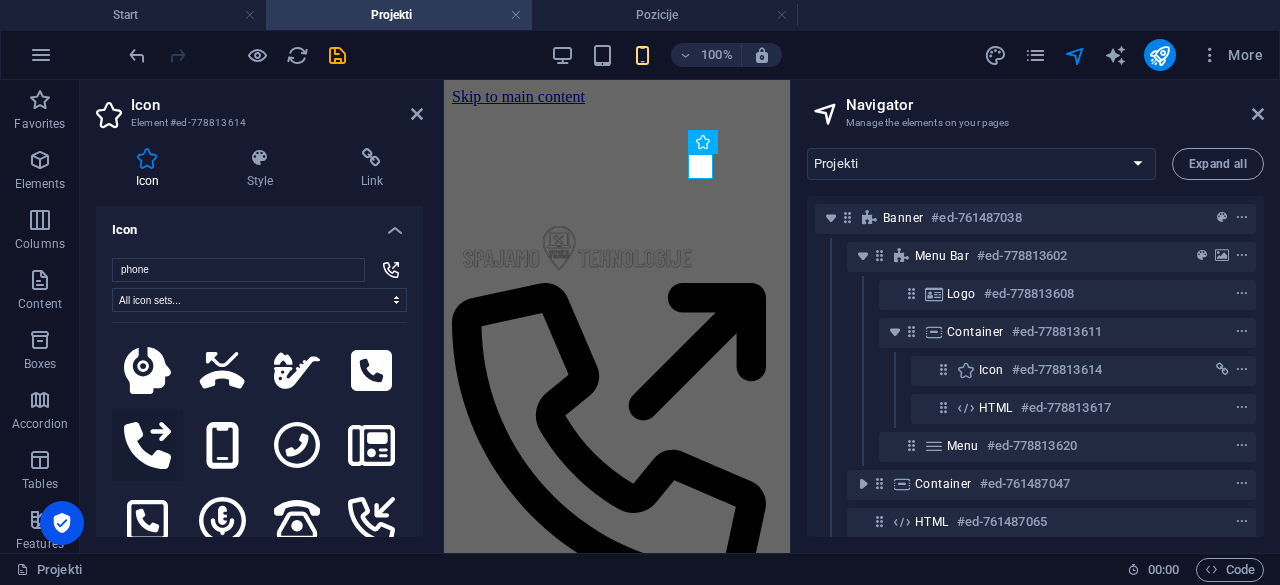 click 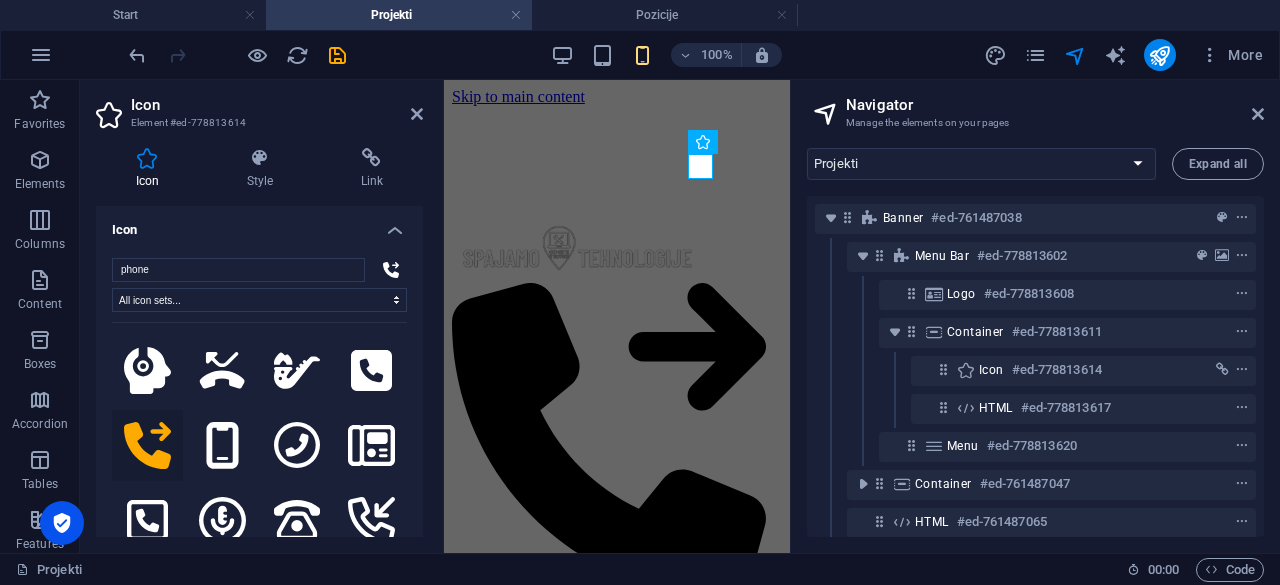 click 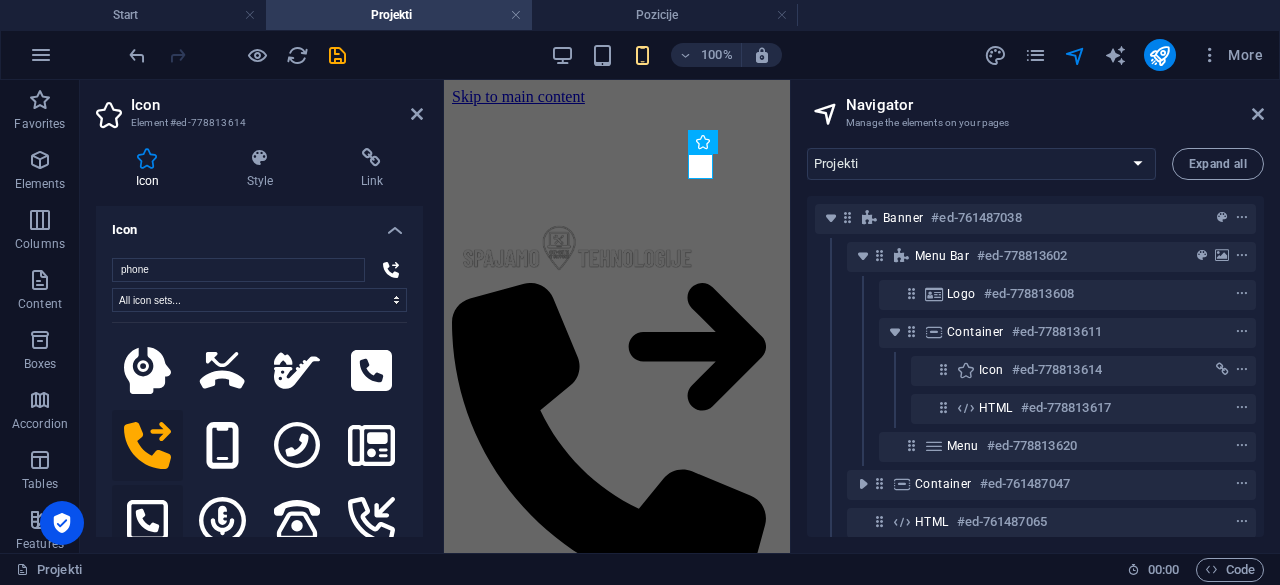 click 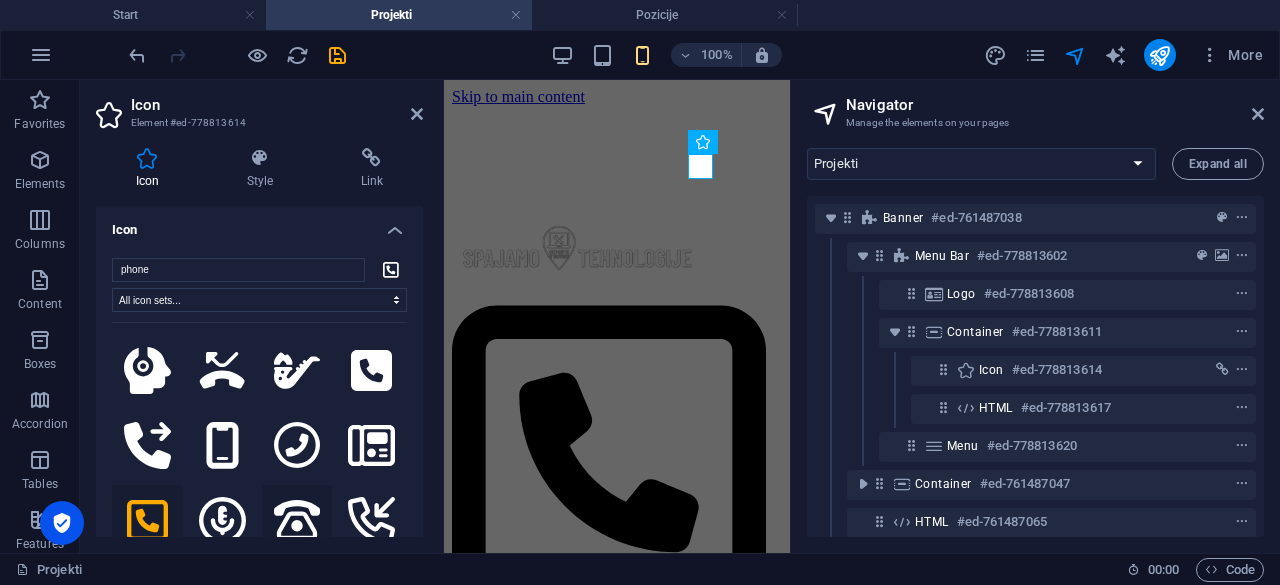 click 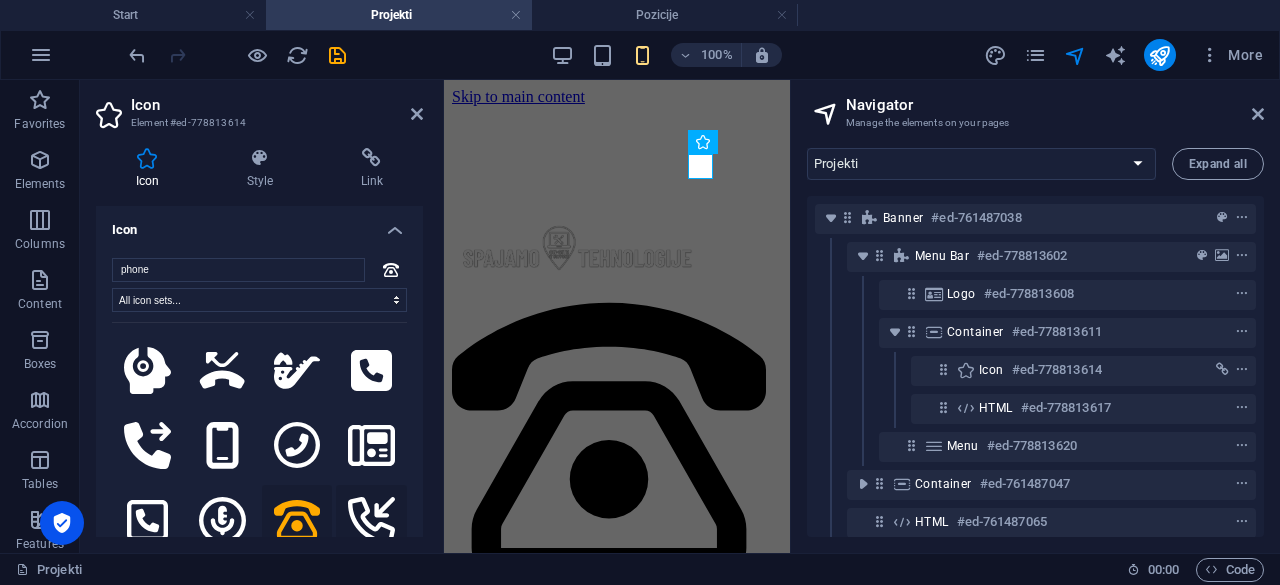 click 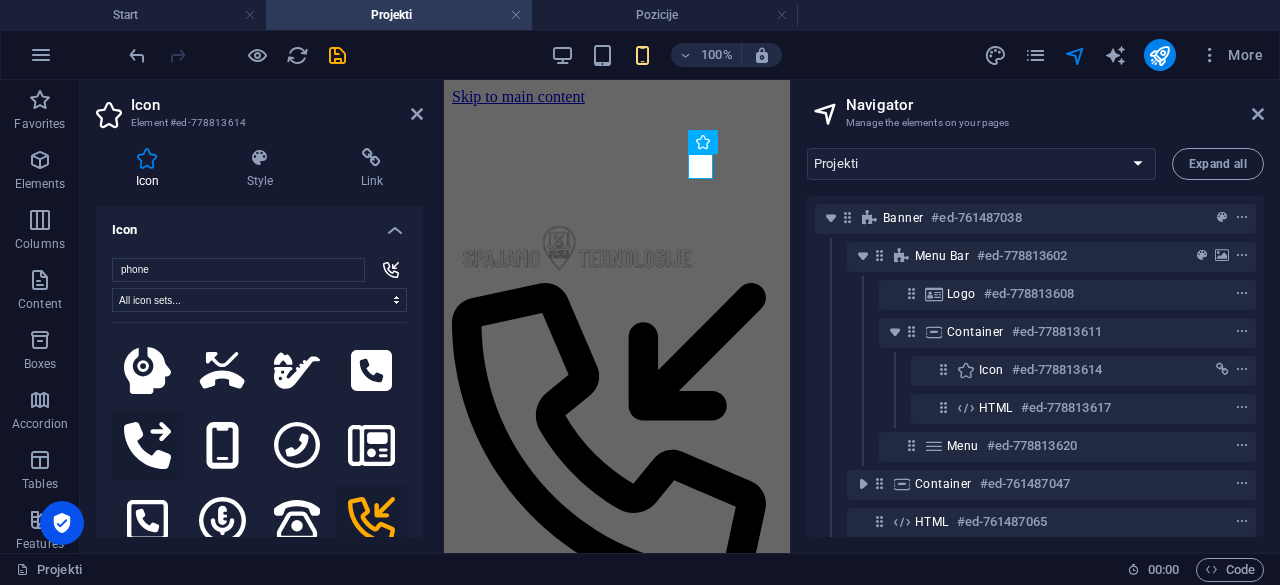 click 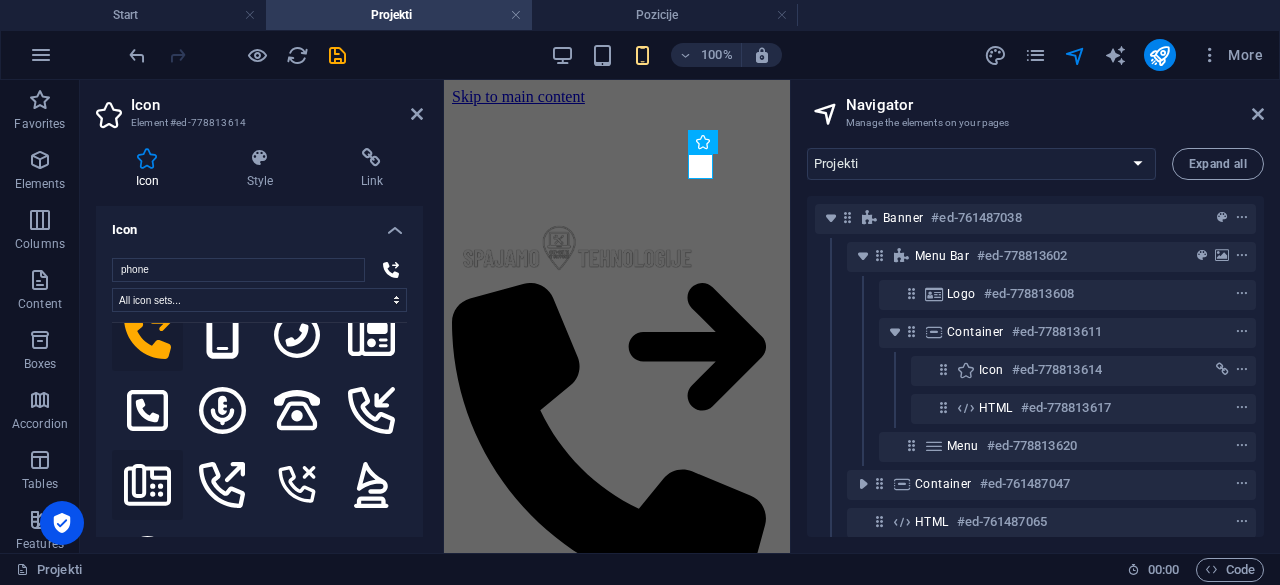 scroll, scrollTop: 2000, scrollLeft: 0, axis: vertical 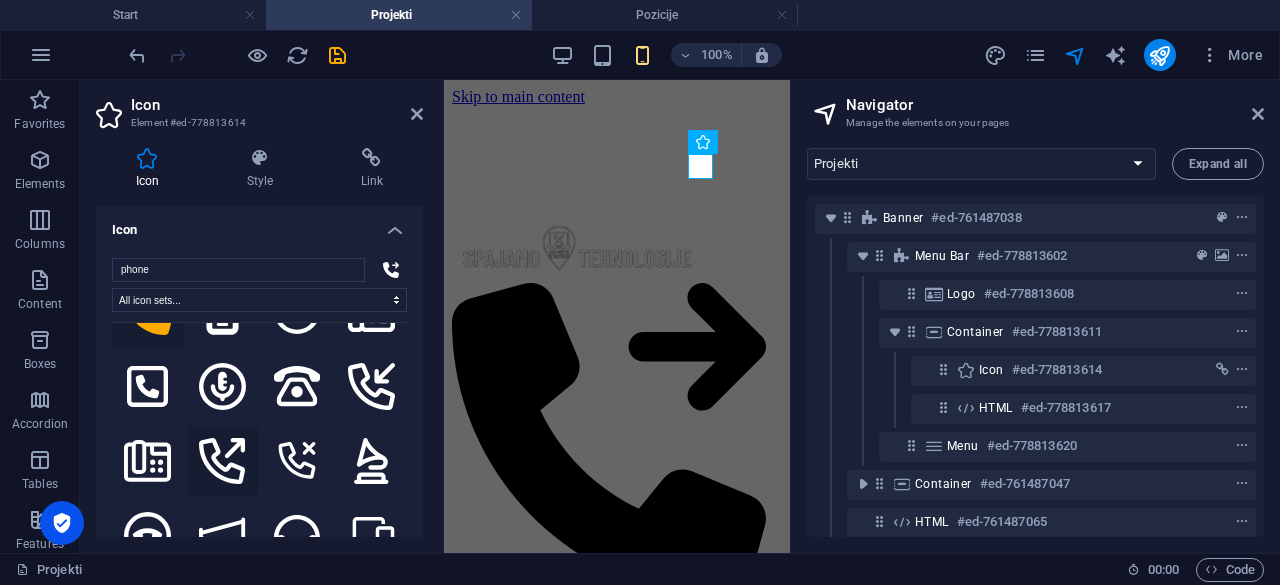 click 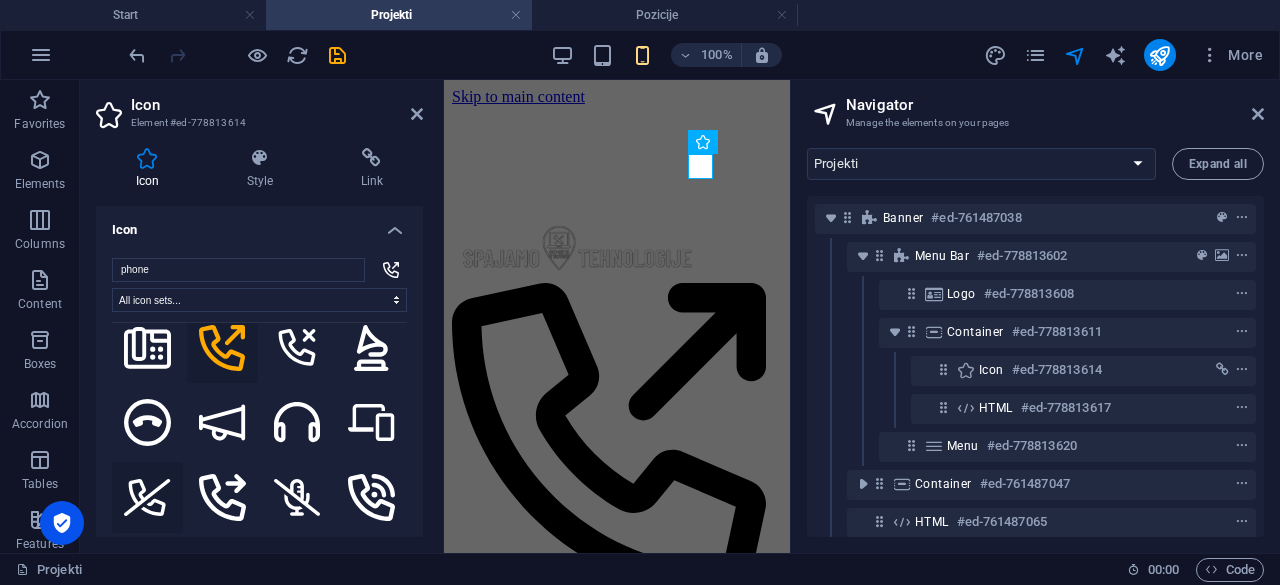 scroll, scrollTop: 2133, scrollLeft: 0, axis: vertical 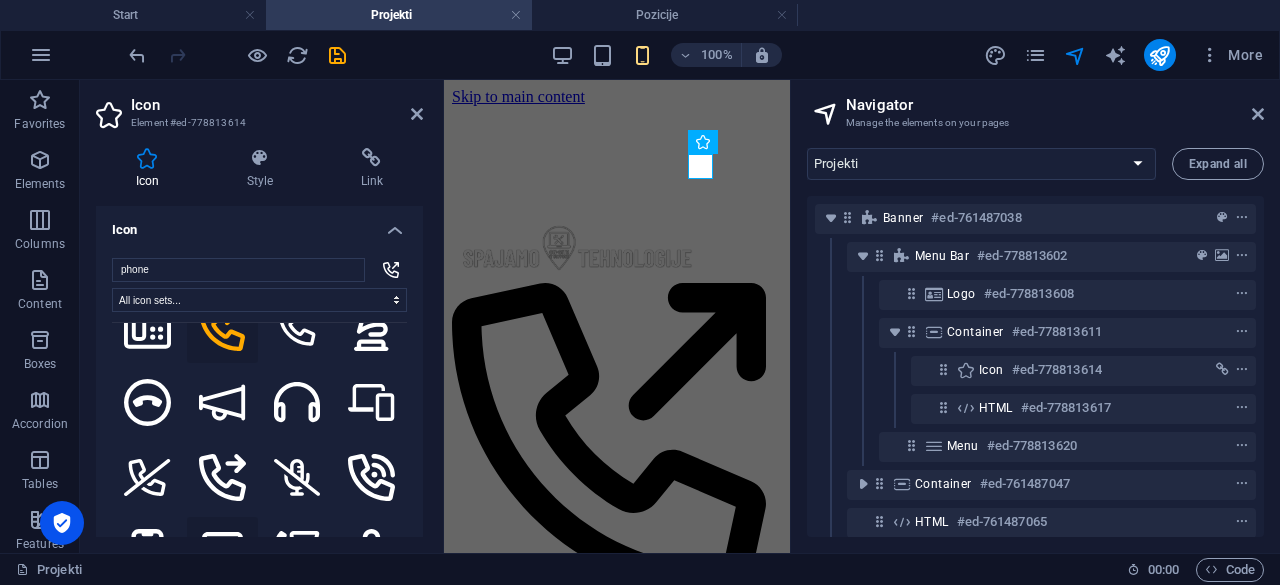 click 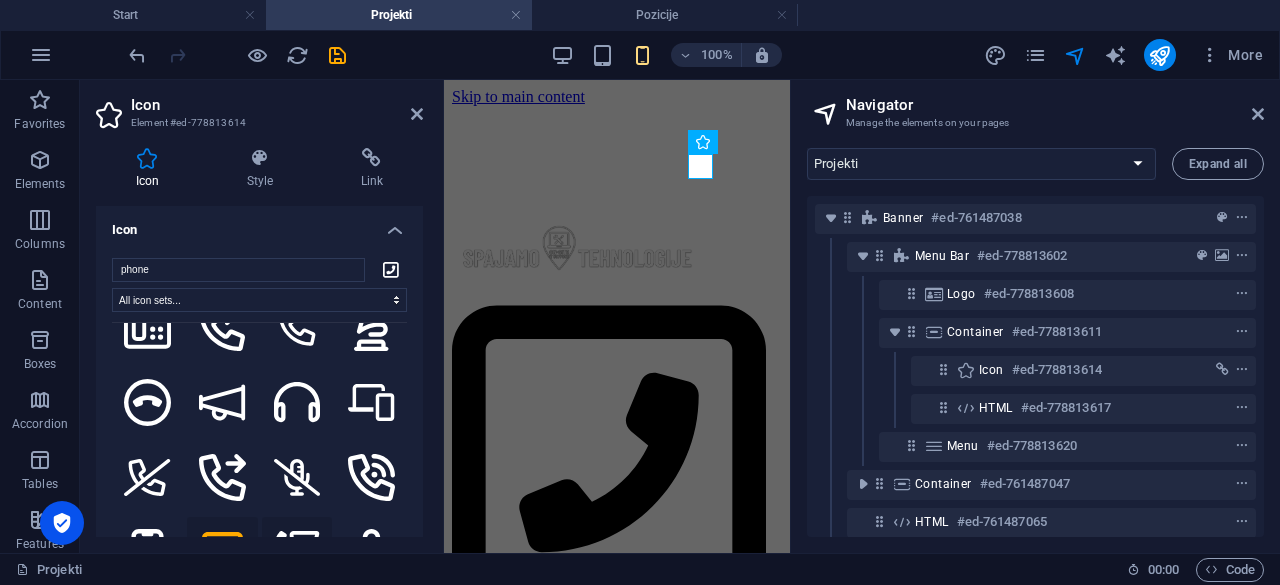 click 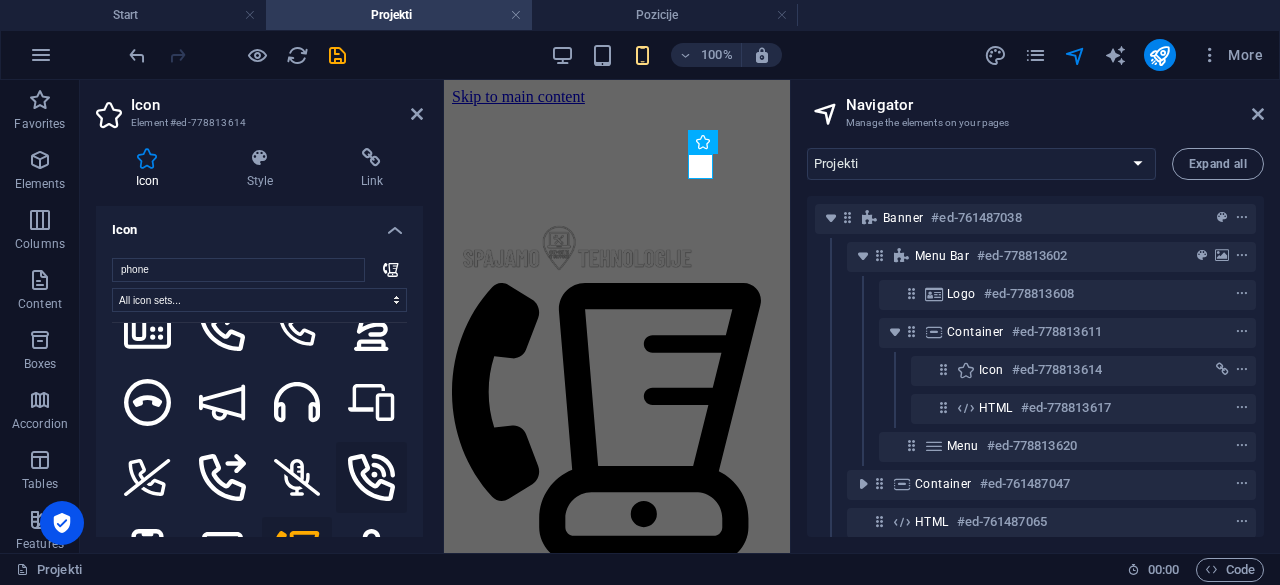 click 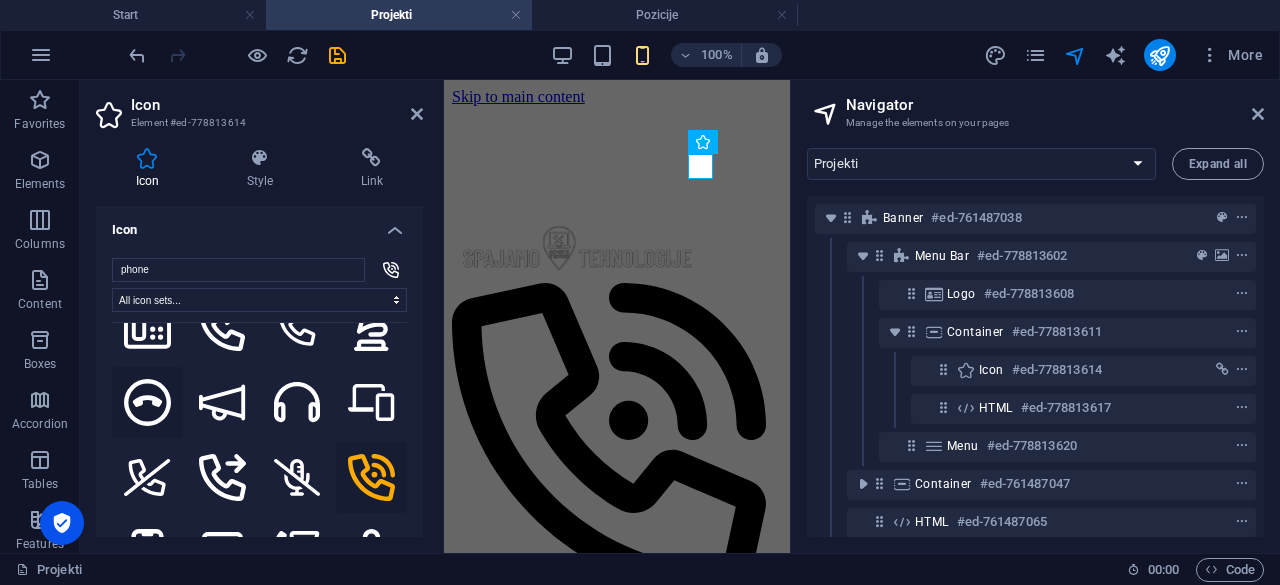 click 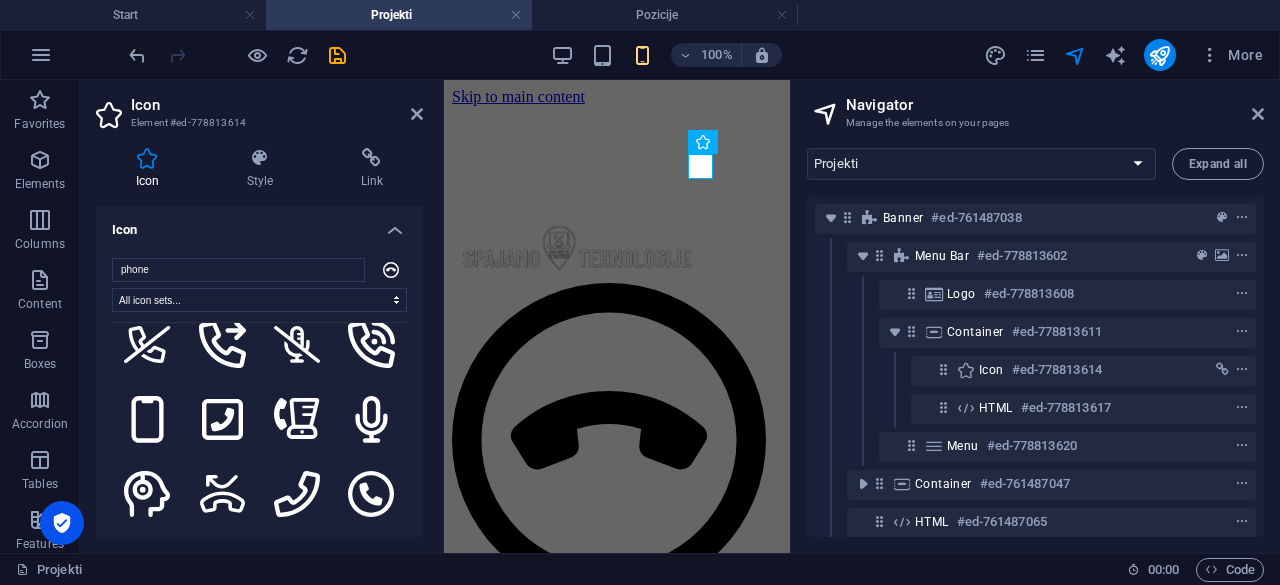 scroll, scrollTop: 2400, scrollLeft: 0, axis: vertical 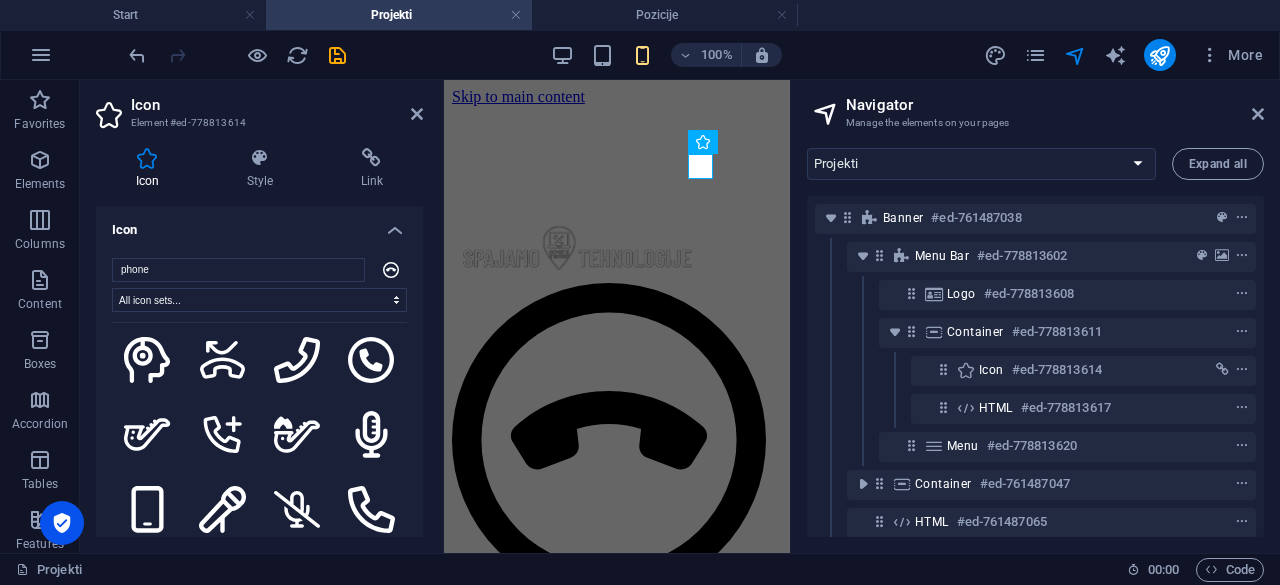 click 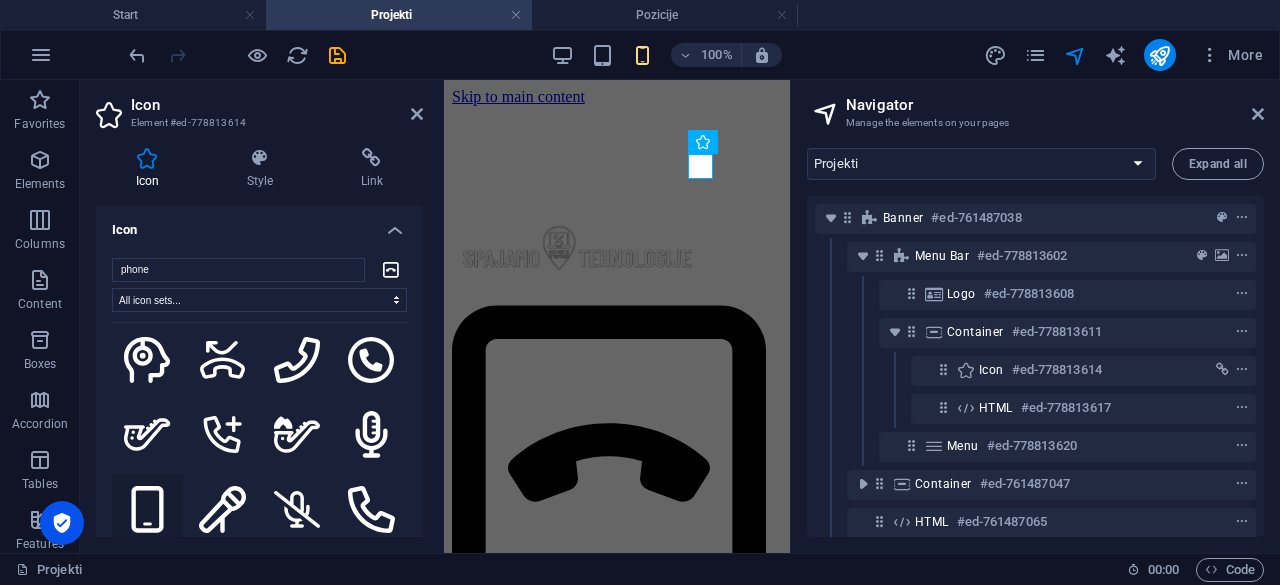 scroll, scrollTop: 2533, scrollLeft: 0, axis: vertical 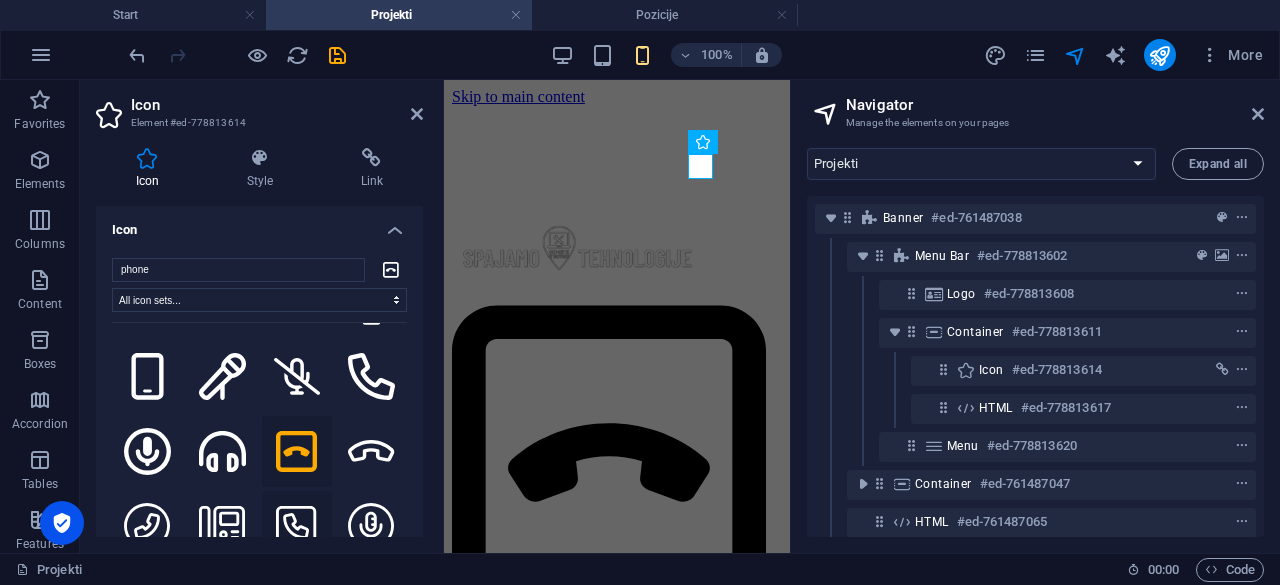 click 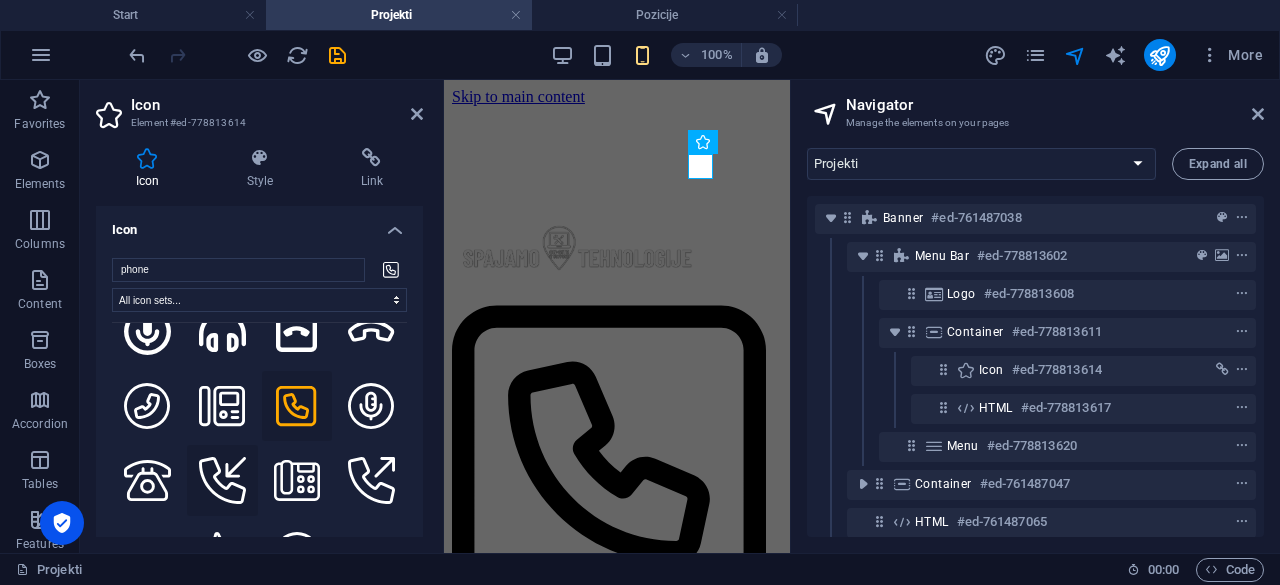 scroll, scrollTop: 2666, scrollLeft: 0, axis: vertical 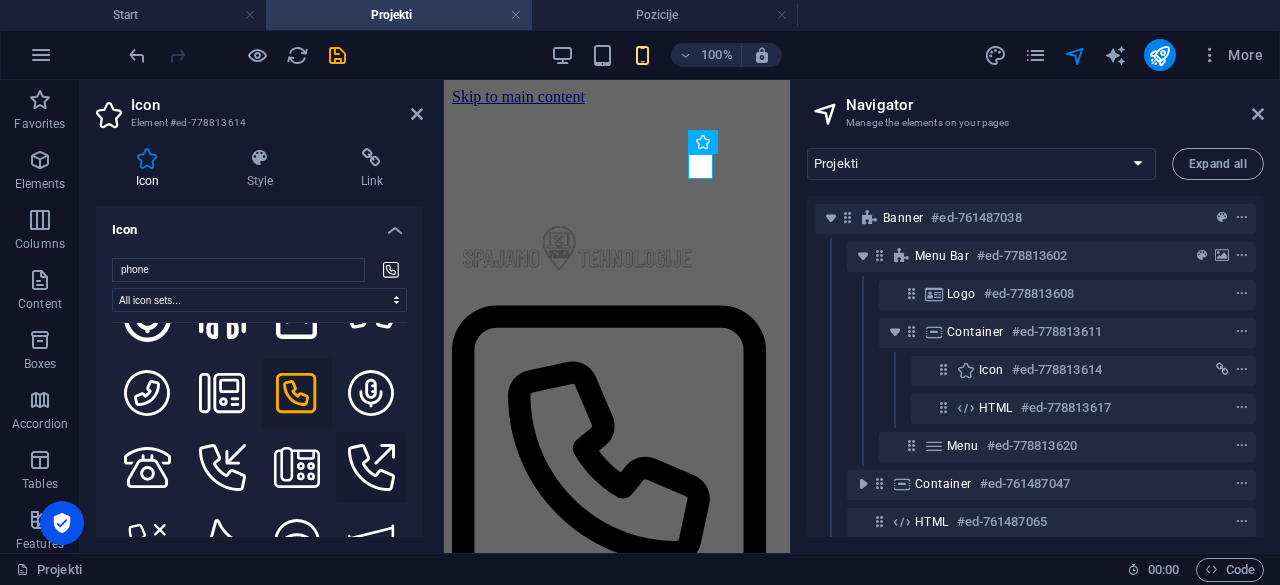 click 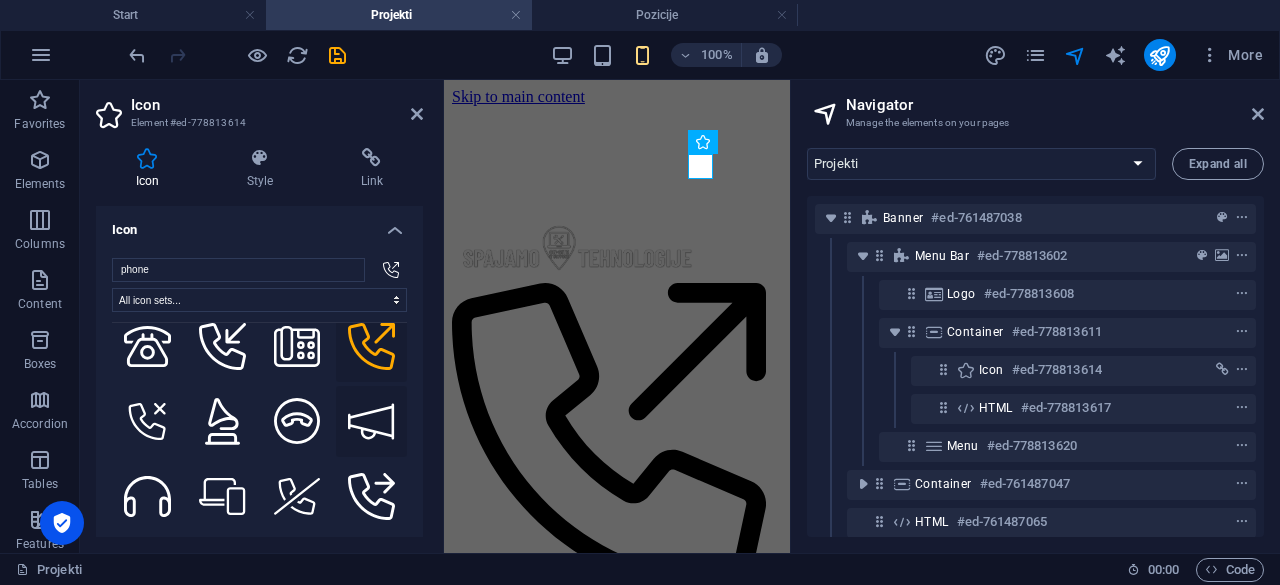 scroll, scrollTop: 2800, scrollLeft: 0, axis: vertical 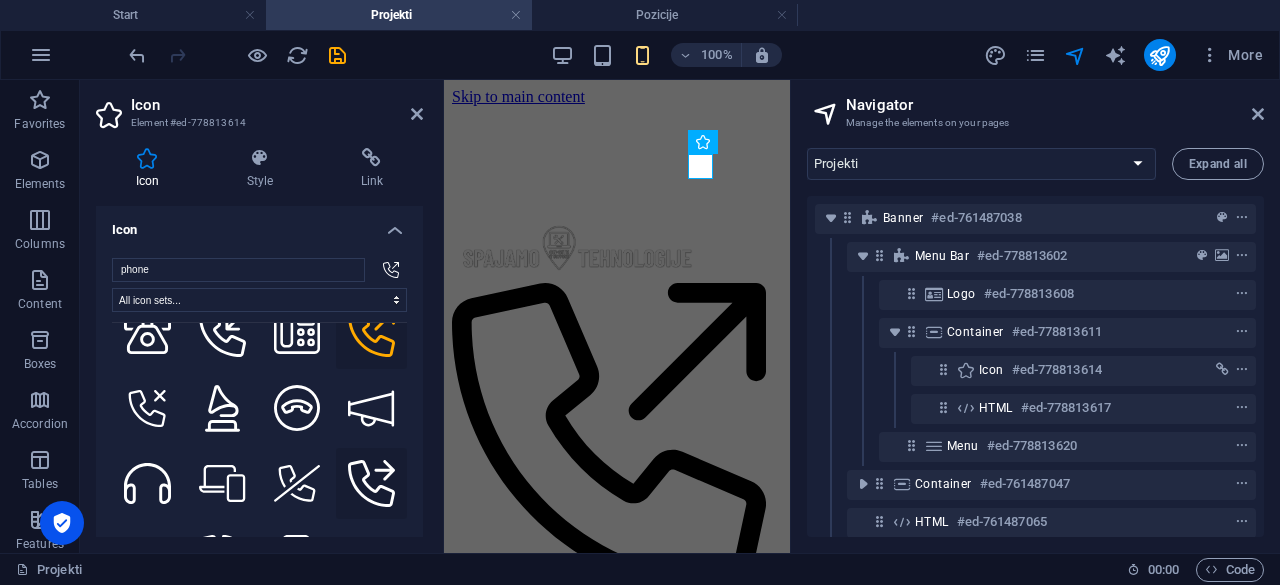 click 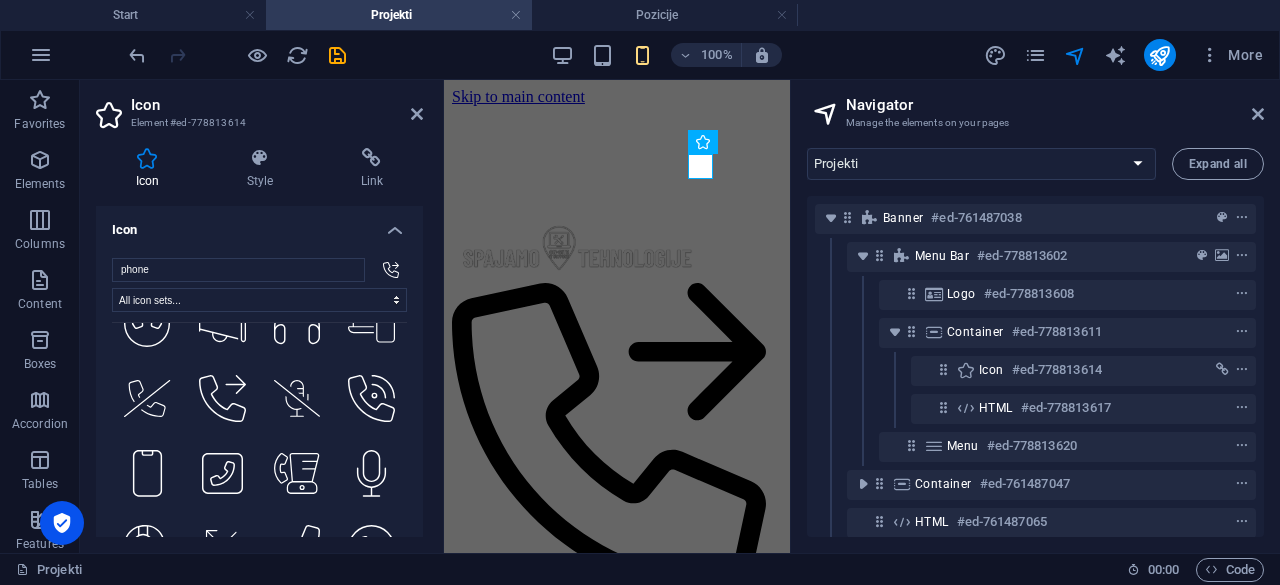 scroll, scrollTop: 3866, scrollLeft: 0, axis: vertical 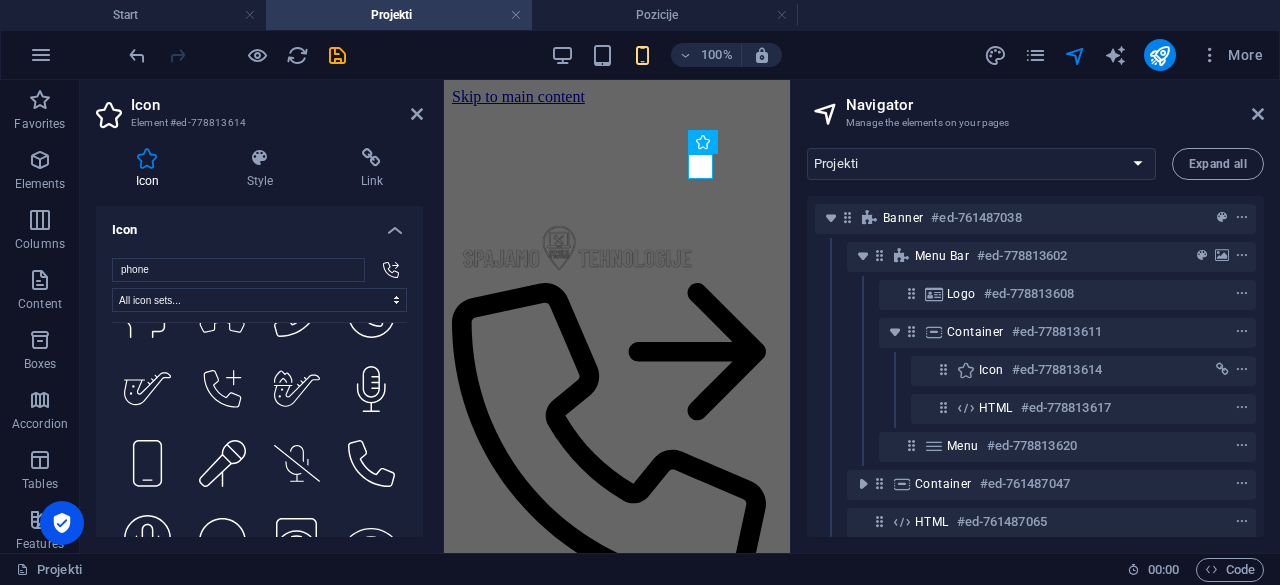 click 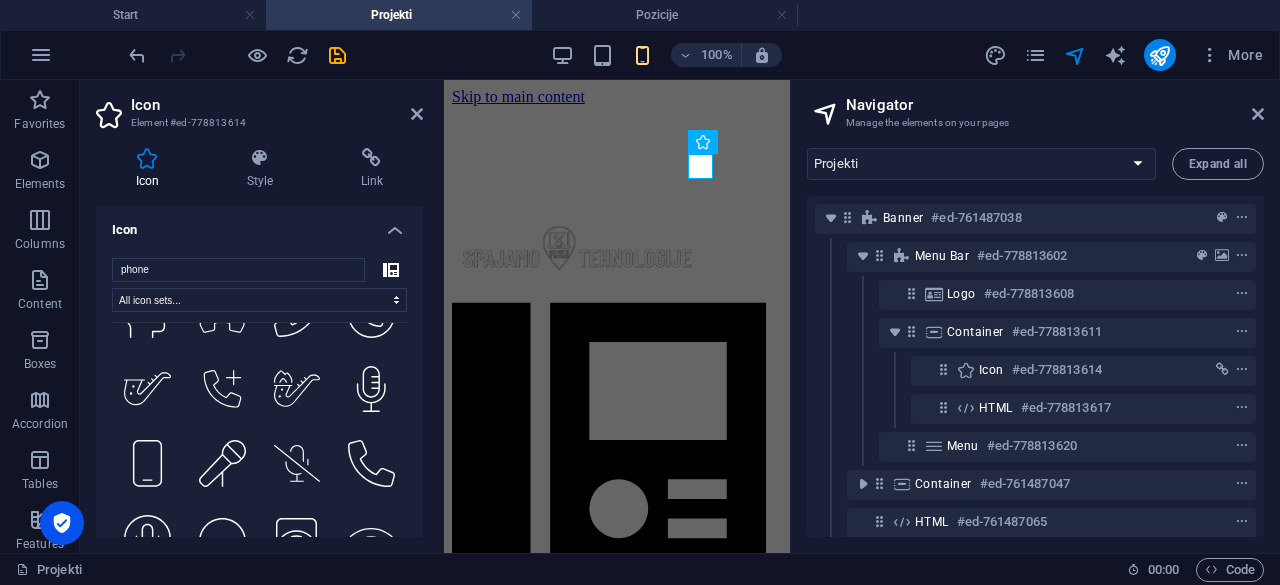 click 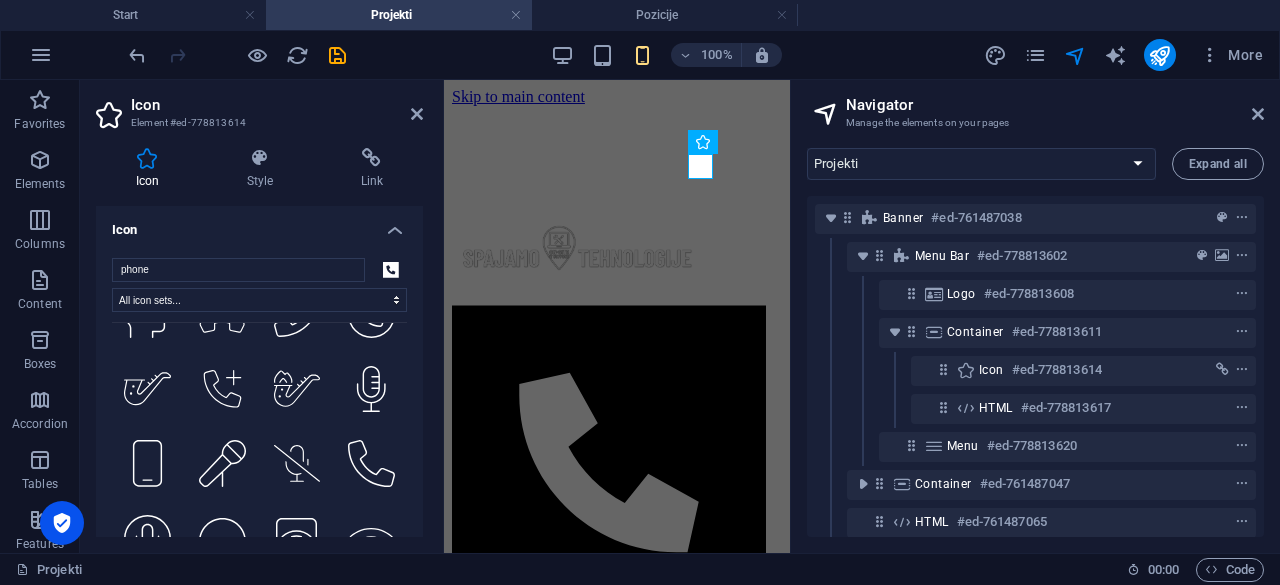 click 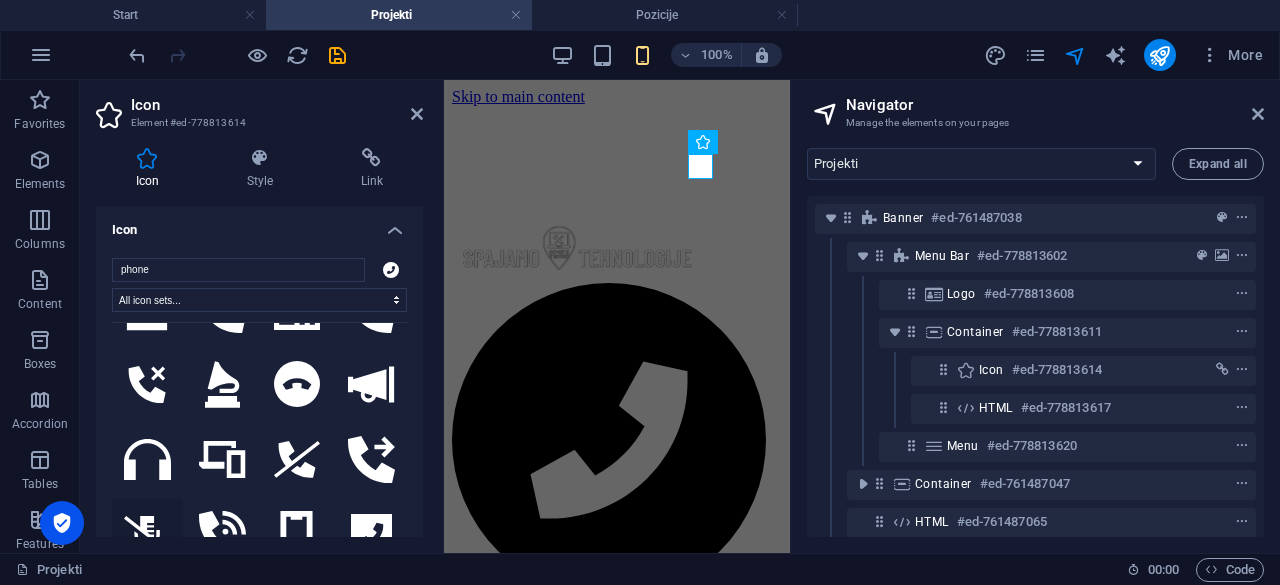 scroll, scrollTop: 4266, scrollLeft: 0, axis: vertical 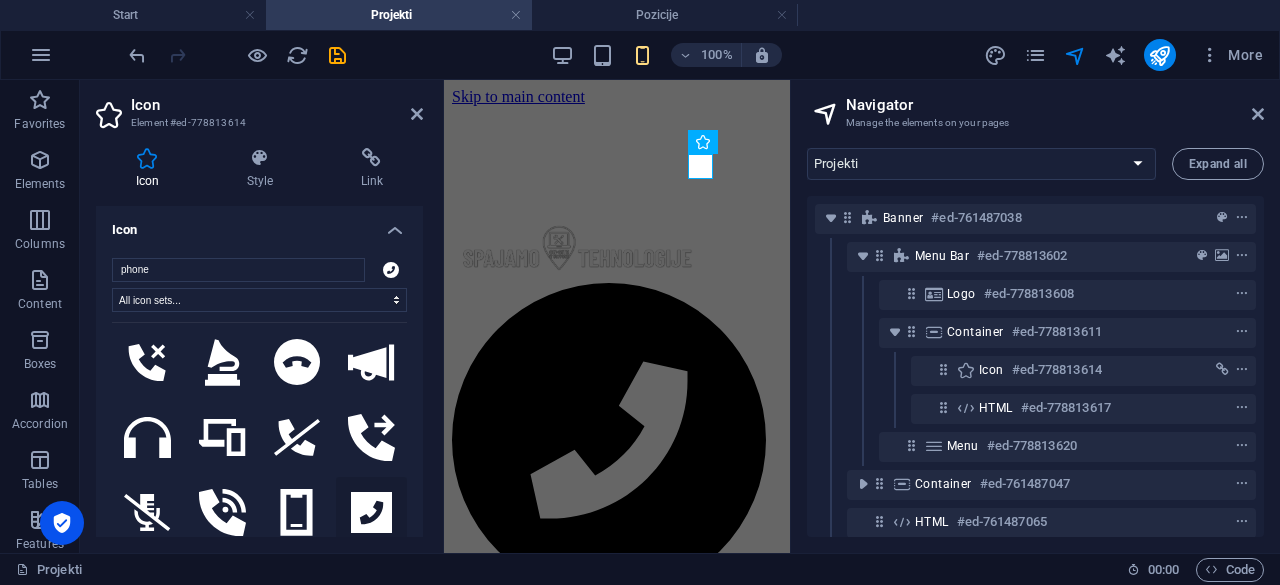 click 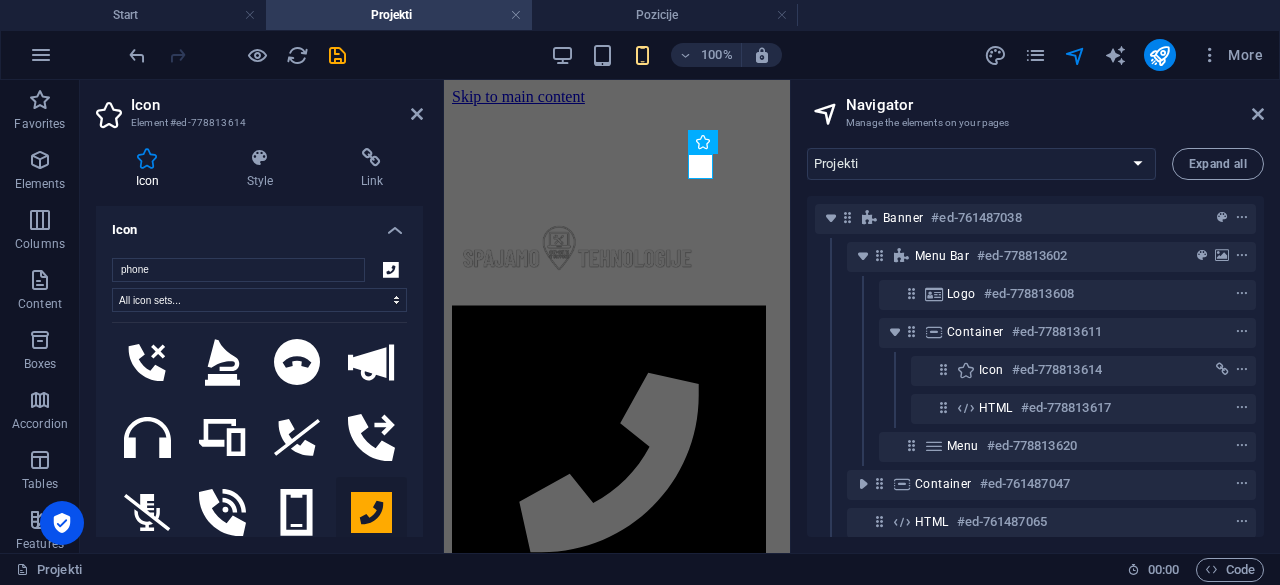 click 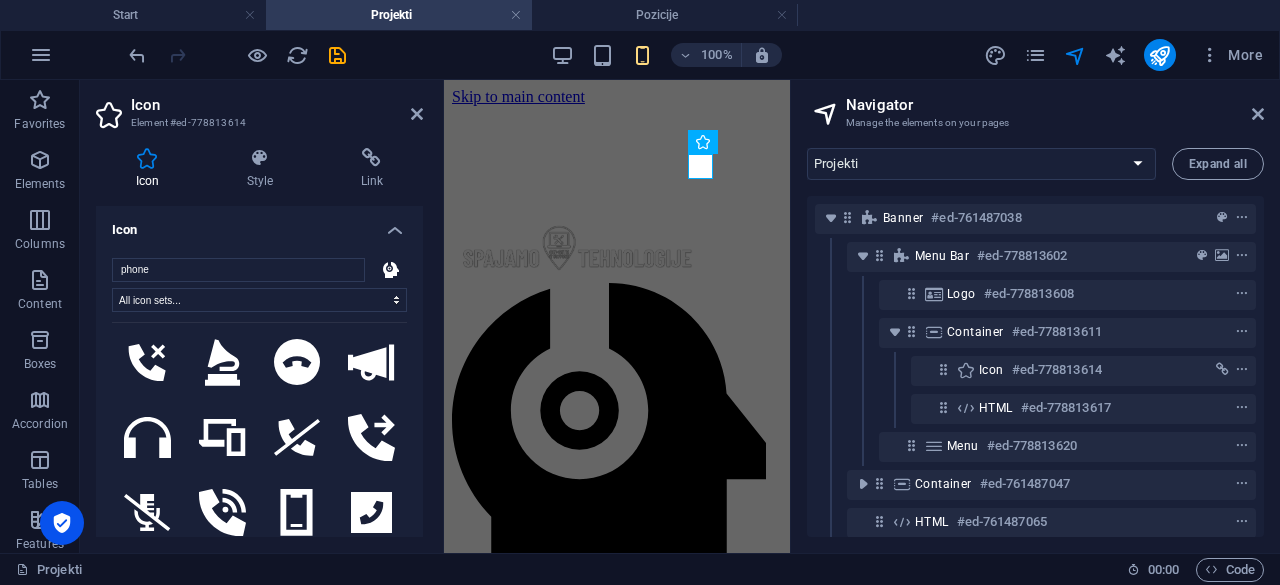 click 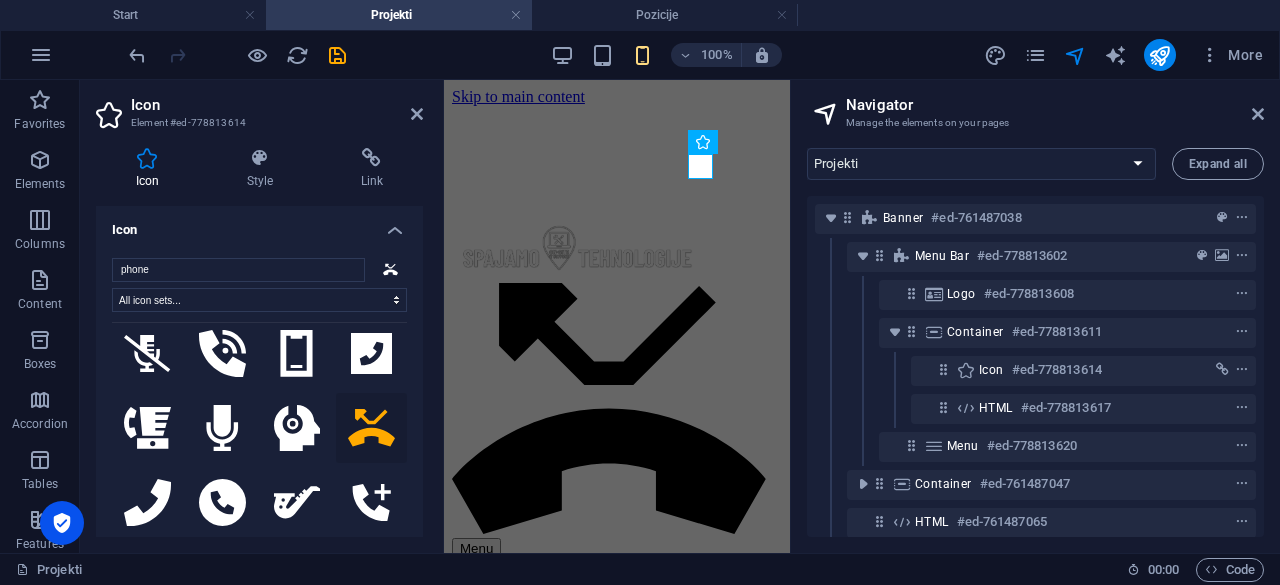 scroll, scrollTop: 4400, scrollLeft: 0, axis: vertical 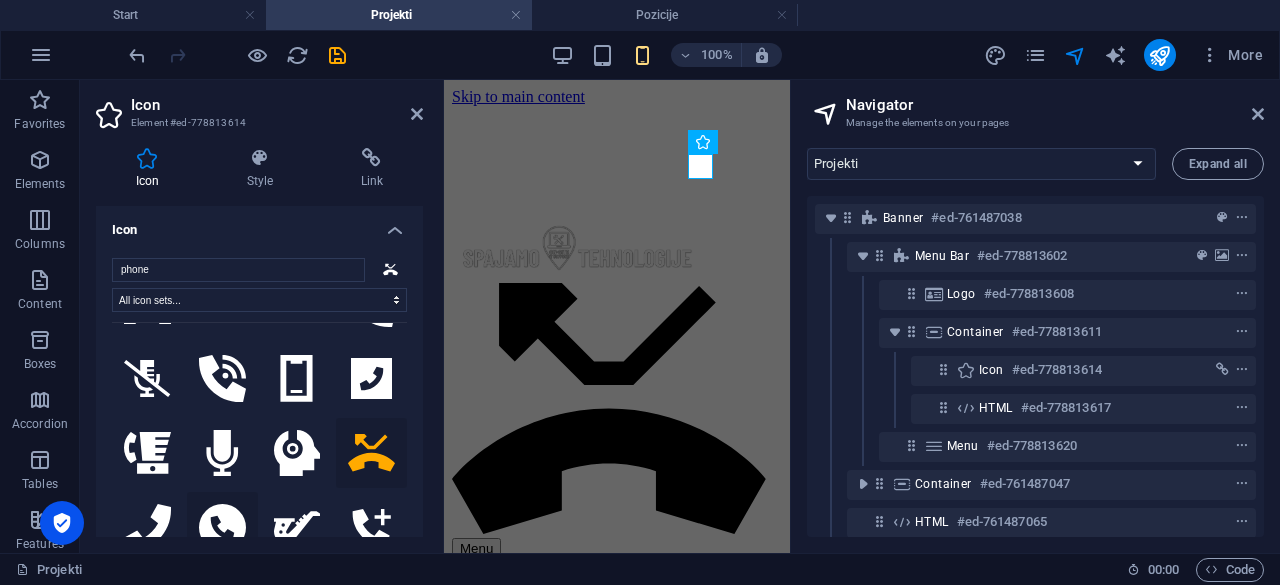 click 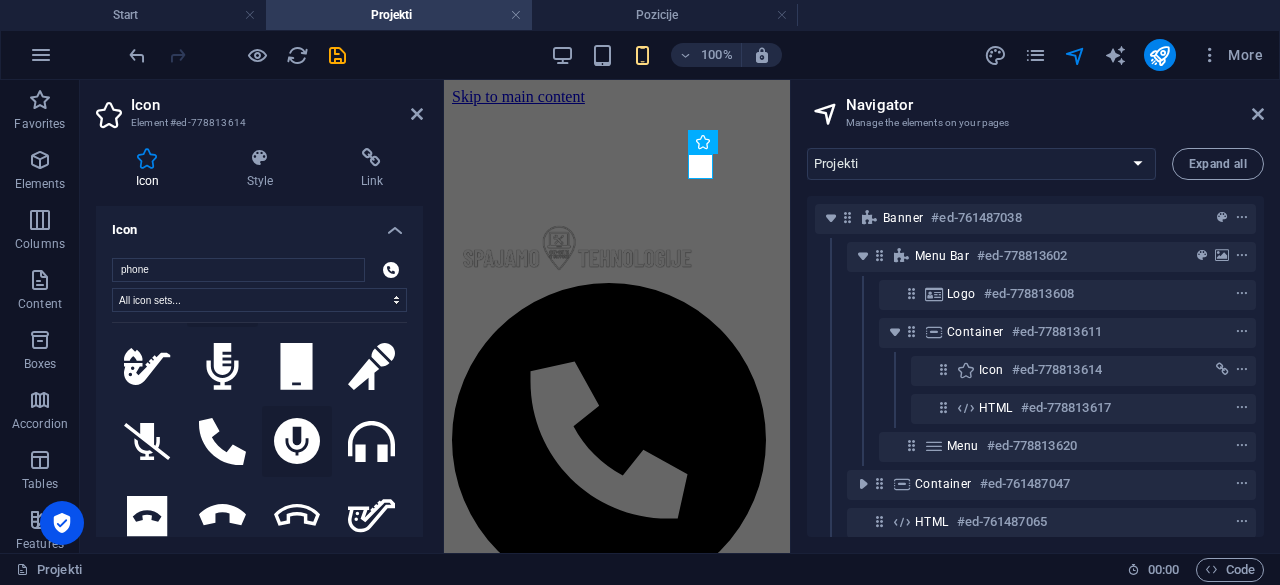 scroll, scrollTop: 4666, scrollLeft: 0, axis: vertical 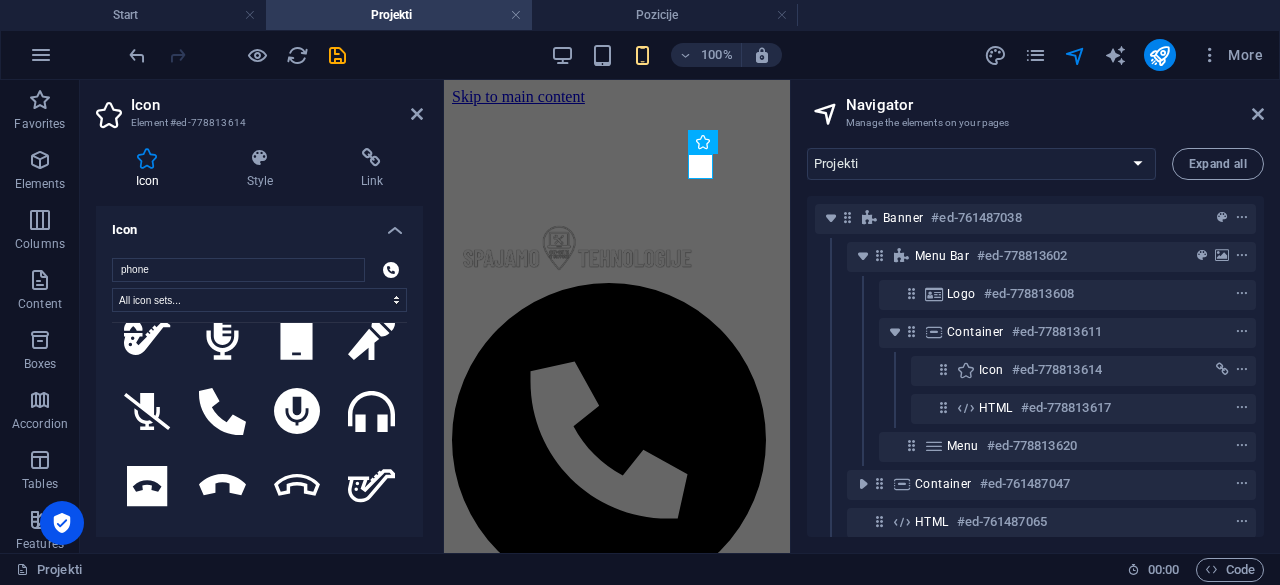 click 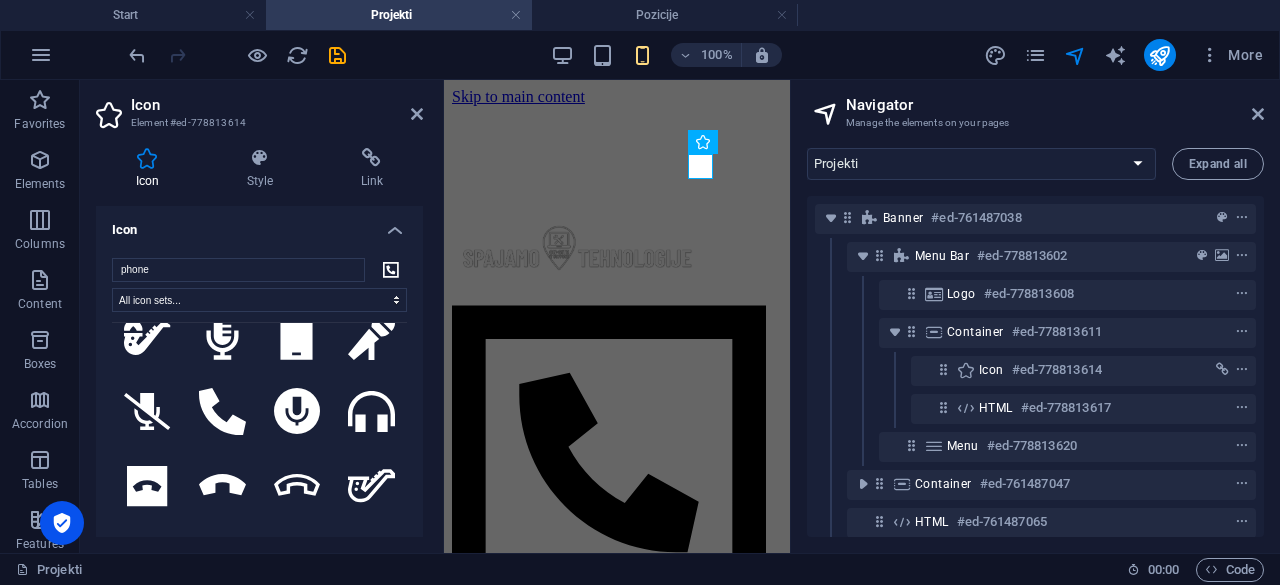 click 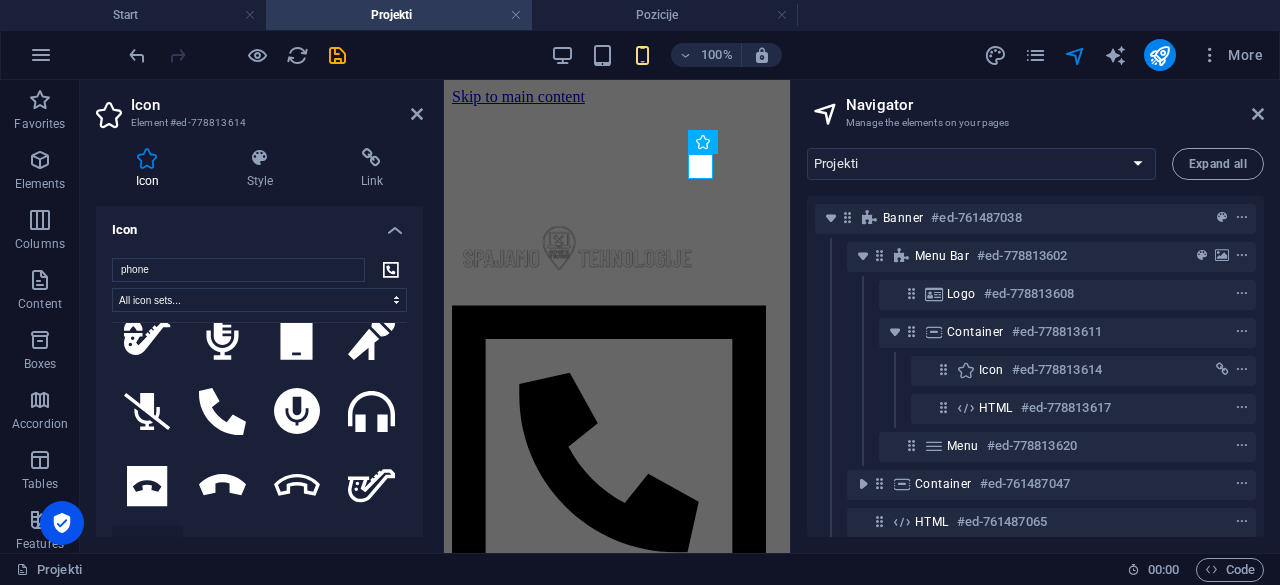 click 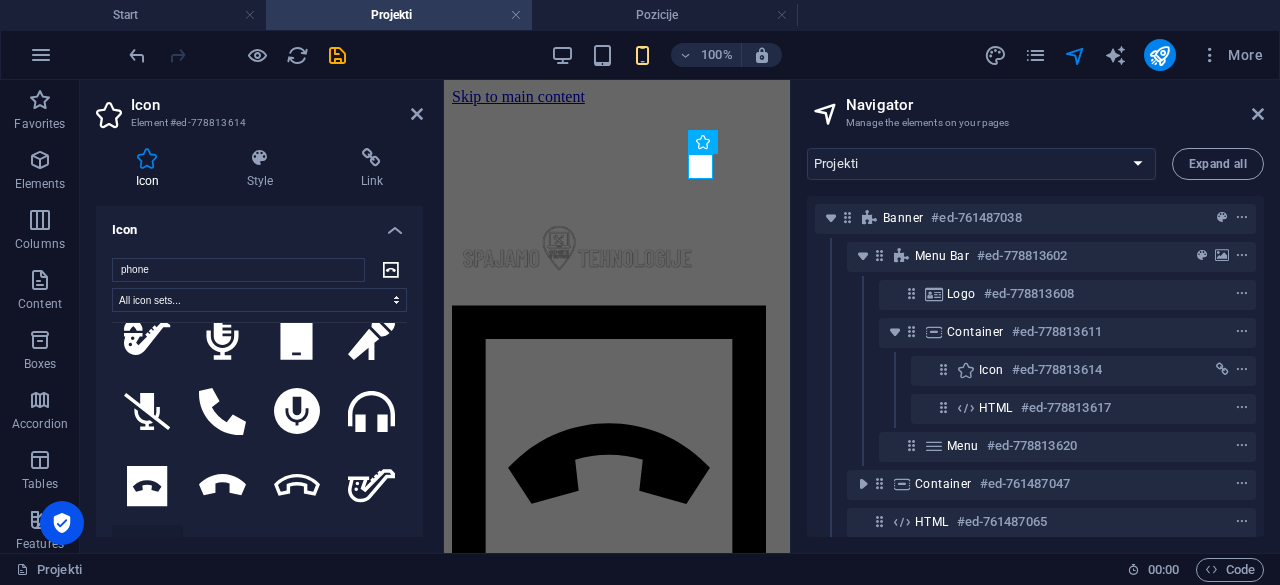 click at bounding box center [147, 635] 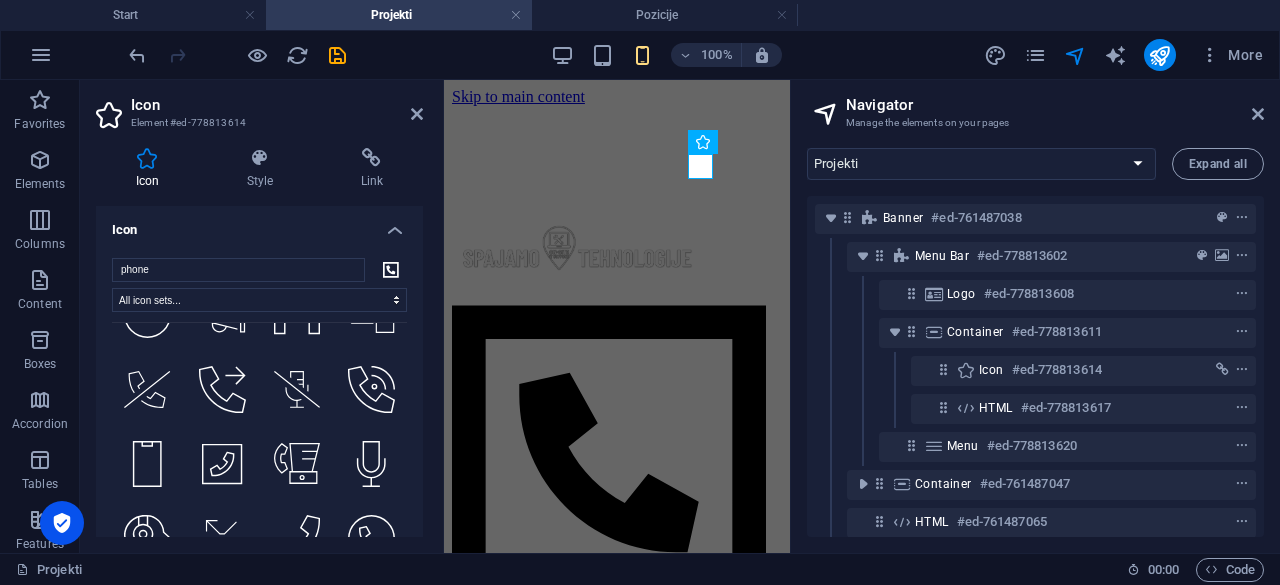 scroll, scrollTop: 6490, scrollLeft: 0, axis: vertical 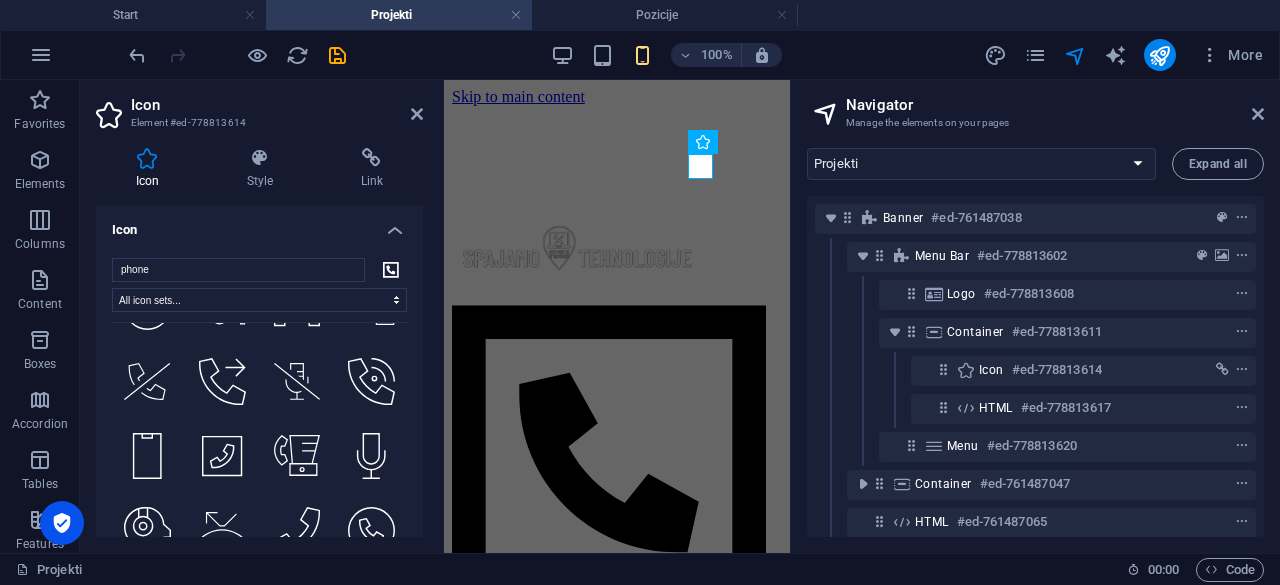 click on "Icon" at bounding box center (259, 224) 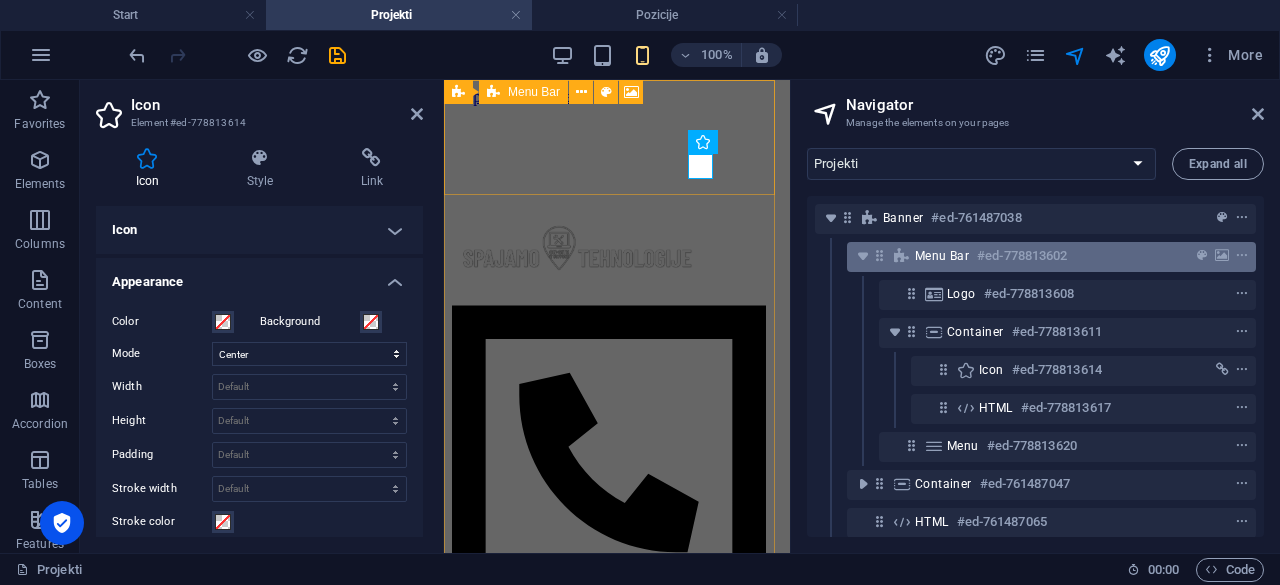 click on "Menu Bar" at bounding box center [942, 256] 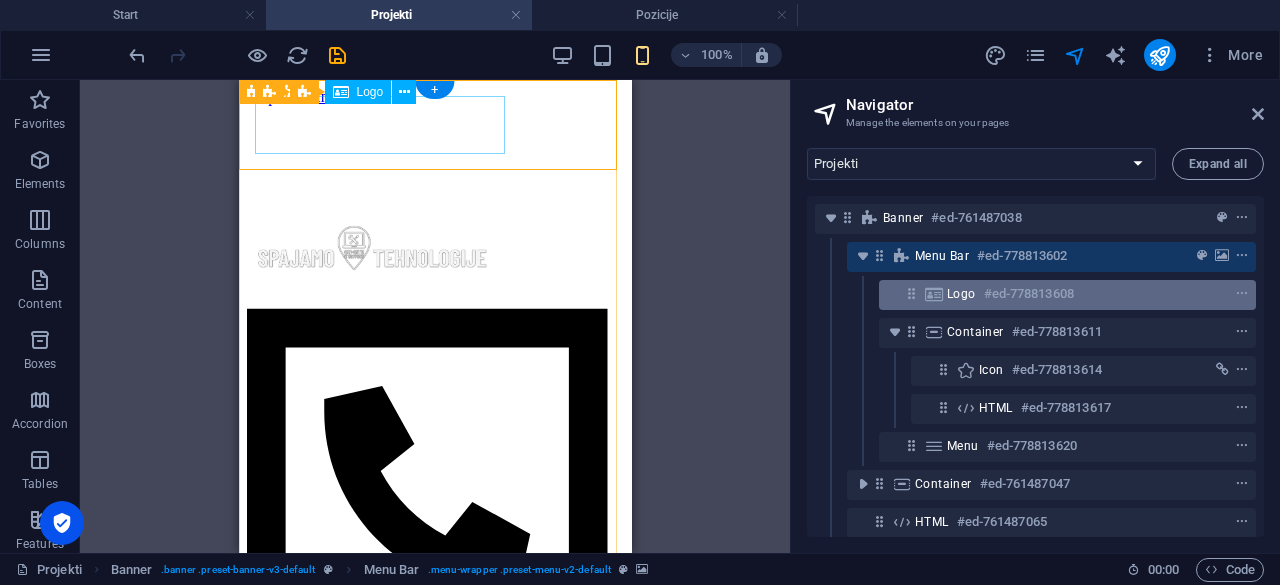 click on "Logo" at bounding box center [961, 294] 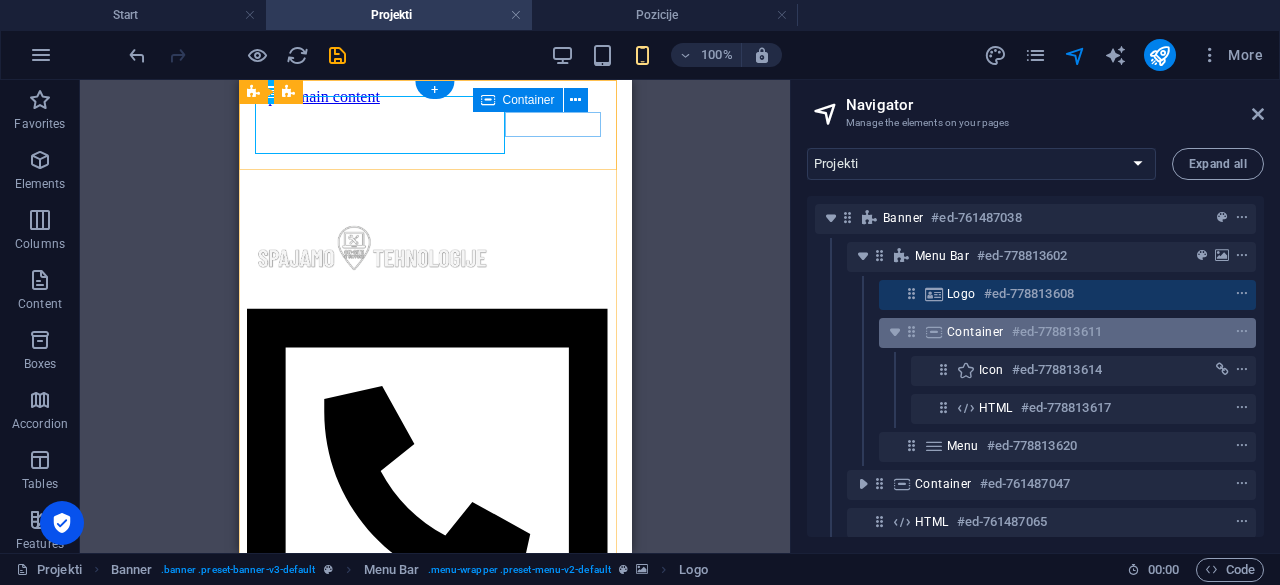 click on "Container #ed-778813611" at bounding box center (1067, 333) 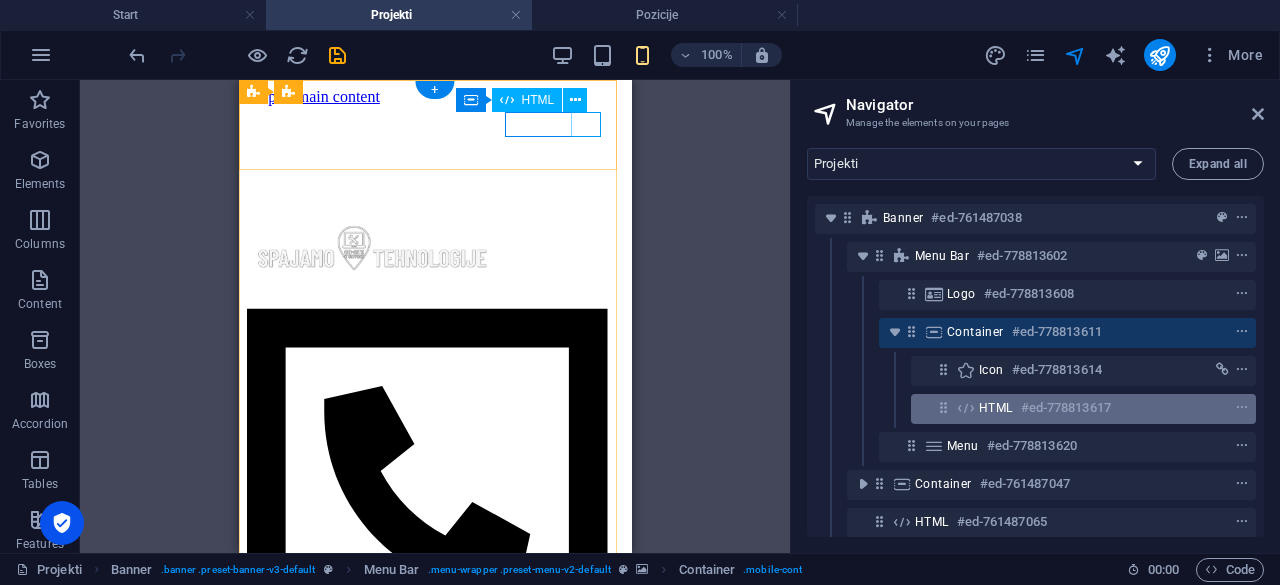 click on "HTML" at bounding box center (996, 408) 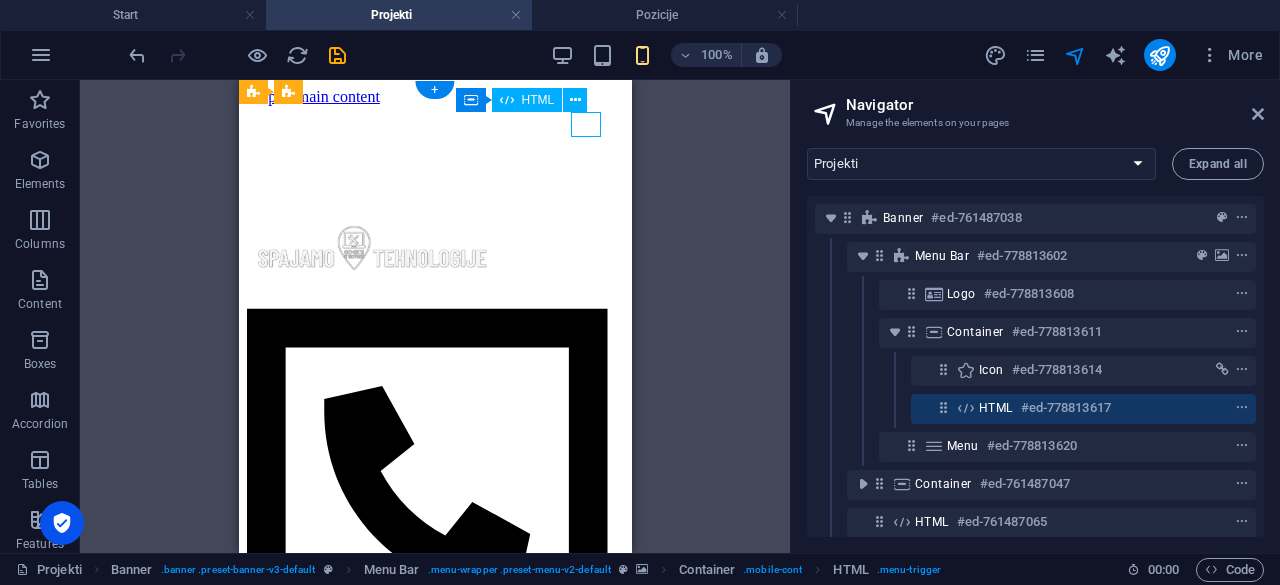 click on "HTML" at bounding box center [996, 408] 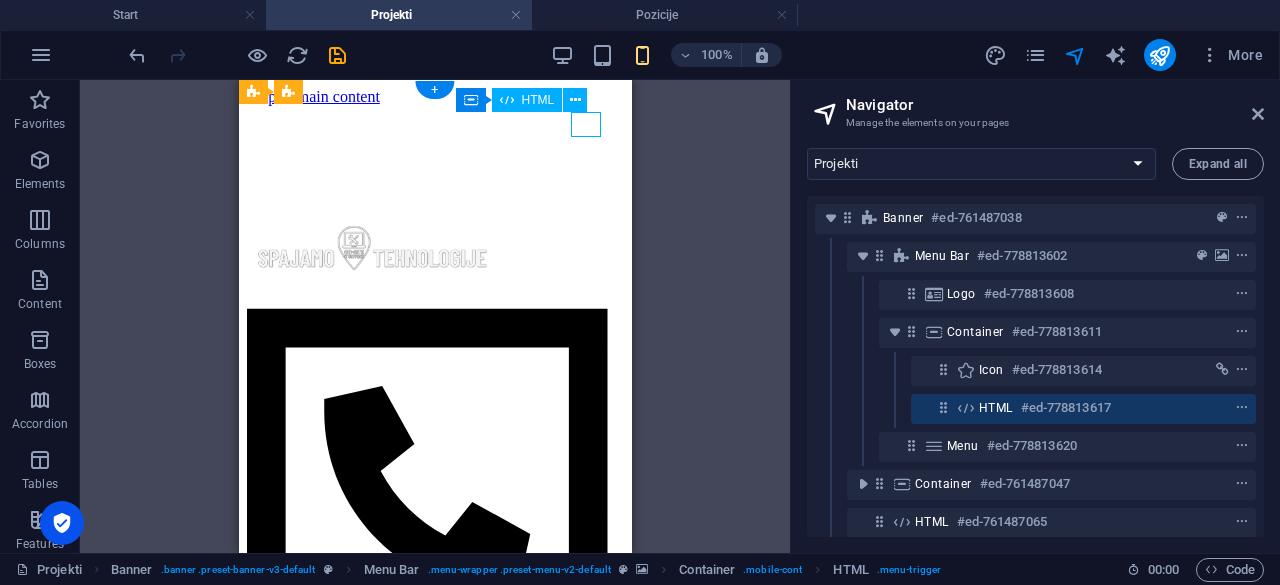 click on "HTML" at bounding box center [996, 408] 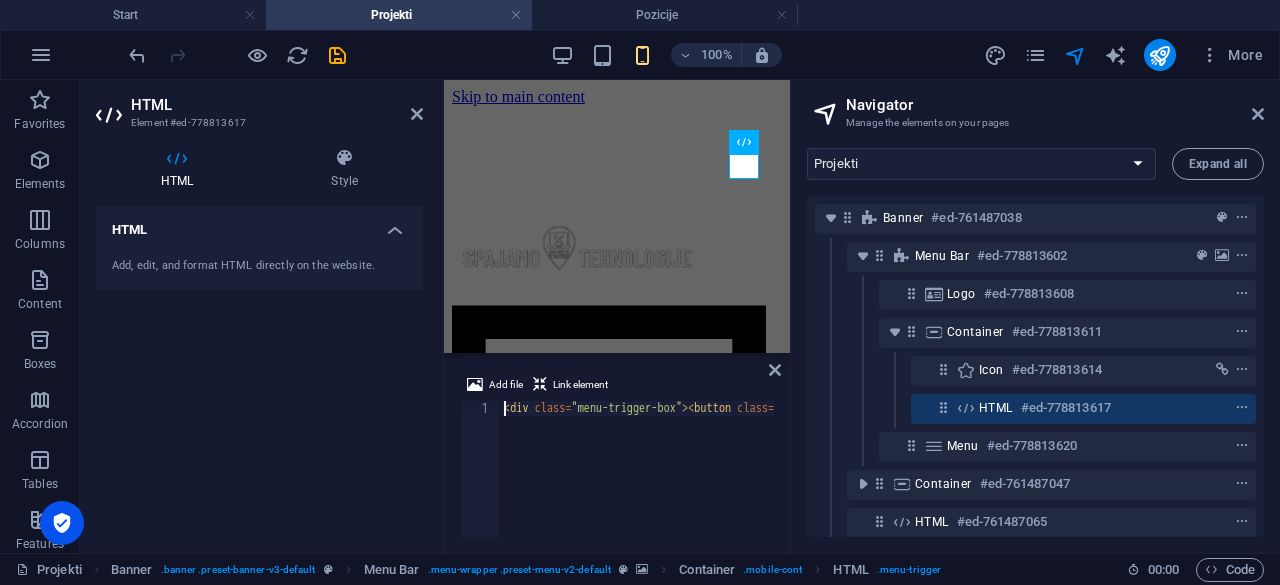 click on "< div   class = "menu-trigger-box" > < button   class = "menu-trigger-inner" > Menu </ button > </ div >" at bounding box center (787, 482) 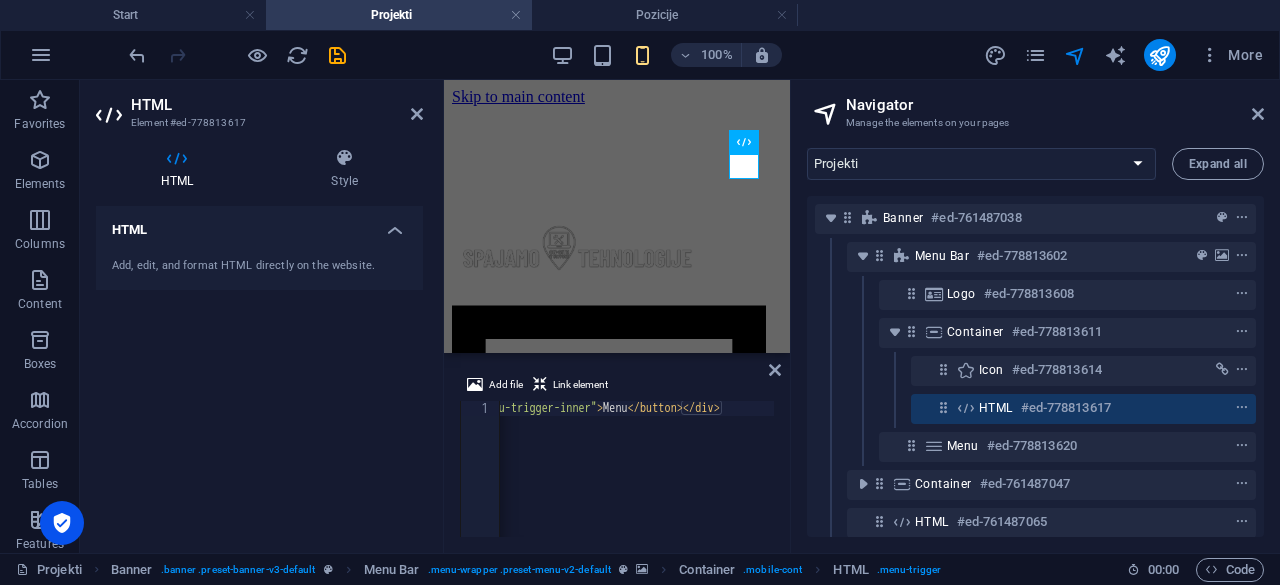 scroll, scrollTop: 0, scrollLeft: 300, axis: horizontal 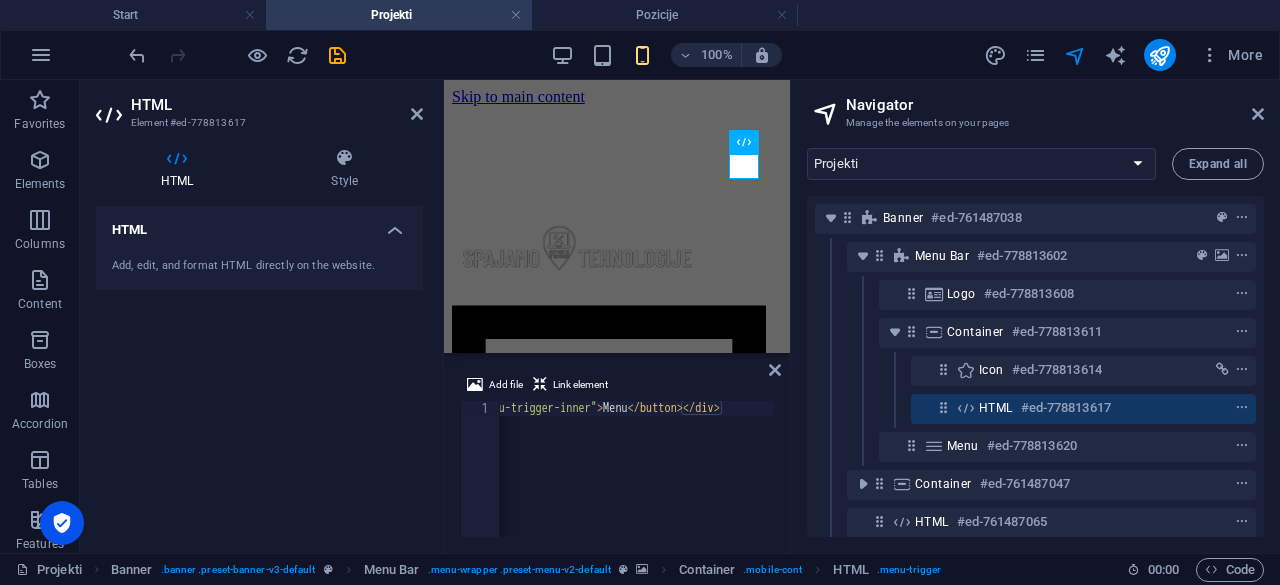 click on "Add file Link element" at bounding box center (617, 387) 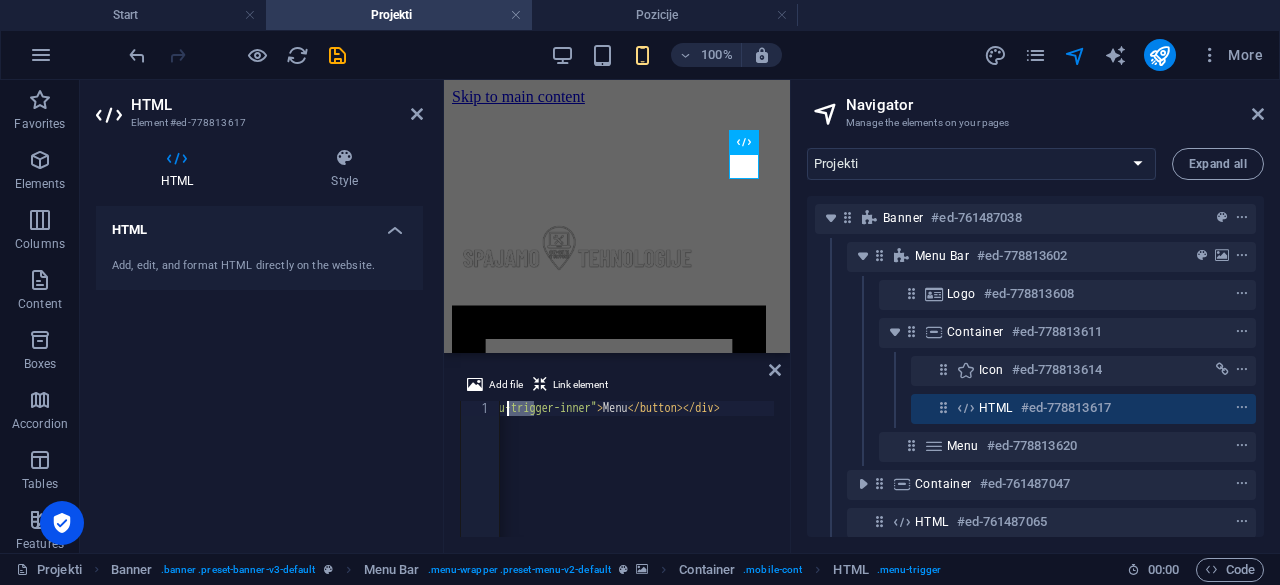 click on "< div   class = "menu-trigger-box" > < button   class = "menu-trigger-inner" > Menu </ button > </ div >" at bounding box center [487, 482] 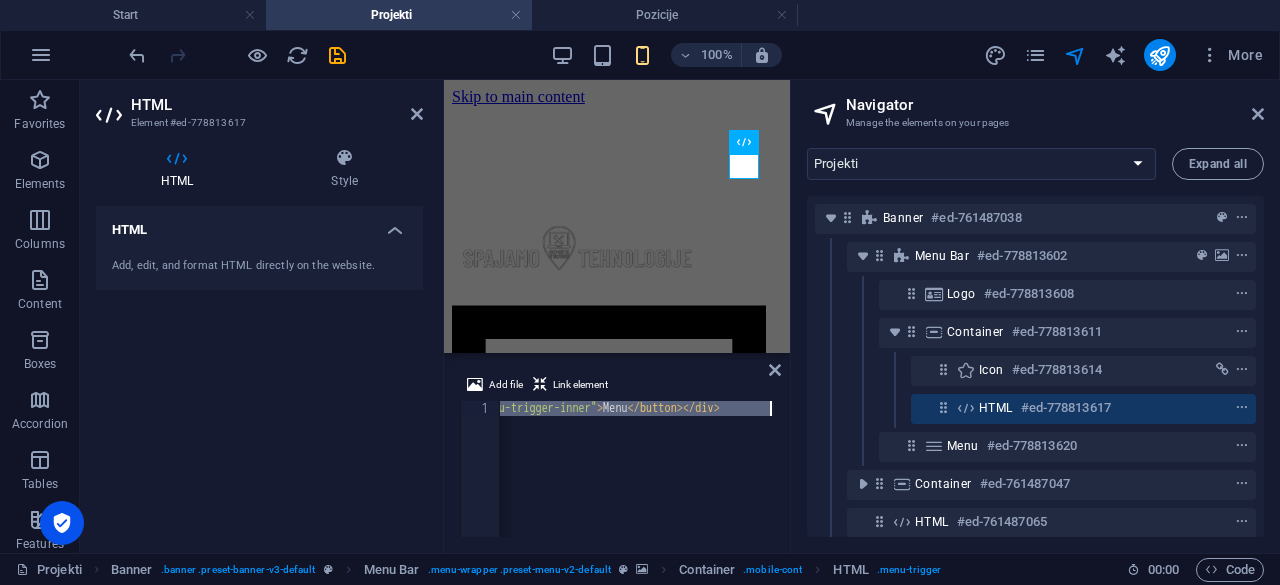 click on "< div   class = "menu-trigger-box" > < button   class = "menu-trigger-inner" > Menu </ button > </ div >" at bounding box center [487, 482] 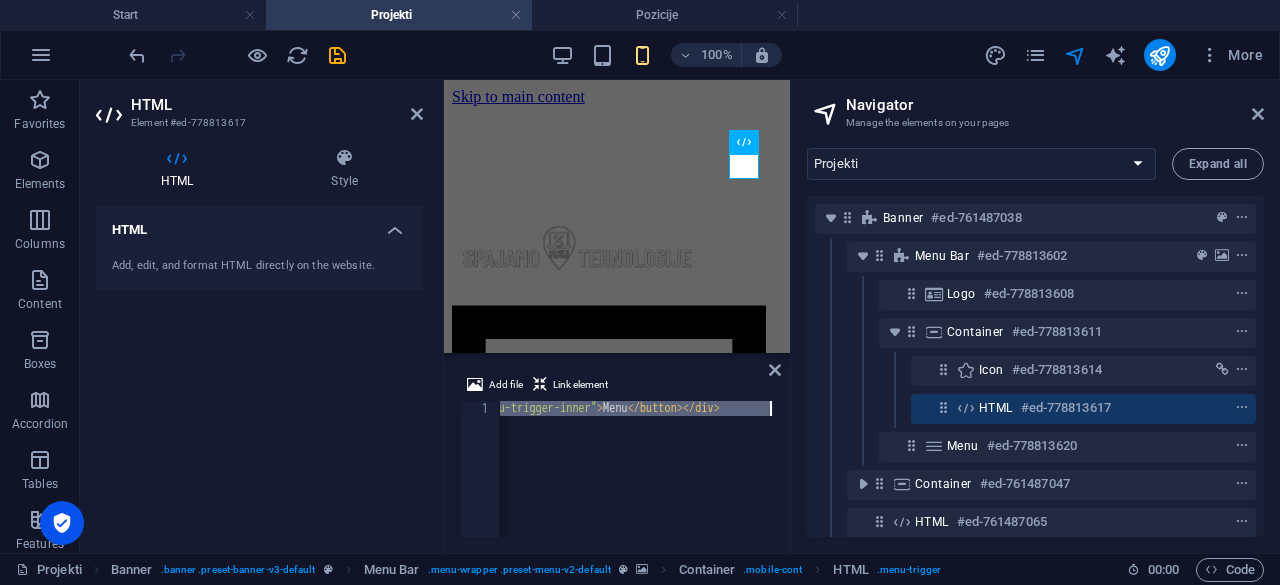 click on "Add file Link element <div class="menu-trigger-box"><button class="menu-trigger-inner">Menu</button></div> 1 < div   class = "menu-trigger-box" > < button   class = "menu-trigger-inner" > Menu </ button > </ div >     הההההההההההההההההההההההההההההההההההההההההההההההההההההההההההההההההההההההההההההההההההההההההההההההההההההההההההההההההההההההההההההההההההההההההההההההההההההההההההההההההההההההההההההההההההההההההההההההההההההההההההההההההההההההההההההההההההההההההההההההההההההההההההההההה XXXXXXXXXXXXXXXXXXXXXXXXXXXXXXXXXXXXXXXXXXXXXXXXXXXXXXXXXXXXXXXXXXXXXXXXXXXXXXXXXXXXXXXXXXXXXXXXXXXXXXXXXXXXXXXXXXXXXXXXXXXXXXXXXXXXXXXXXXXXXXXXXXXXXXXXXXXXXXXXXXXXXXXXXXXXXXXXXXXXXXXXXXXXXXXXXXXXXXXXXXXXXXXXXXXXXXXXXXXXXXXXXXXXXXXXXXXXXXXXXXXXXXXXXXXXXXXX" at bounding box center [617, 455] 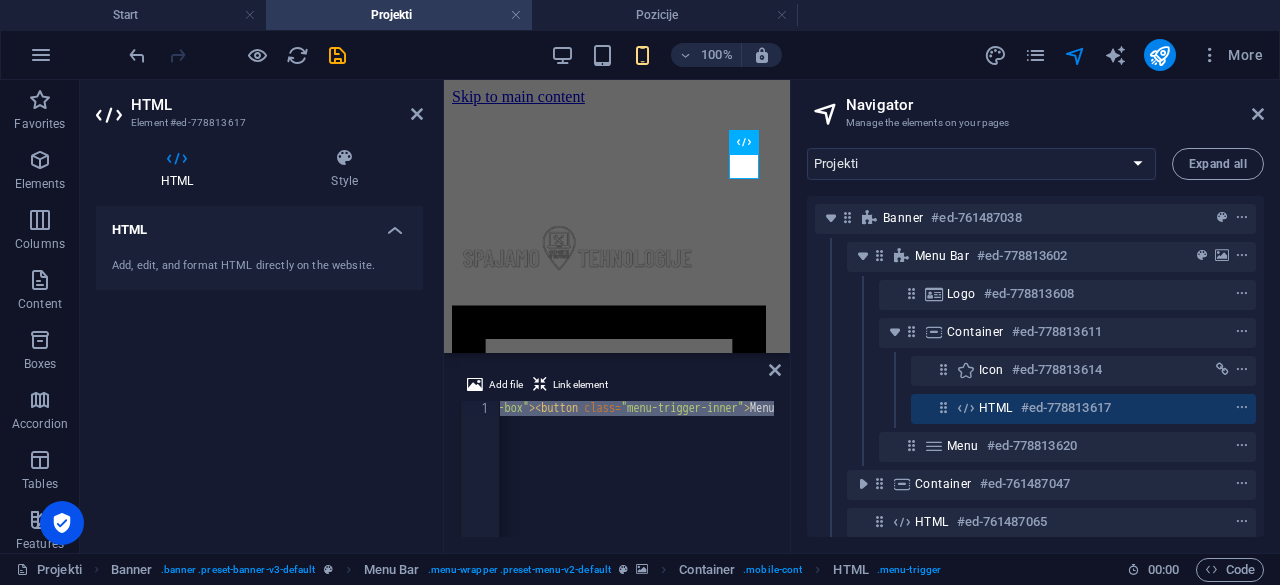 scroll, scrollTop: 0, scrollLeft: 166, axis: horizontal 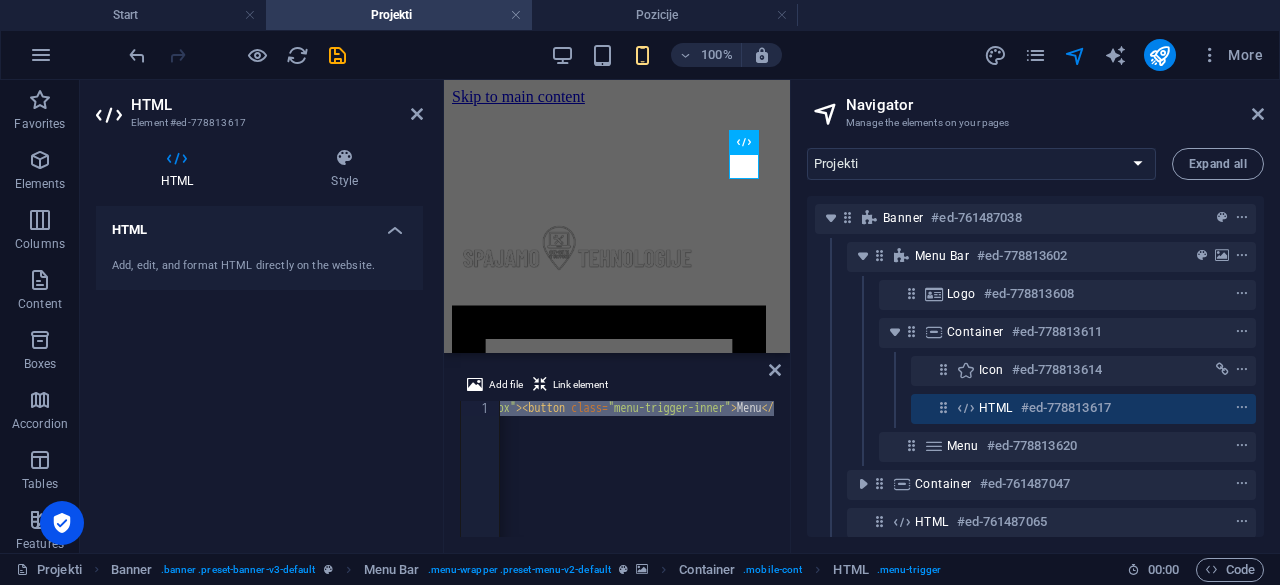 click on "Add file Link element" at bounding box center [617, 387] 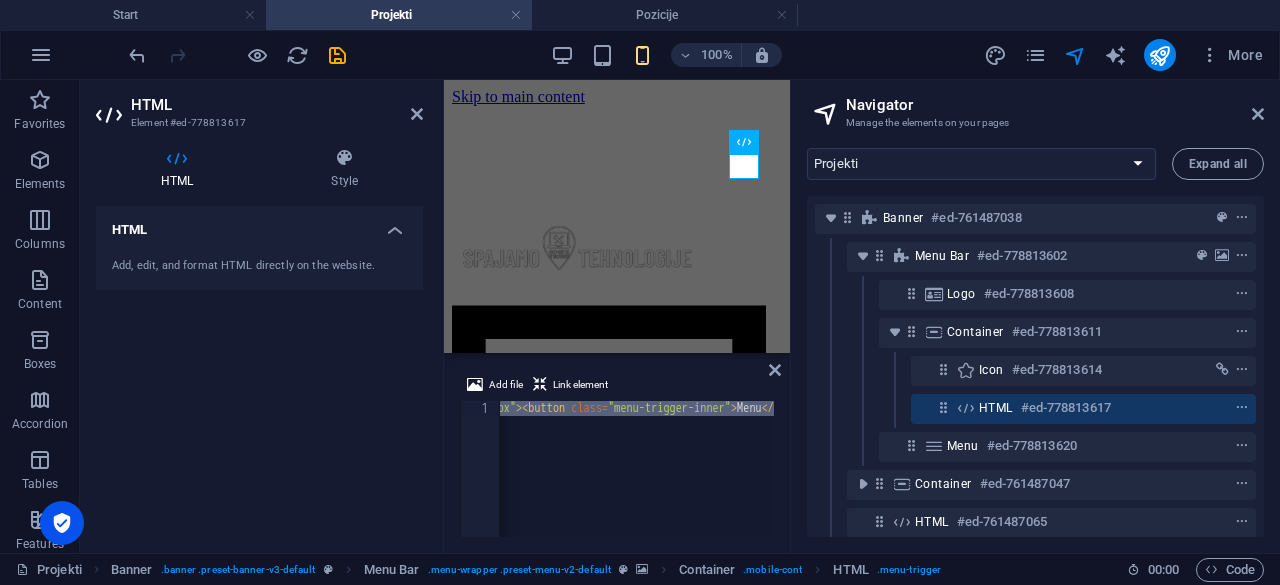 click on "< div   class = "menu-trigger-box" > < button   class = "menu-trigger-inner" > Menu </ button > </ div >" at bounding box center (637, 469) 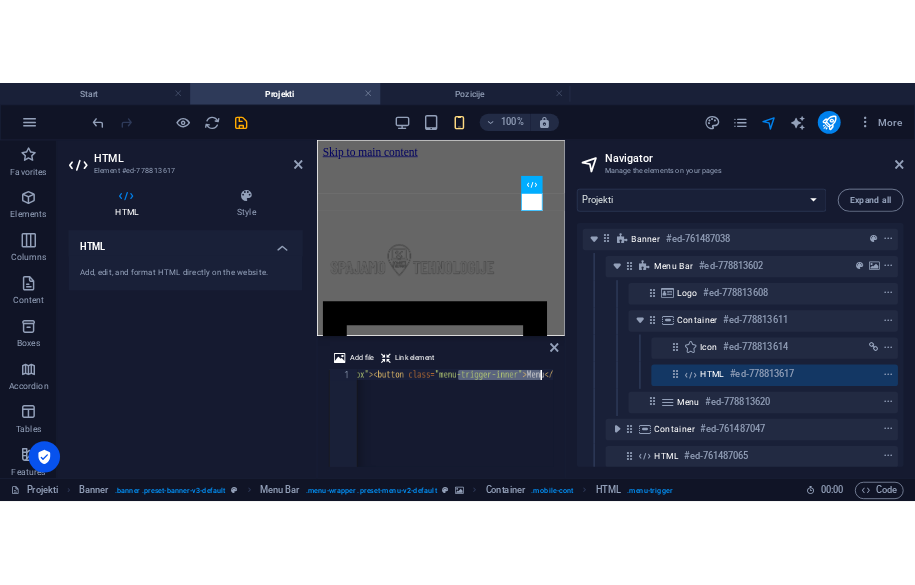 scroll, scrollTop: 0, scrollLeft: 300, axis: horizontal 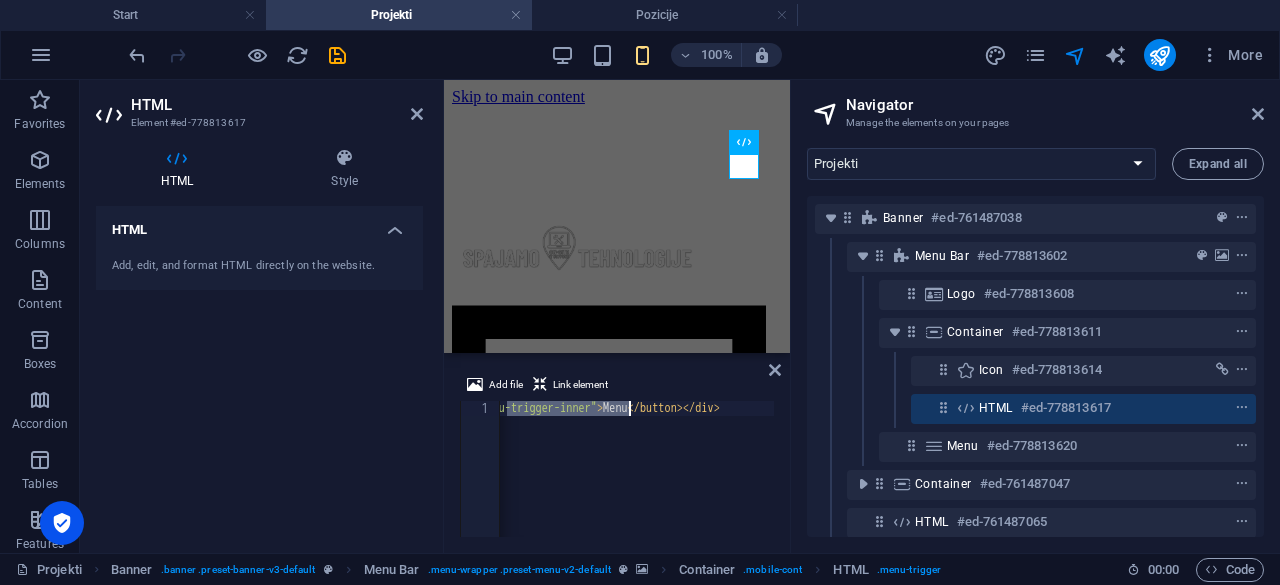 drag, startPoint x: 640, startPoint y: 414, endPoint x: 627, endPoint y: 409, distance: 13.928389 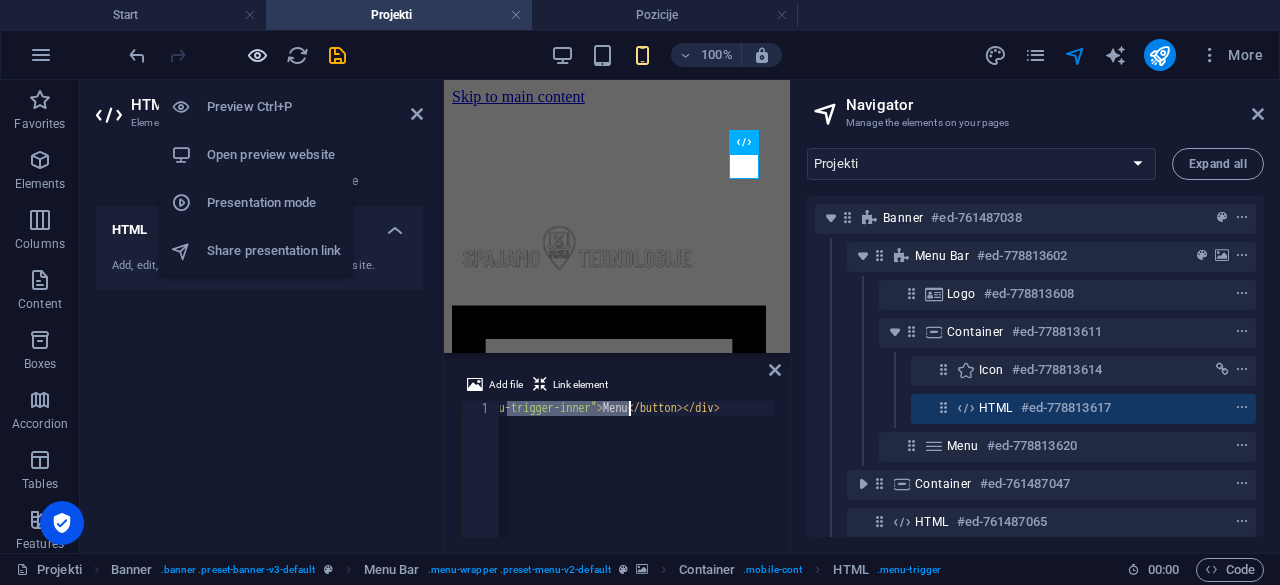 click at bounding box center [257, 55] 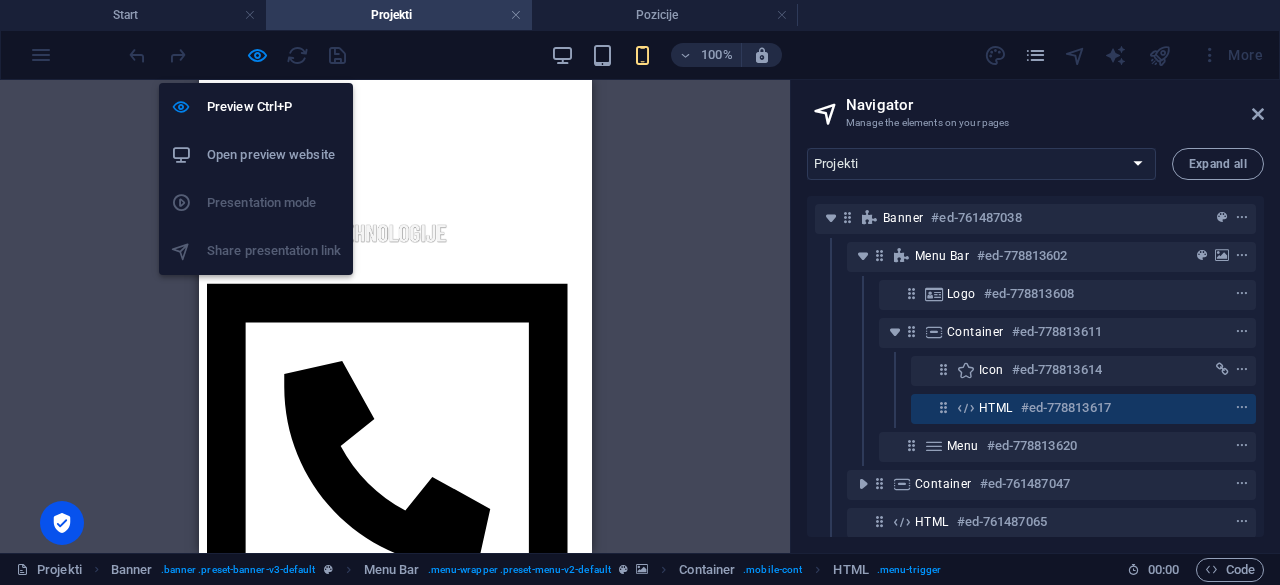 click on "Open preview website" at bounding box center (274, 155) 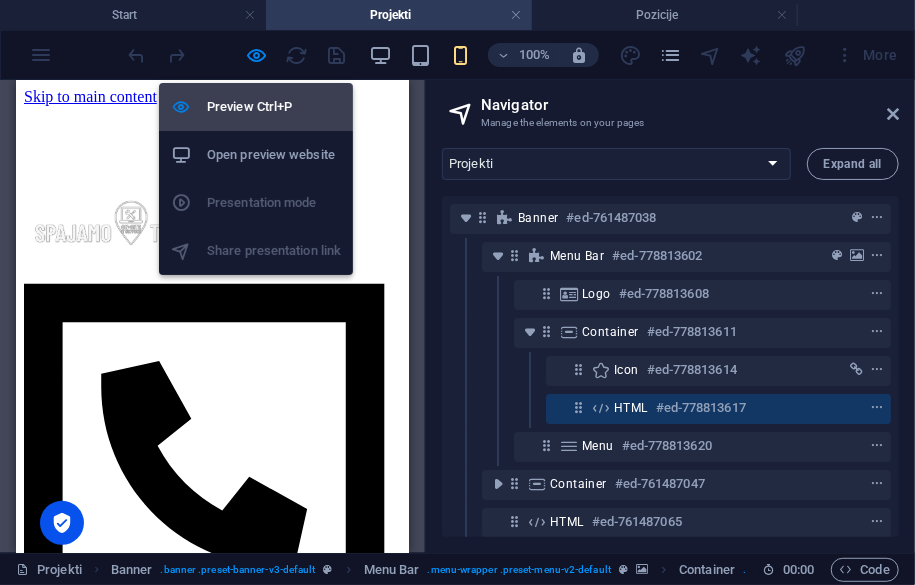 click on "Preview Ctrl+P" at bounding box center [274, 107] 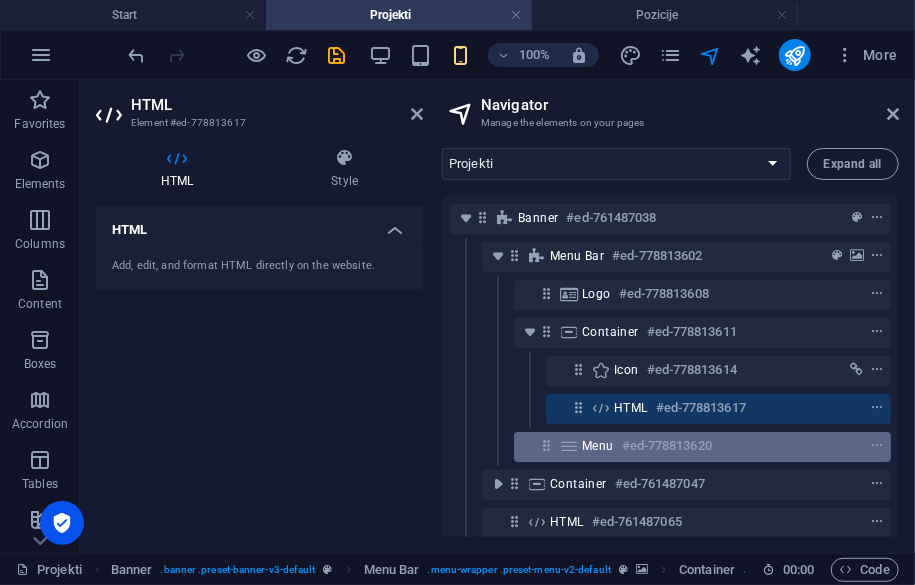 click on "Menu" at bounding box center [598, 446] 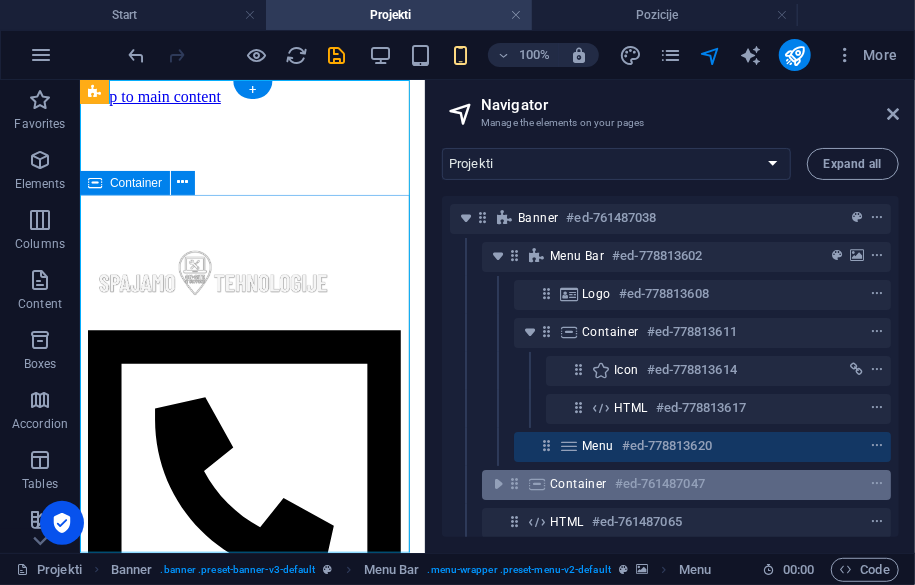 click on "Container #ed-761487047" at bounding box center [686, 485] 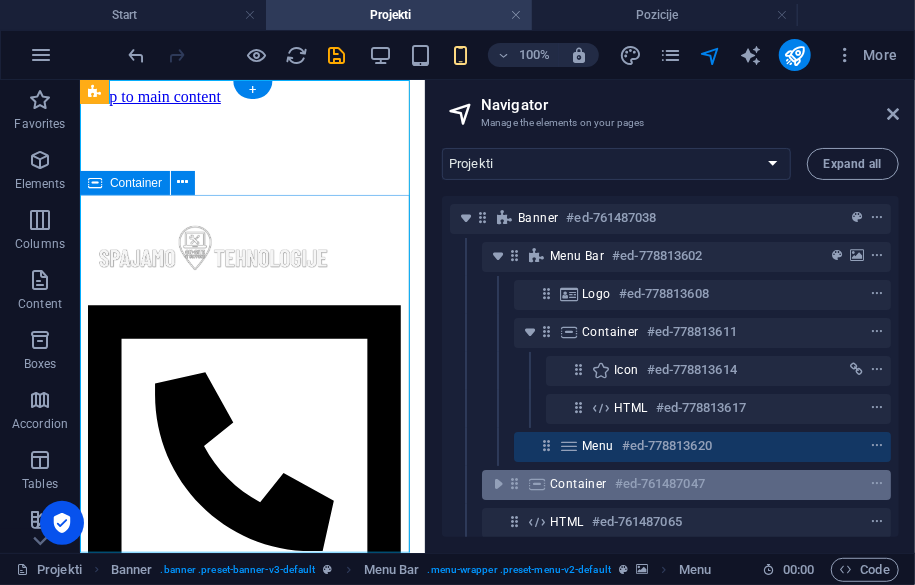 scroll, scrollTop: 58, scrollLeft: 0, axis: vertical 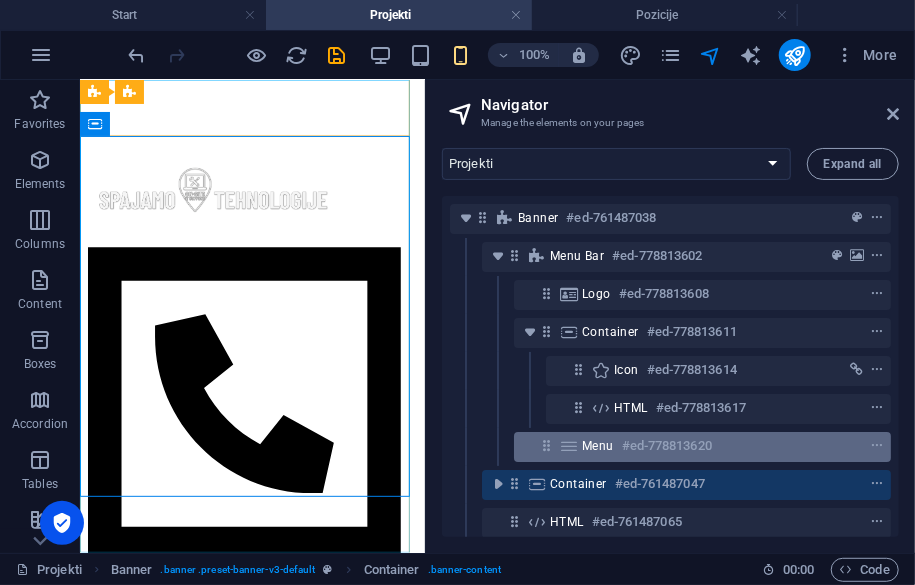 click on "Menu" at bounding box center [598, 446] 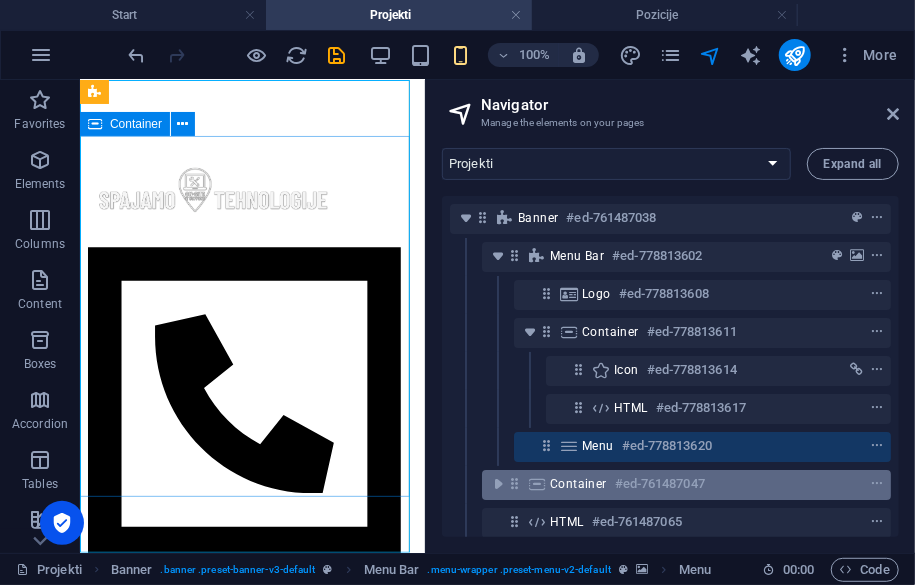 click on "Container" at bounding box center (578, 484) 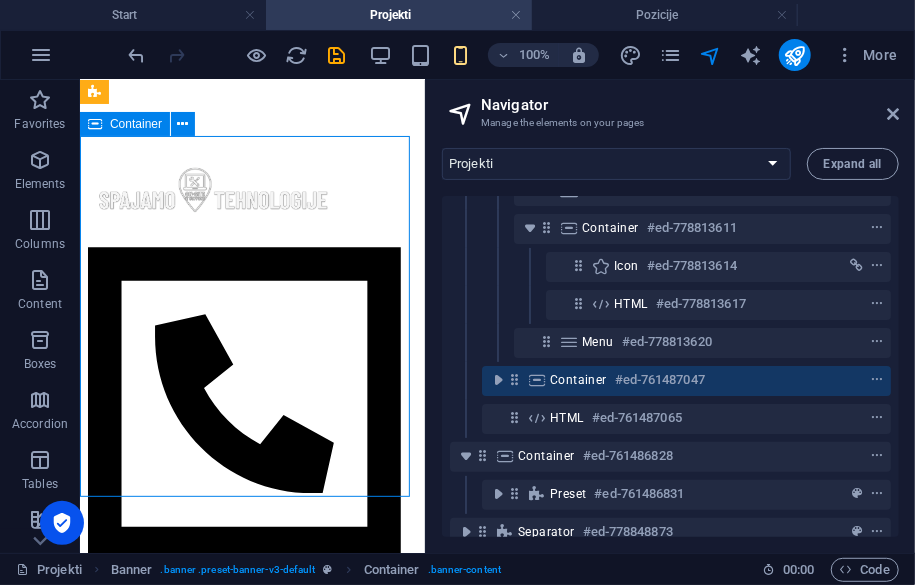 scroll, scrollTop: 133, scrollLeft: 0, axis: vertical 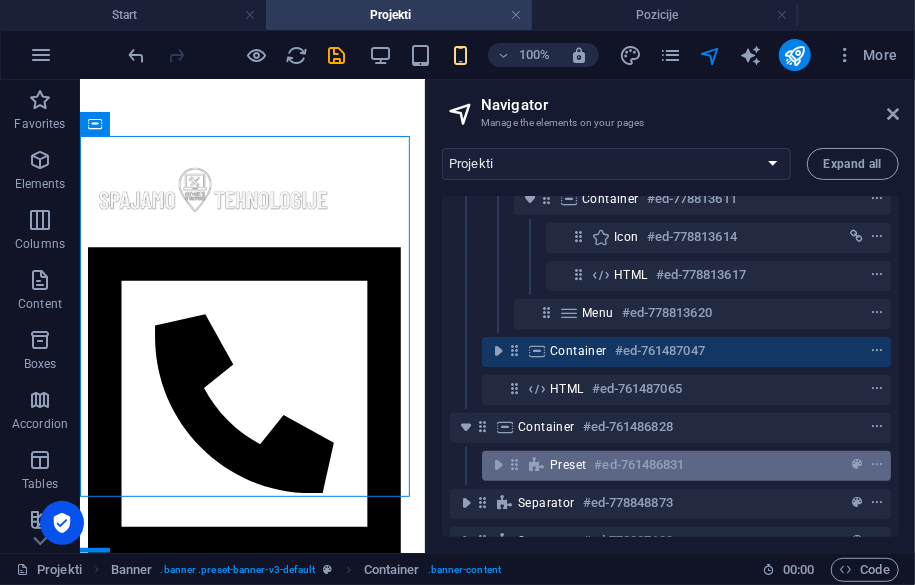click on "Preset #ed-761486831" at bounding box center (686, 466) 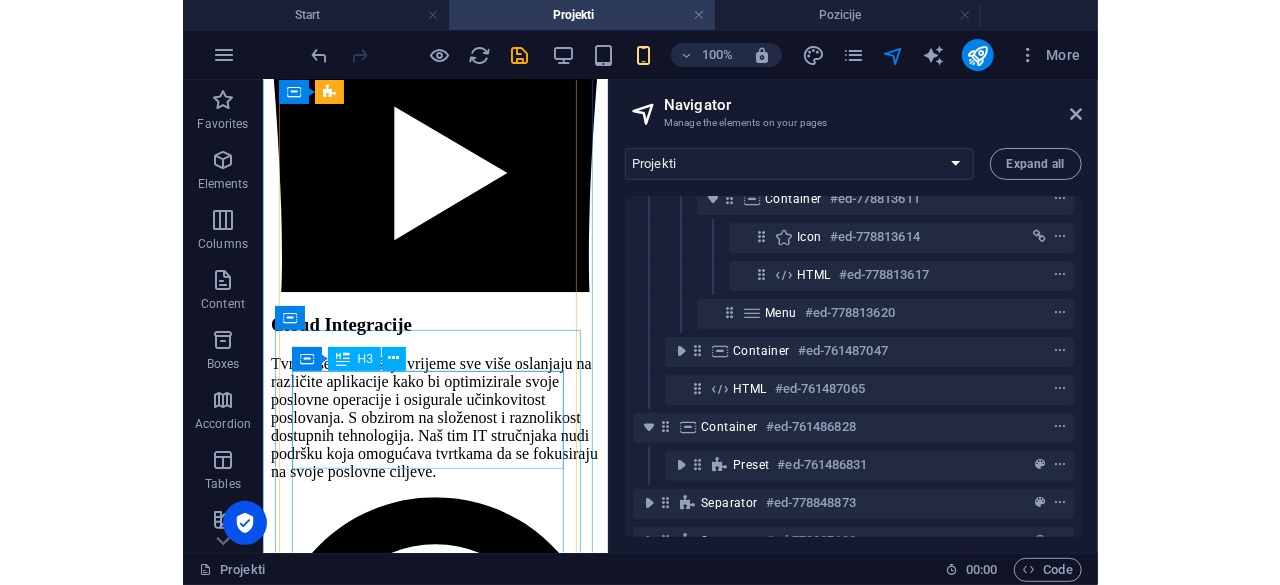 scroll, scrollTop: 1921, scrollLeft: 0, axis: vertical 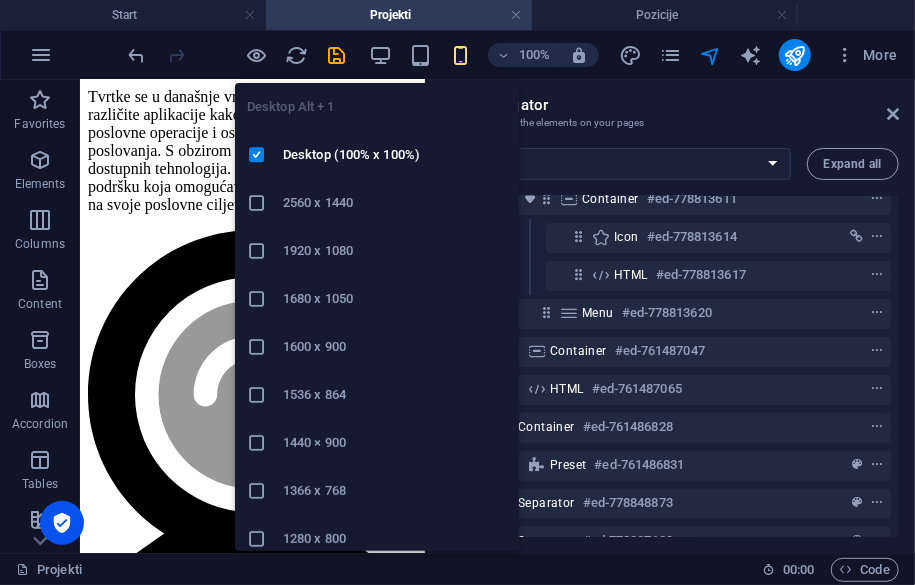 click on "Desktop Alt + 1 Desktop (100% x 100%) 2560 x 1440 1920 x 1080 1680 x [PHONE_NUMBER] 1536 x 864 1440 × [PHONE_NUMBER] 1280 x [PHONE_NUMBER] iPad Pro 12.9/13 (1024 x 1366) Galaxy Tab S9/S10 Ultra (1024 x 1366)" at bounding box center [377, 395] 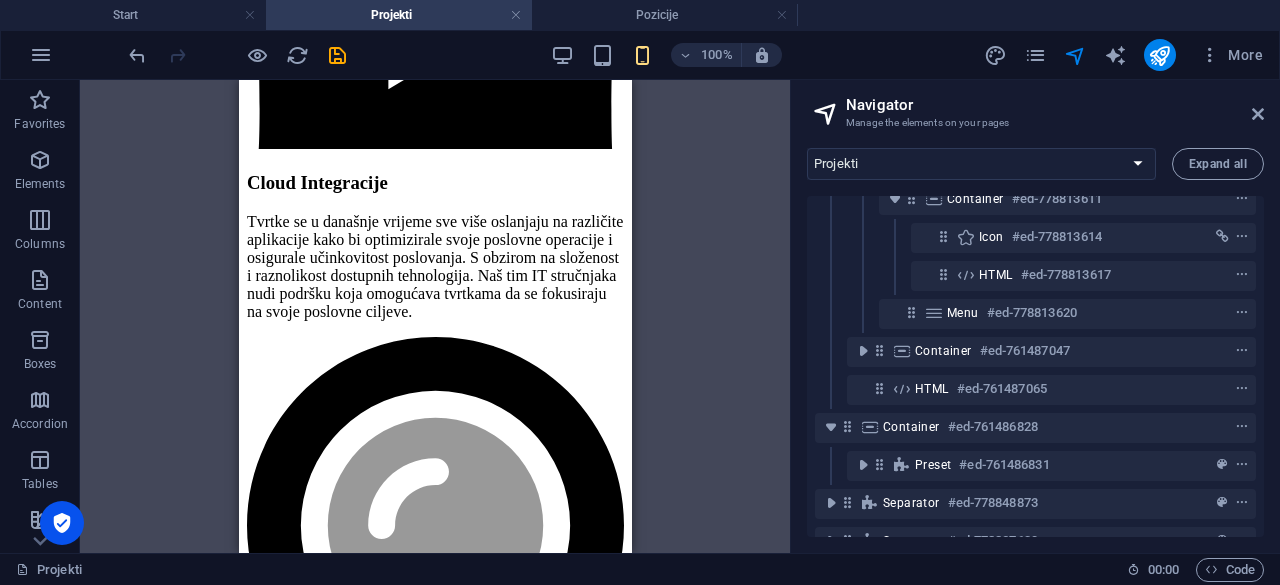 scroll, scrollTop: 1736, scrollLeft: 0, axis: vertical 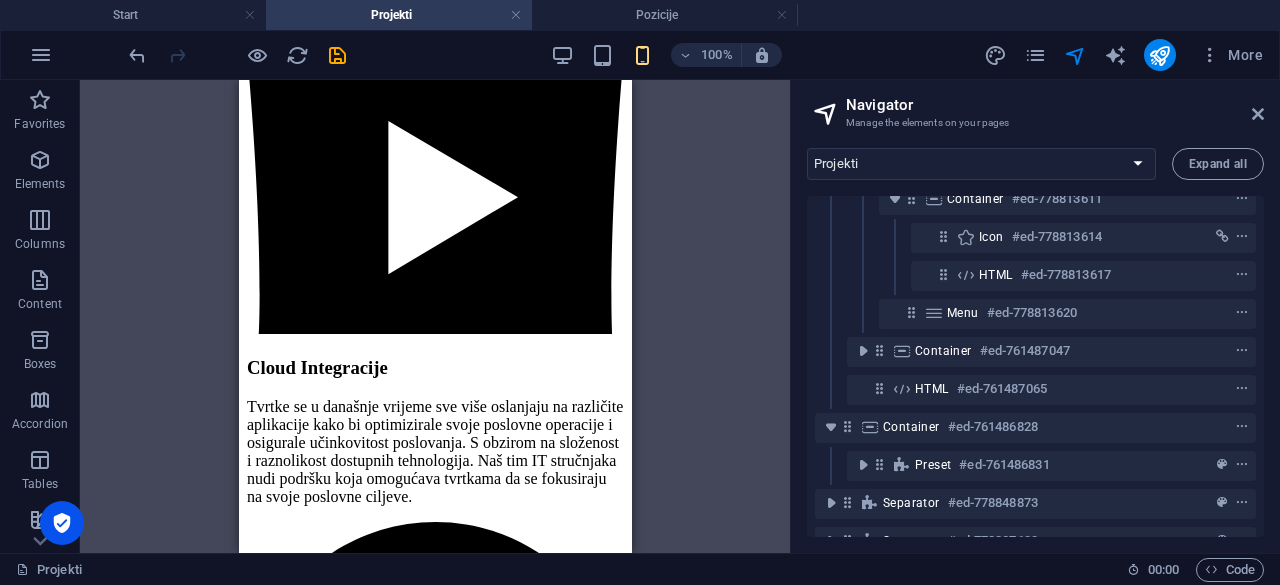 click at bounding box center (434, -1630) 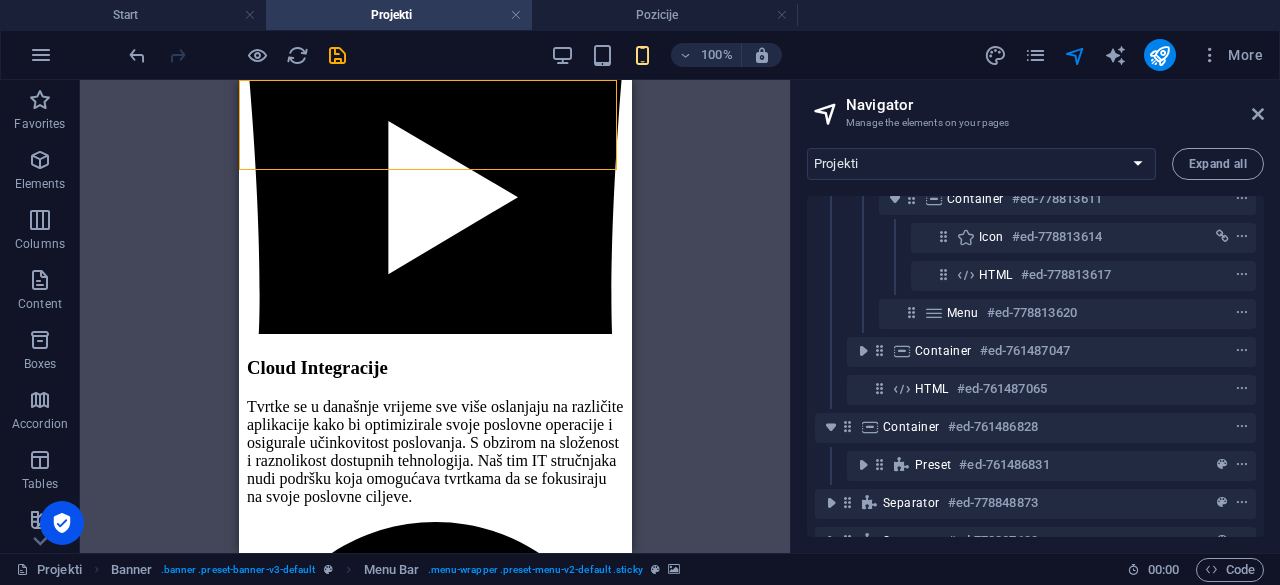 scroll, scrollTop: 0, scrollLeft: 0, axis: both 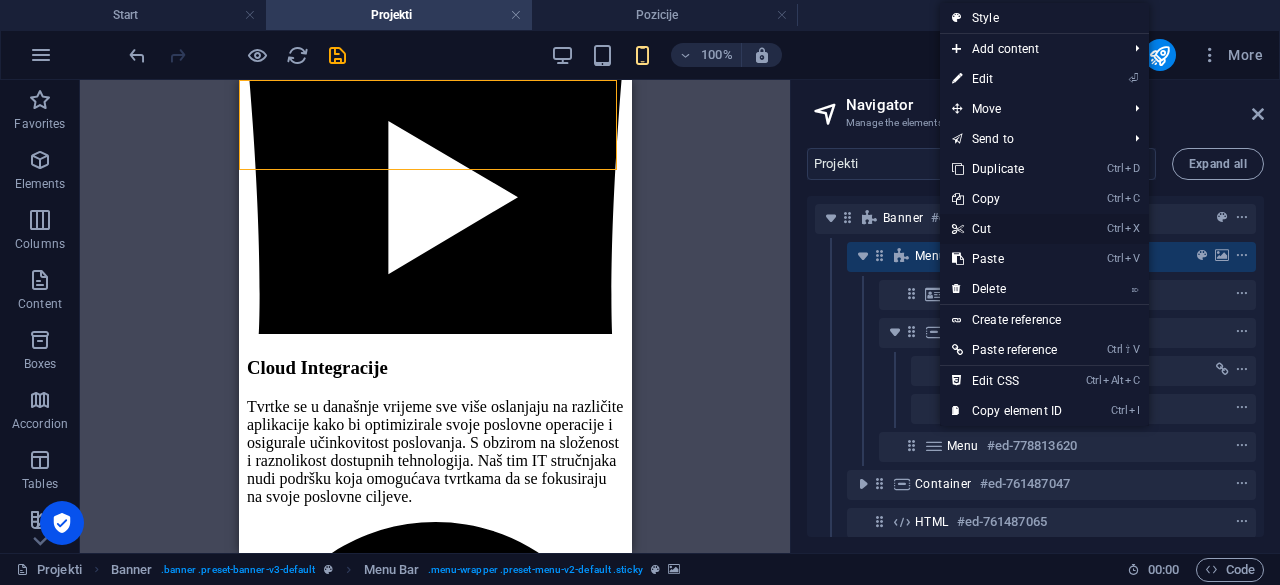 click on "Ctrl X  Cut" at bounding box center [1007, 229] 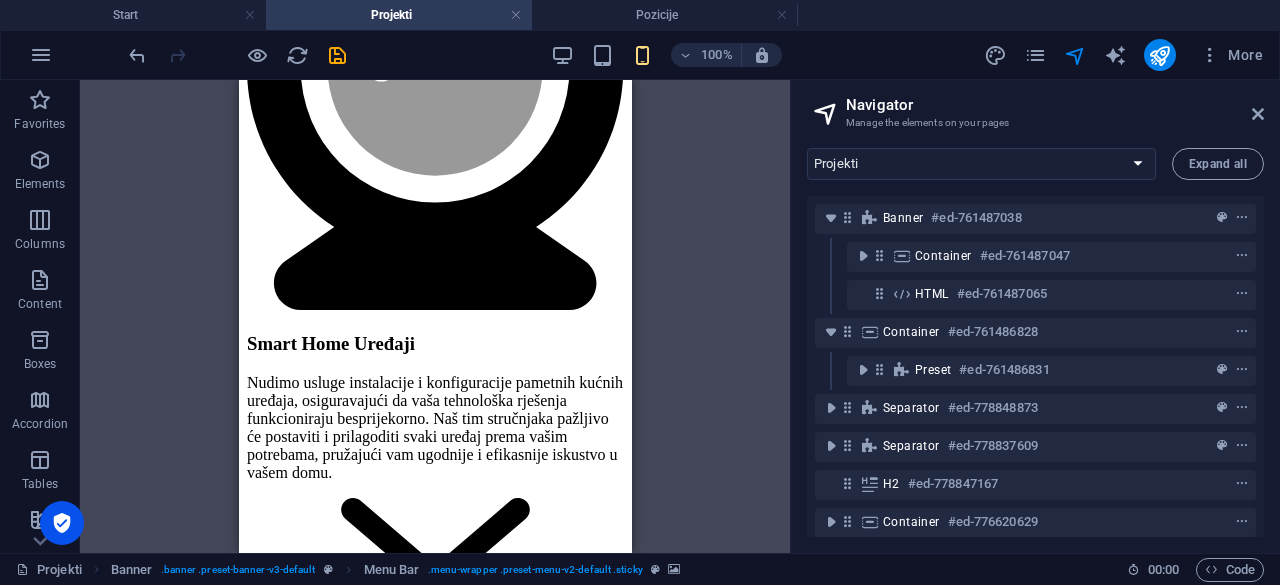 scroll, scrollTop: 1646, scrollLeft: 0, axis: vertical 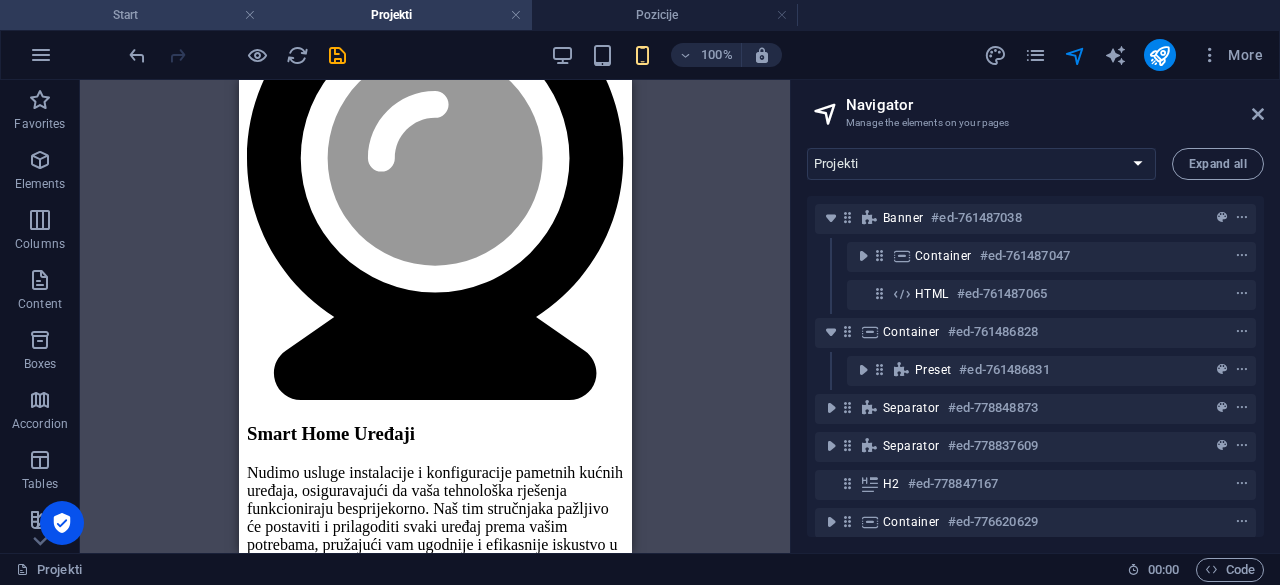 click on "Start" at bounding box center (133, 15) 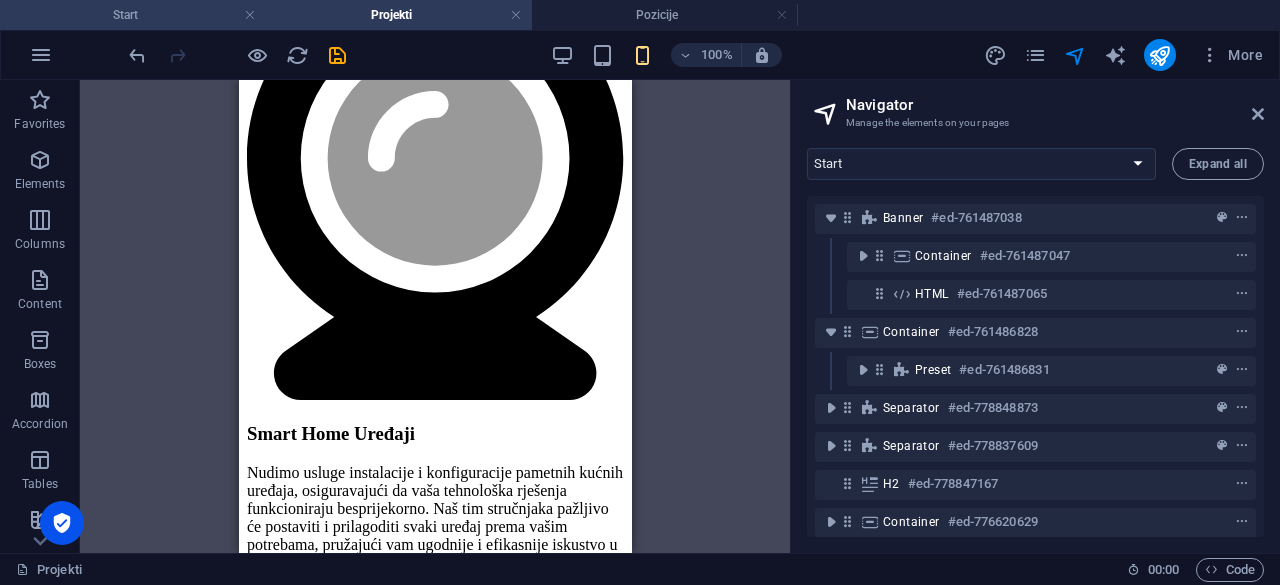 scroll, scrollTop: 0, scrollLeft: 0, axis: both 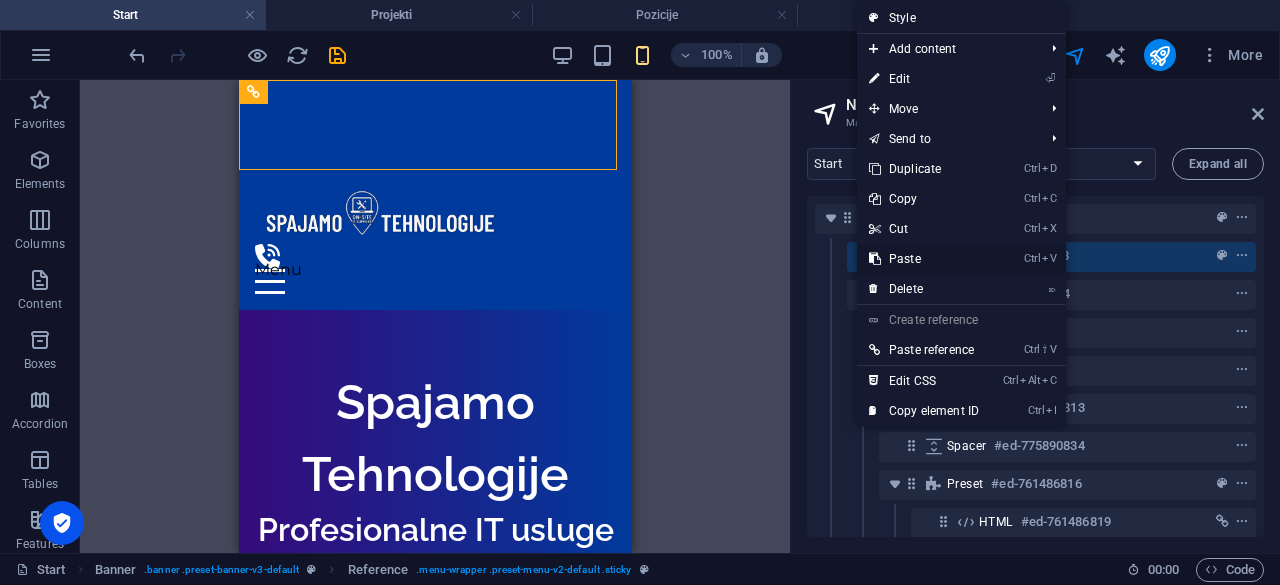 click on "Ctrl V  Paste" at bounding box center (924, 259) 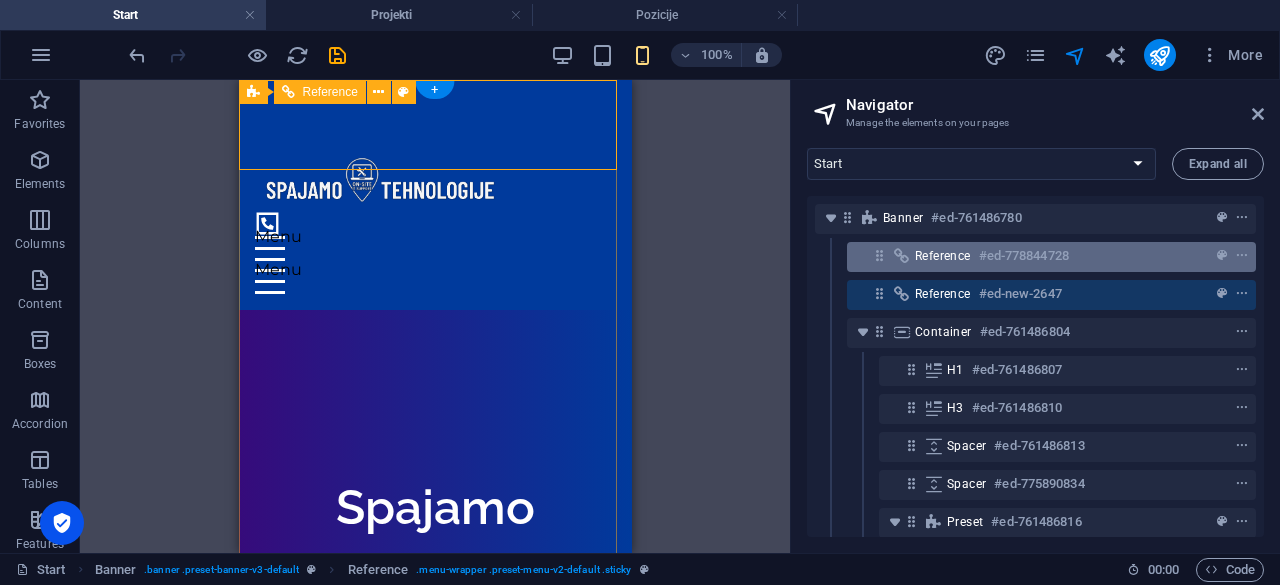 click on "Reference" at bounding box center (943, 256) 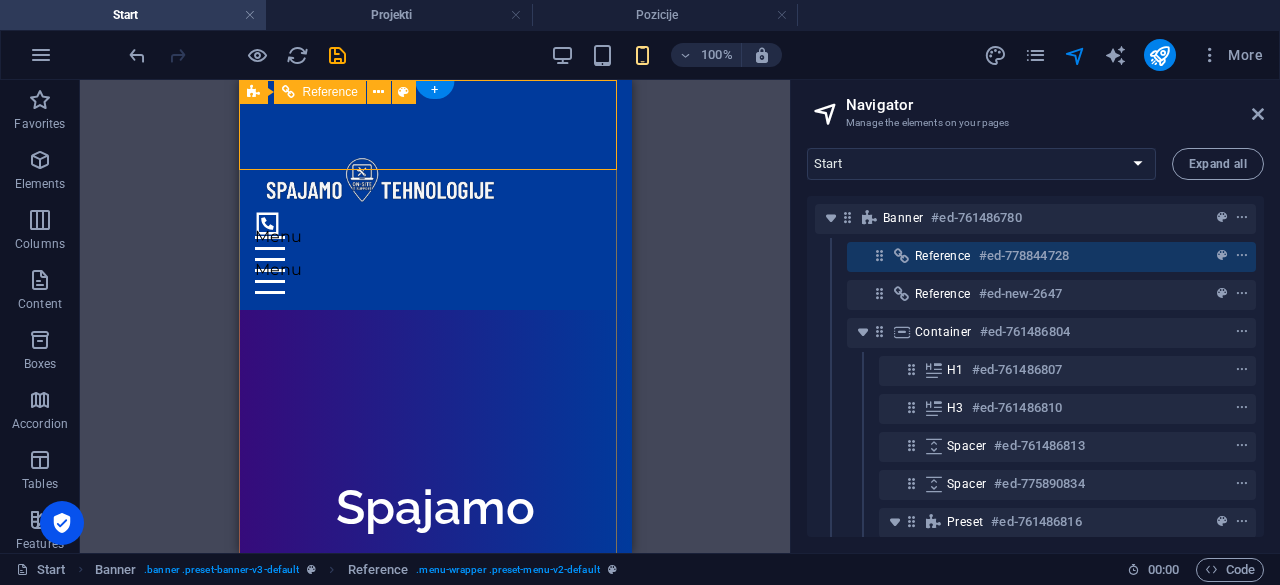 click at bounding box center (902, 256) 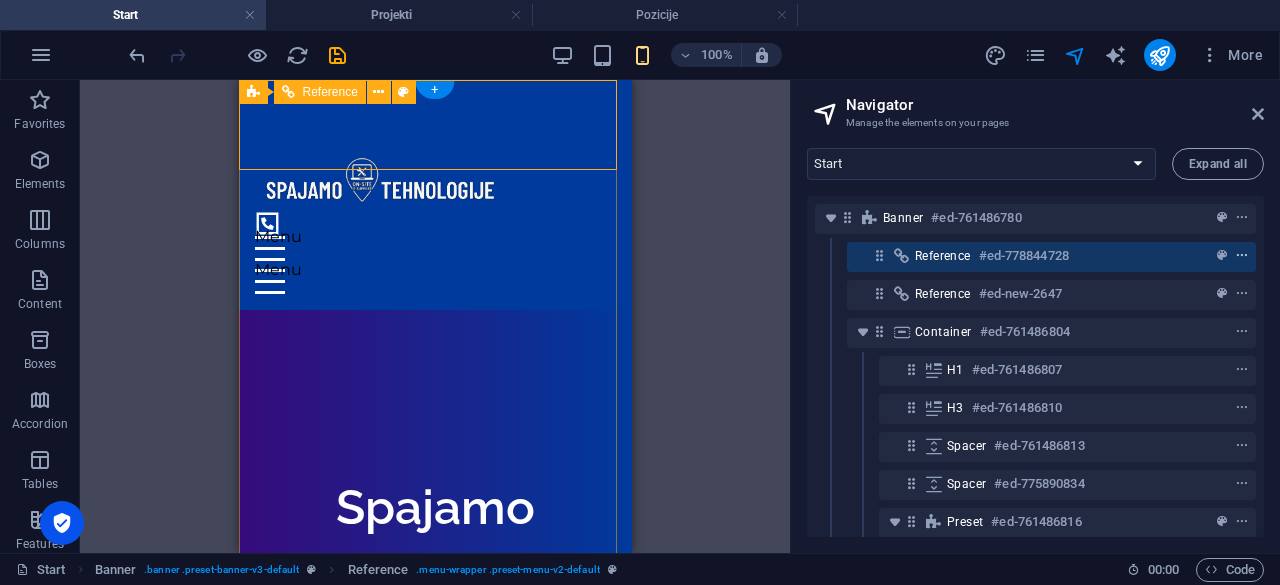 click at bounding box center [1242, 256] 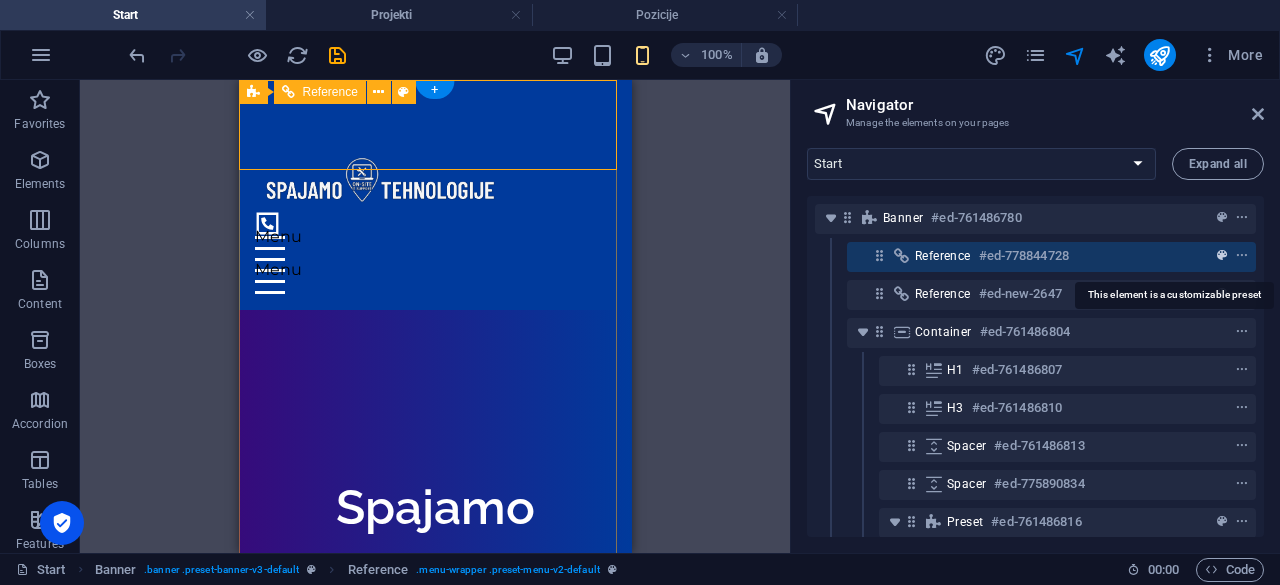 click at bounding box center (1222, 256) 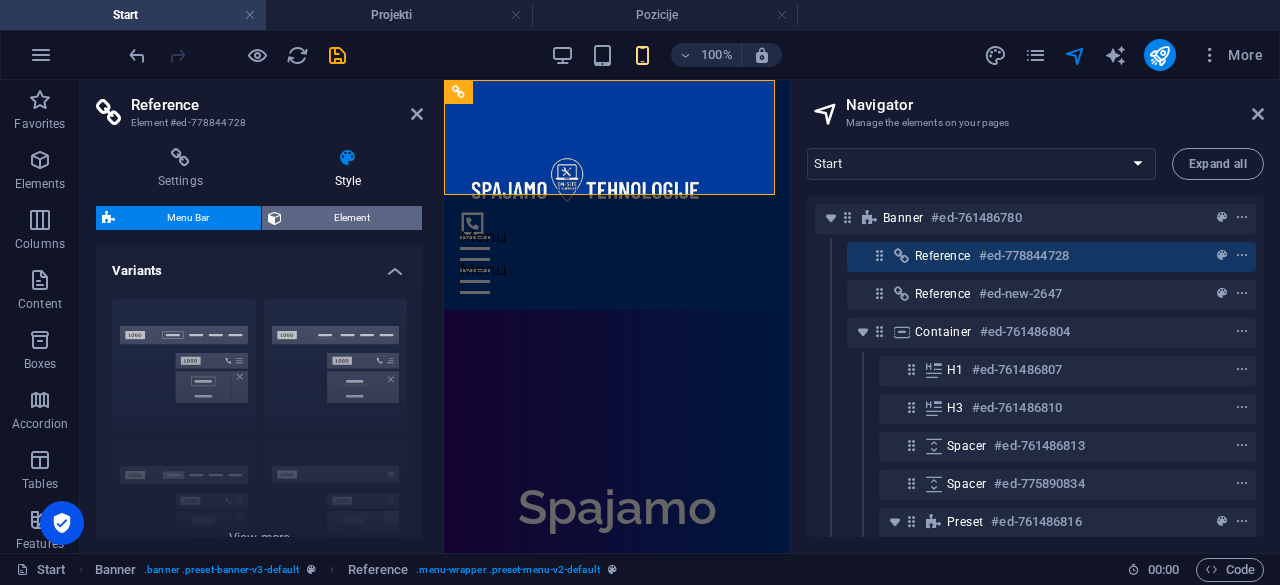 click on "Element" at bounding box center [352, 218] 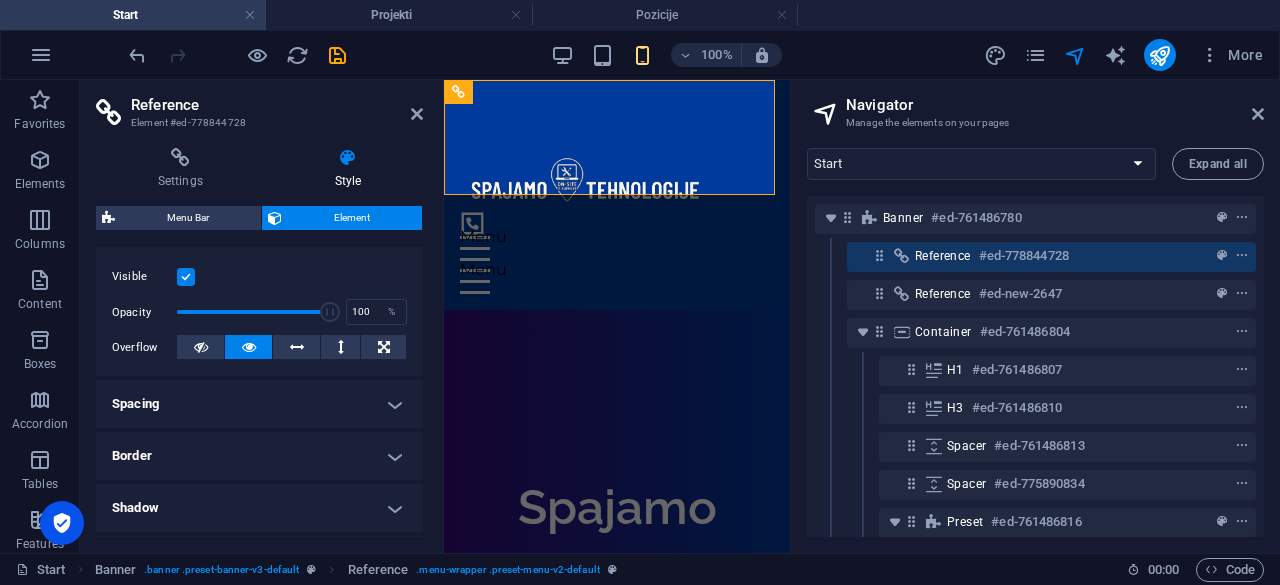 scroll, scrollTop: 266, scrollLeft: 0, axis: vertical 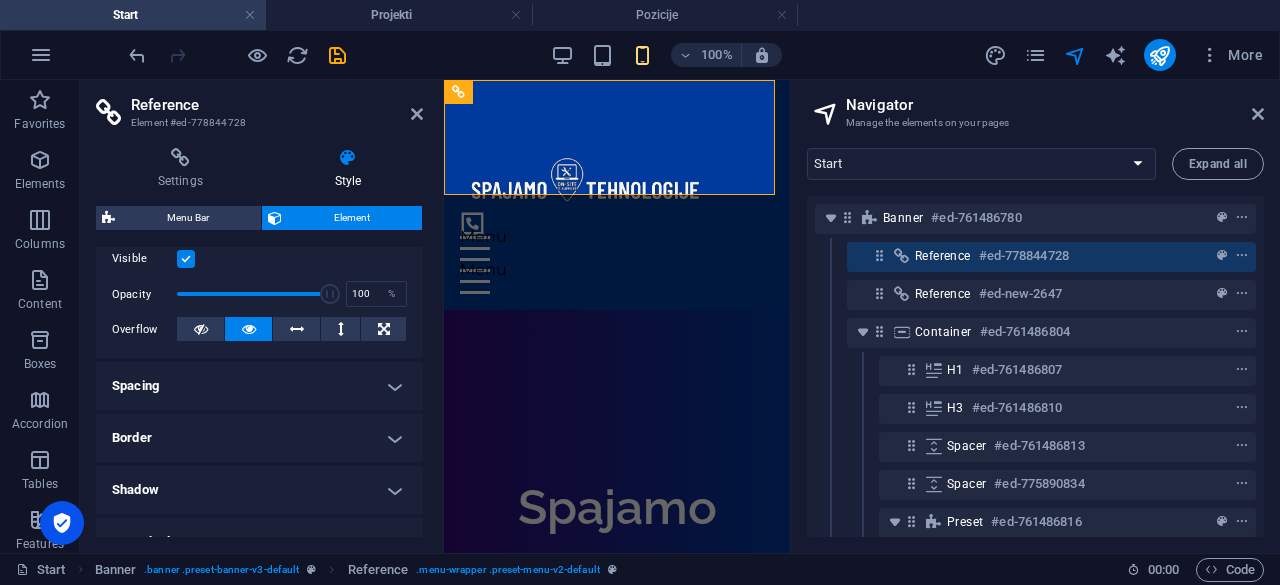 click at bounding box center (186, 259) 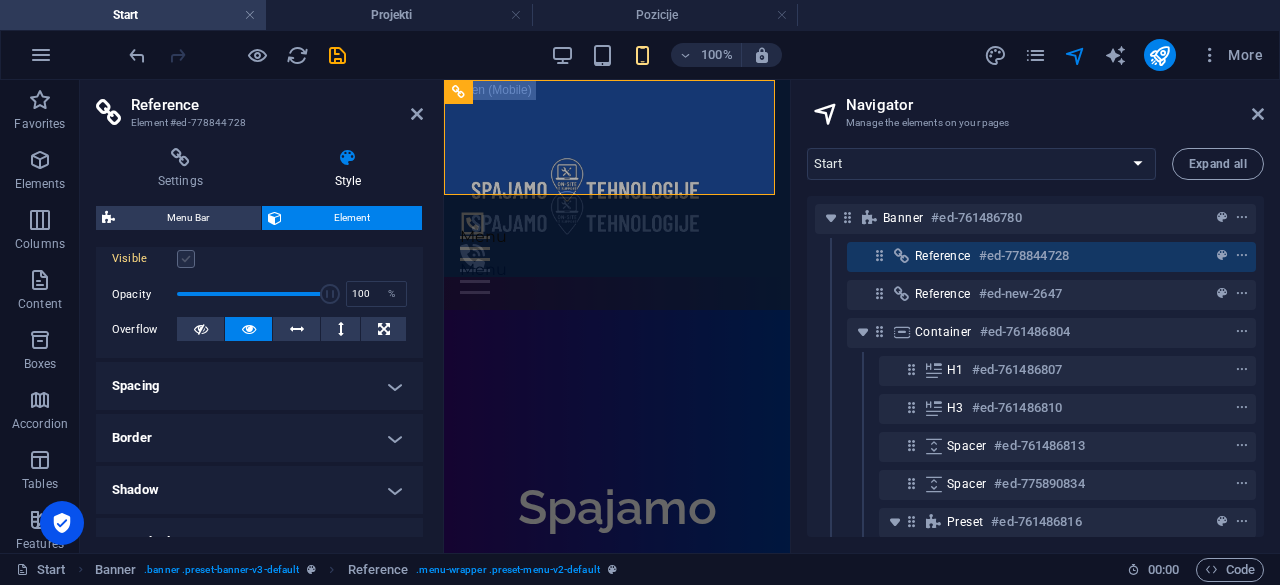 click at bounding box center [186, 259] 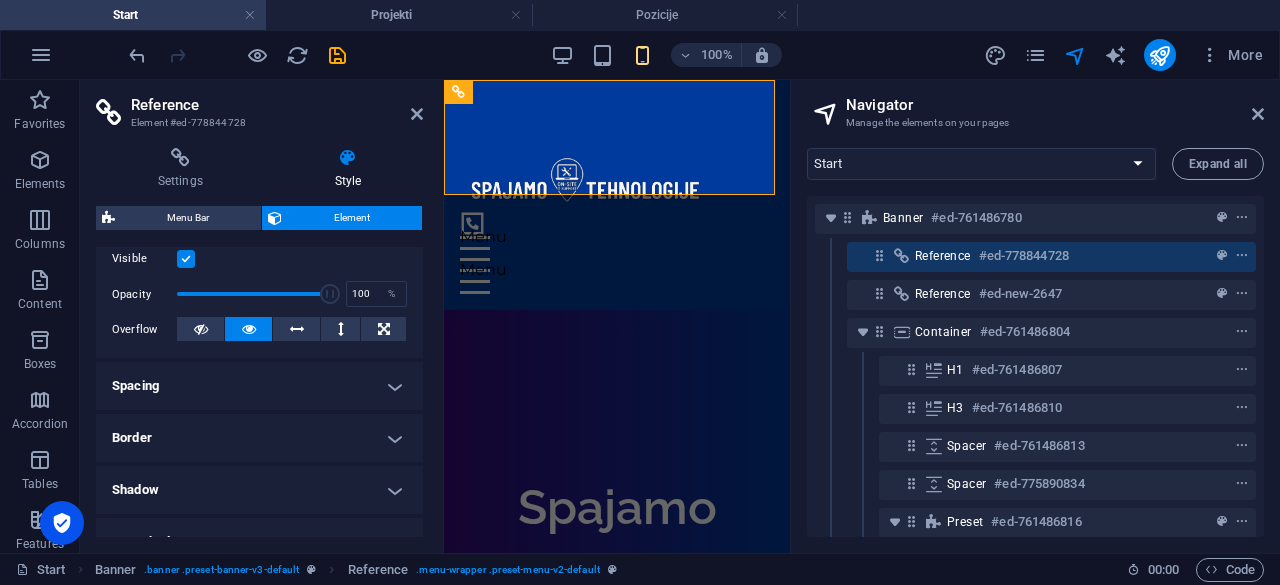 click at bounding box center [186, 259] 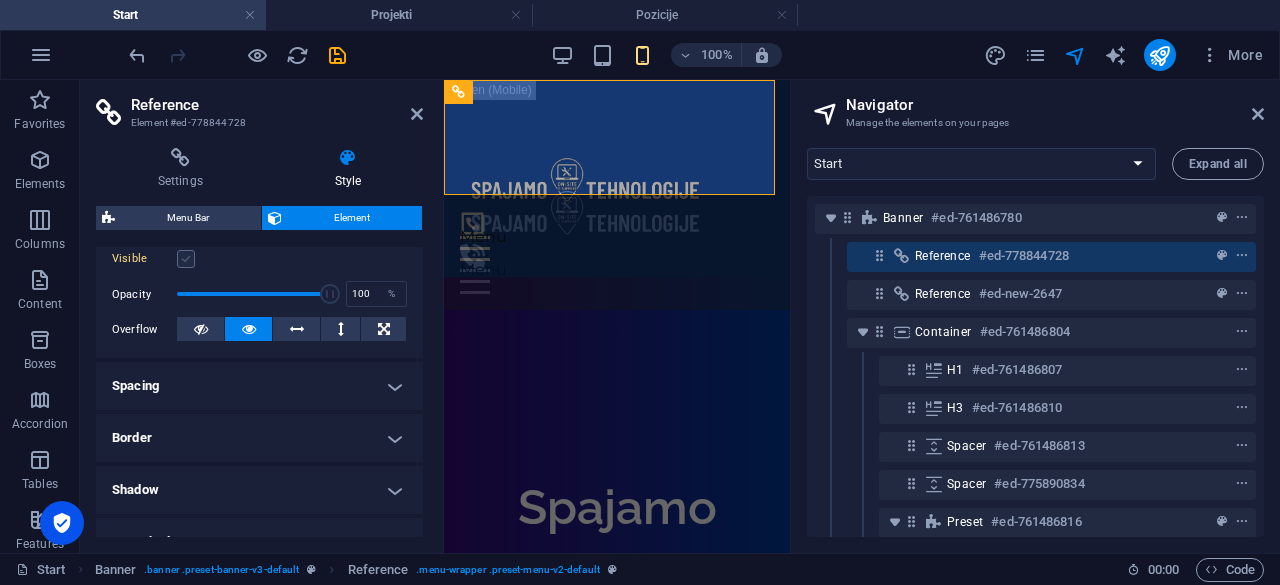 click at bounding box center (186, 259) 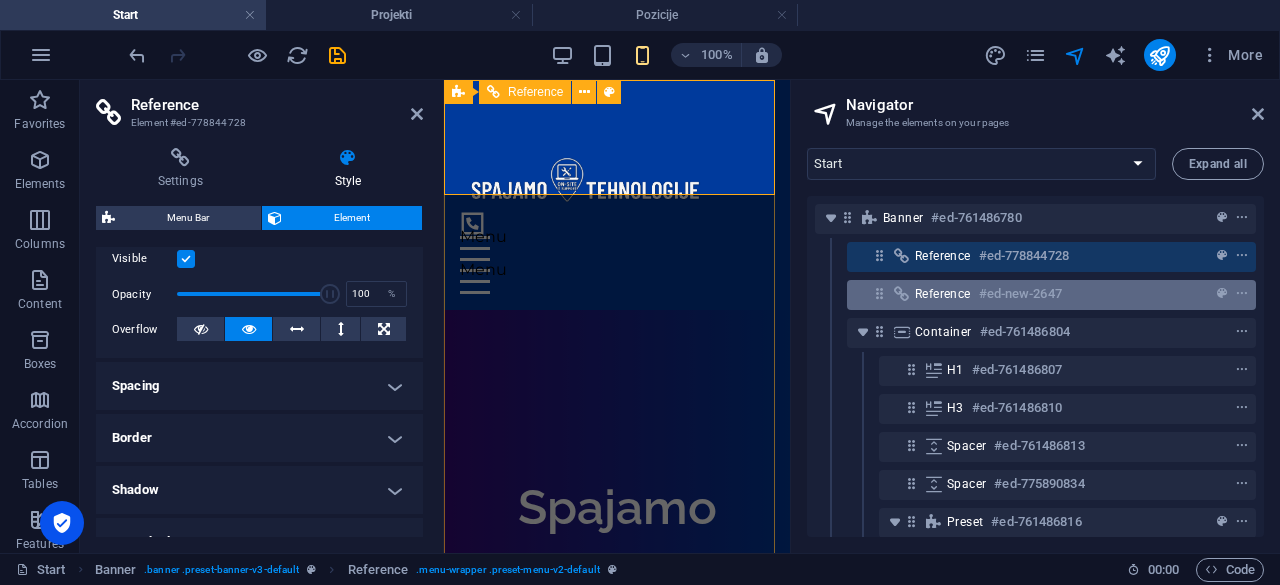 click on "Reference" at bounding box center [943, 294] 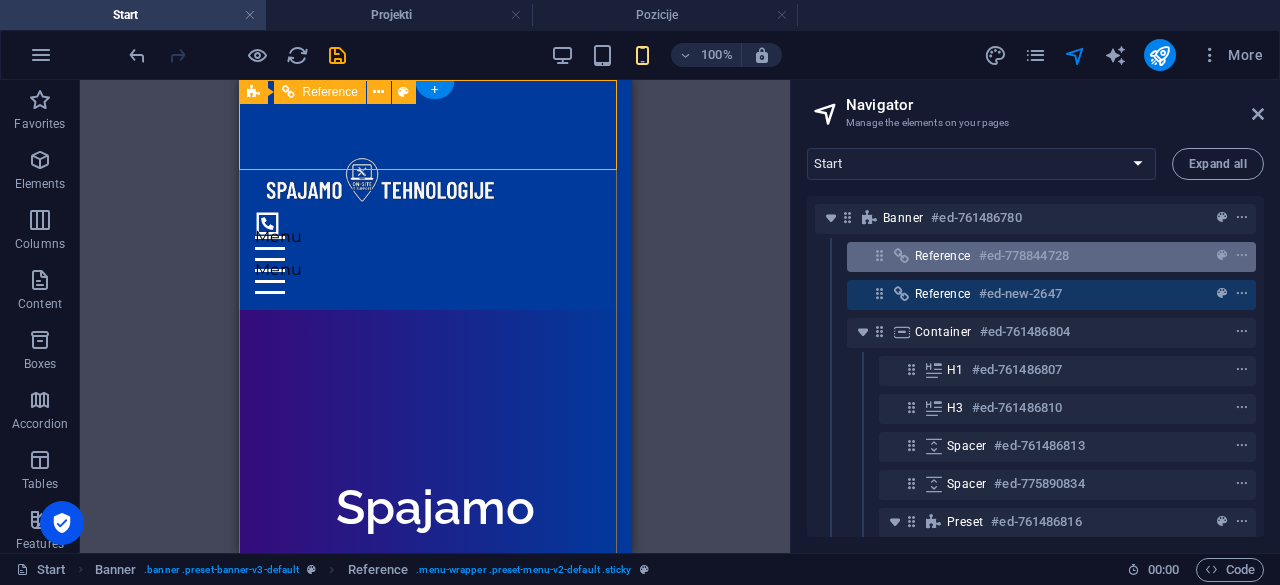 click on "Reference" at bounding box center [943, 256] 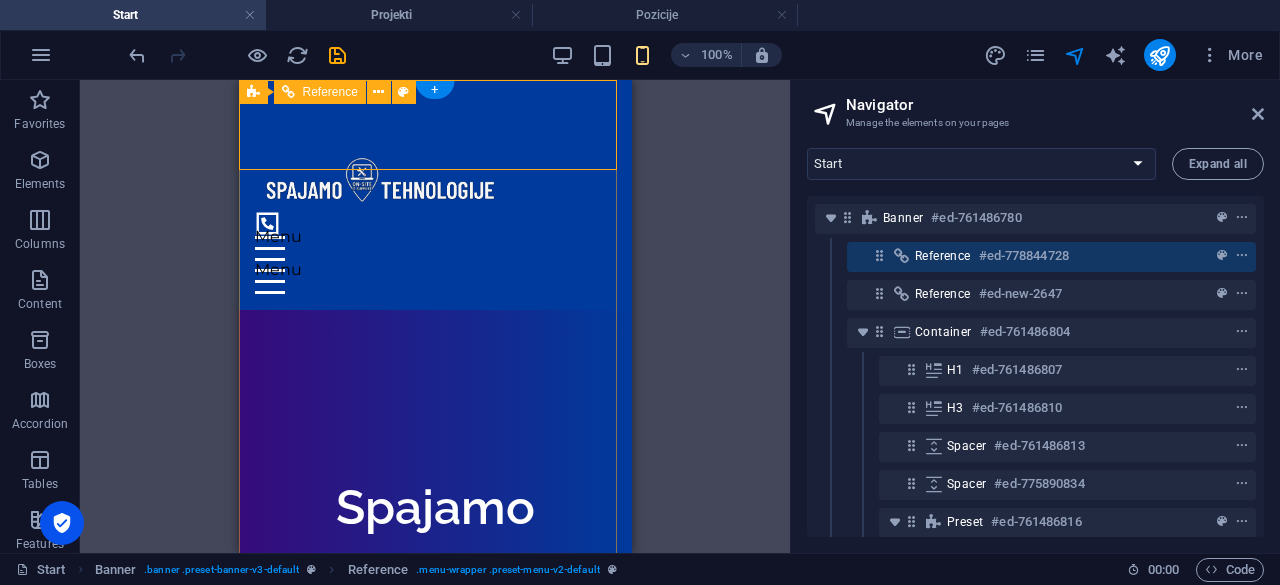 click at bounding box center (434, 125) 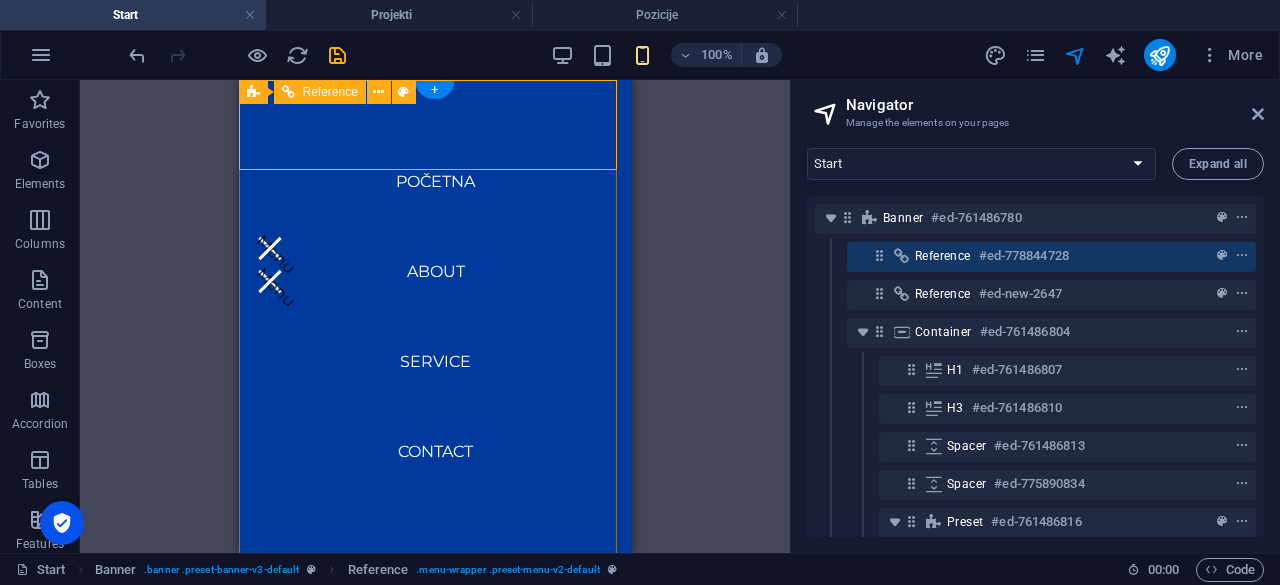 click on "Menu" at bounding box center (434, 281) 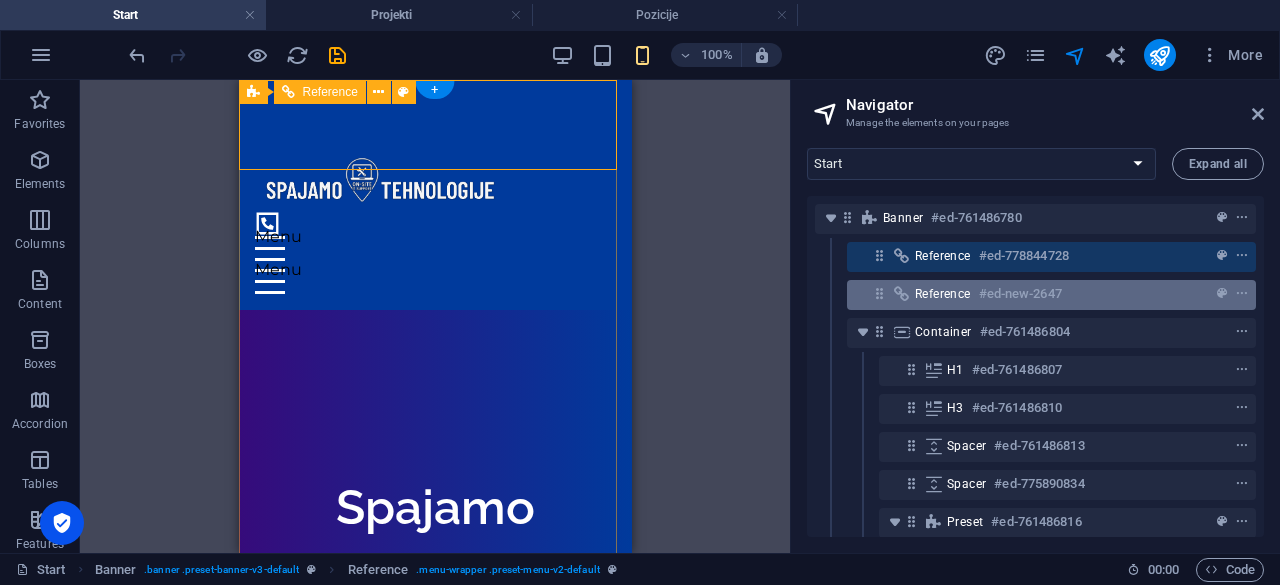 click on "Reference #ed-new-2647" at bounding box center [1035, 294] 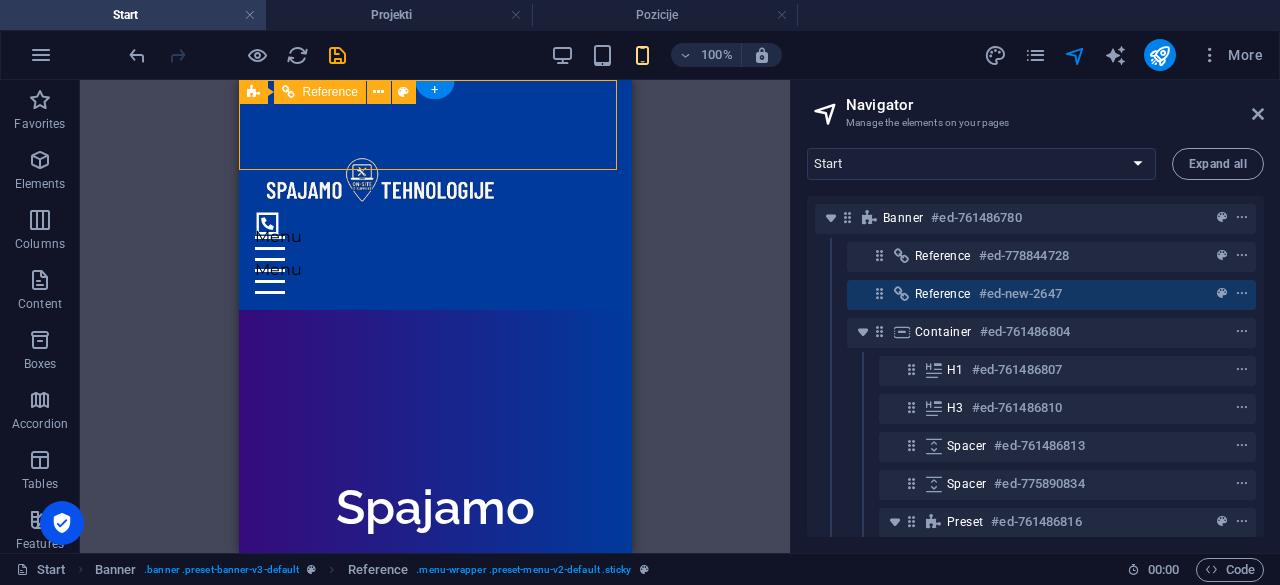 drag, startPoint x: 972, startPoint y: 299, endPoint x: 262, endPoint y: 55, distance: 750.75696 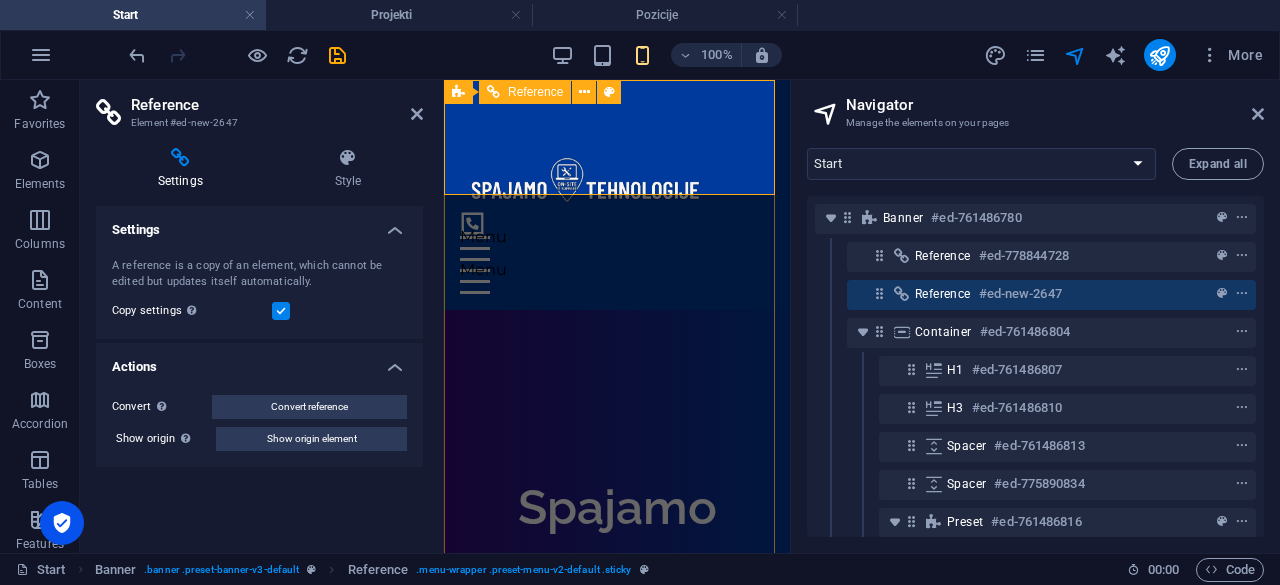 click on "Menu" at bounding box center (617, 281) 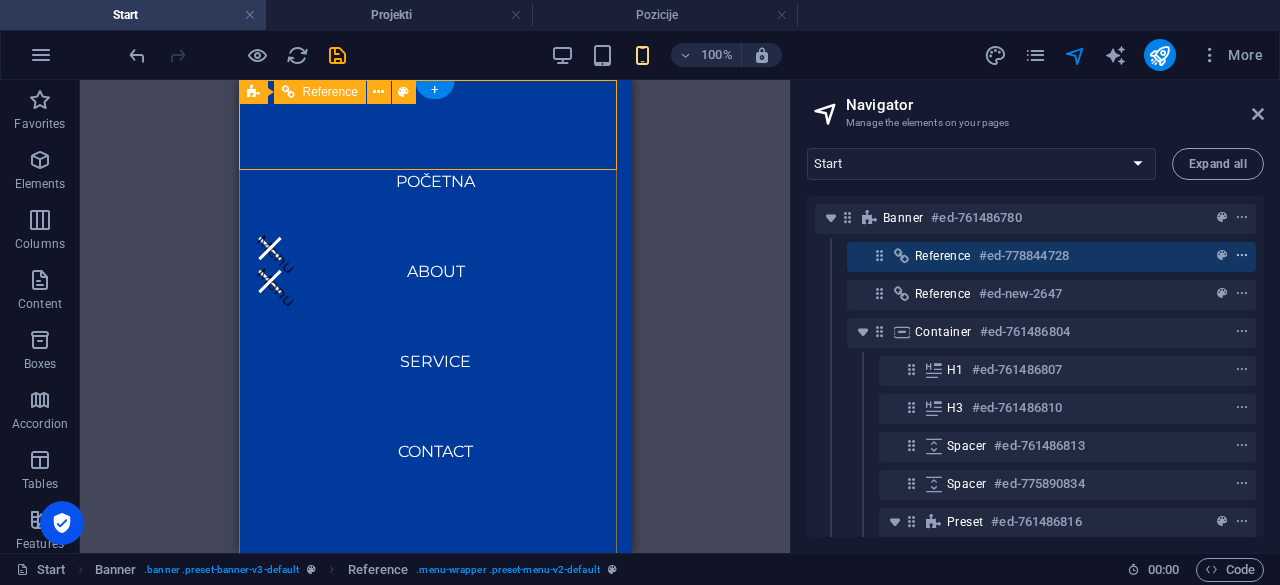 click at bounding box center (1242, 256) 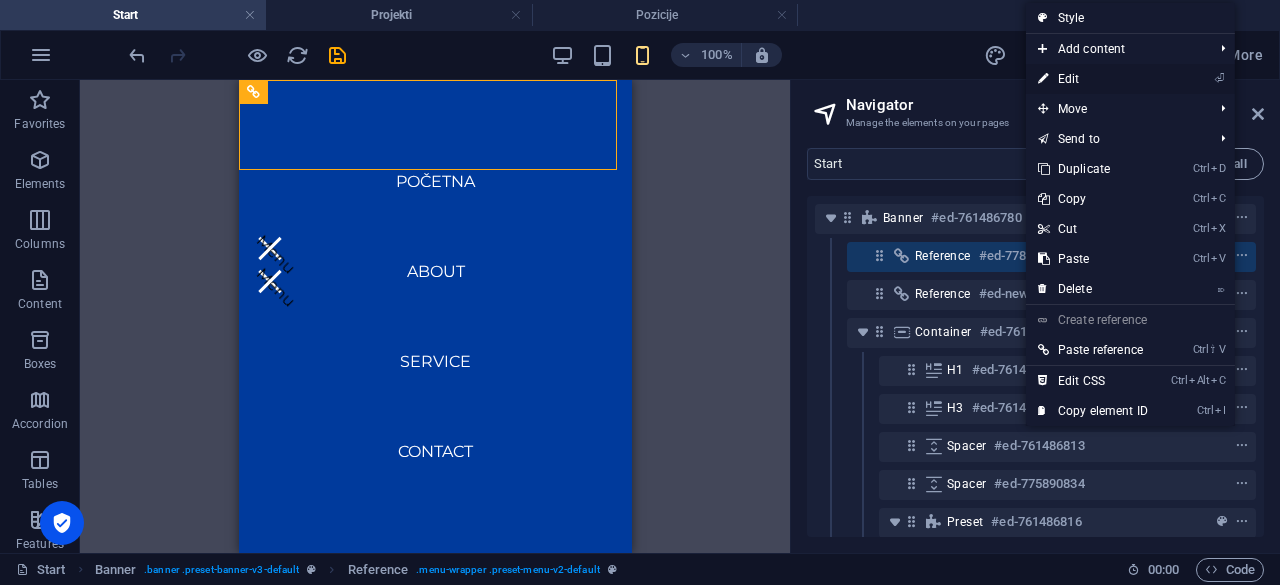 click on "⏎  Edit" at bounding box center (1093, 79) 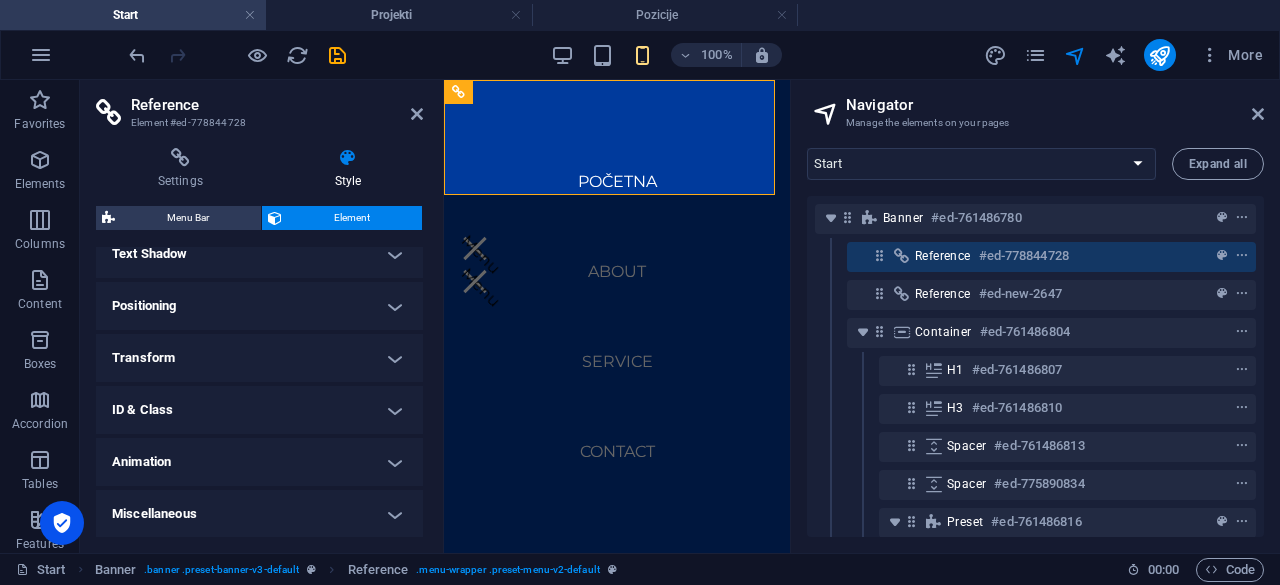 scroll, scrollTop: 0, scrollLeft: 0, axis: both 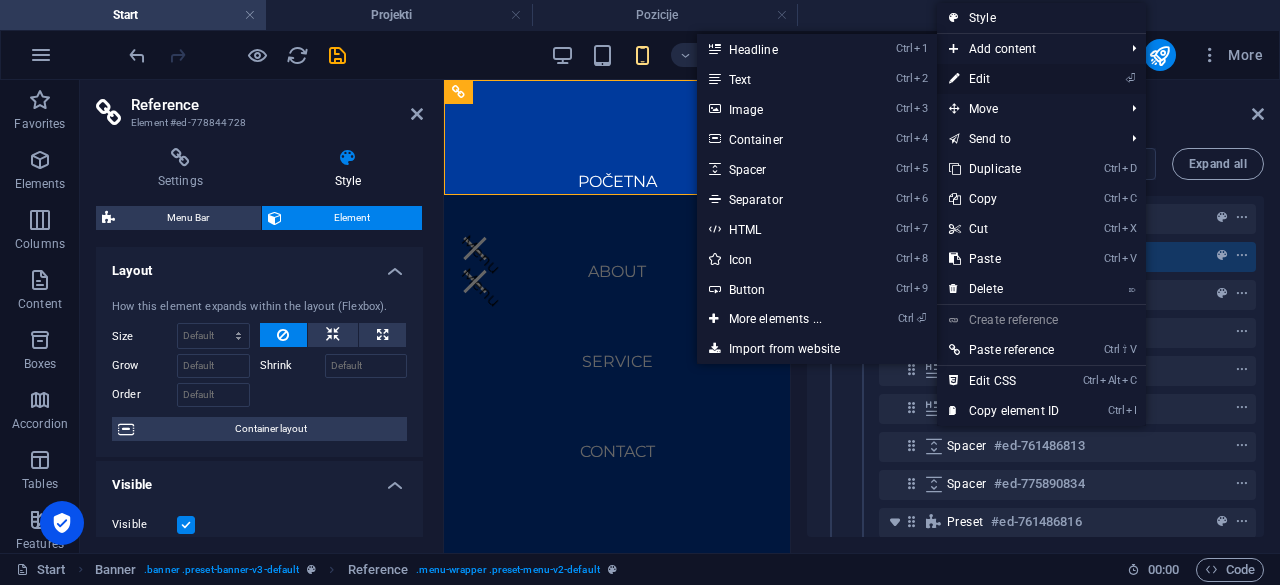 click on "⏎  Edit" at bounding box center [1004, 79] 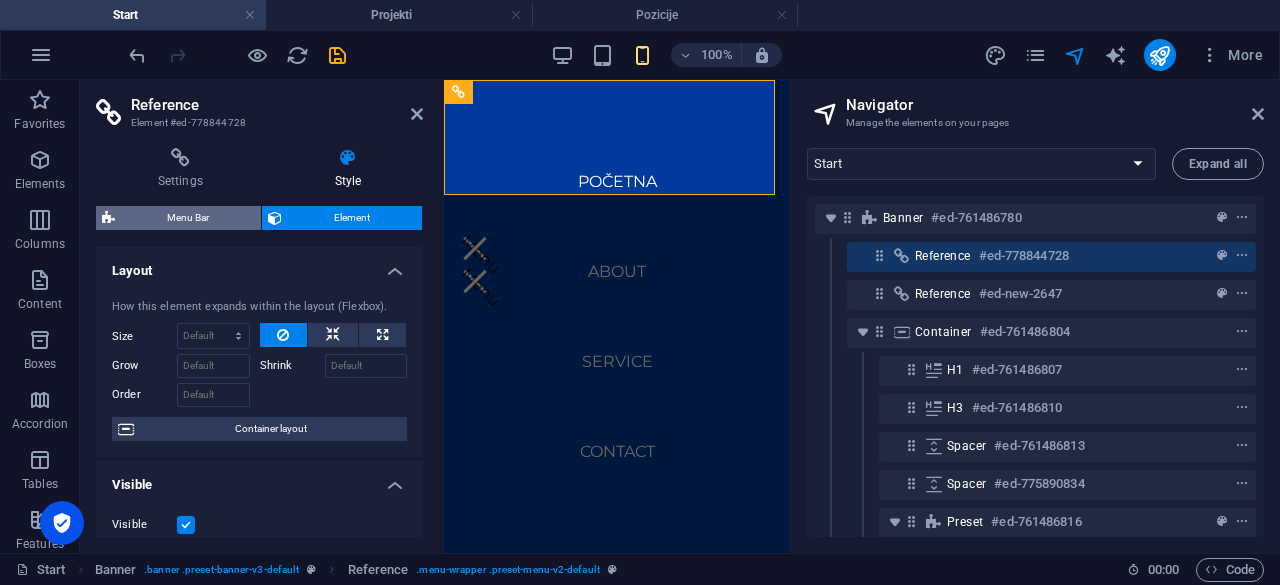 click on "Menu Bar" at bounding box center [188, 218] 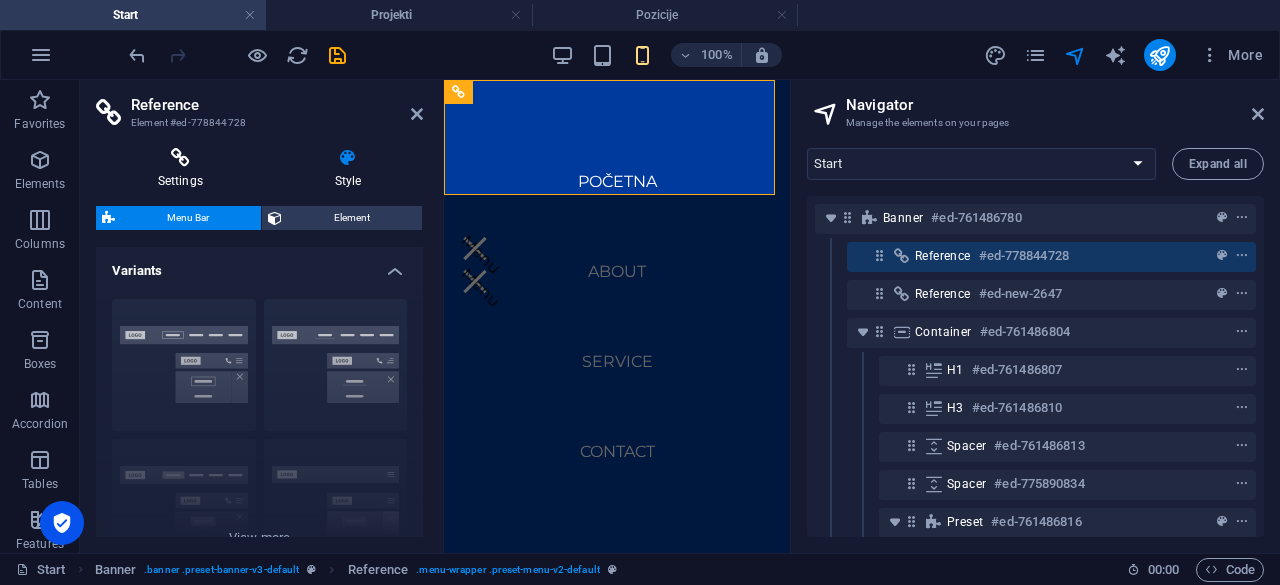 click on "Settings" at bounding box center (184, 169) 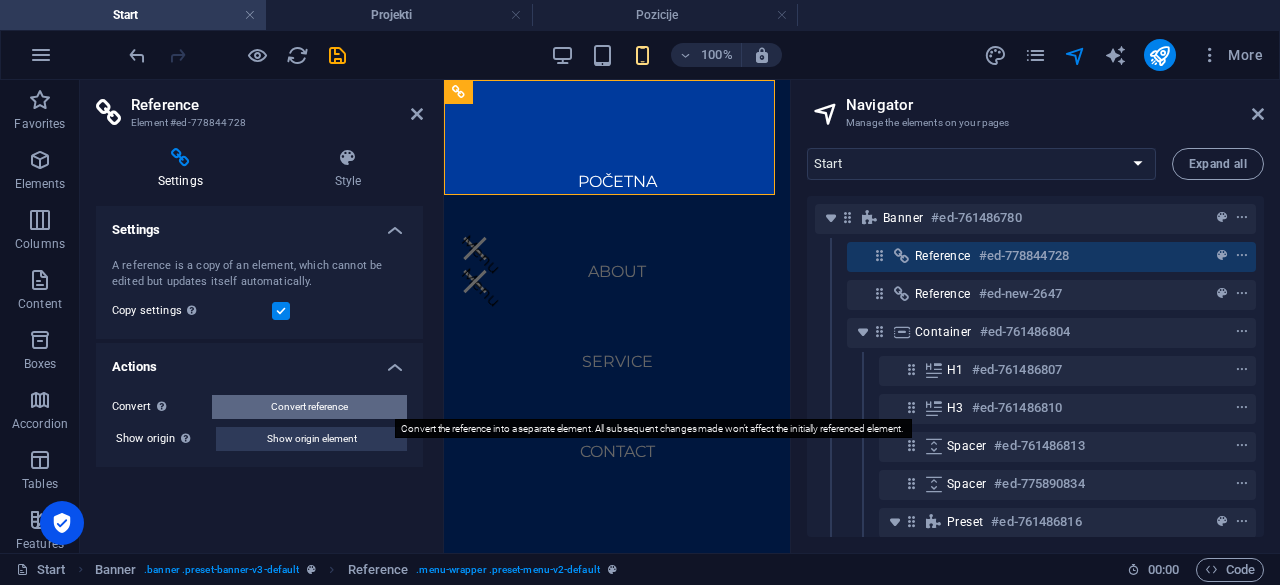 click on "Convert reference" at bounding box center [309, 407] 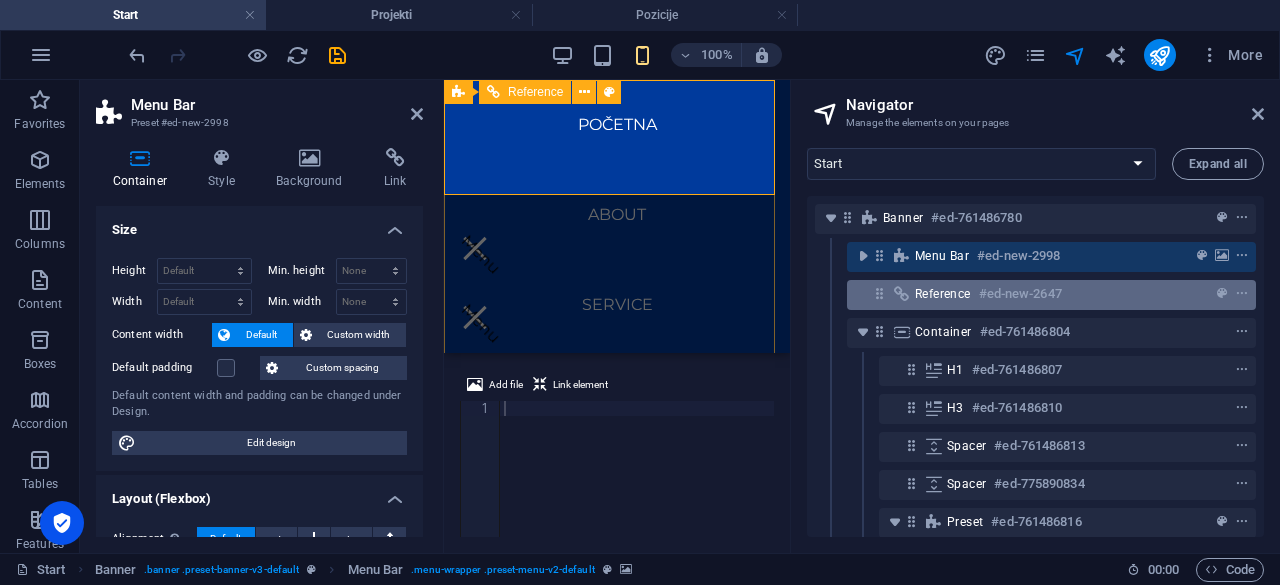 click on "Reference" at bounding box center [943, 294] 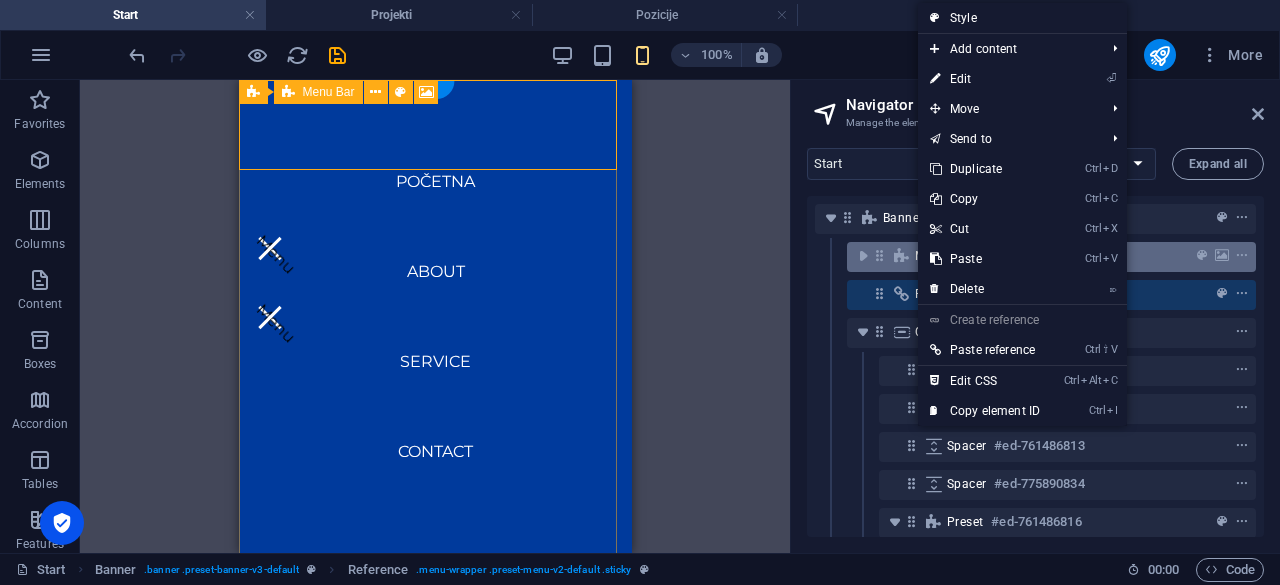 click at bounding box center (902, 256) 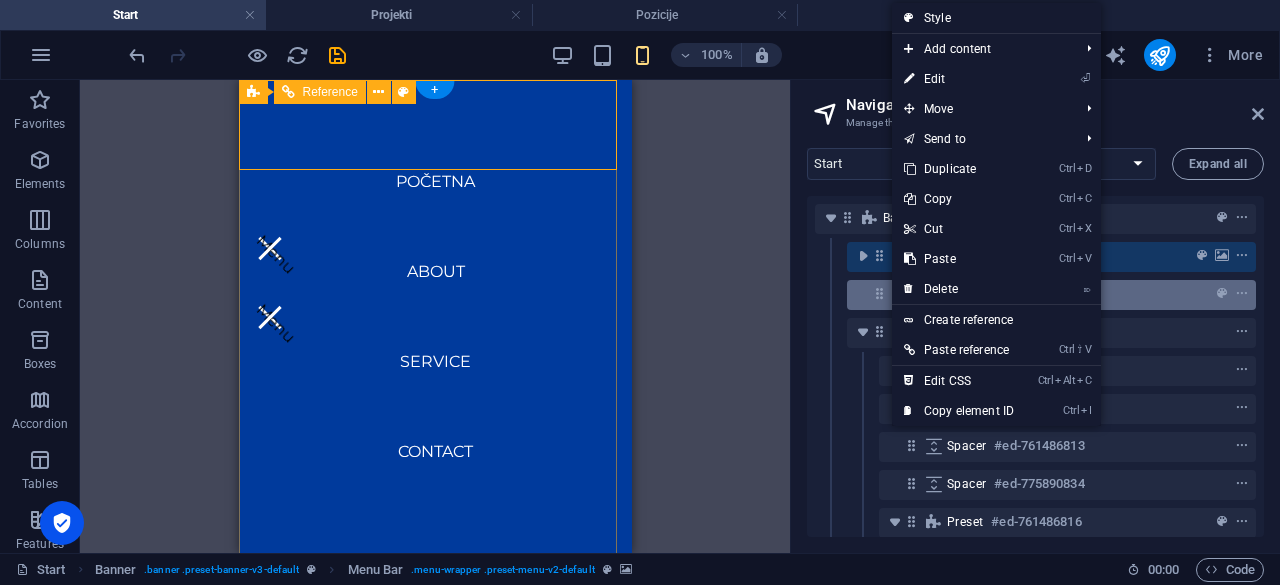 click on "Reference #ed-new-2647" at bounding box center (1051, 295) 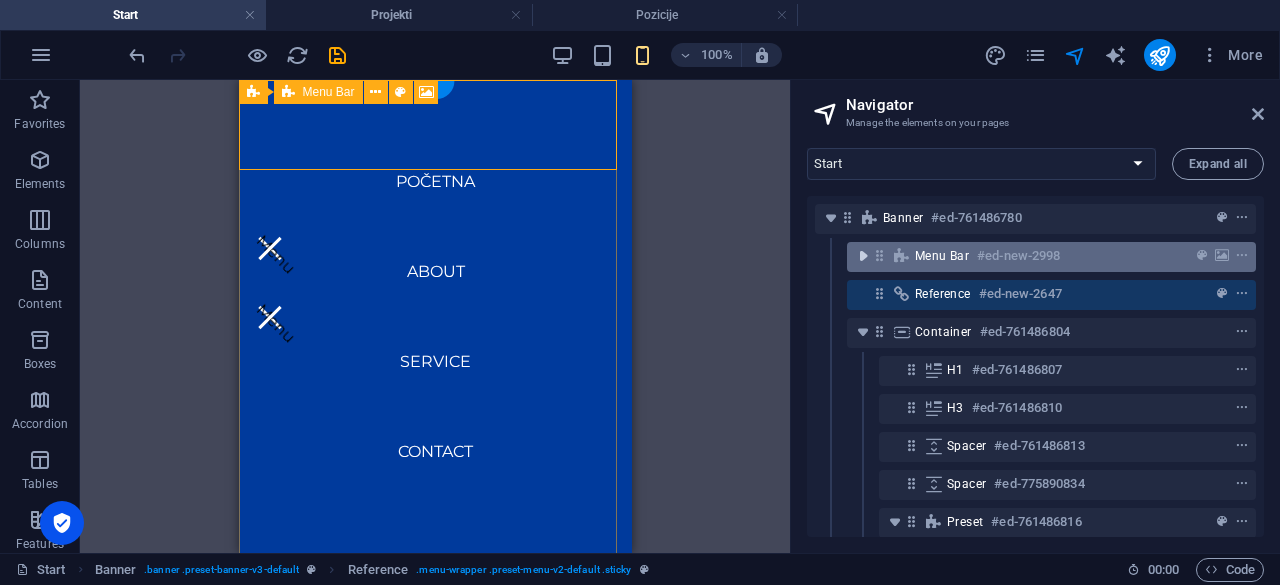 click at bounding box center [863, 256] 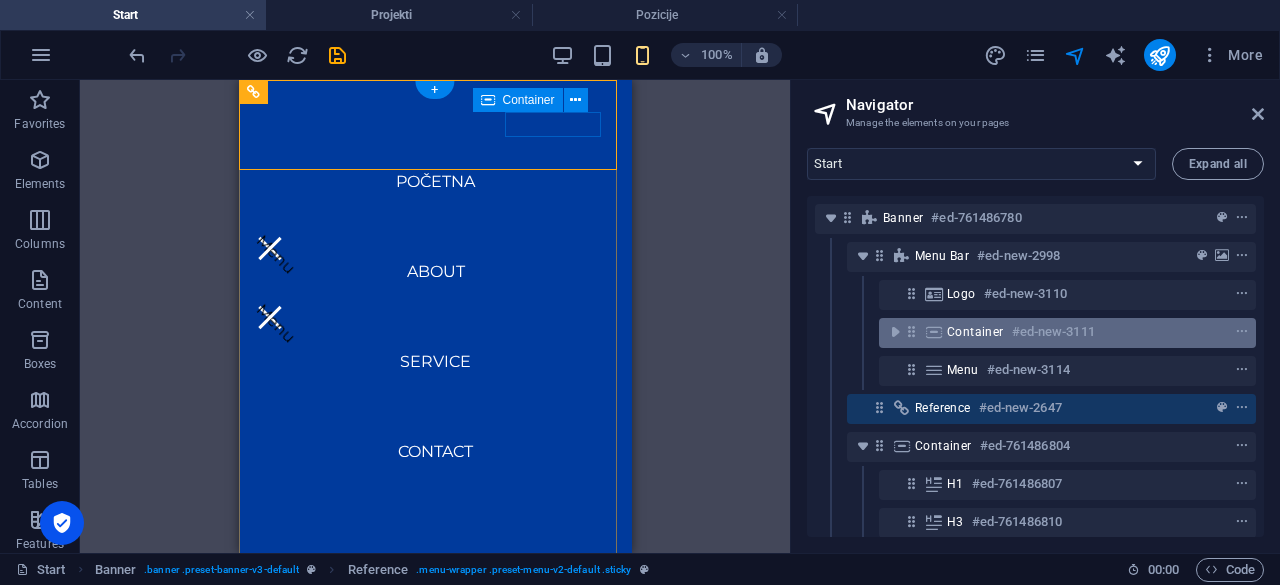 click on "Container" at bounding box center (975, 332) 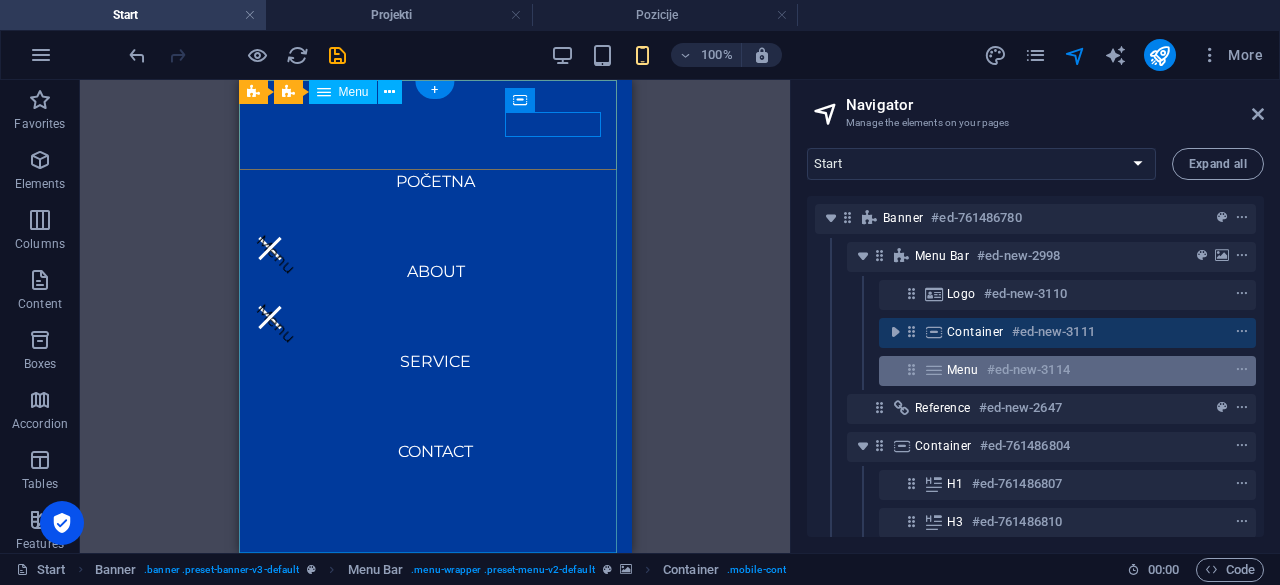 click on "Menu #ed-new-3114" at bounding box center (1051, 370) 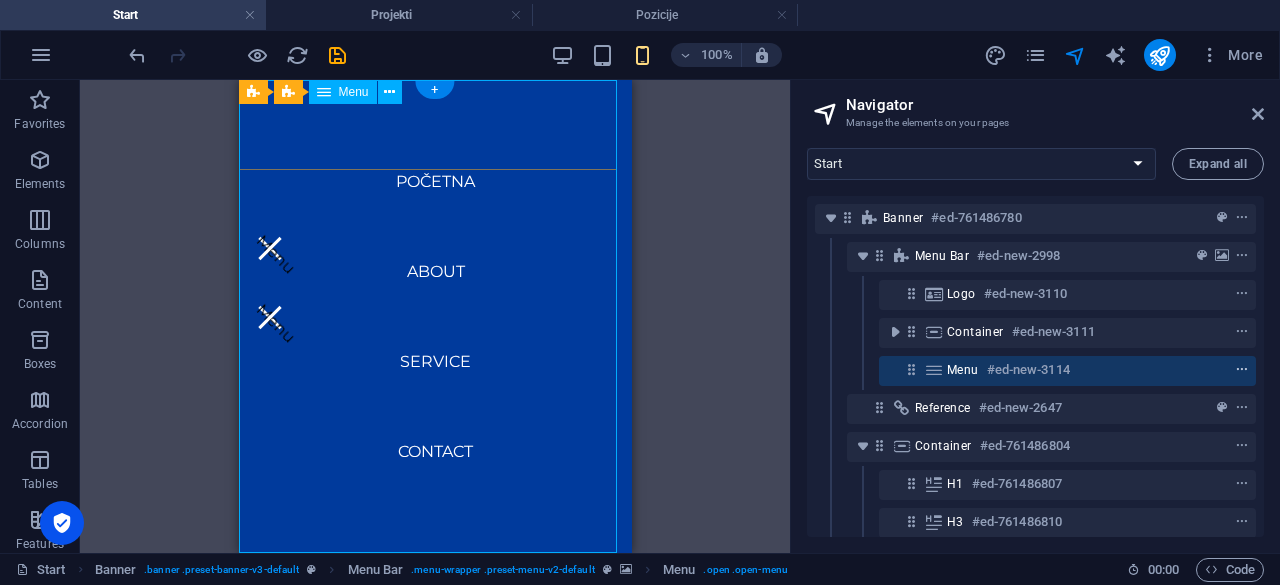 click at bounding box center (1242, 370) 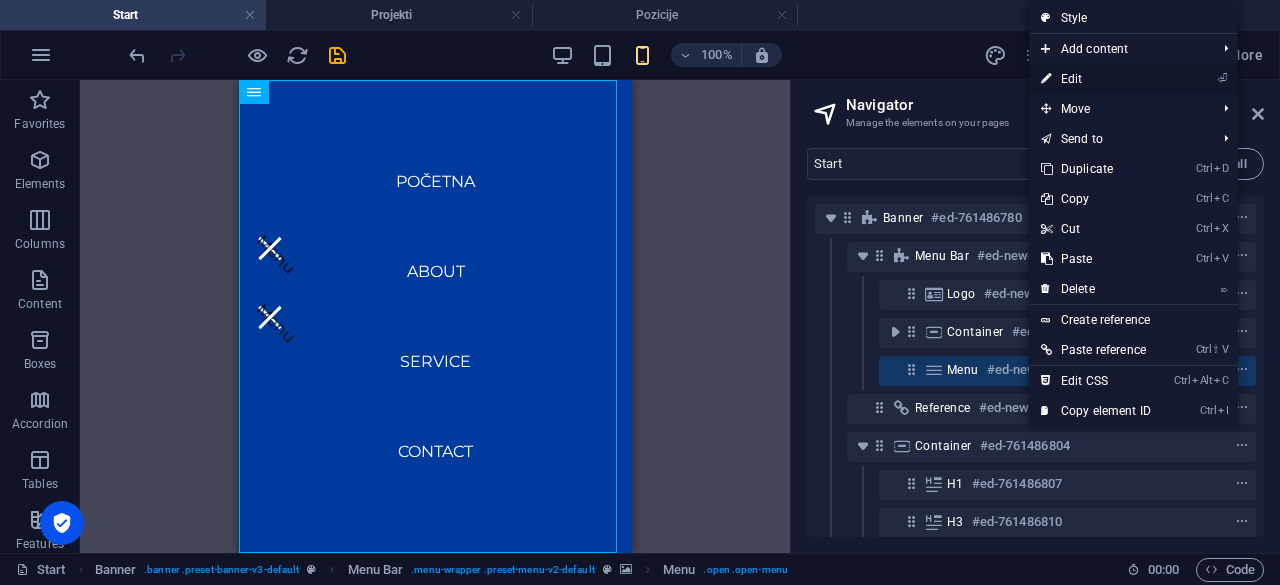 click on "⏎  Edit" at bounding box center [1096, 79] 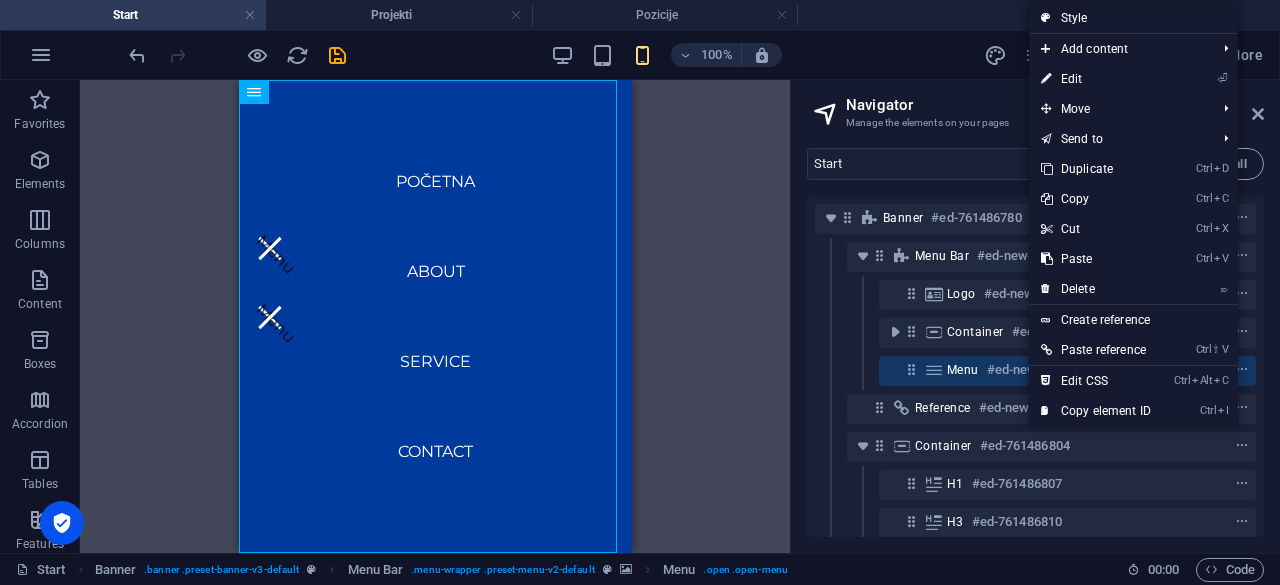 select 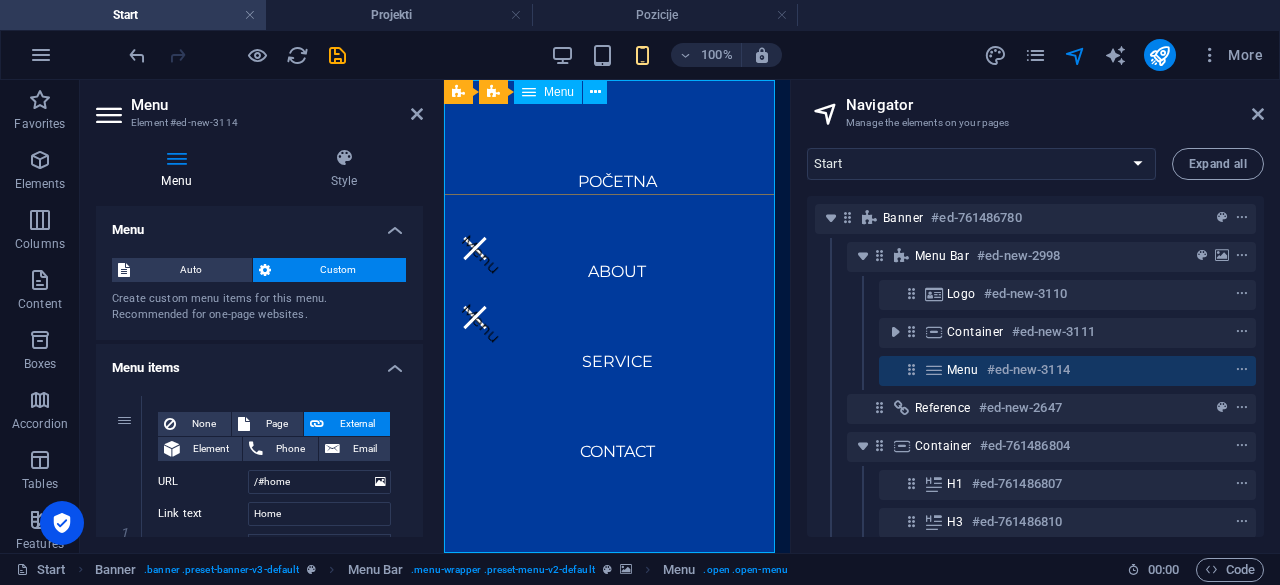 click on "Menu #ed-new-3114" at bounding box center [1051, 370] 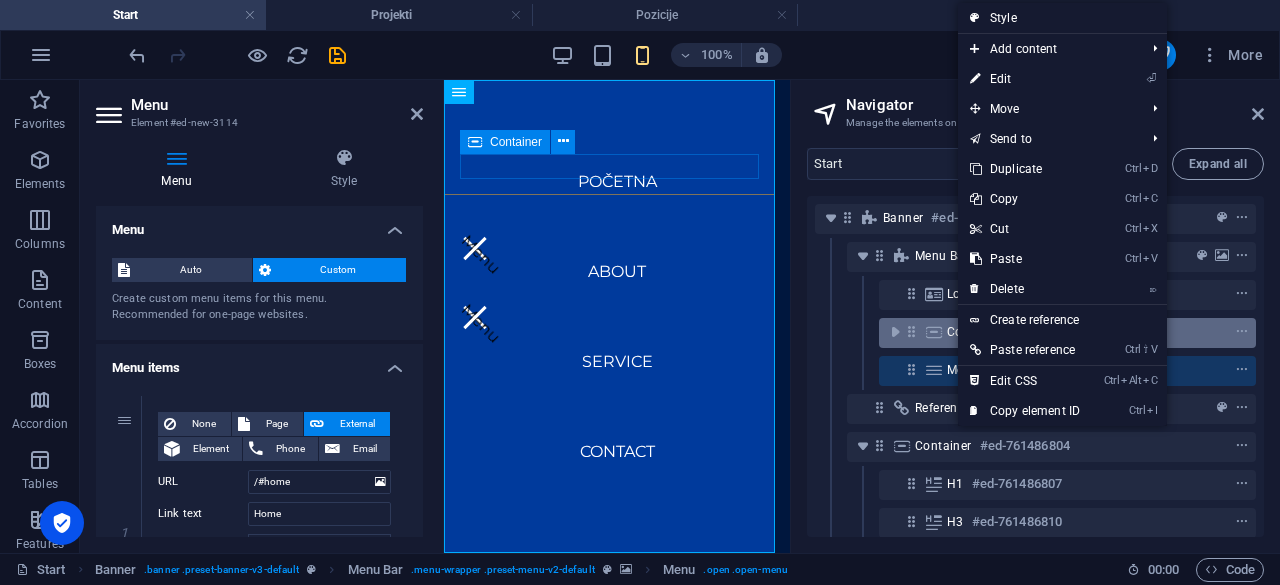 click on "Container #ed-new-3111" at bounding box center [1067, 333] 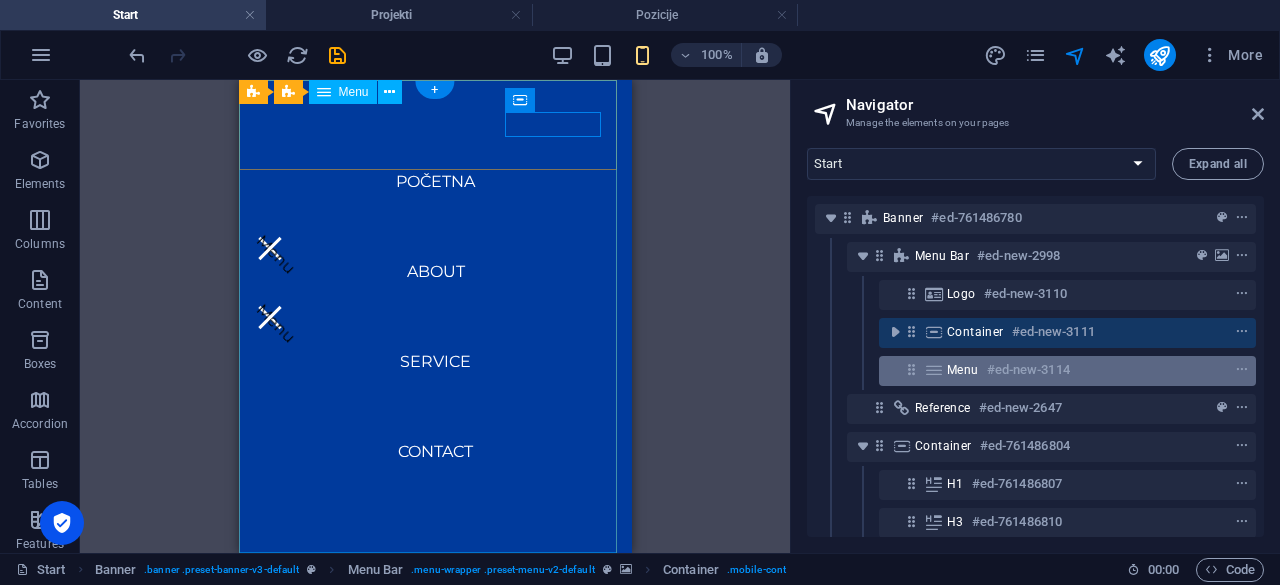 click on "Menu" at bounding box center (963, 370) 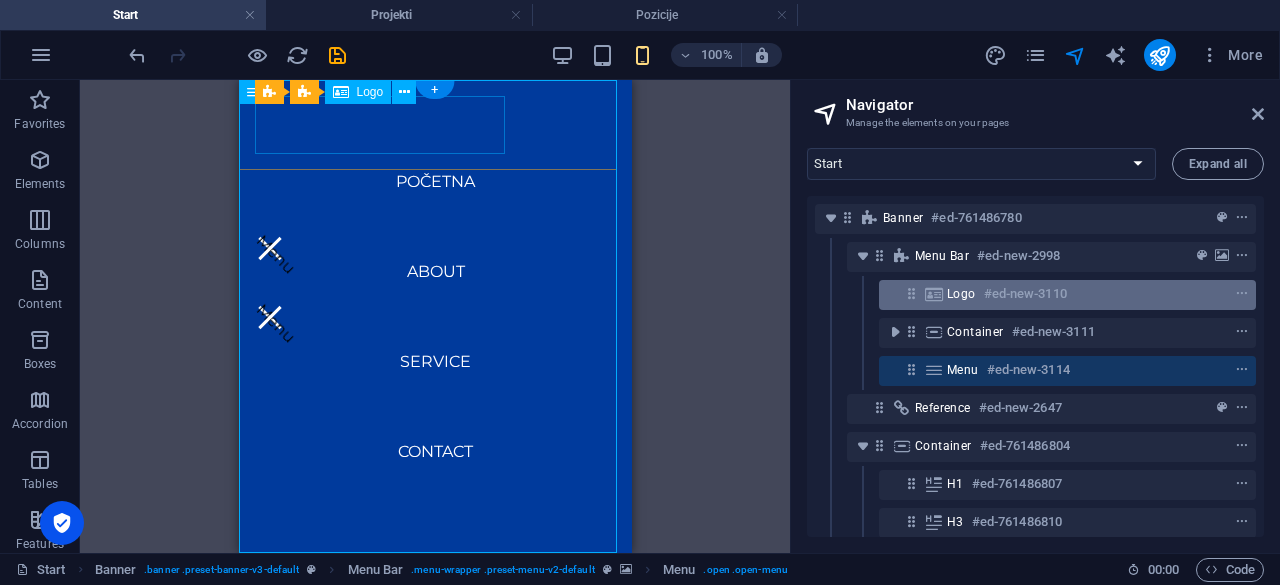click on "Logo #ed-new-3110" at bounding box center (1067, 295) 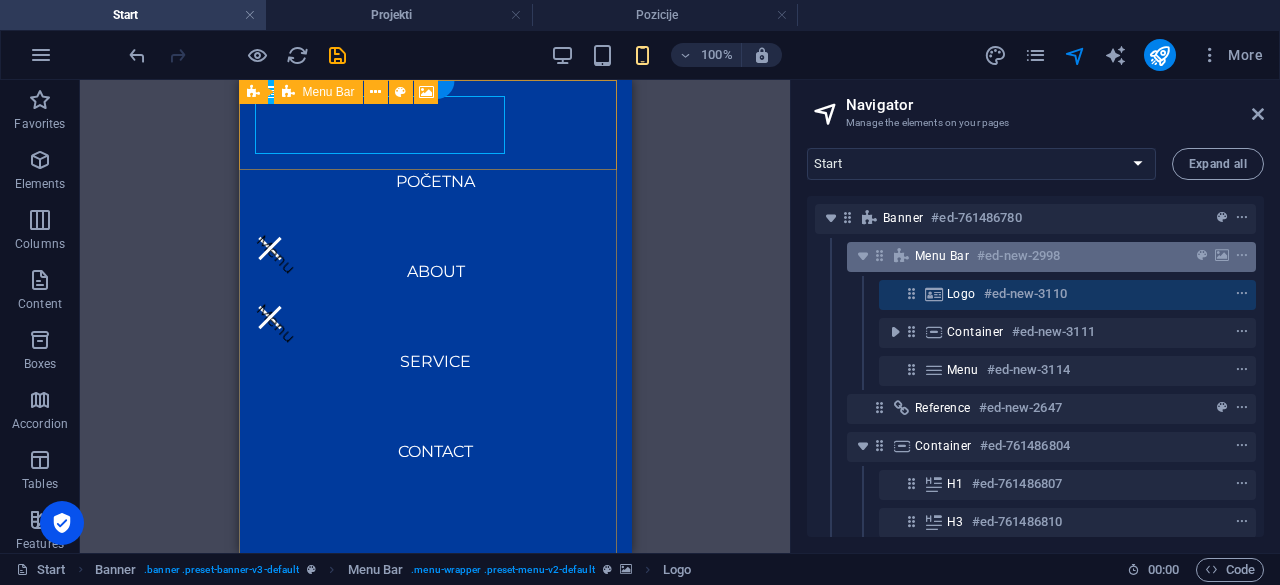 click on "Menu Bar" at bounding box center [942, 256] 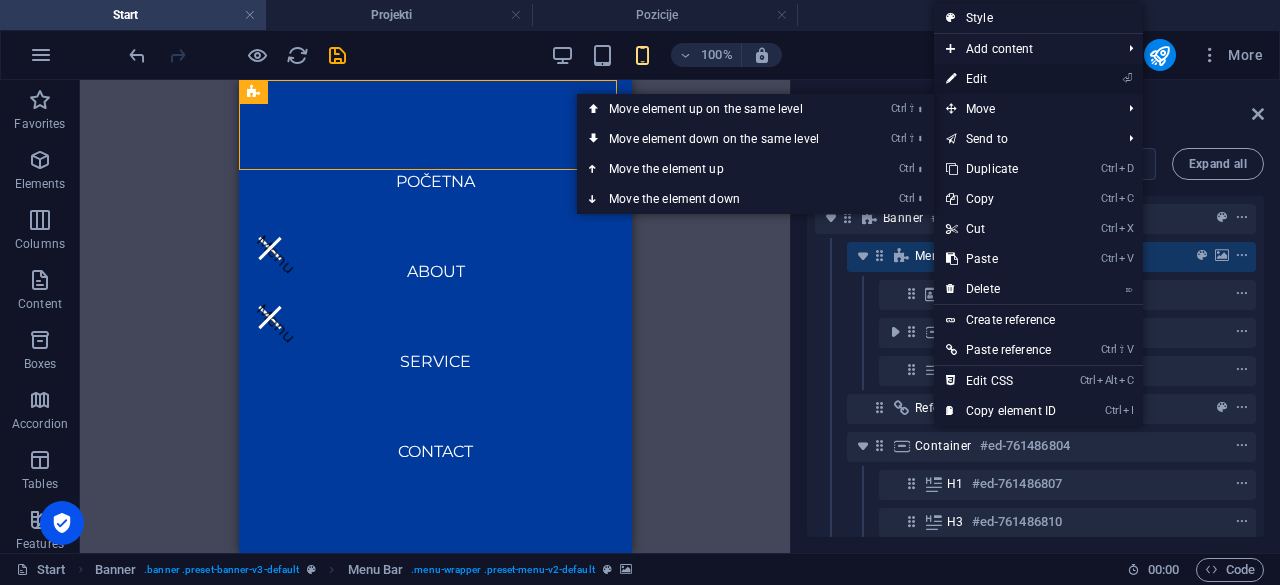 click on "⏎  Edit" at bounding box center (1001, 79) 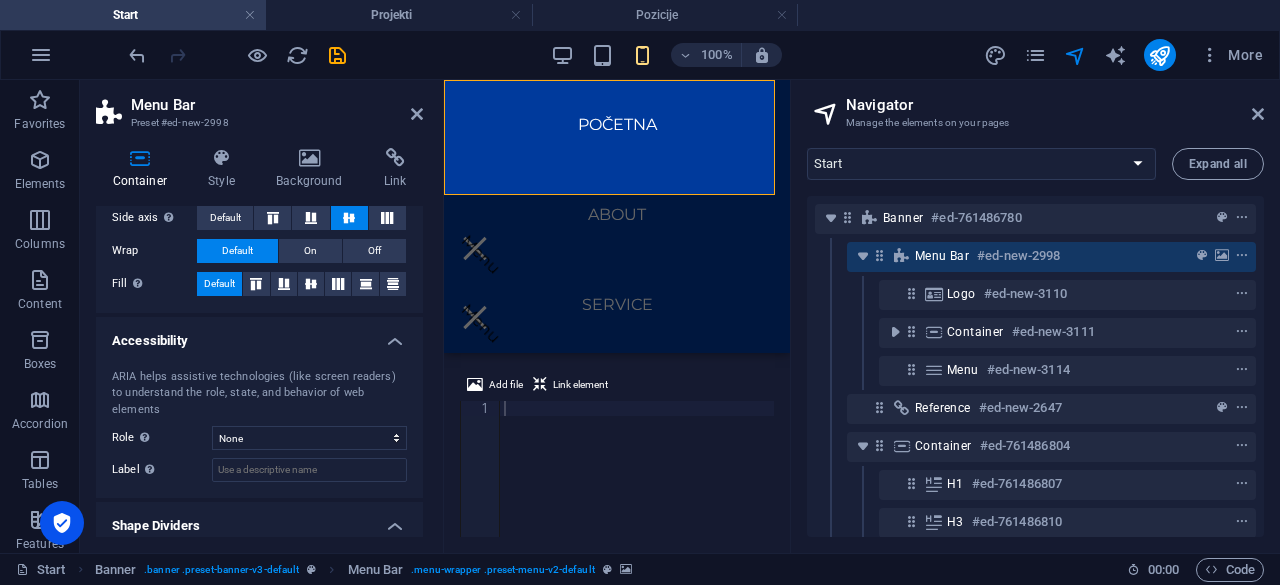 scroll, scrollTop: 400, scrollLeft: 0, axis: vertical 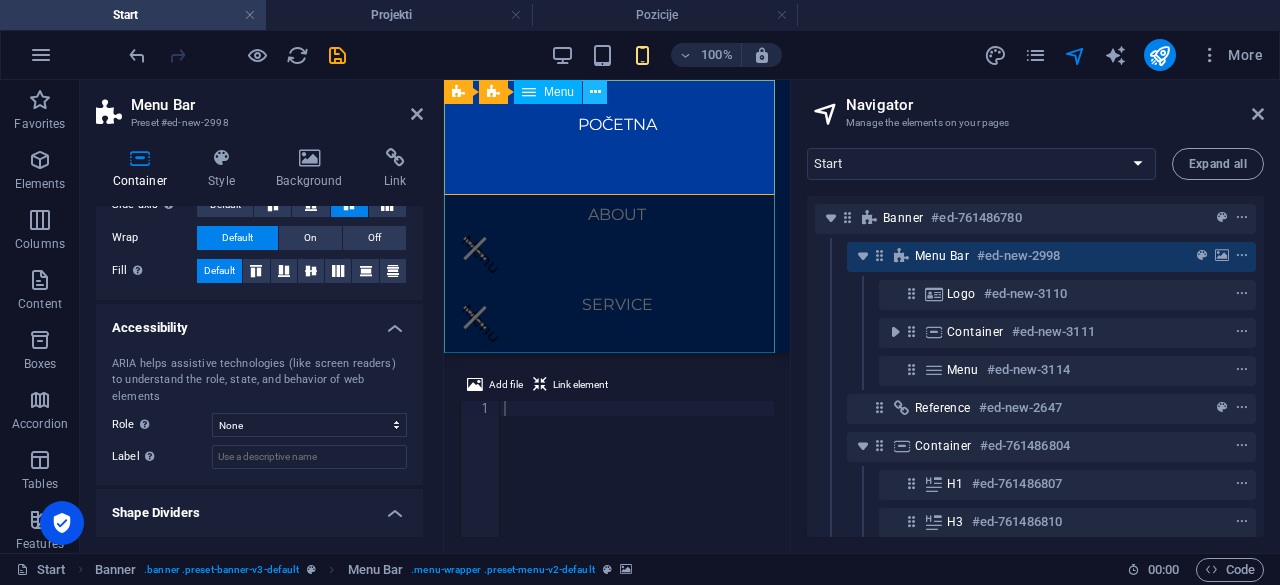 click at bounding box center [595, 92] 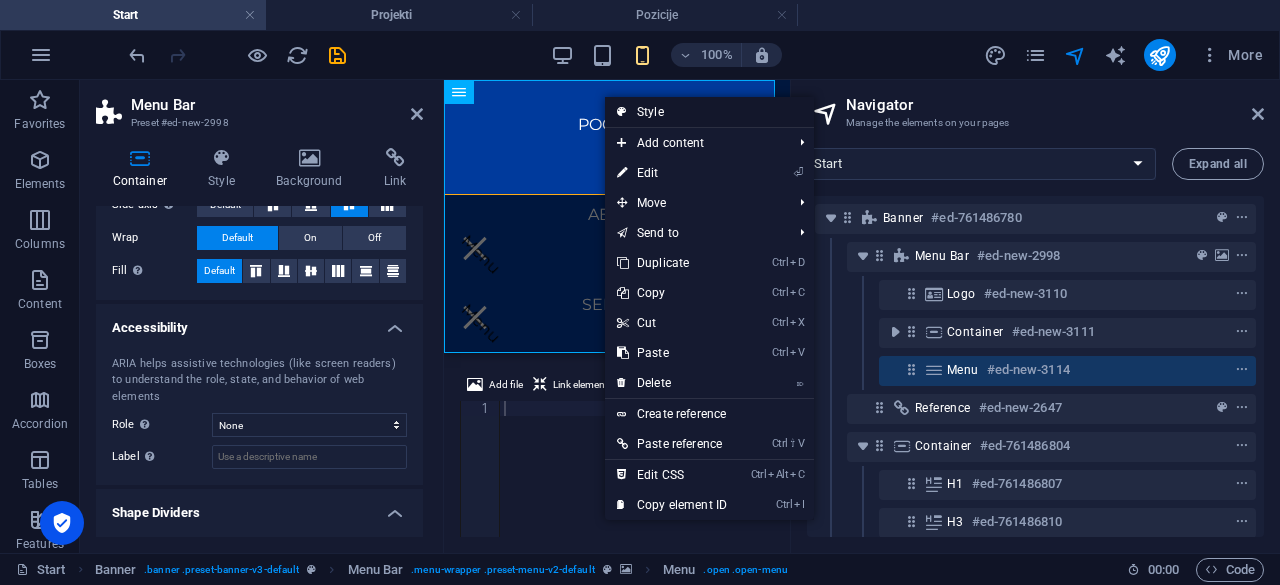 click on "Style" at bounding box center [709, 112] 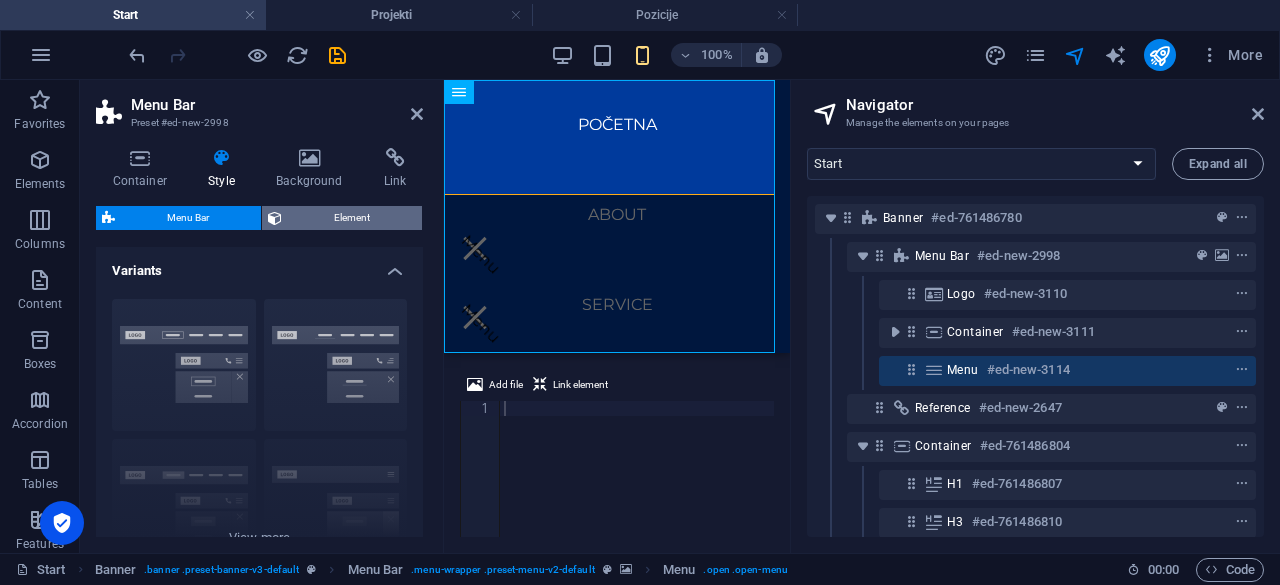 click on "Element" at bounding box center (352, 218) 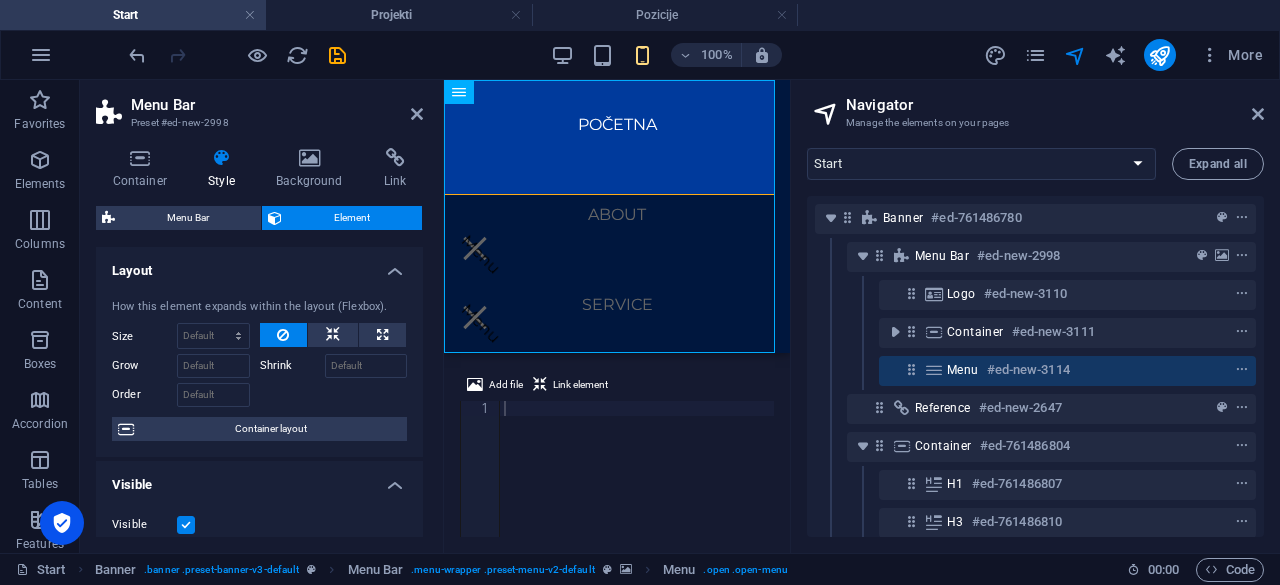 scroll, scrollTop: 400, scrollLeft: 0, axis: vertical 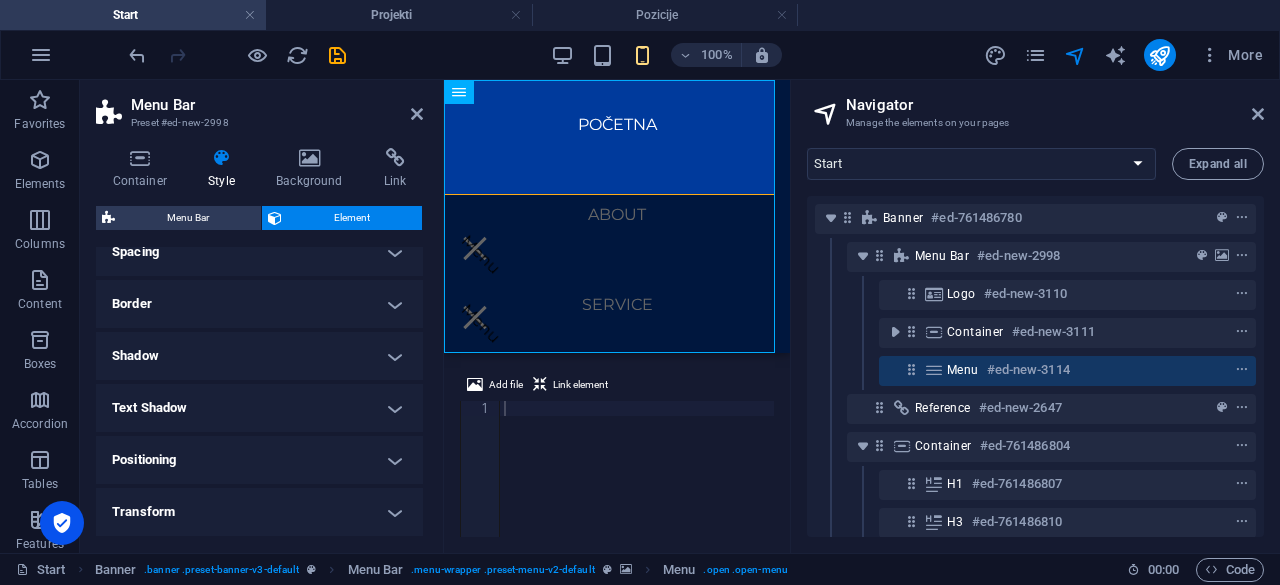 click on "Spacing" at bounding box center [259, 252] 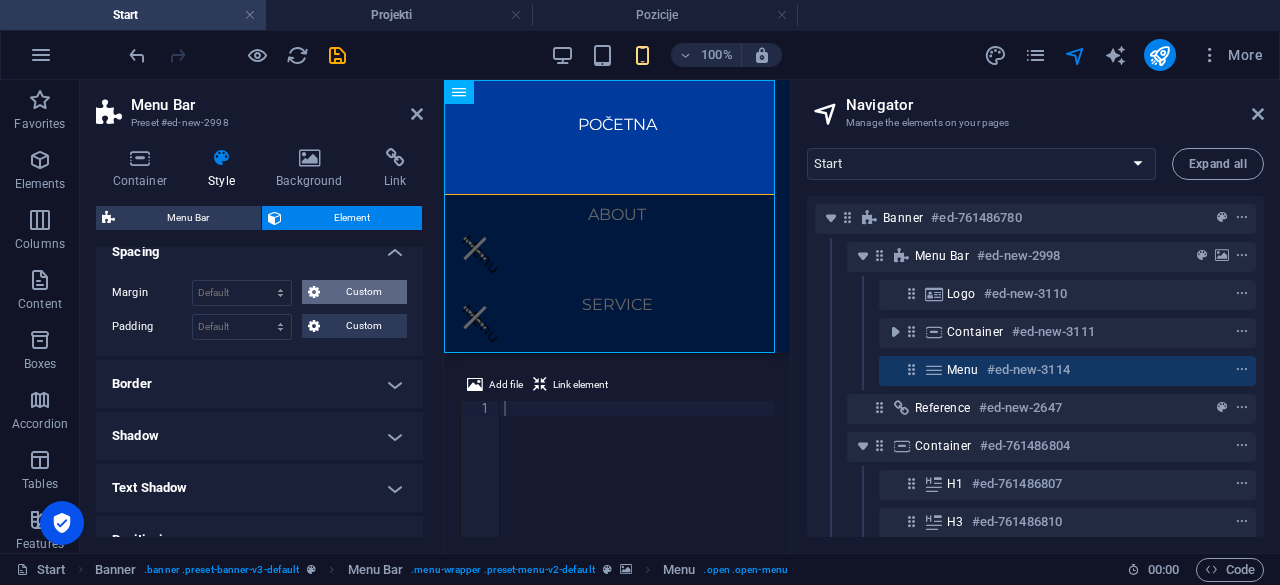 click on "Custom" at bounding box center (363, 292) 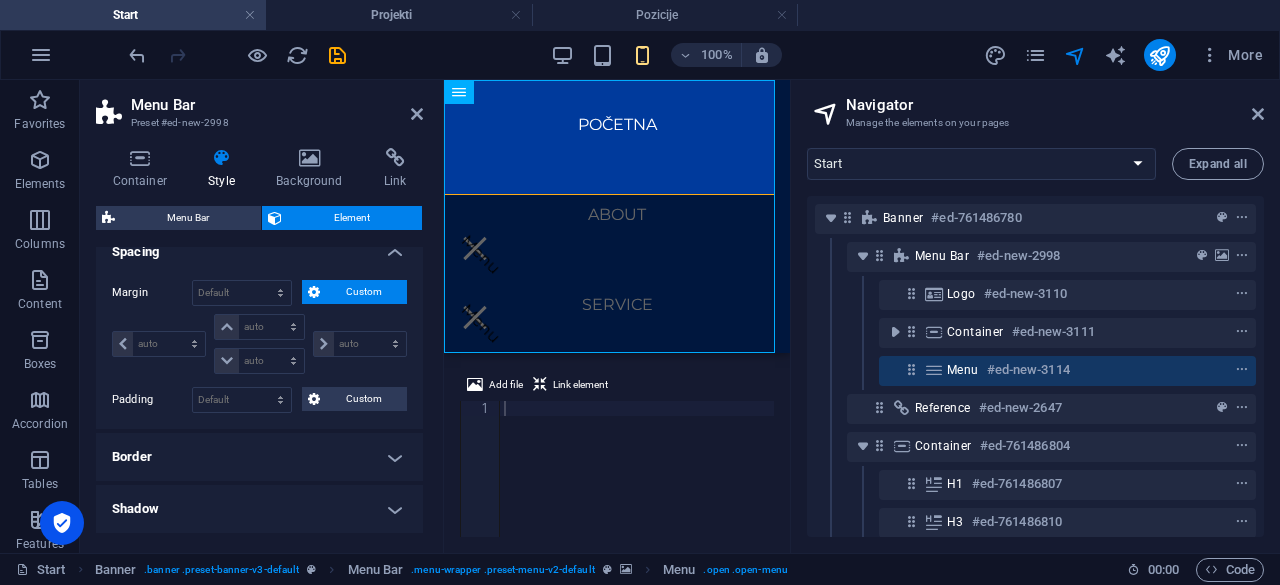 click on "Custom" at bounding box center [363, 292] 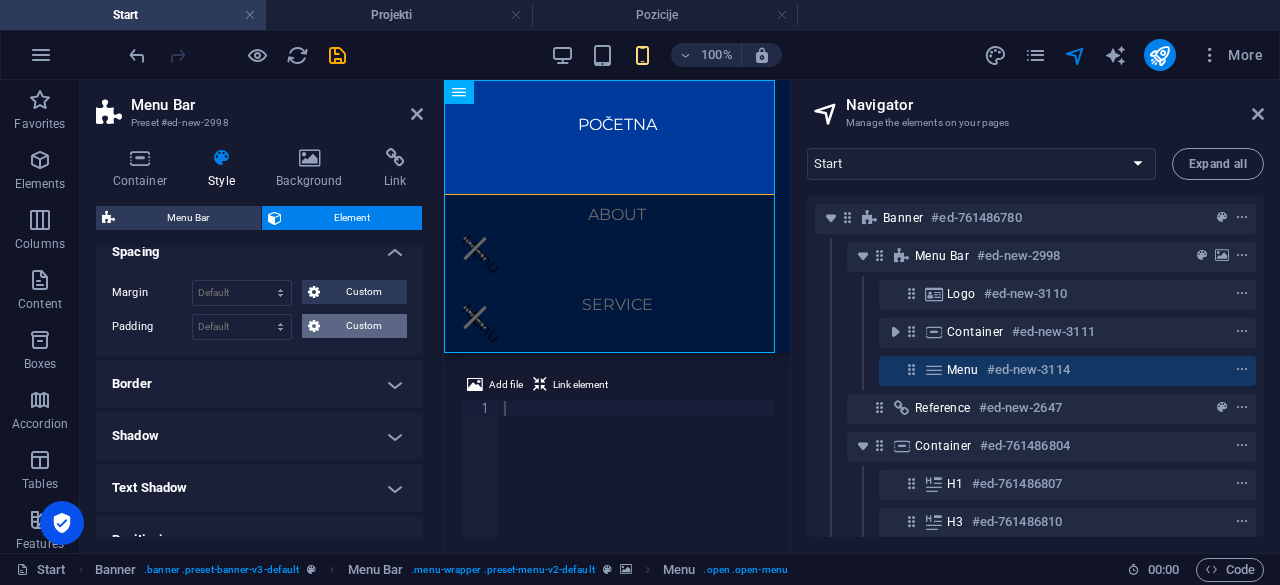 click on "Custom" at bounding box center [363, 326] 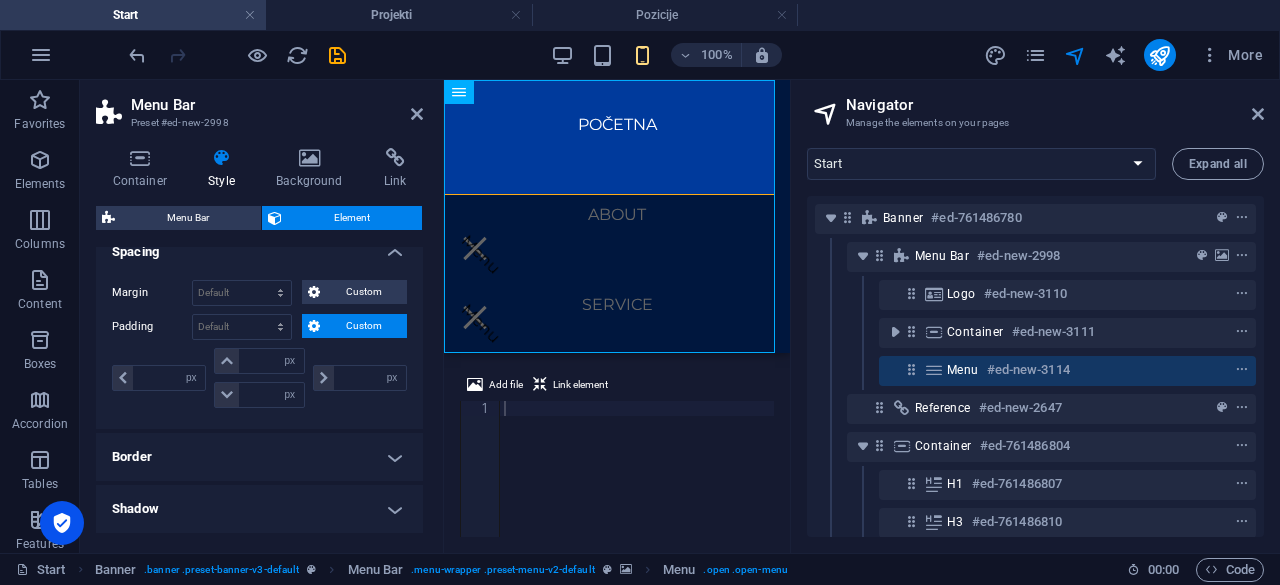 drag, startPoint x: 359, startPoint y: 317, endPoint x: 331, endPoint y: 328, distance: 30.083218 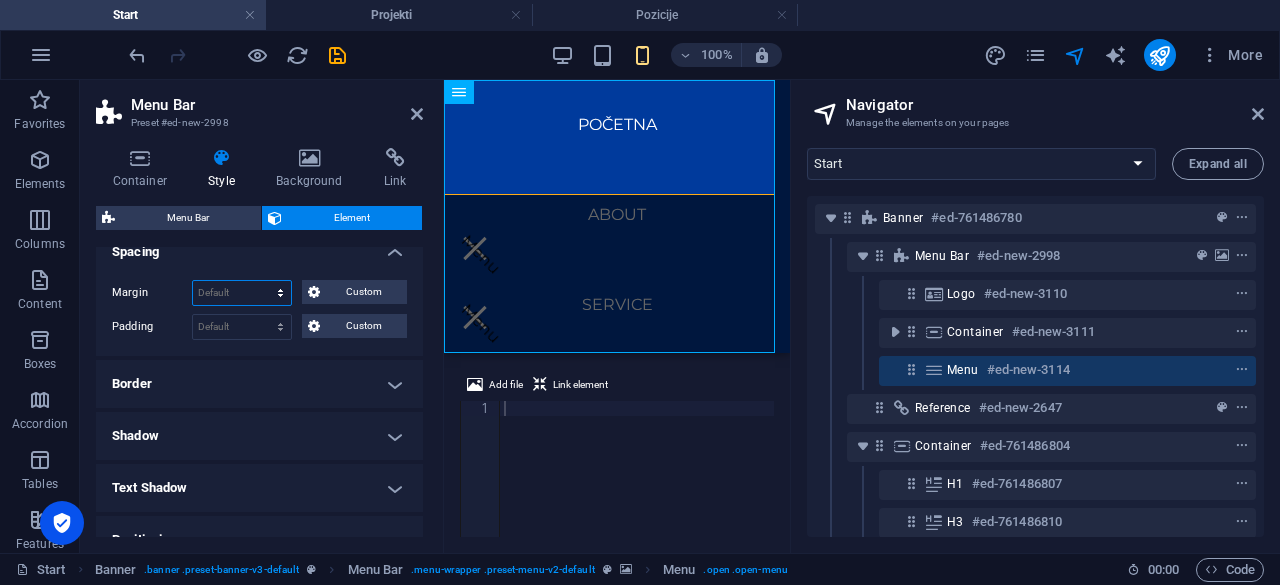 click on "Default auto px % rem vw vh Custom" at bounding box center (242, 293) 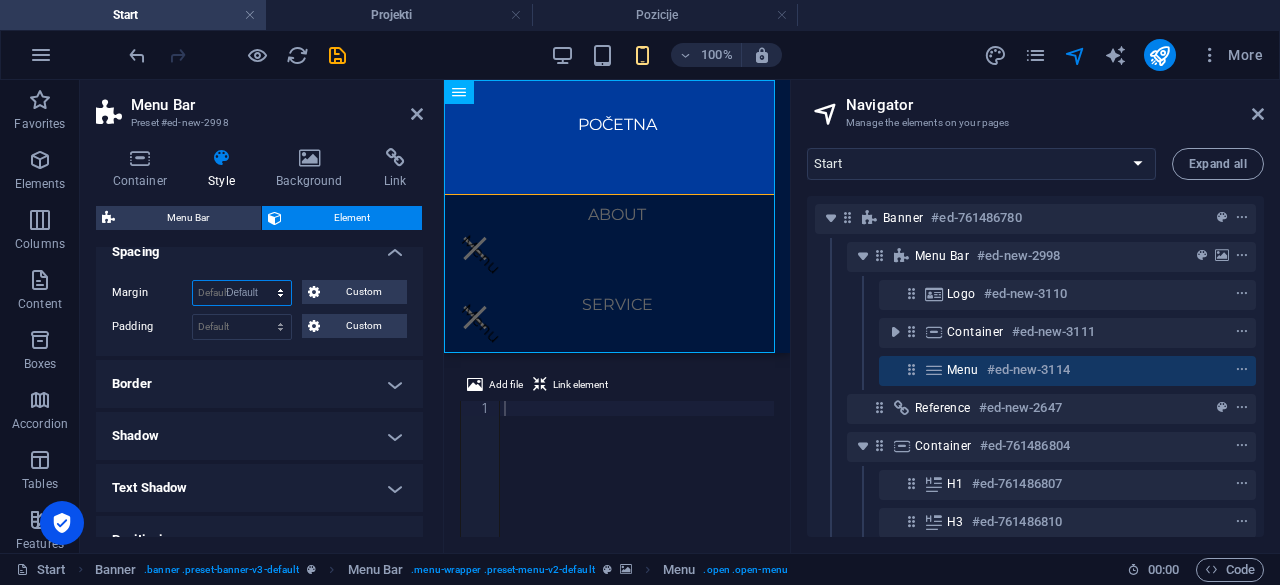 click on "Default auto px % rem vw vh Custom" at bounding box center [242, 293] 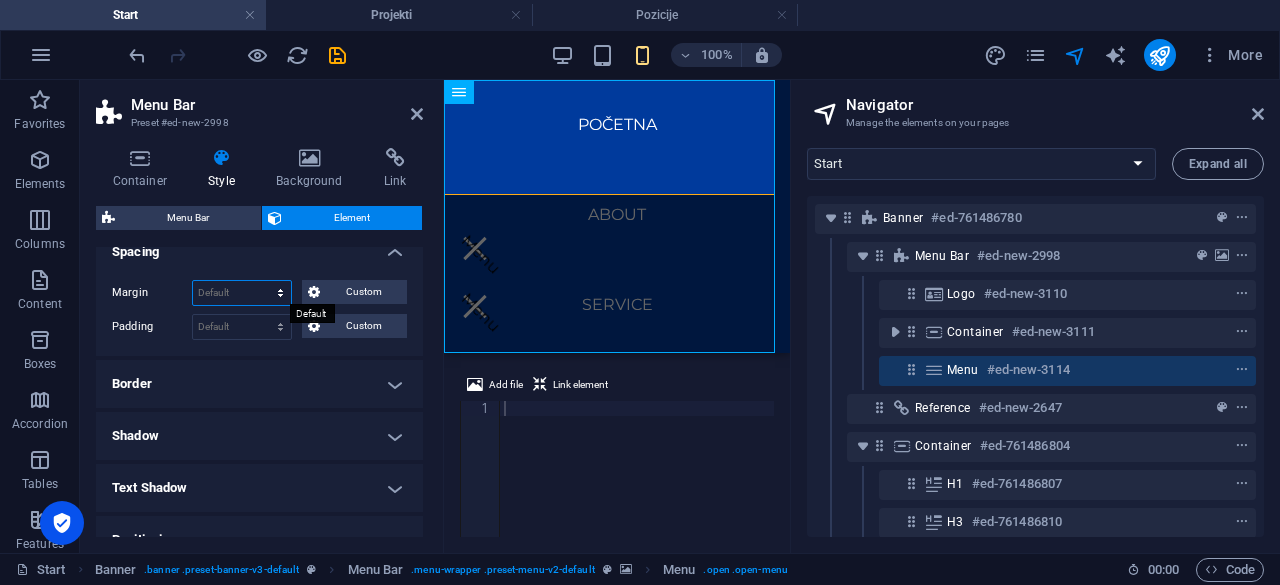 click on "Default auto px % rem vw vh Custom" at bounding box center (242, 293) 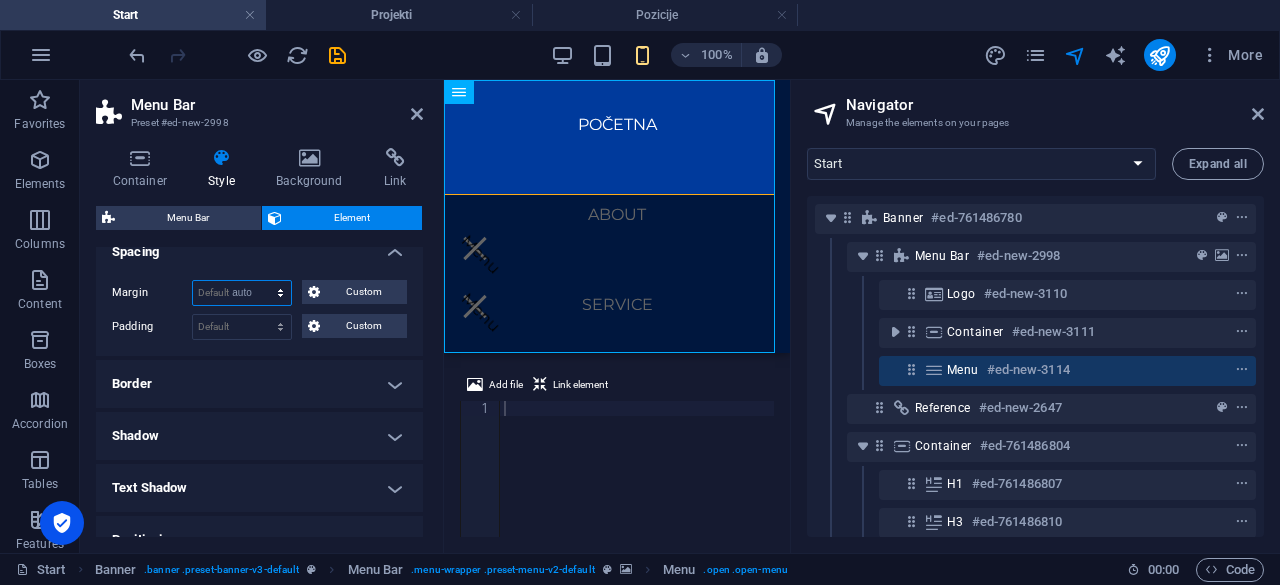 click on "Default auto px % rem vw vh Custom" at bounding box center [242, 293] 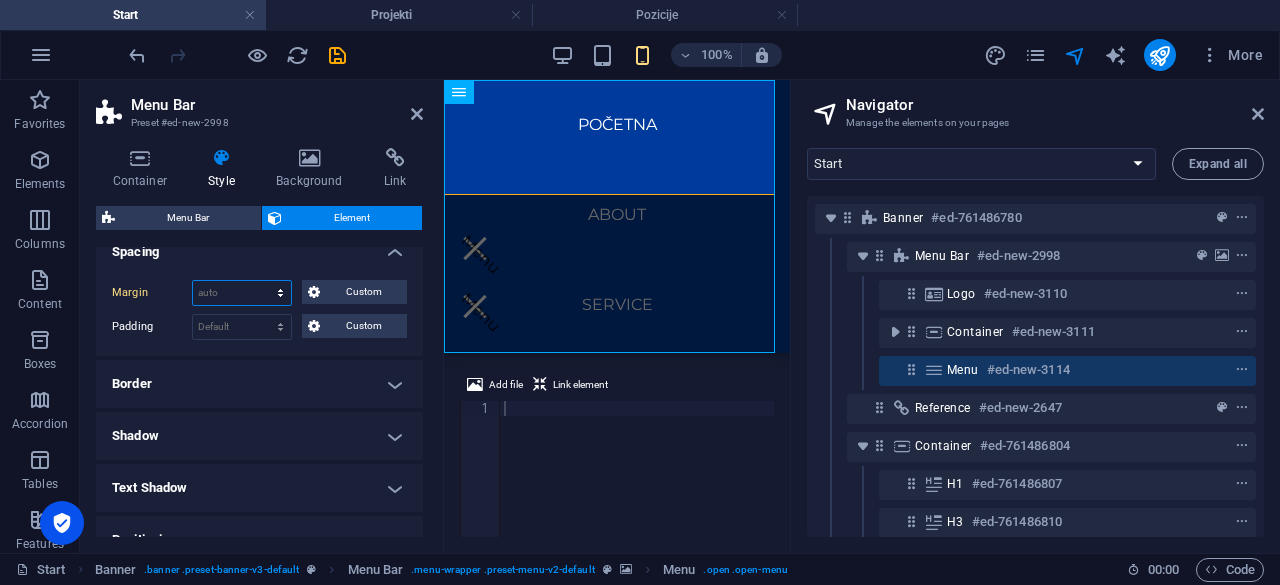click on "Default auto px % rem vw vh Custom" at bounding box center [242, 293] 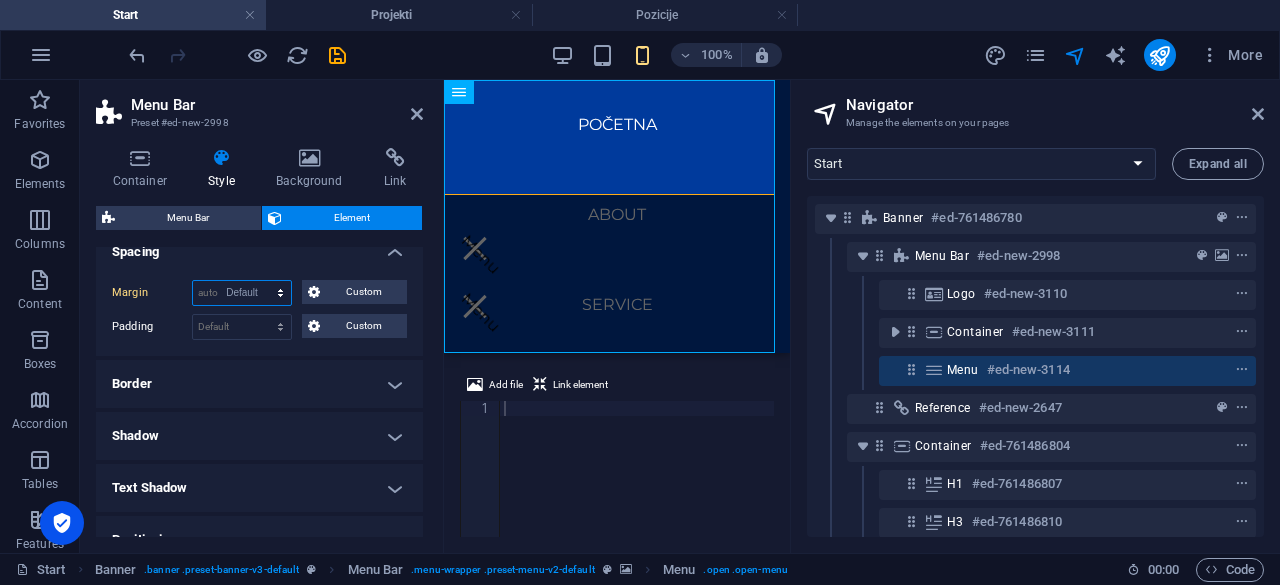 click on "Default auto px % rem vw vh Custom" at bounding box center (242, 293) 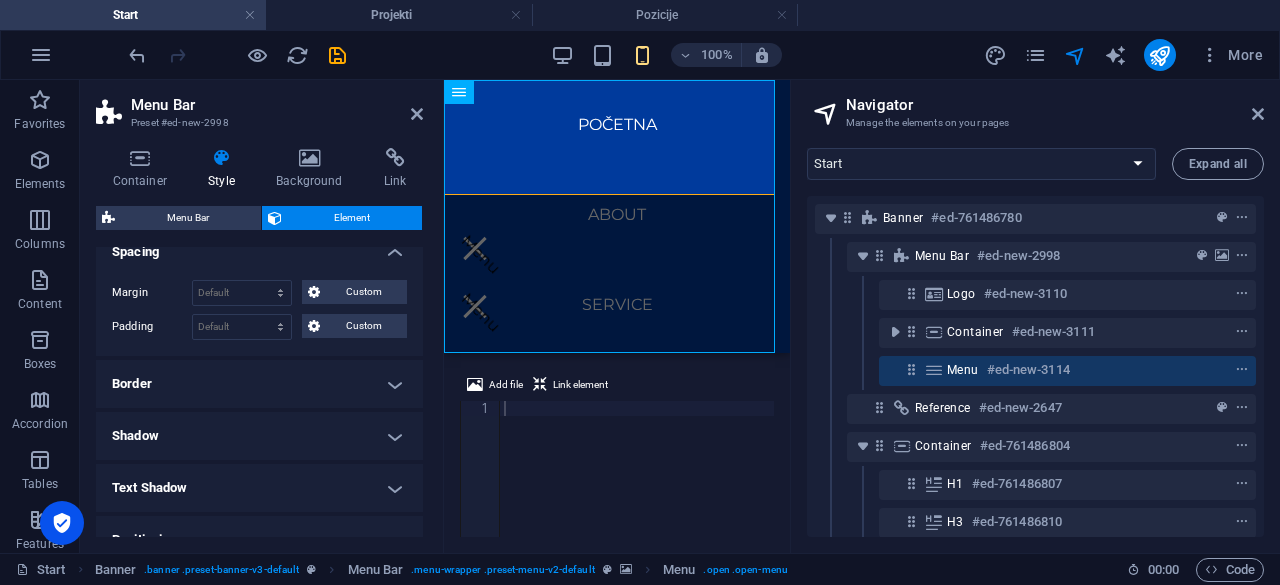 click on "Spacing" at bounding box center [259, 246] 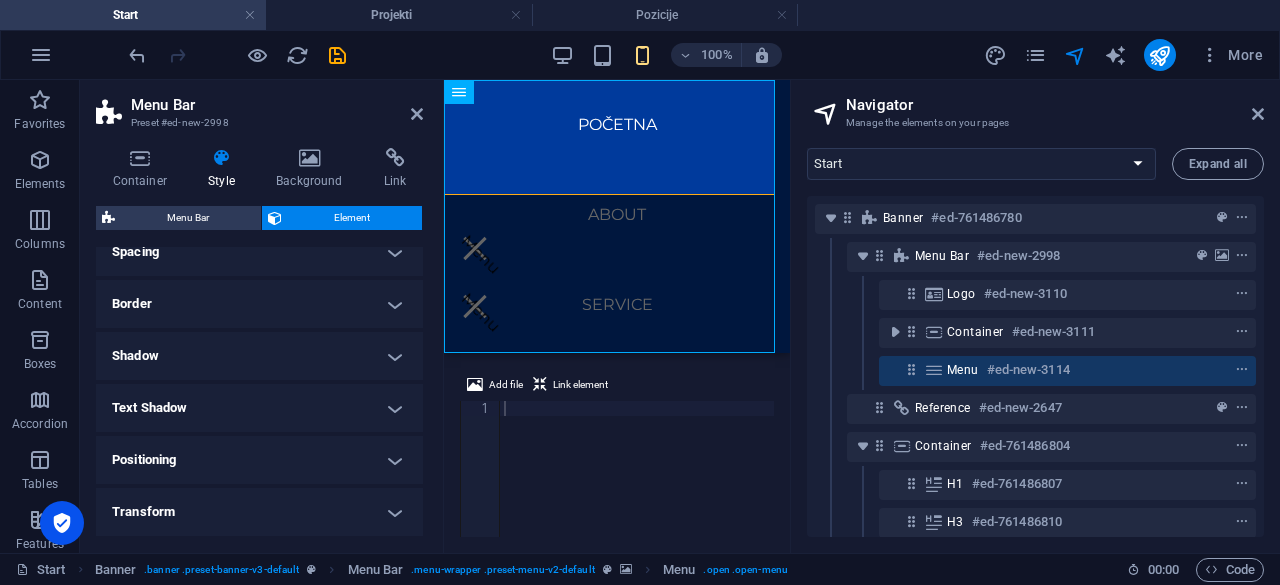 click on "Border" at bounding box center [259, 304] 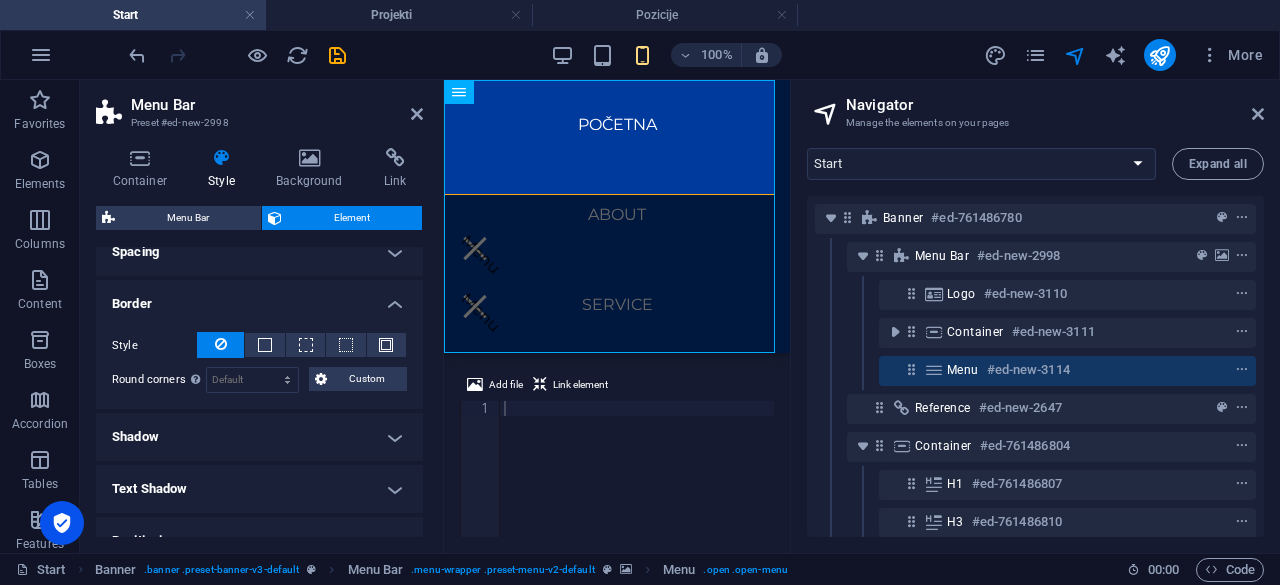 click on "Border" at bounding box center [259, 298] 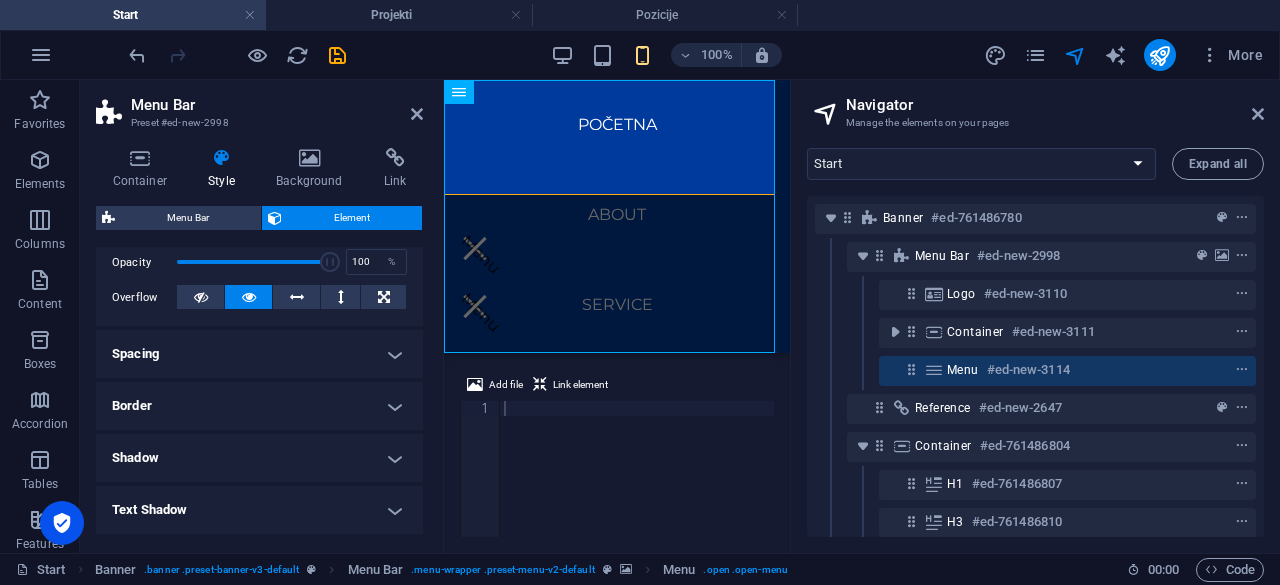 scroll, scrollTop: 266, scrollLeft: 0, axis: vertical 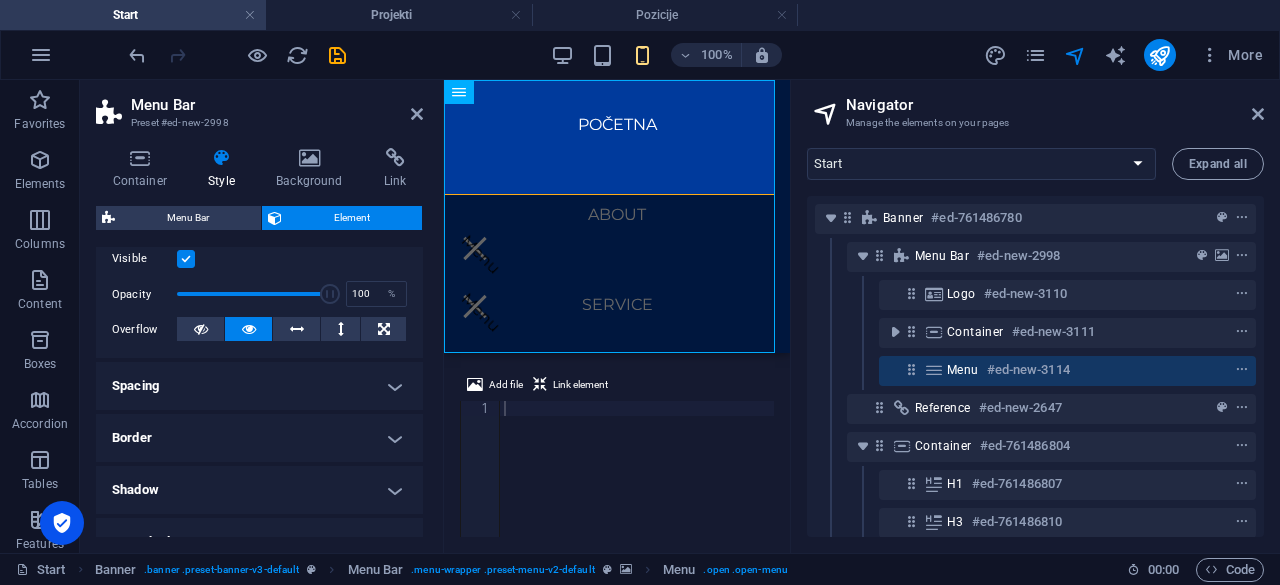drag, startPoint x: 124, startPoint y: 313, endPoint x: 103, endPoint y: 311, distance: 21.095022 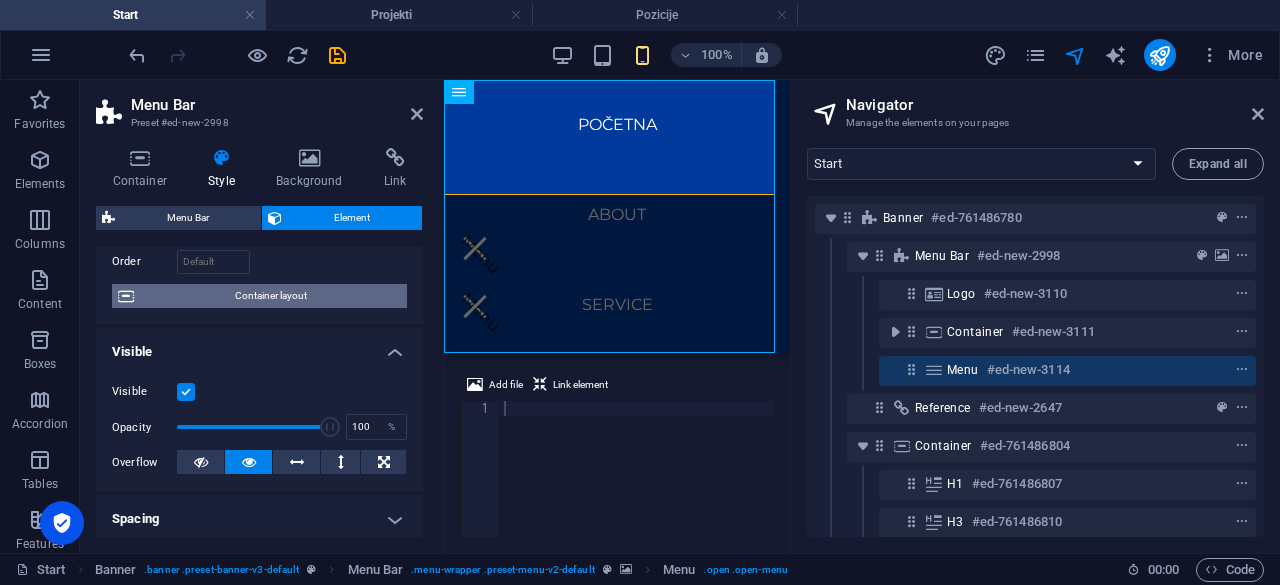 click on "Container layout" at bounding box center (270, 296) 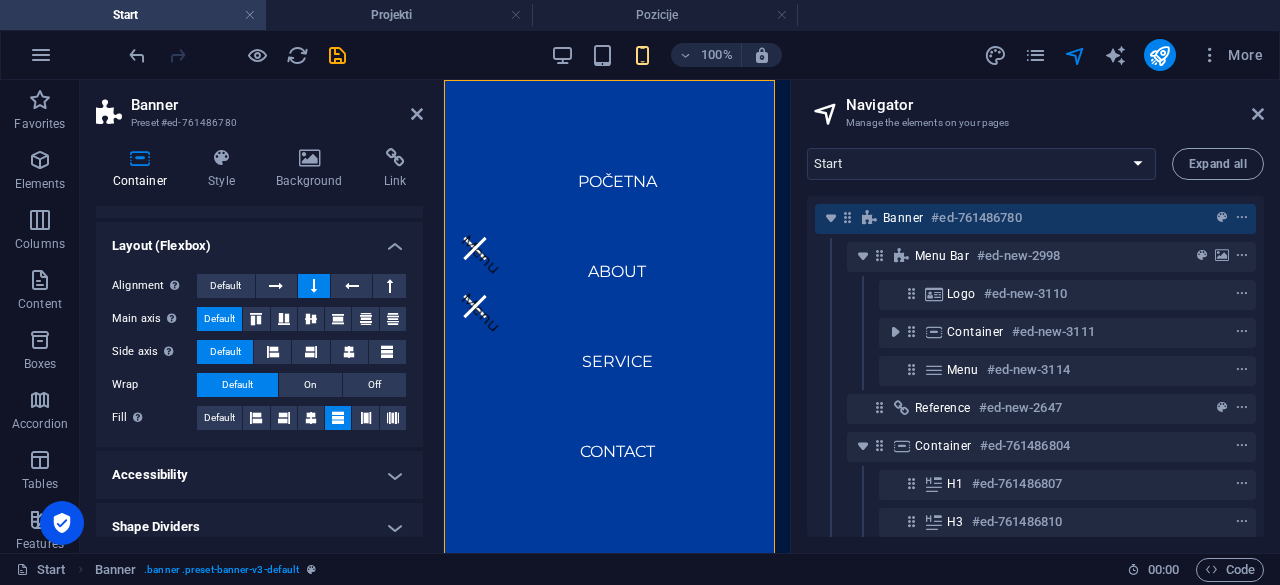 scroll, scrollTop: 49, scrollLeft: 0, axis: vertical 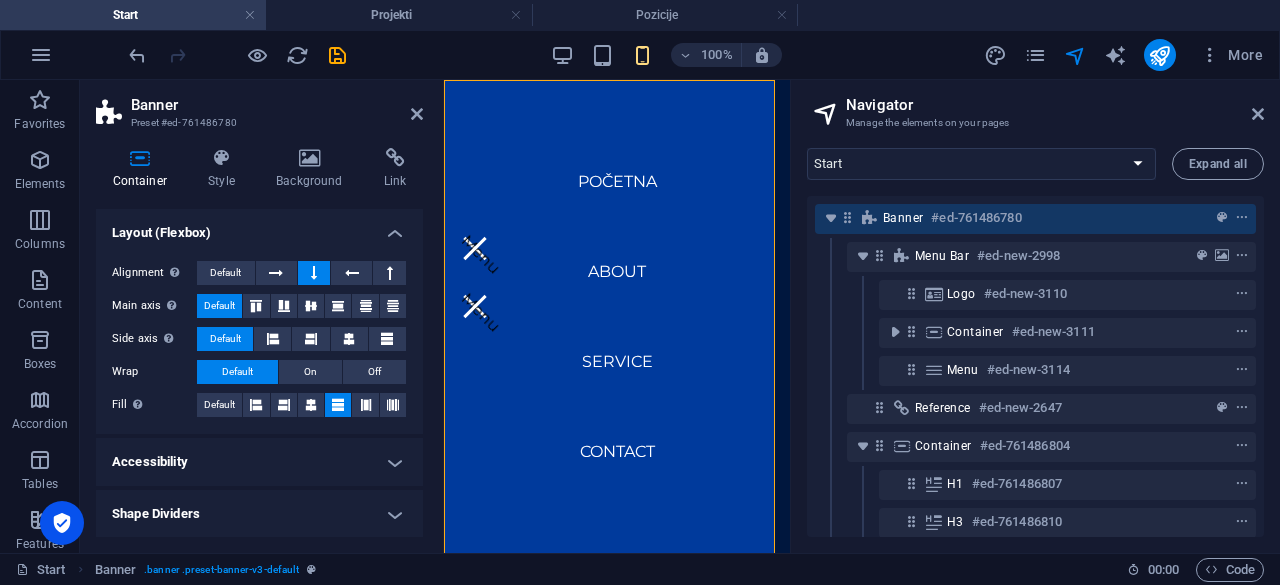 click on "Container Style Background Link Size Height Default px rem % vh vw Min. height 90 None px rem % vh vw Width Default px rem % em vh vw Min. width None px rem % vh vw Content width Default Custom width Width Default px rem % em vh vw Min. width None px rem % vh vw Default padding Custom spacing Default content width and padding can be changed under Design. Edit design Layout (Flexbox) Alignment Determines the flex direction. Default Main axis Determine how elements should behave along the main axis inside this container (justify content). Default Side axis Control the vertical direction of the element inside of the container (align items). Default Wrap Default On Off Fill Controls the distances and direction of elements on the y-axis across several lines (align content). Default Accessibility ARIA helps assistive technologies (like screen readers) to understand the role, state, and behavior of web elements Role The ARIA role defines the purpose of an element.  None Alert Article Banner Comment" at bounding box center [259, 342] 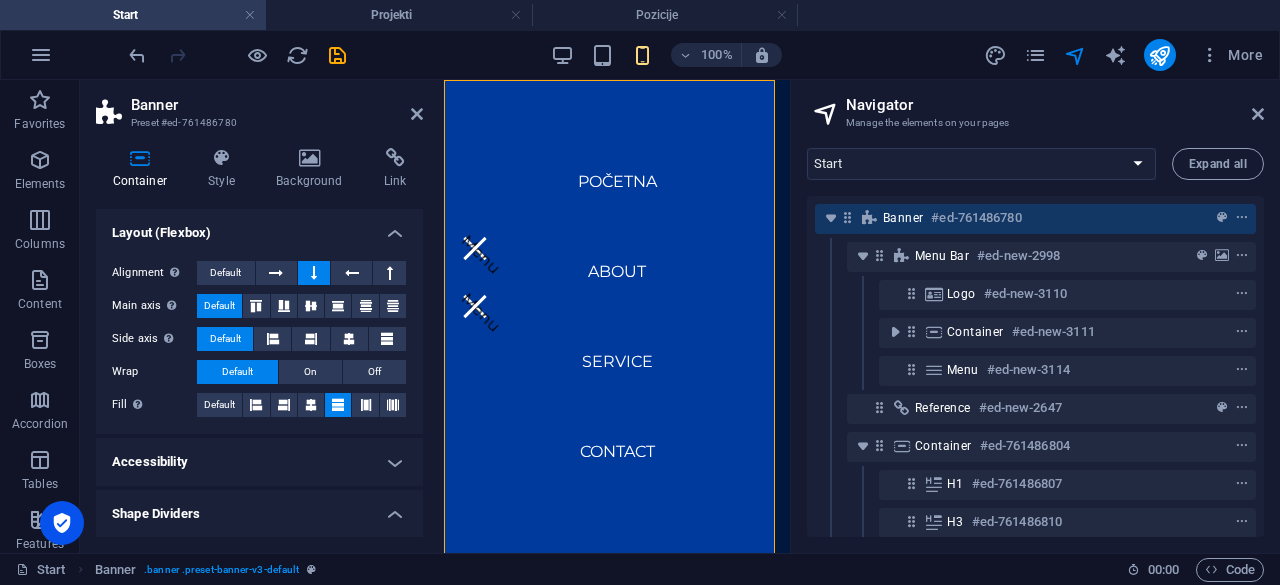 scroll, scrollTop: 93, scrollLeft: 0, axis: vertical 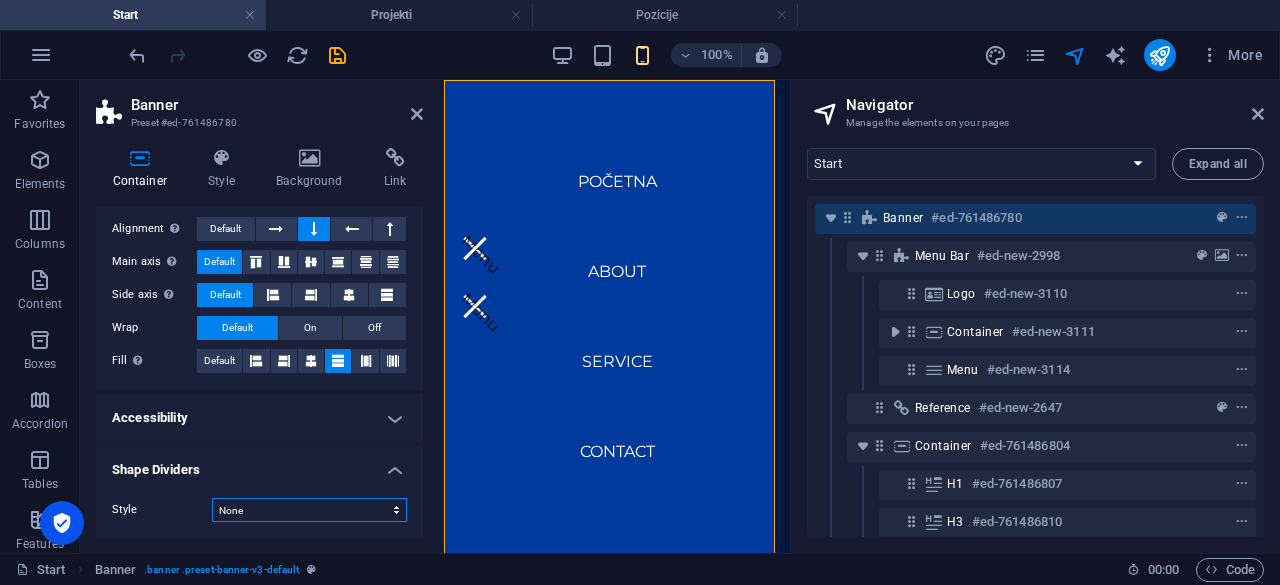click on "None Triangle Square Diagonal Polygon 1 Polygon 2 Zigzag Multiple Zigzags Waves Multiple Waves Half Circle Circle Circle Shadow Blocks Hexagons Clouds Multiple Clouds Fan Pyramids Book Paint Drip Fire Shredded Paper Arrow" at bounding box center [309, 510] 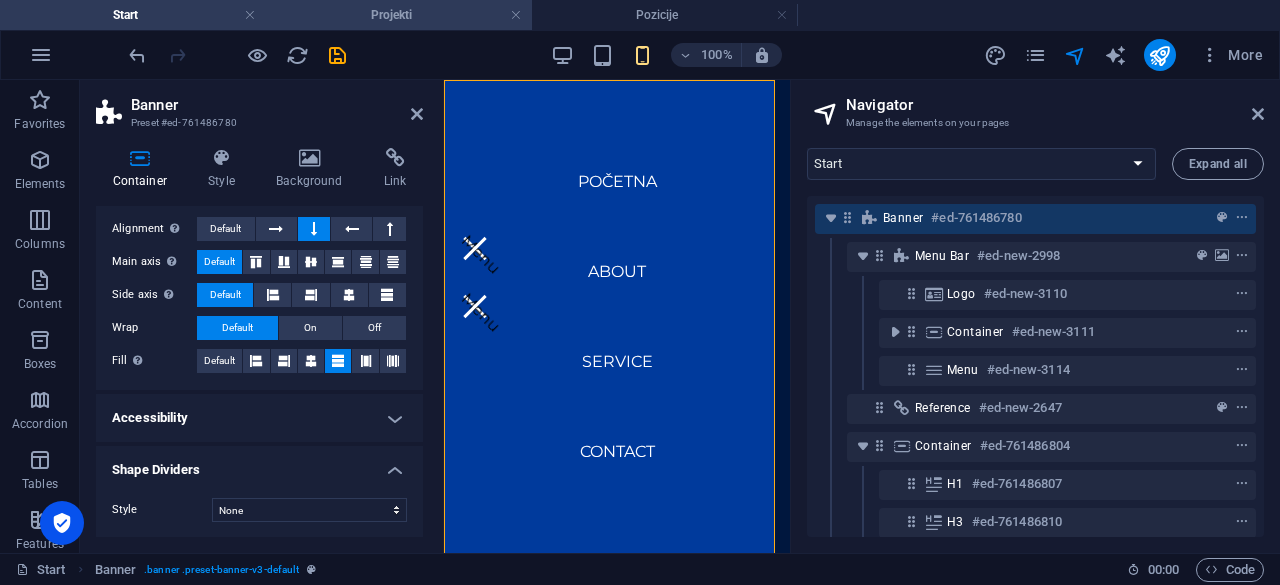 click on "Projekti" at bounding box center [399, 15] 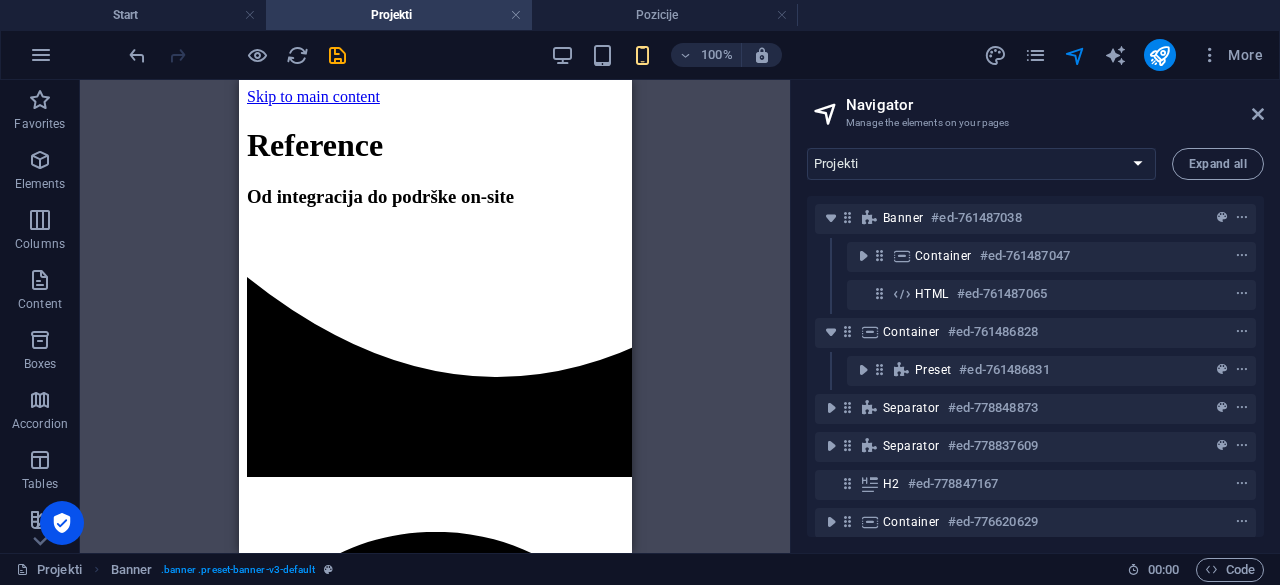 scroll, scrollTop: 1646, scrollLeft: 0, axis: vertical 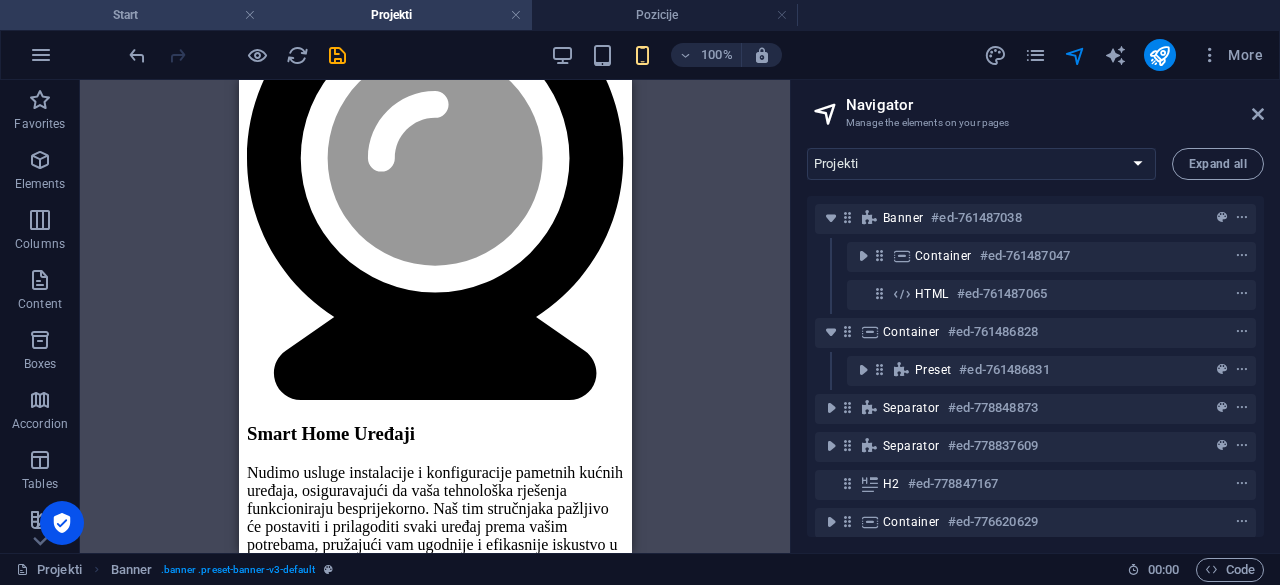 click on "Start" at bounding box center (133, 15) 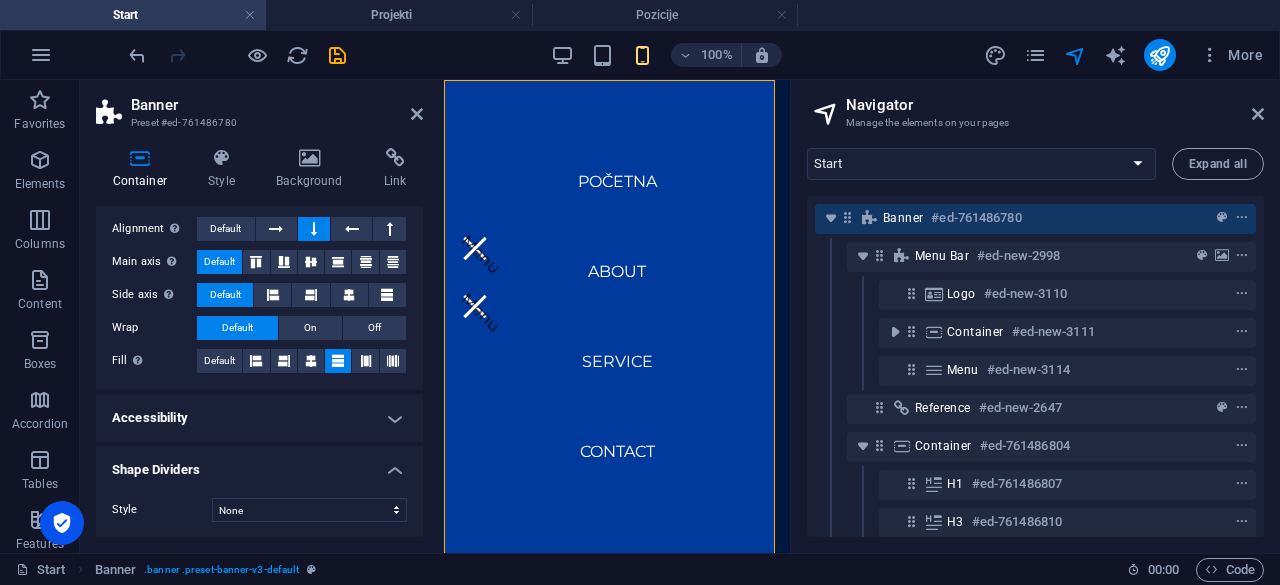 scroll, scrollTop: 0, scrollLeft: 0, axis: both 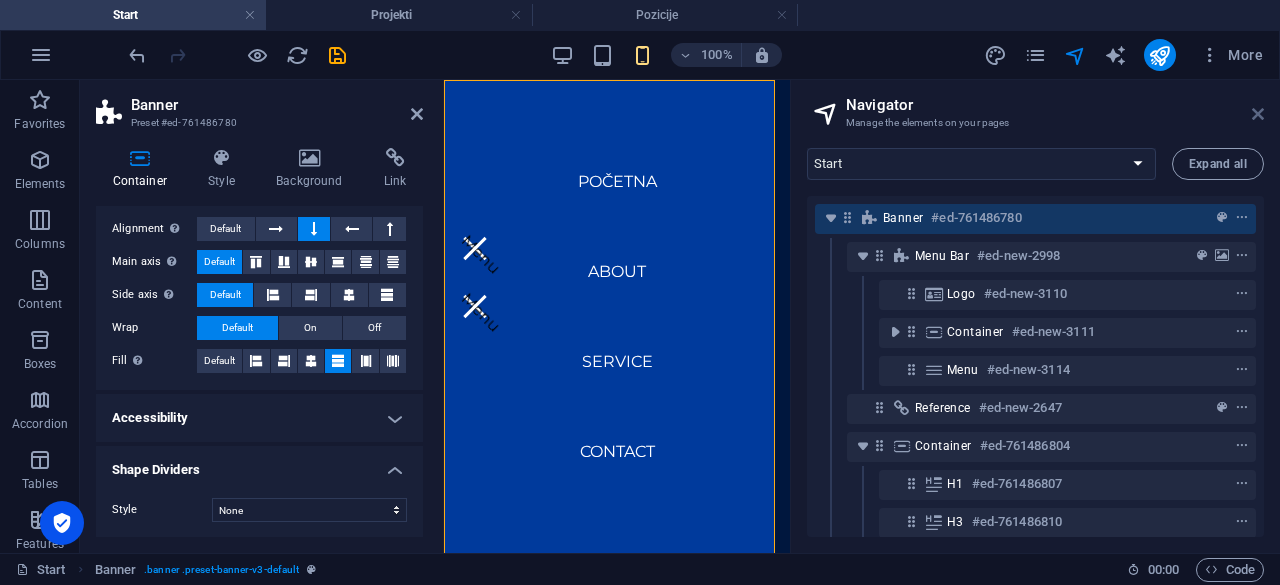 click at bounding box center (1258, 114) 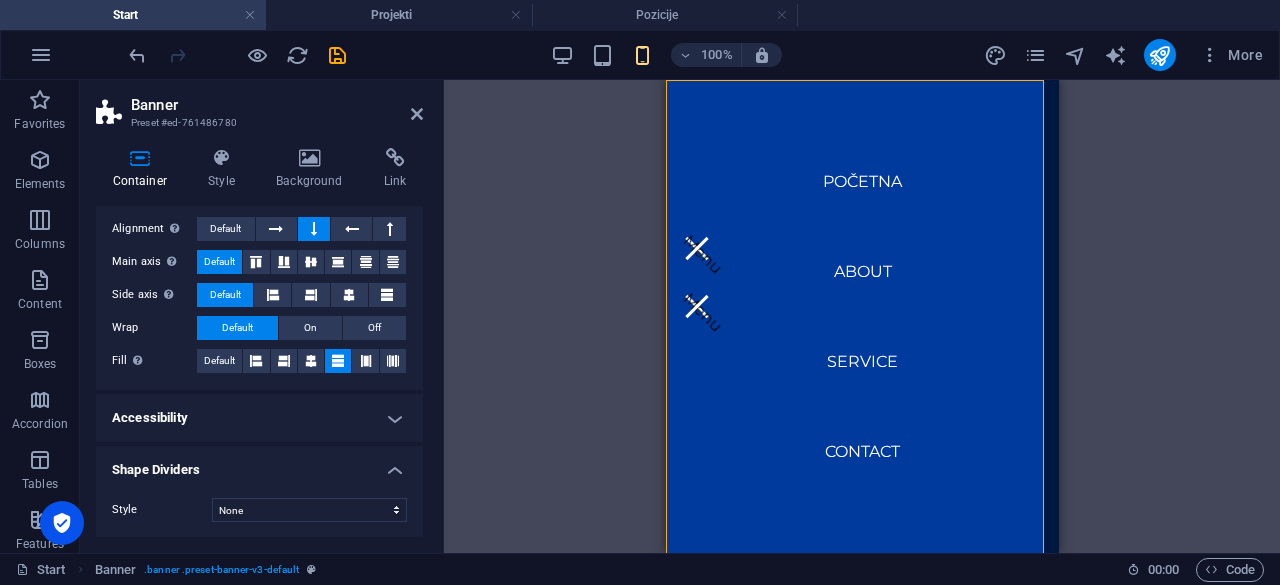 click on "100%" at bounding box center [666, 55] 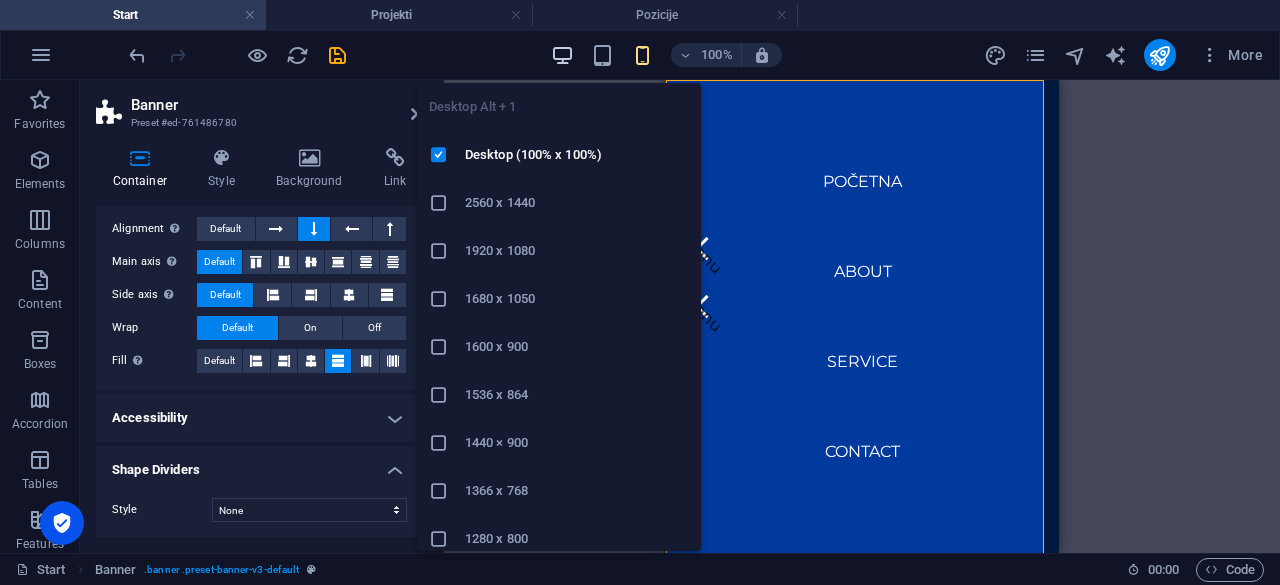 click at bounding box center (562, 55) 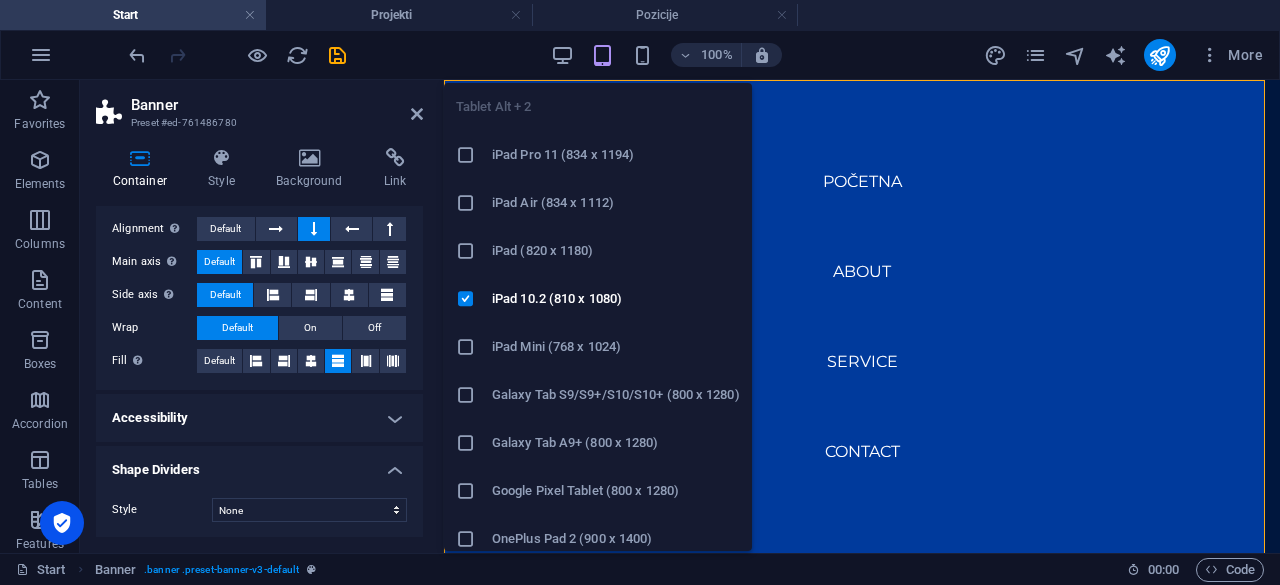 click at bounding box center [602, 55] 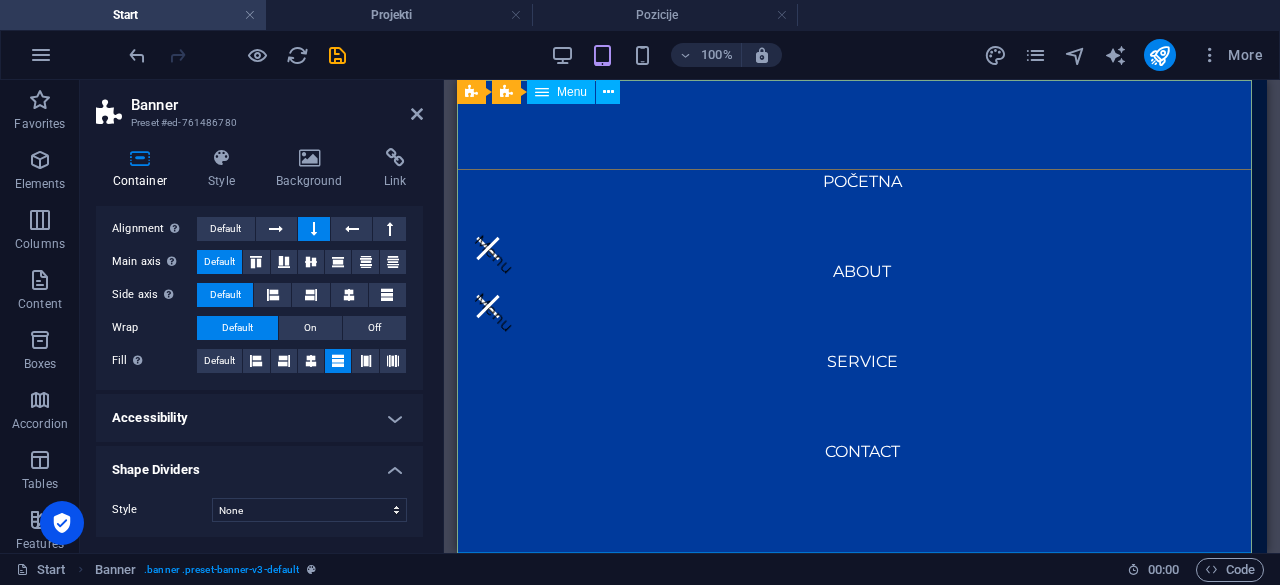 click on "Menu Home About Service Contact" at bounding box center (862, 265) 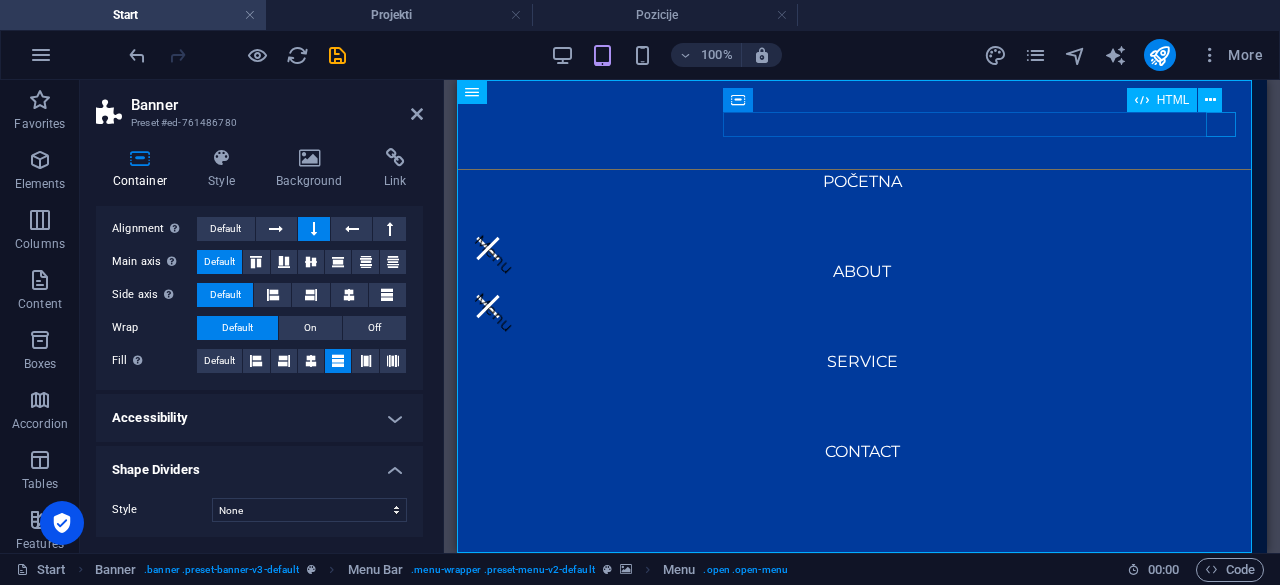click on "Menu" at bounding box center [862, 306] 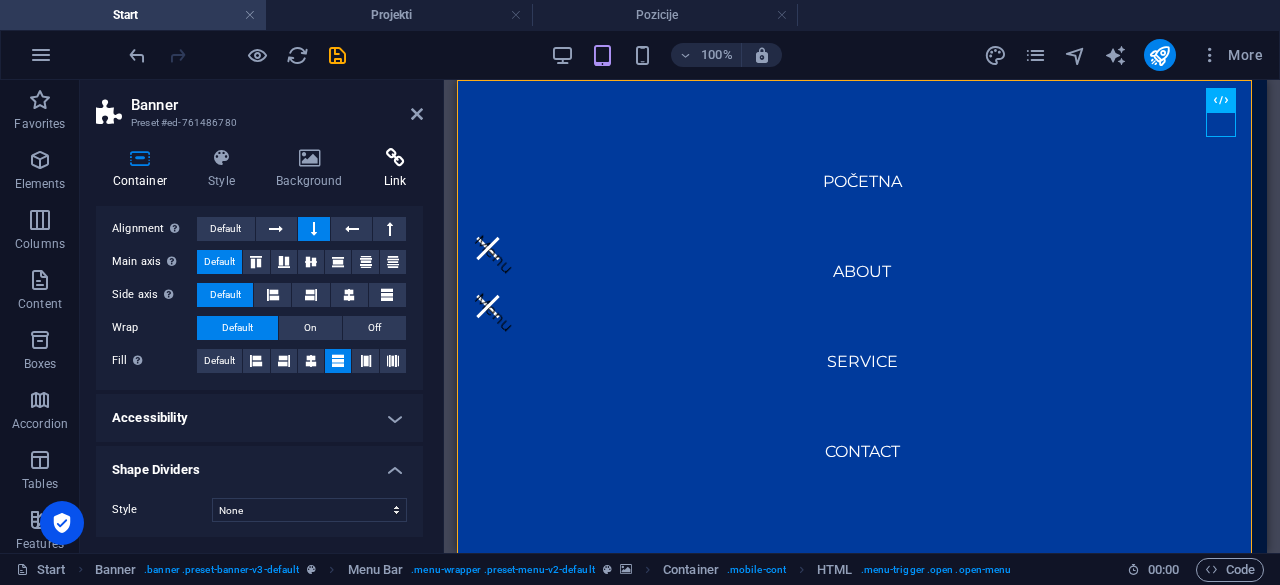 click at bounding box center (395, 158) 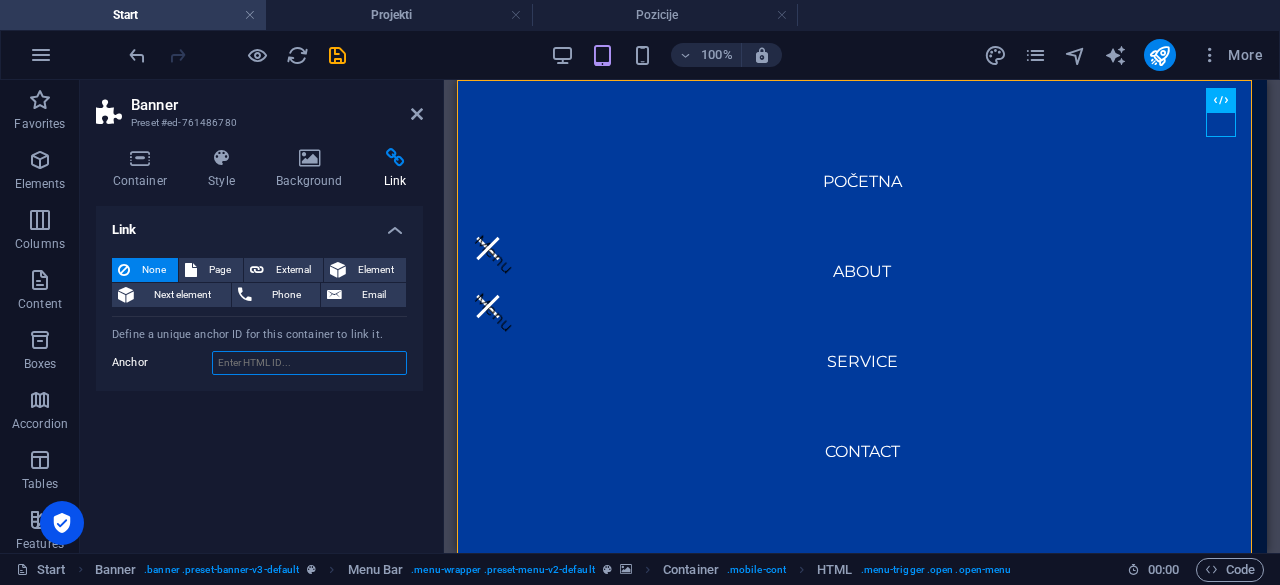 click on "Anchor" at bounding box center [309, 363] 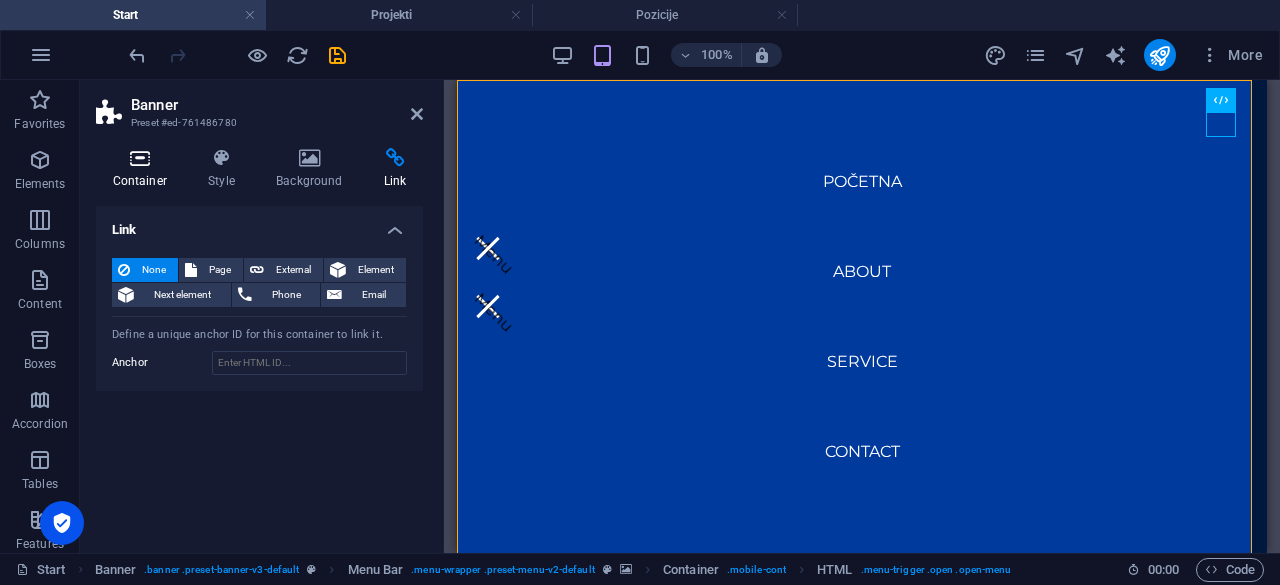 click on "Container" at bounding box center (144, 169) 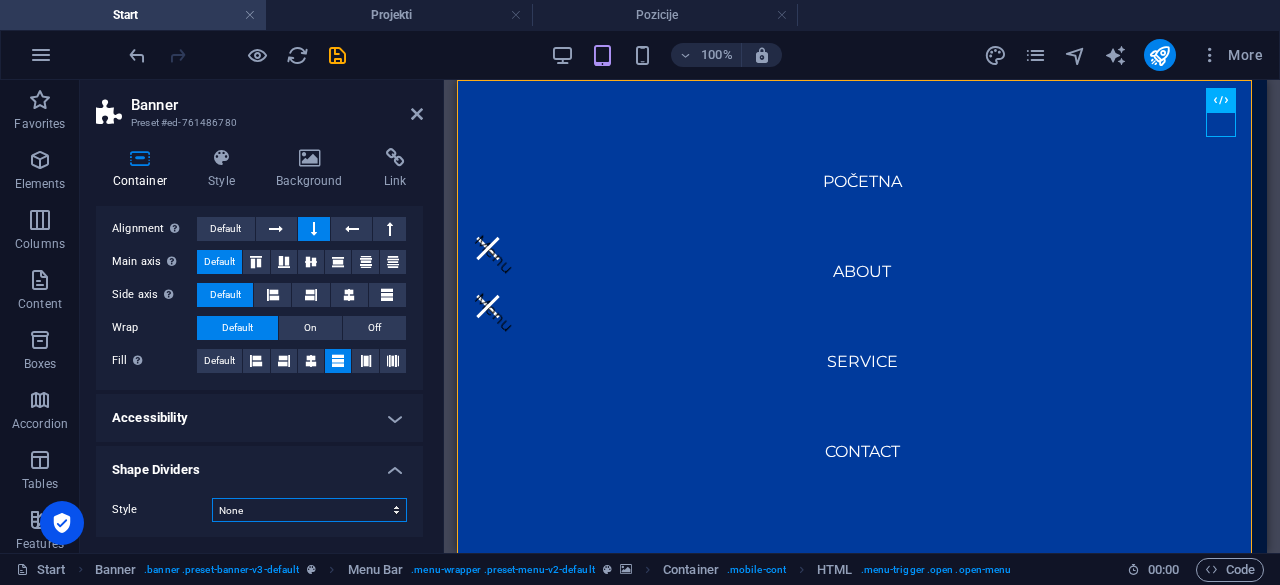 click on "None Triangle Square Diagonal Polygon 1 Polygon 2 Zigzag Multiple Zigzags Waves Multiple Waves Half Circle Circle Circle Shadow Blocks Hexagons Clouds Multiple Clouds Fan Pyramids Book Paint Drip Fire Shredded Paper Arrow" at bounding box center [309, 510] 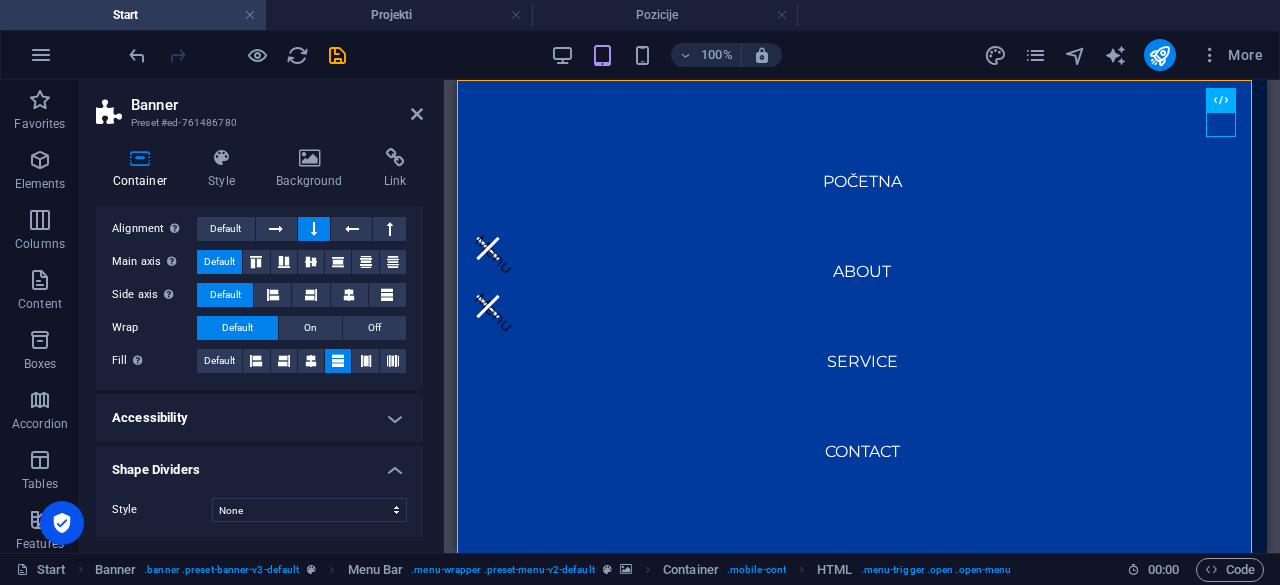 click on "Accessibility" at bounding box center (259, 418) 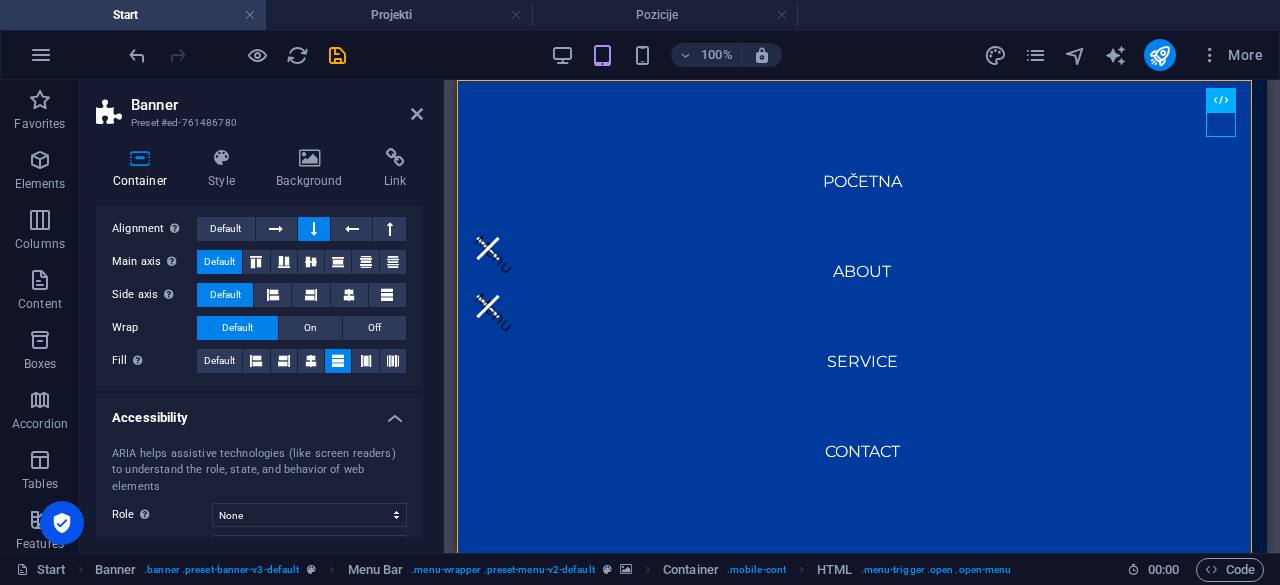 click on "Accessibility" at bounding box center [259, 412] 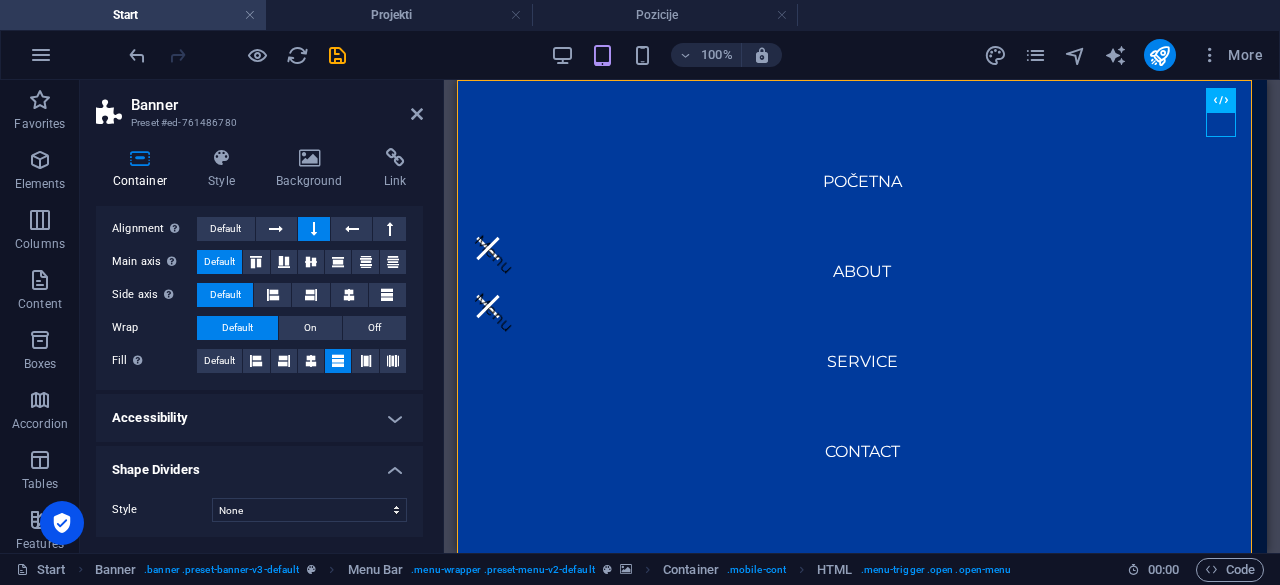 click on "Style" at bounding box center (162, 510) 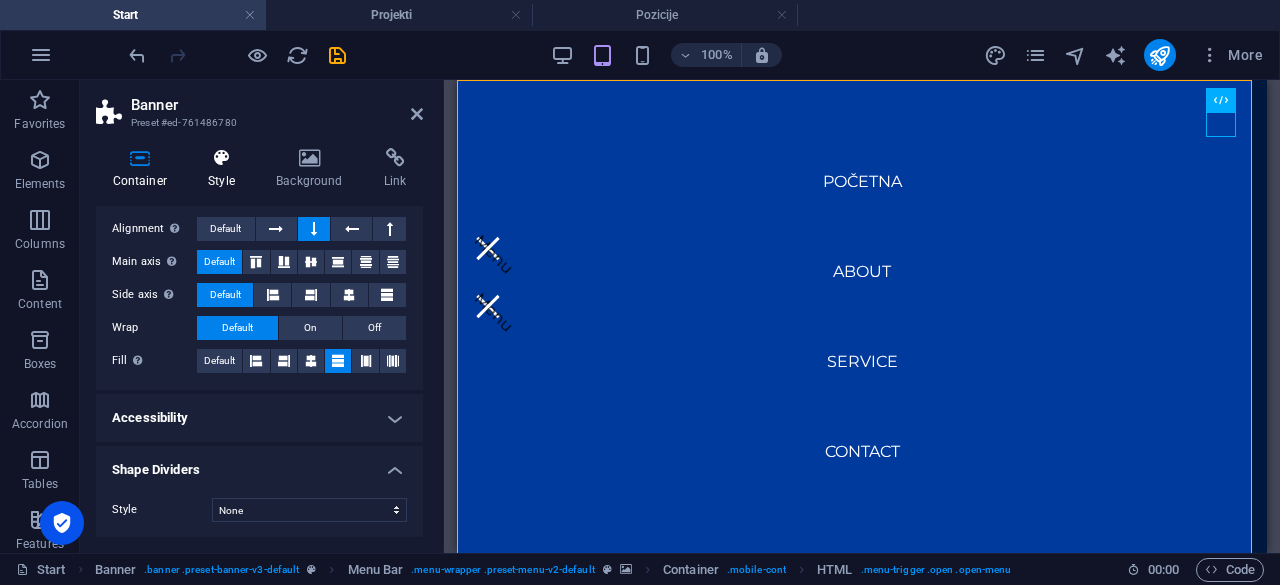 click at bounding box center (222, 158) 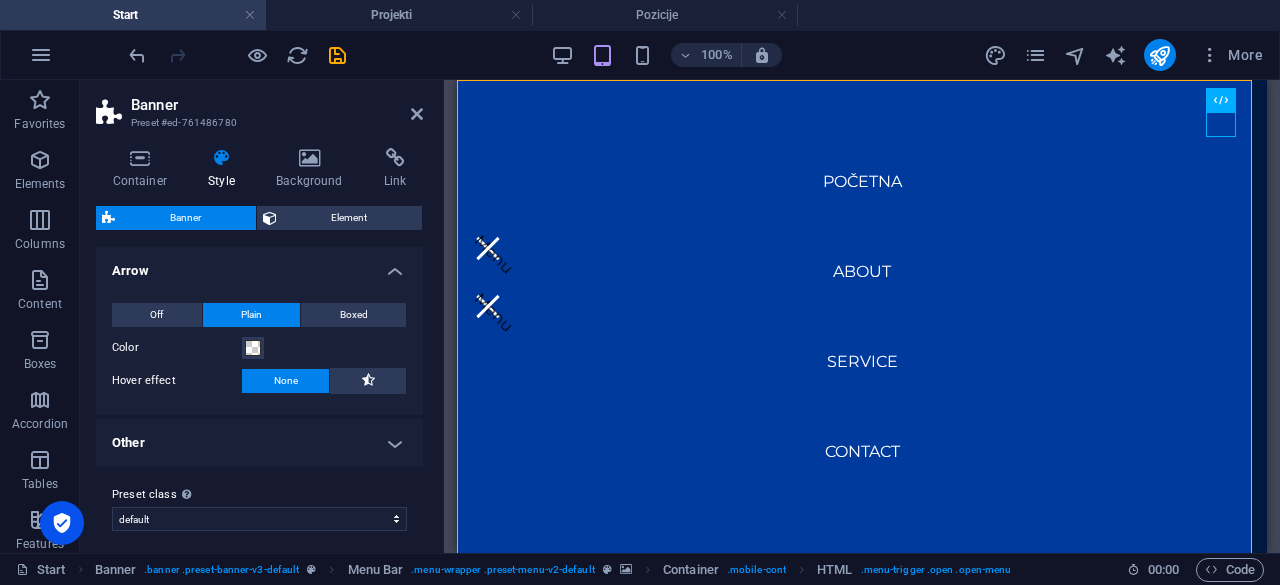drag, startPoint x: 221, startPoint y: 157, endPoint x: 170, endPoint y: 220, distance: 81.055534 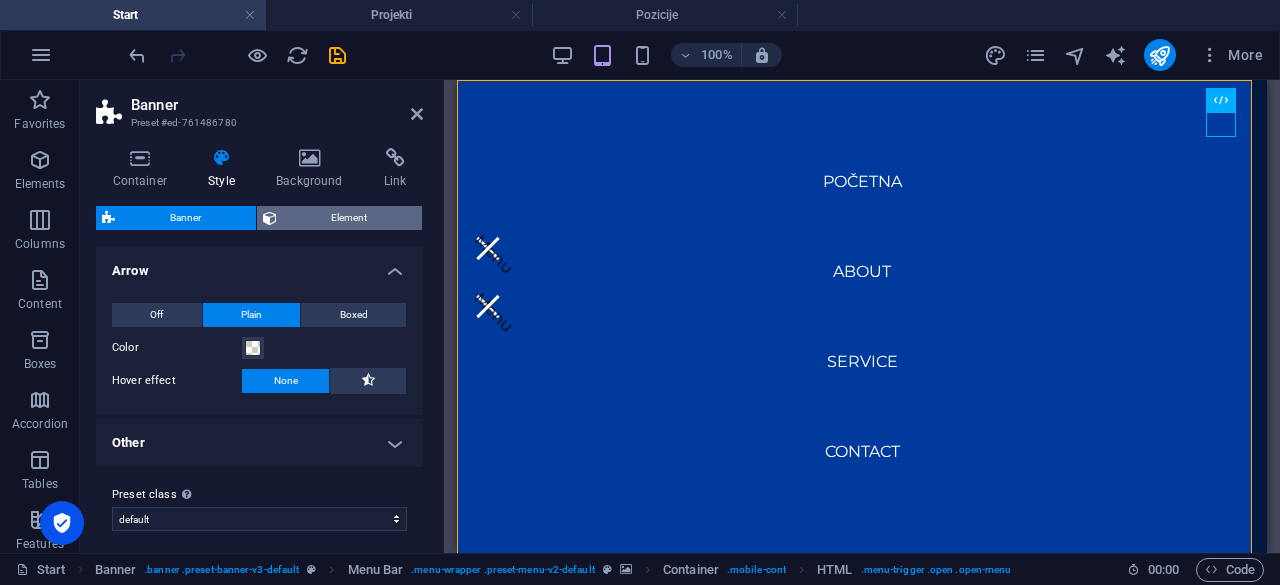click on "Element" at bounding box center (350, 218) 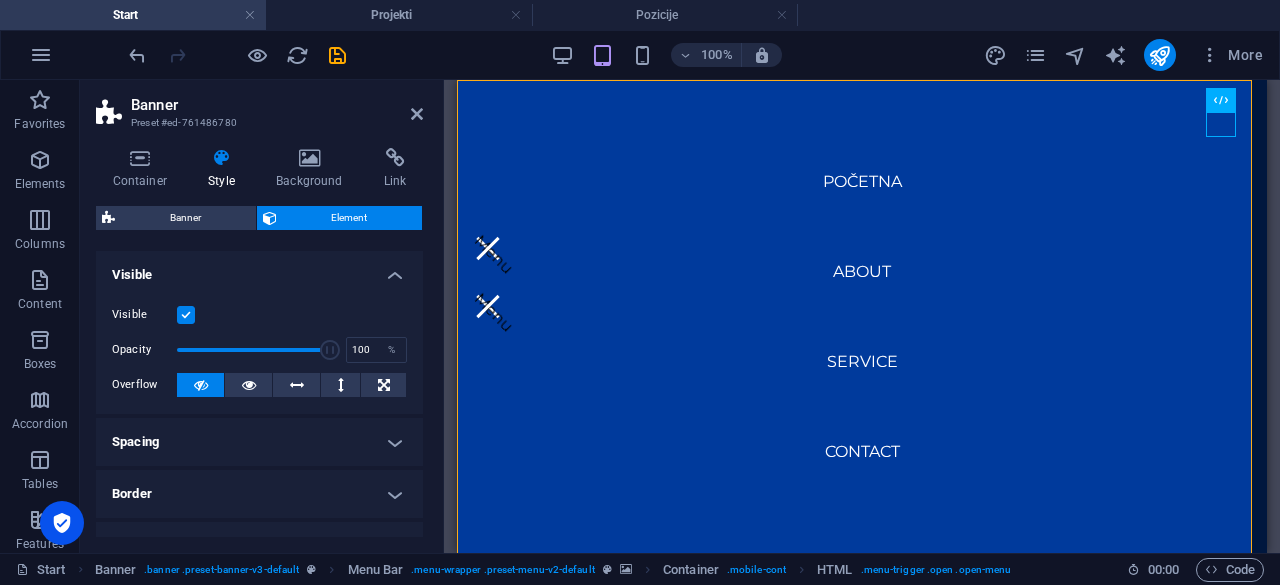 click on "Banner Element Layout How this element expands within the layout (Flexbox). Size Default auto px % 1/1 1/2 1/3 1/4 1/5 1/6 1/7 1/8 1/9 1/10 Grow Shrink Order Container layout Visible Visible Opacity 100 % Overflow Spacing Margin Default auto px % rem vw vh Custom Custom auto px % rem vw vh auto px % rem vw vh auto px % rem vw vh auto px % rem vw vh Padding Default px rem % vh vw Custom Custom px rem % vh vw px rem % vh vw px rem % vh vw px rem % vh vw Border Style              - Width 1 auto px rem % vh vw Custom Custom 1 auto px rem % vh vw 1 auto px rem % vh vw 1 auto px rem % vh vw 1 auto px rem % vh vw  - Color Round corners For background overlay and background images, the overflow must be hidden so that the round corners are visible Default px rem % vh vw Custom Custom px rem % vh vw px rem % vh vw px rem % vh vw px rem % vh vw Shadow Default None Outside Inside Color X offset 0 px rem vh vw Y offset 0 px rem vh vw Blur 0 px rem % vh vw Spread 0 px rem vh vw Text Shadow Default None Outside 0" at bounding box center [259, 371] 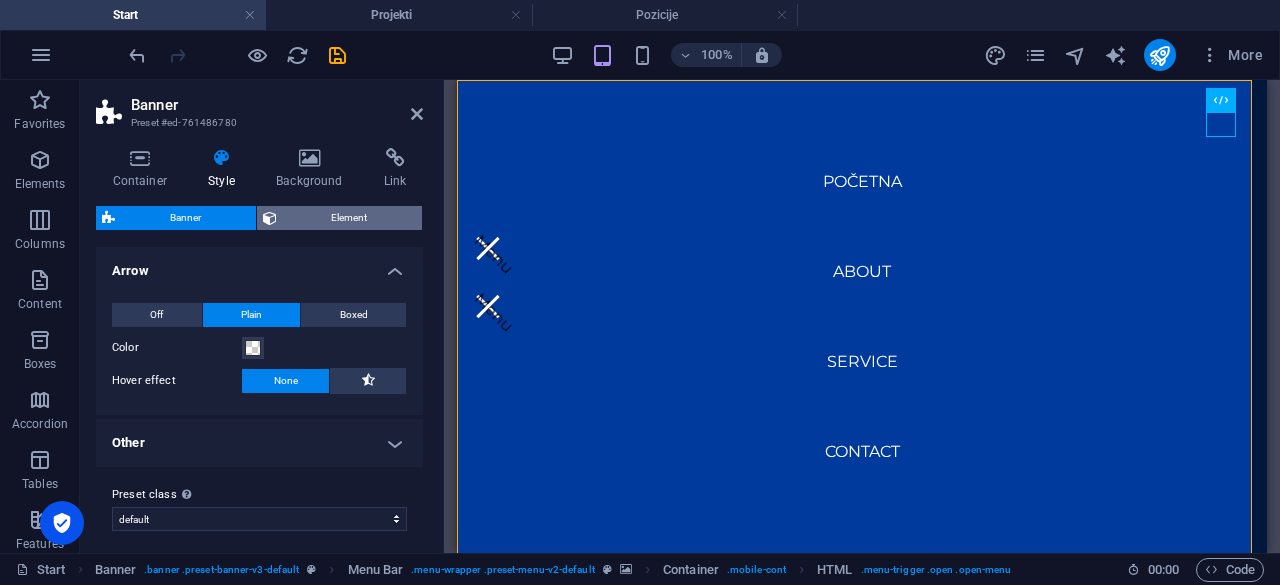 click on "Element" at bounding box center [350, 218] 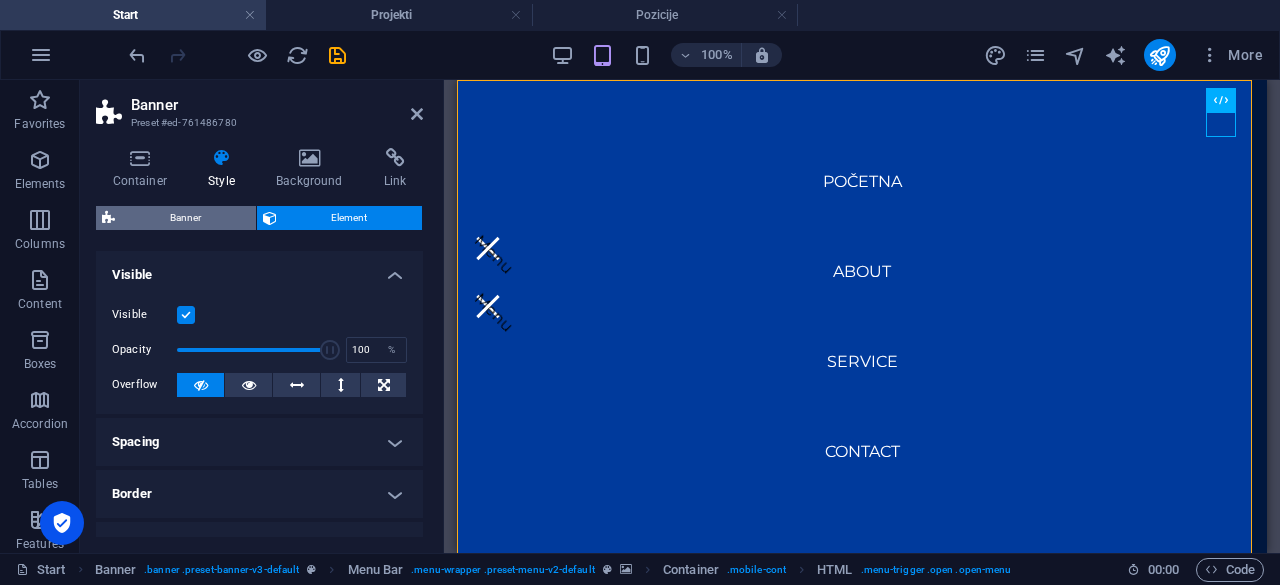 click on "Banner" at bounding box center [185, 218] 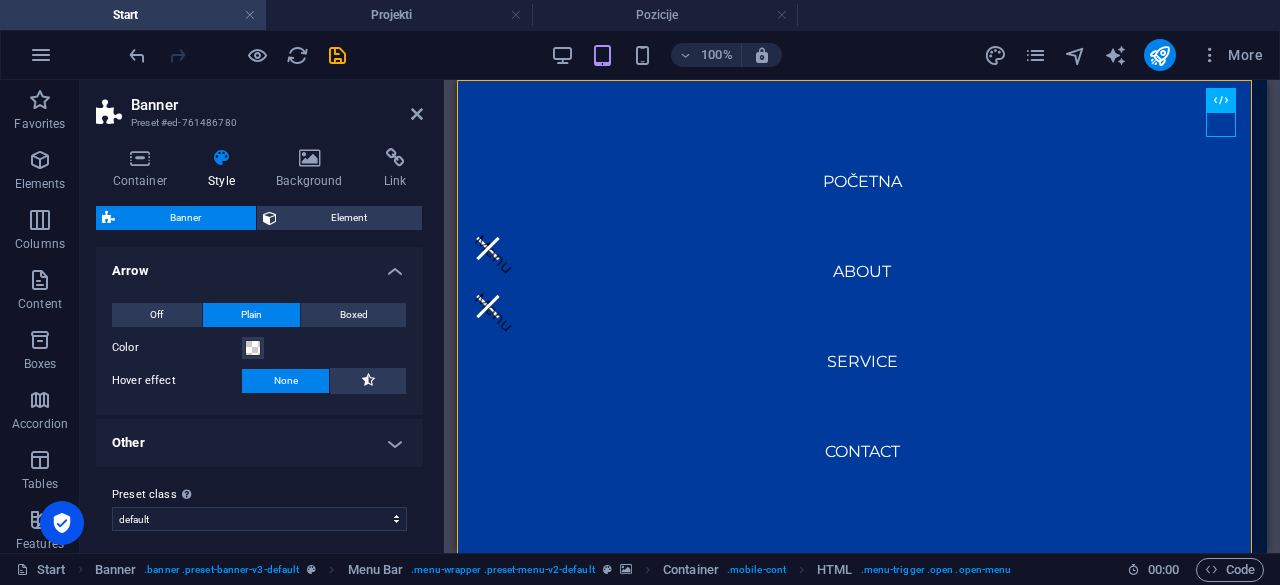 scroll, scrollTop: 8, scrollLeft: 0, axis: vertical 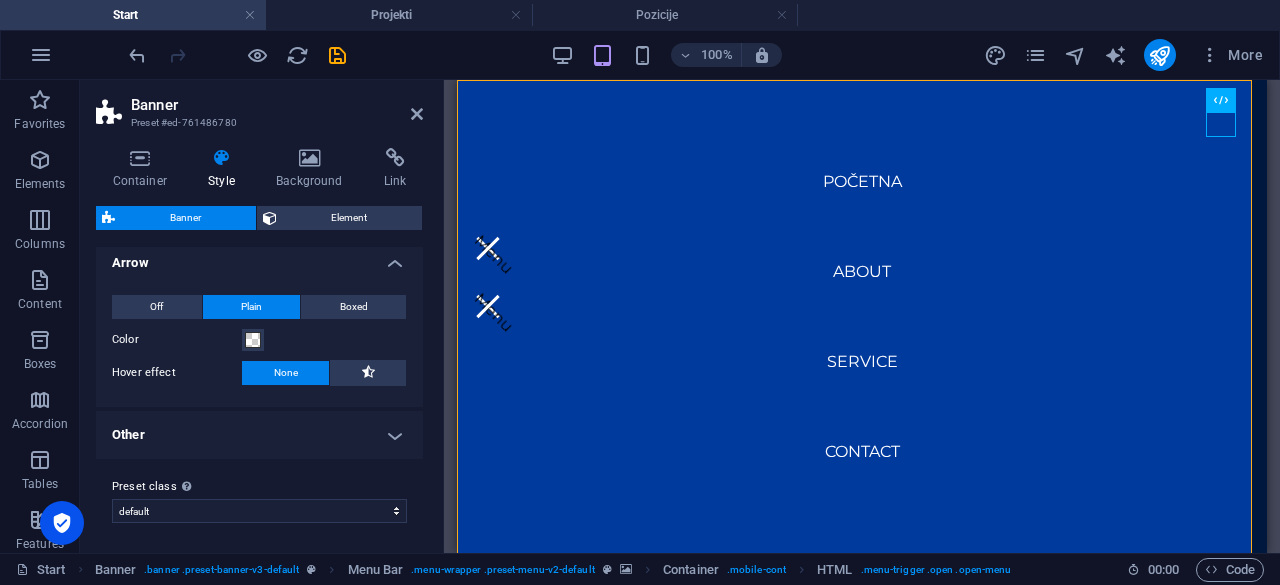 click on "Other" at bounding box center [259, 435] 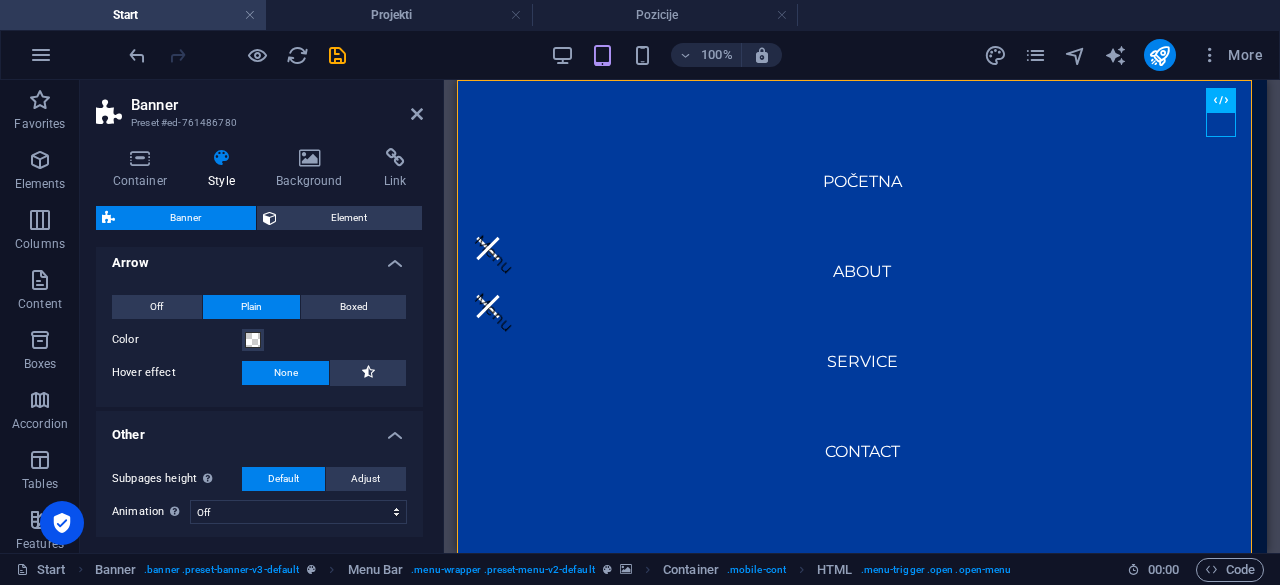 click on "Other" at bounding box center [259, 429] 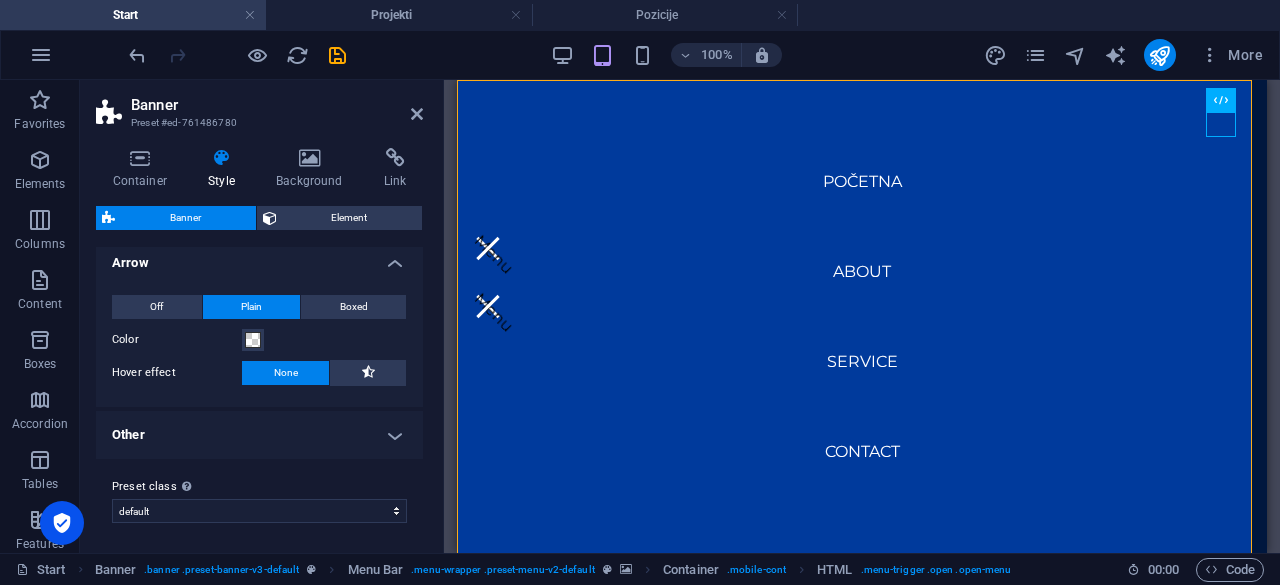 click on "Arrow" at bounding box center (259, 257) 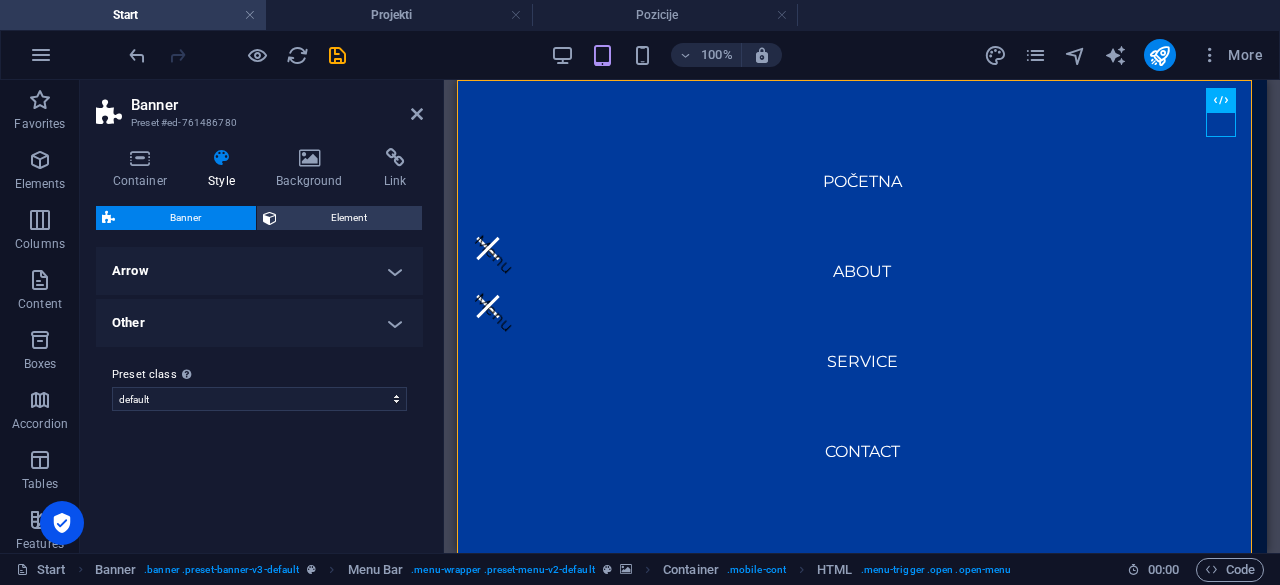 scroll, scrollTop: 0, scrollLeft: 0, axis: both 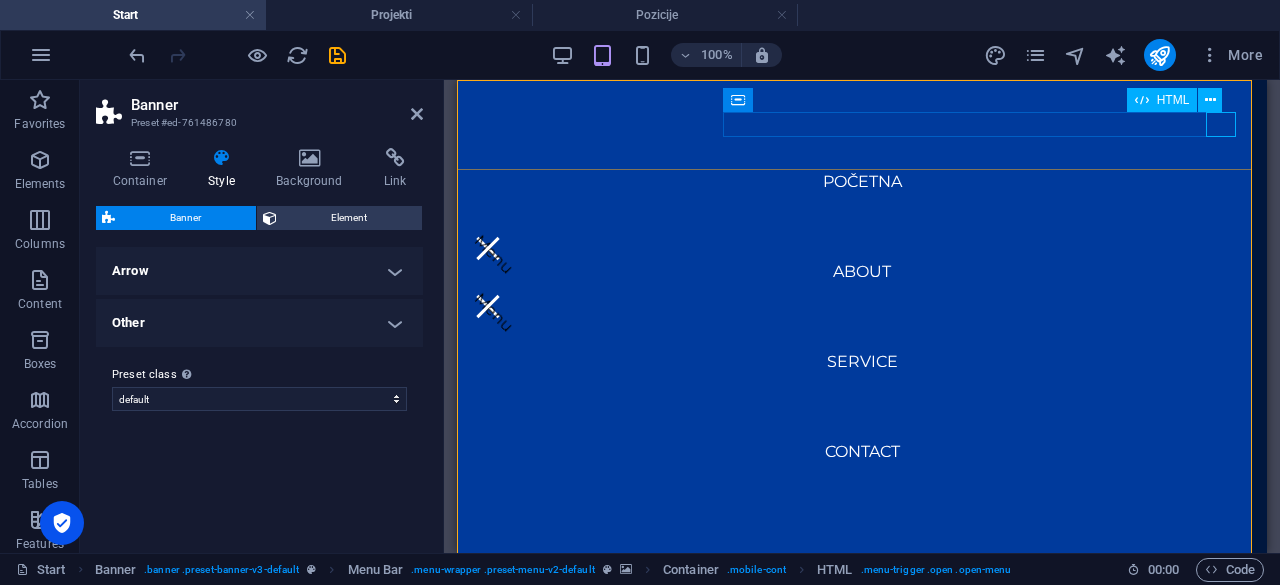 click on "HTML" at bounding box center [1181, 100] 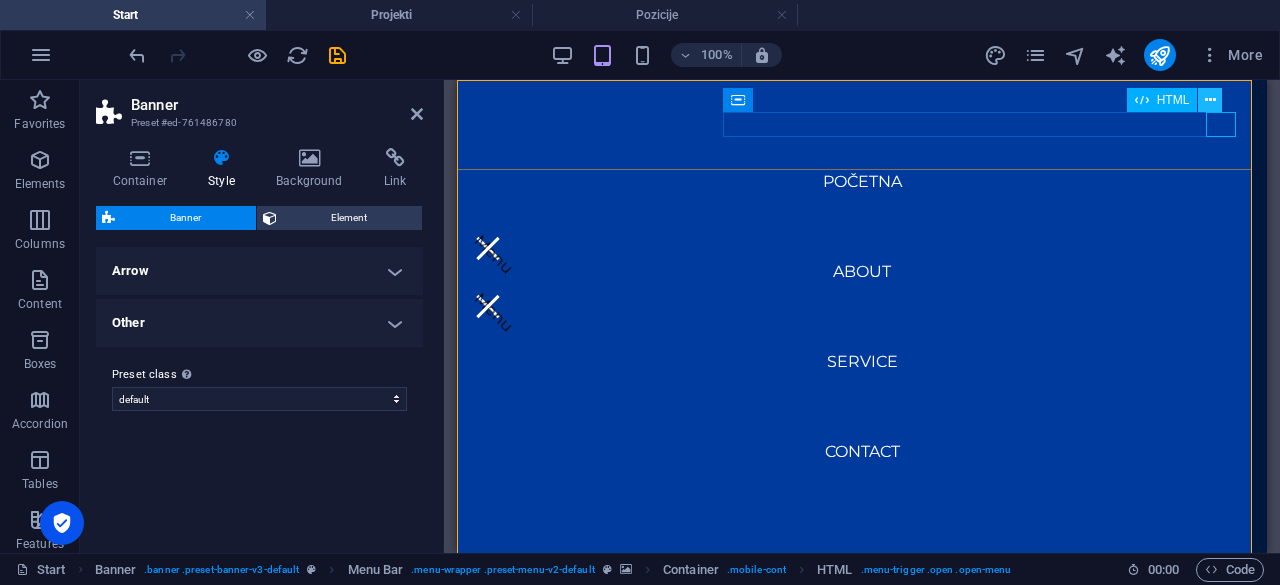 click at bounding box center (1210, 100) 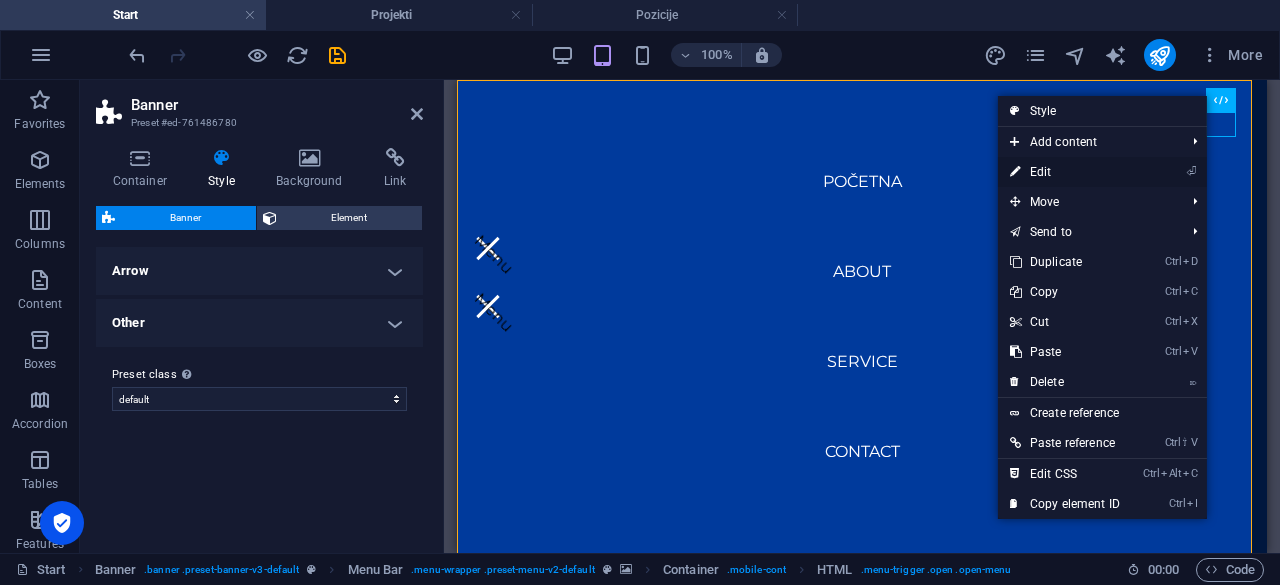 click on "⏎  Edit" at bounding box center (1065, 172) 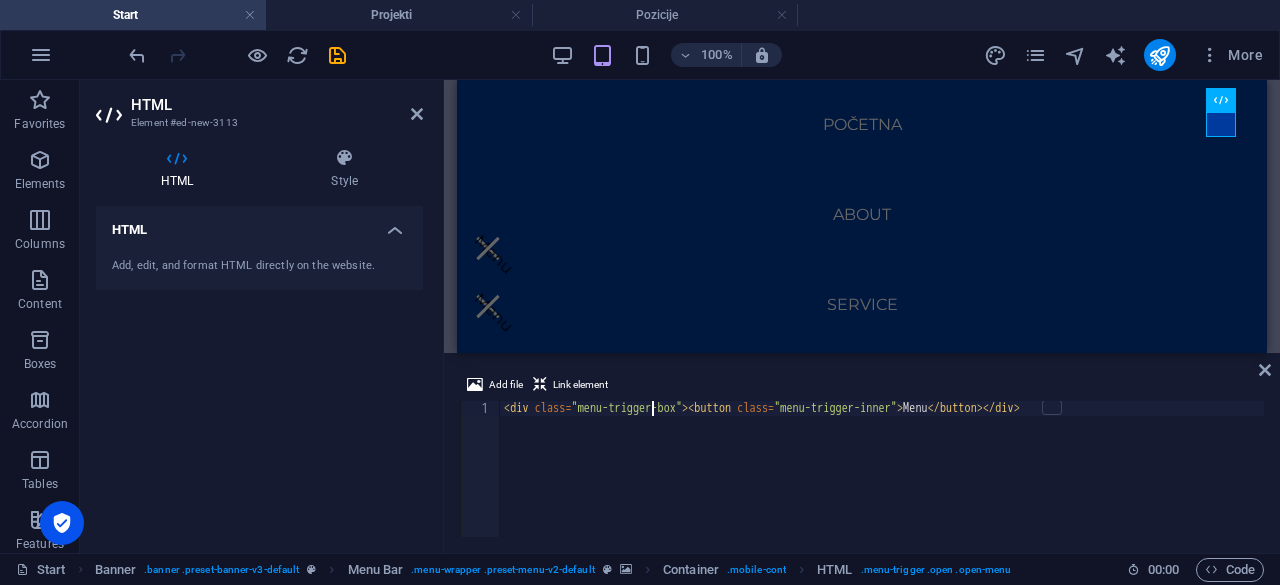 click on "< div   class = "menu-trigger-box" > < button   class = "menu-trigger-inner" > Menu </ button > </ div >" at bounding box center (882, 484) 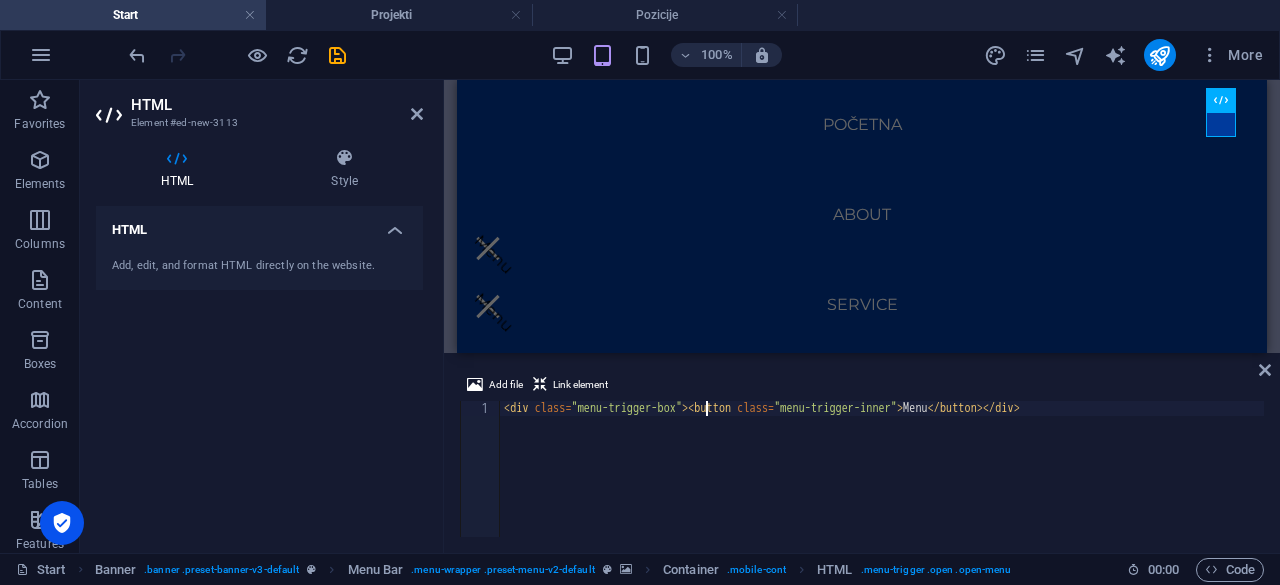 click on "< div   class = "menu-trigger-box" > < button   class = "menu-trigger-inner" > Menu </ button > </ div >" at bounding box center (882, 484) 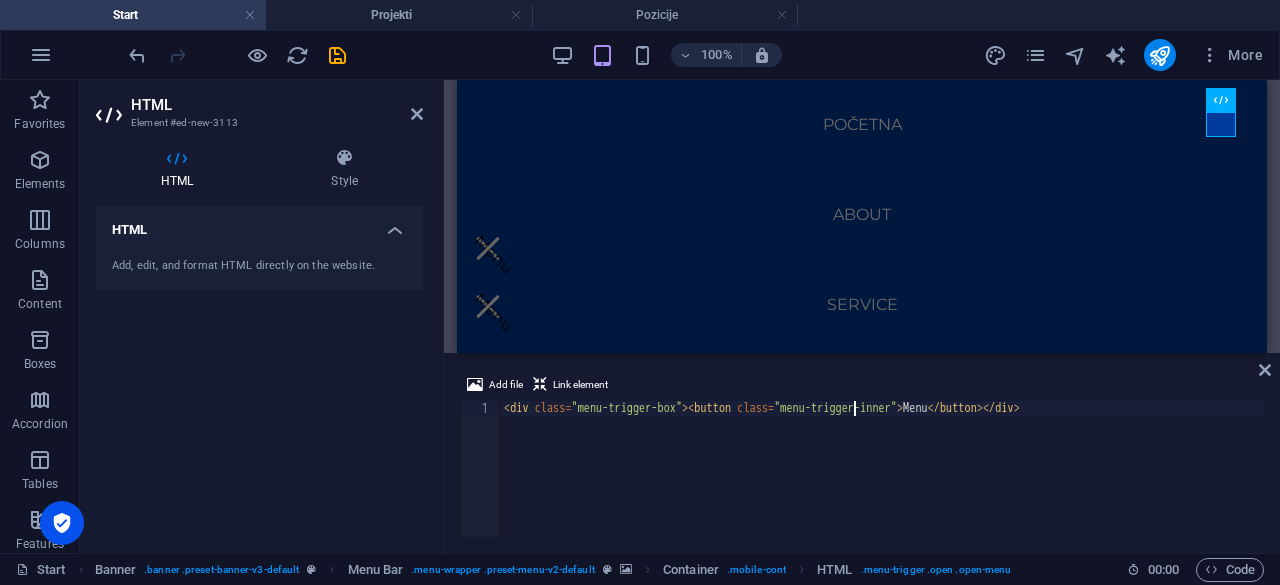 click on "< div   class = "menu-trigger-box" > < button   class = "menu-trigger-inner" > Menu </ button > </ div >" at bounding box center (882, 484) 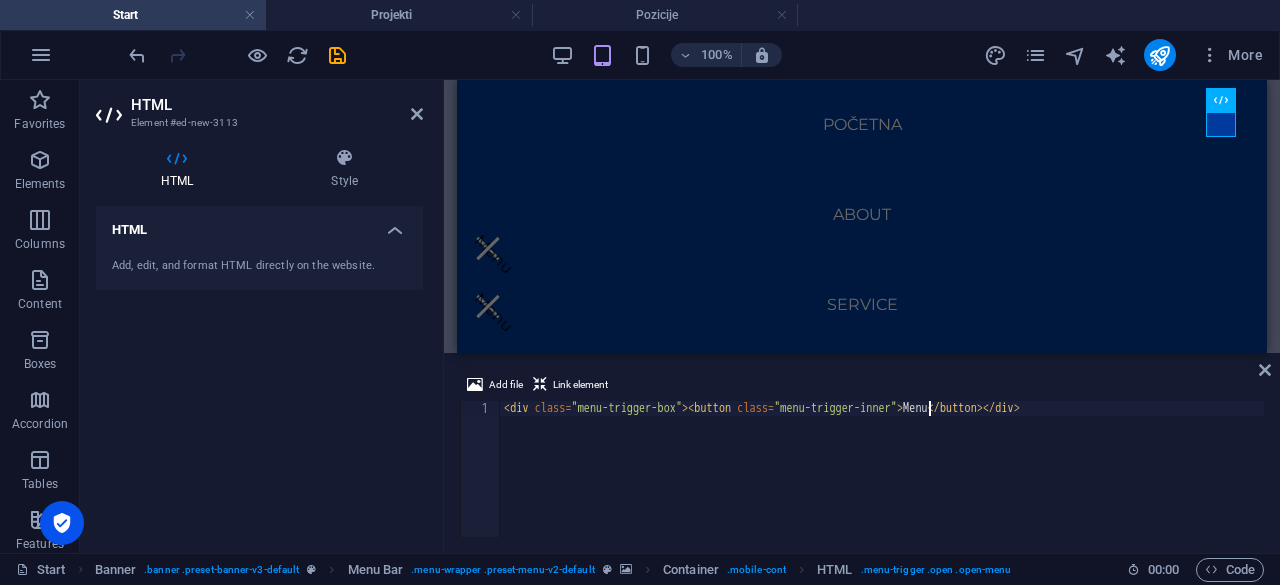 click on "< div   class = "menu-trigger-box" > < button   class = "menu-trigger-inner" > Menu </ button > </ div >" at bounding box center (882, 484) 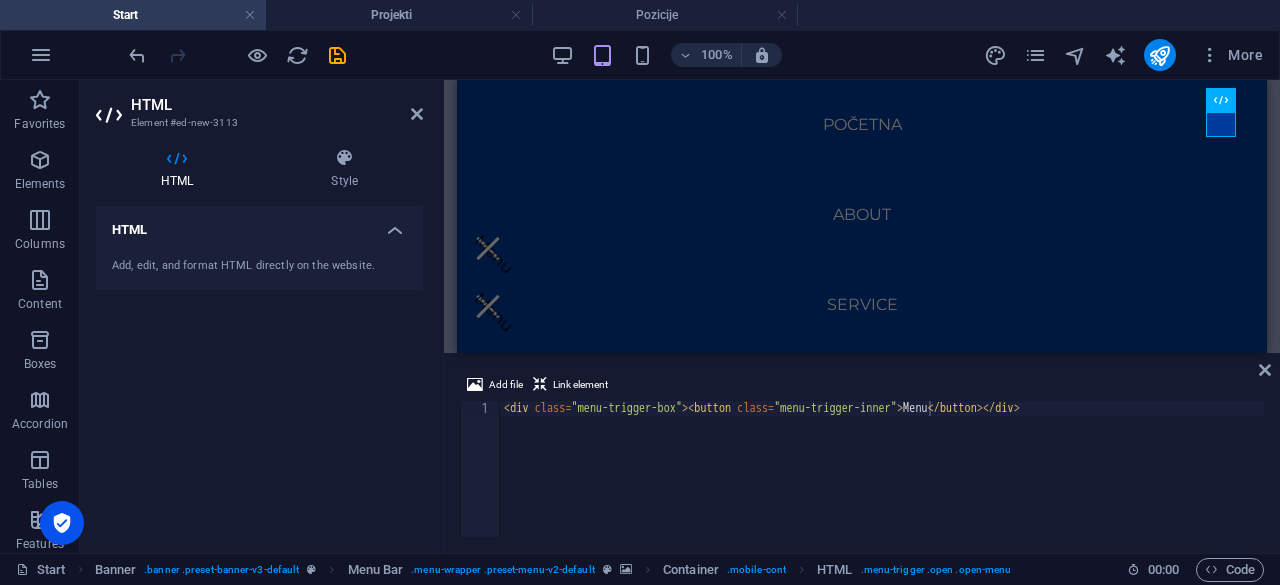 click on "HTML" at bounding box center (181, 169) 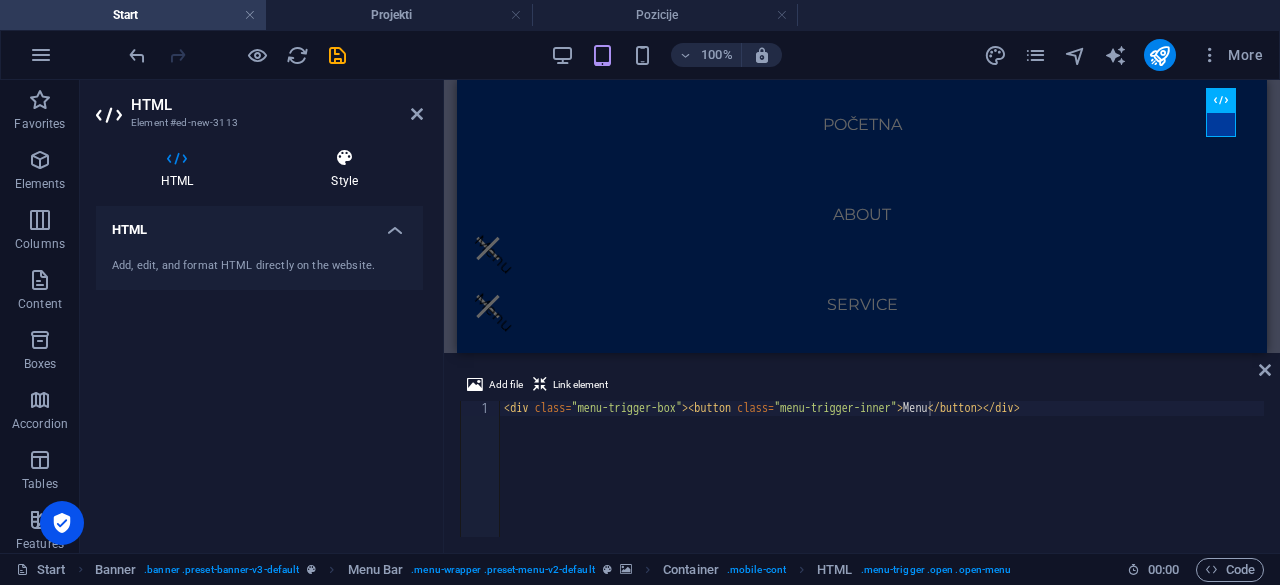 click at bounding box center [344, 158] 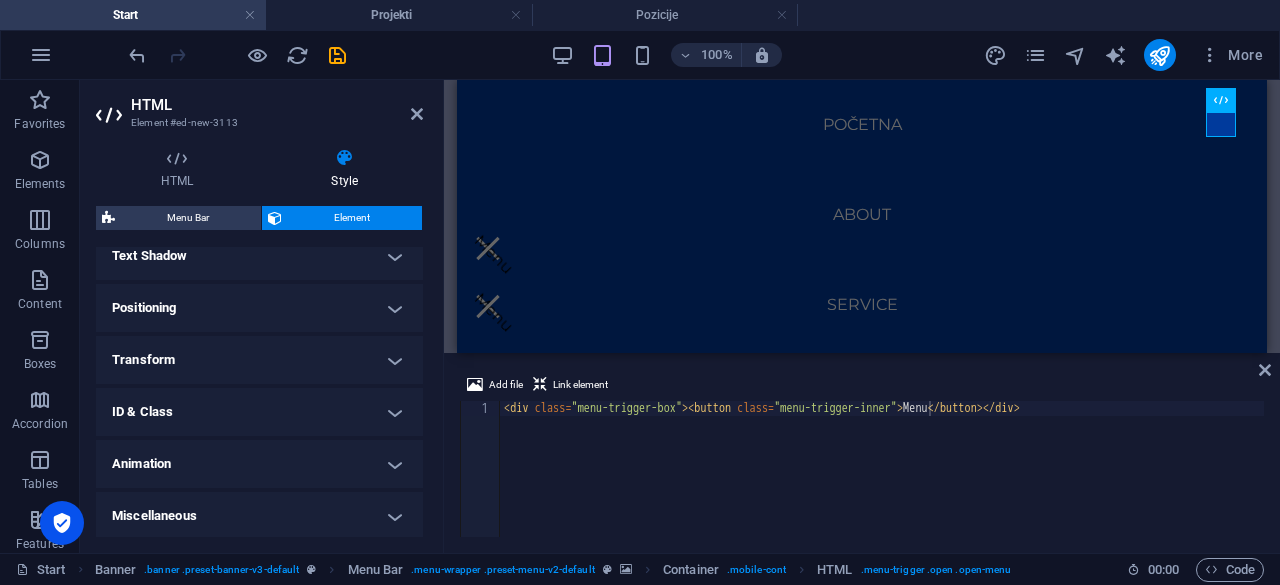 scroll, scrollTop: 554, scrollLeft: 0, axis: vertical 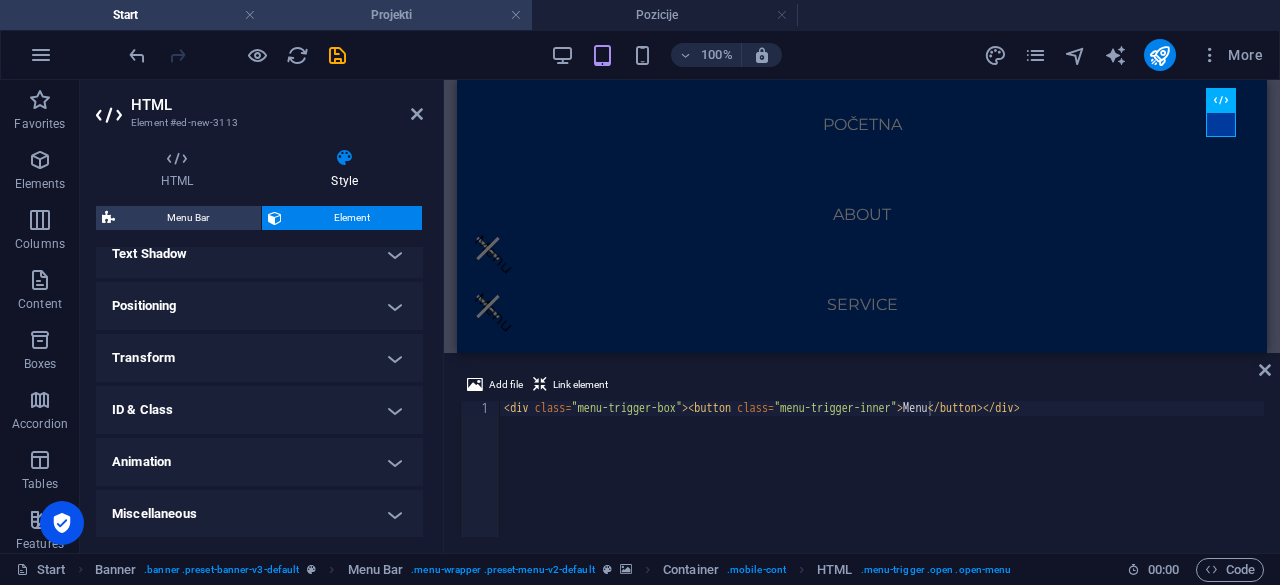 click on "Projekti" at bounding box center [399, 15] 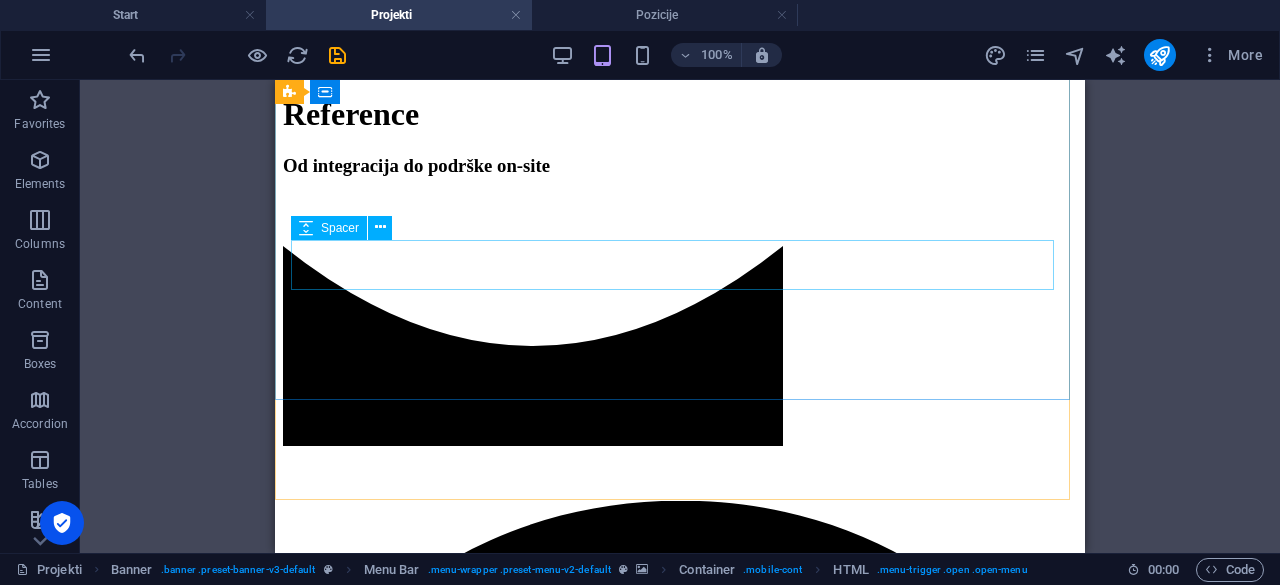 scroll, scrollTop: 0, scrollLeft: 0, axis: both 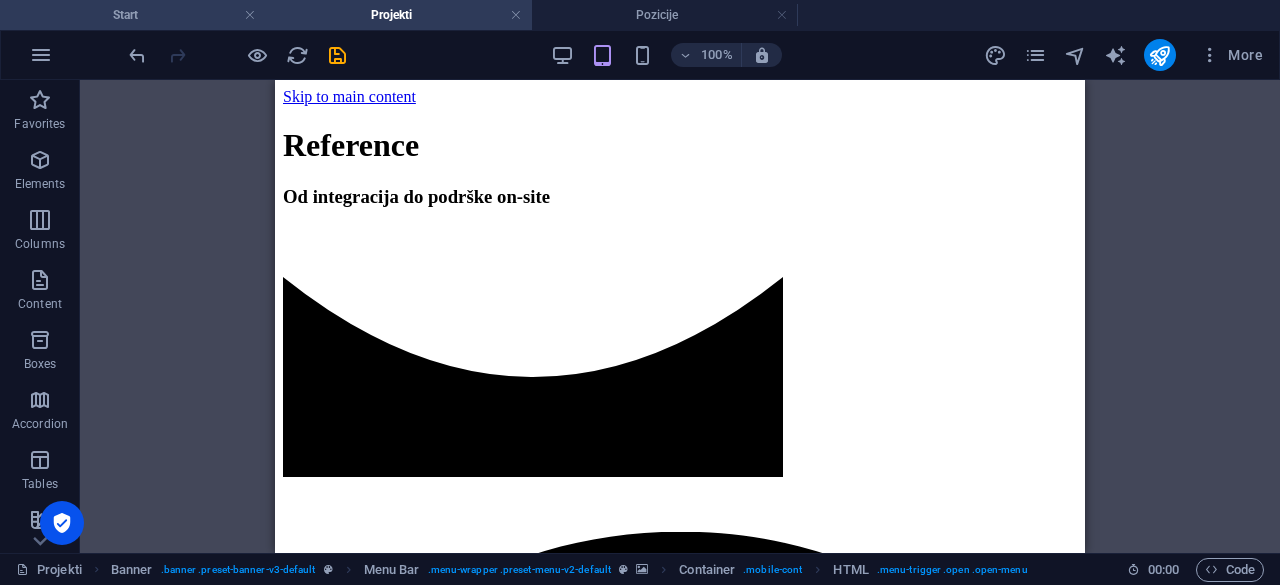 click on "Start" at bounding box center [133, 15] 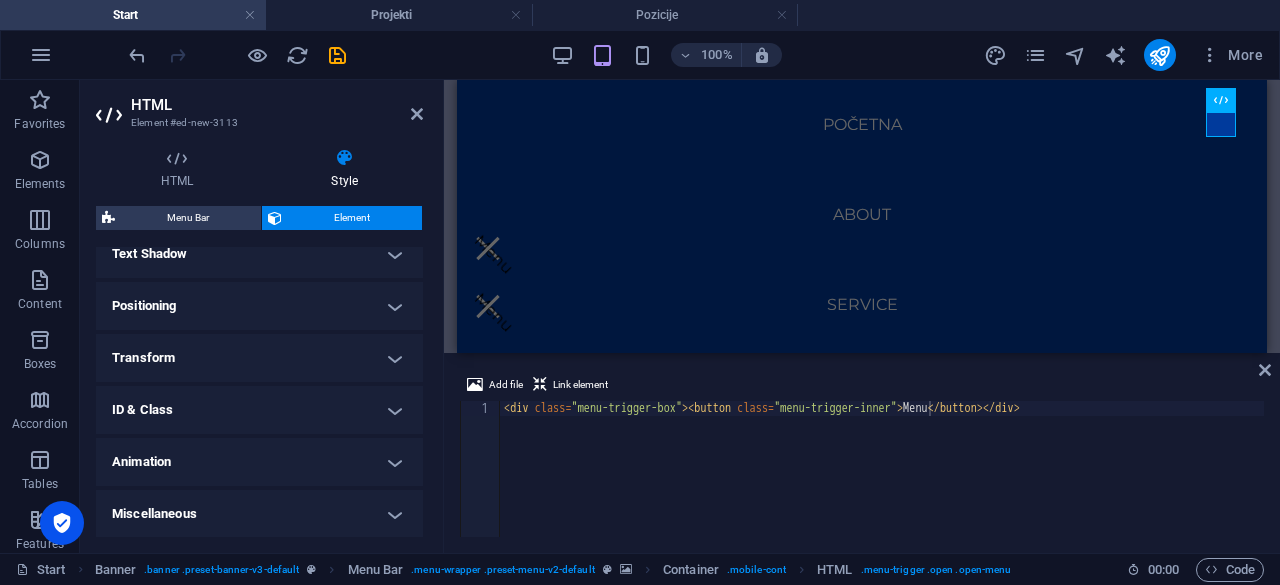 click at bounding box center [111, 115] 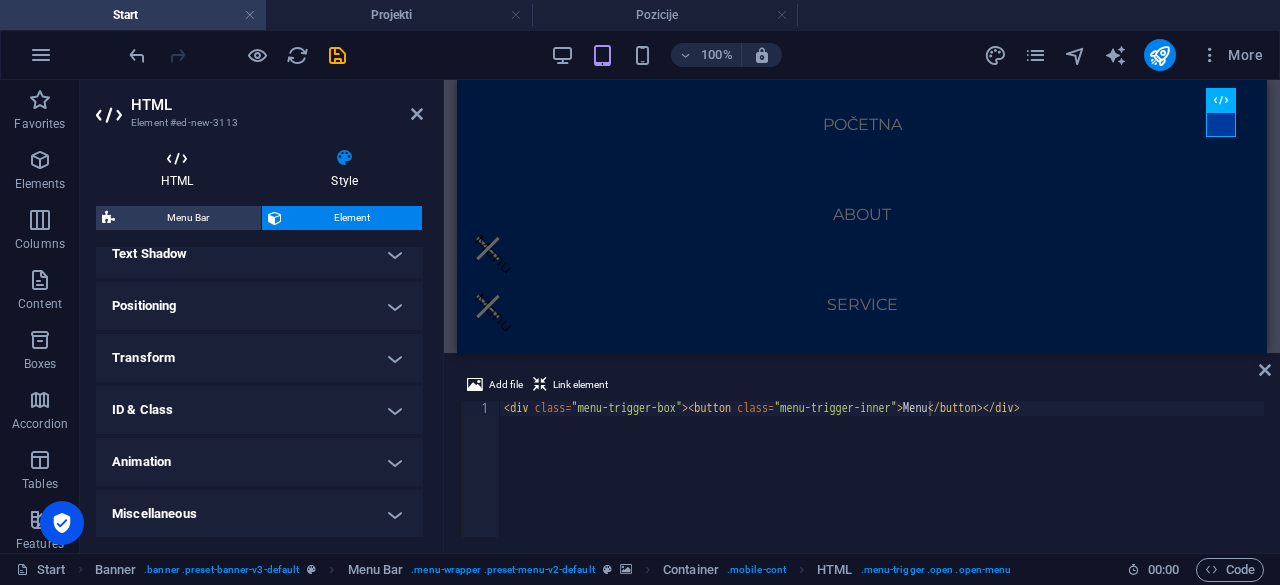 click on "HTML" at bounding box center [181, 169] 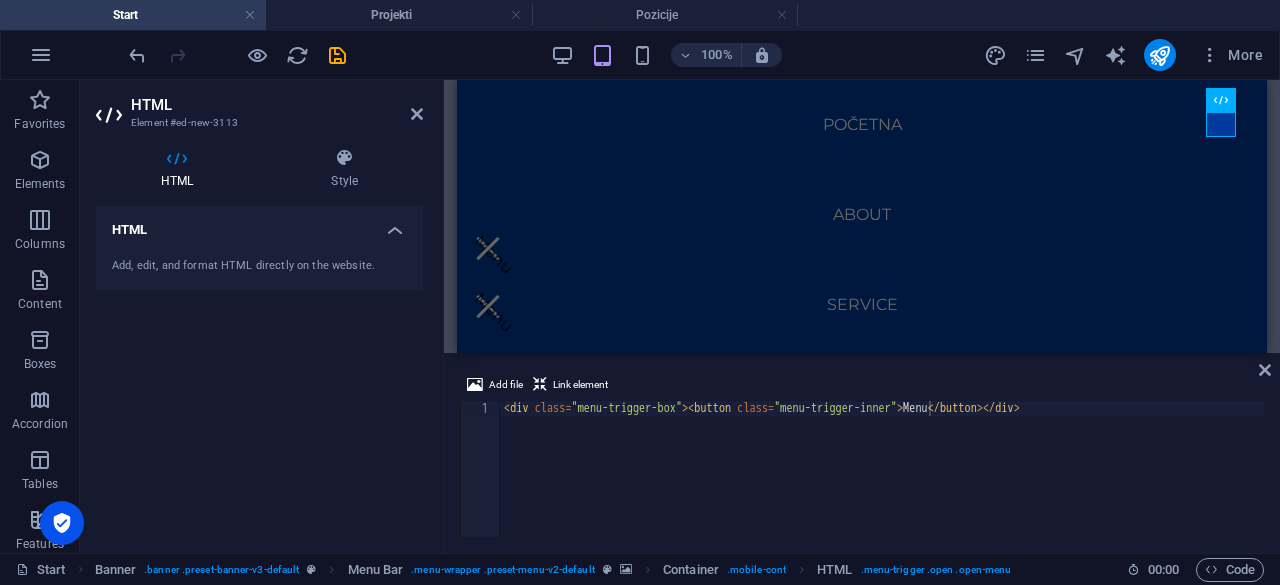 click on "< div   class = "menu-trigger-box" > < button   class = "menu-trigger-inner" > Menu </ button > </ div >" at bounding box center [882, 484] 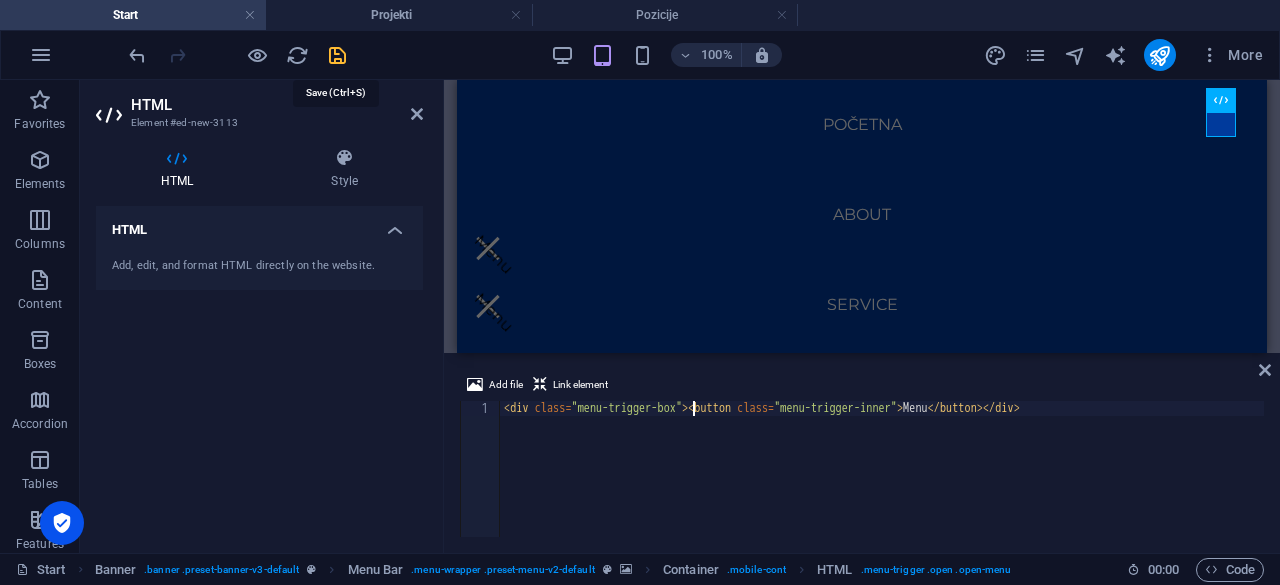 click at bounding box center [337, 55] 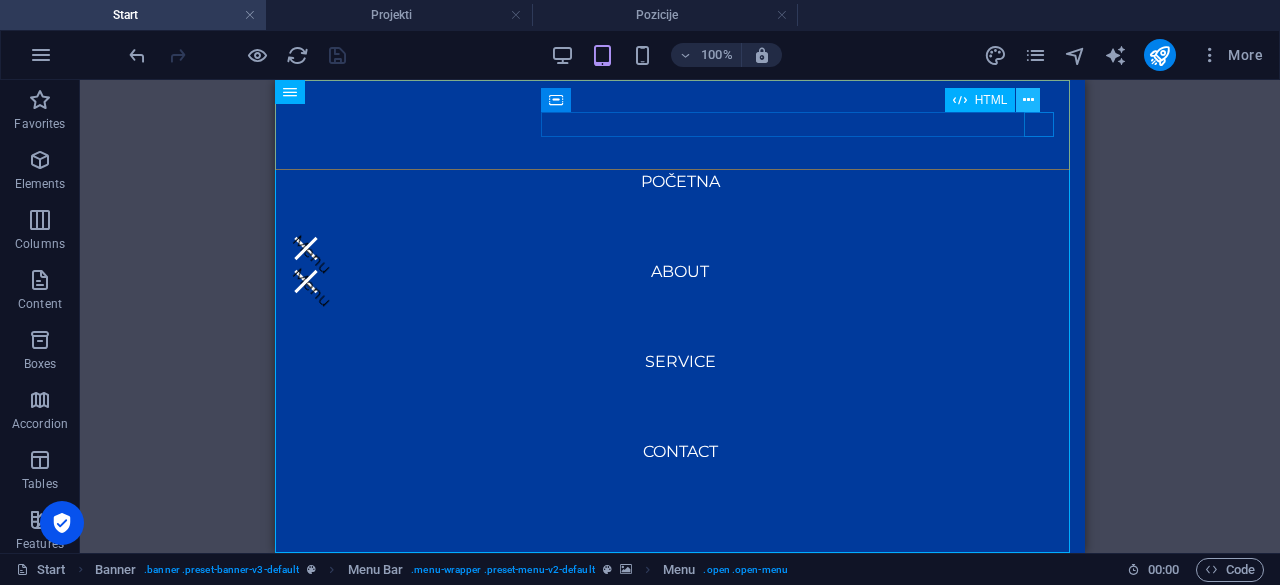 click at bounding box center (1028, 100) 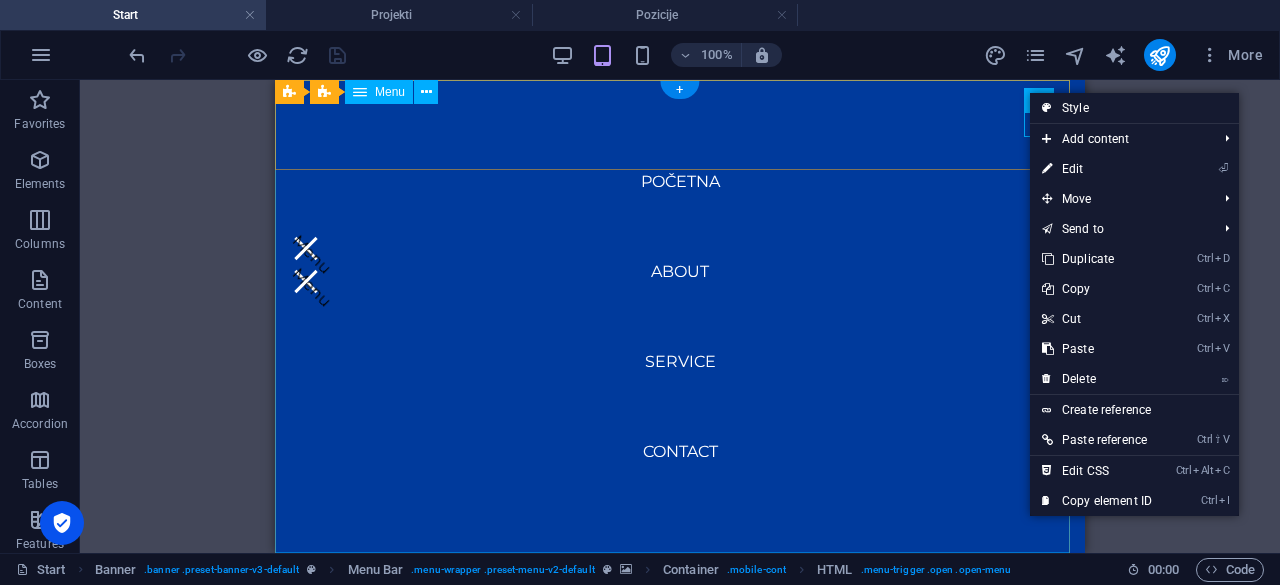 drag, startPoint x: 900, startPoint y: 165, endPoint x: 912, endPoint y: 163, distance: 12.165525 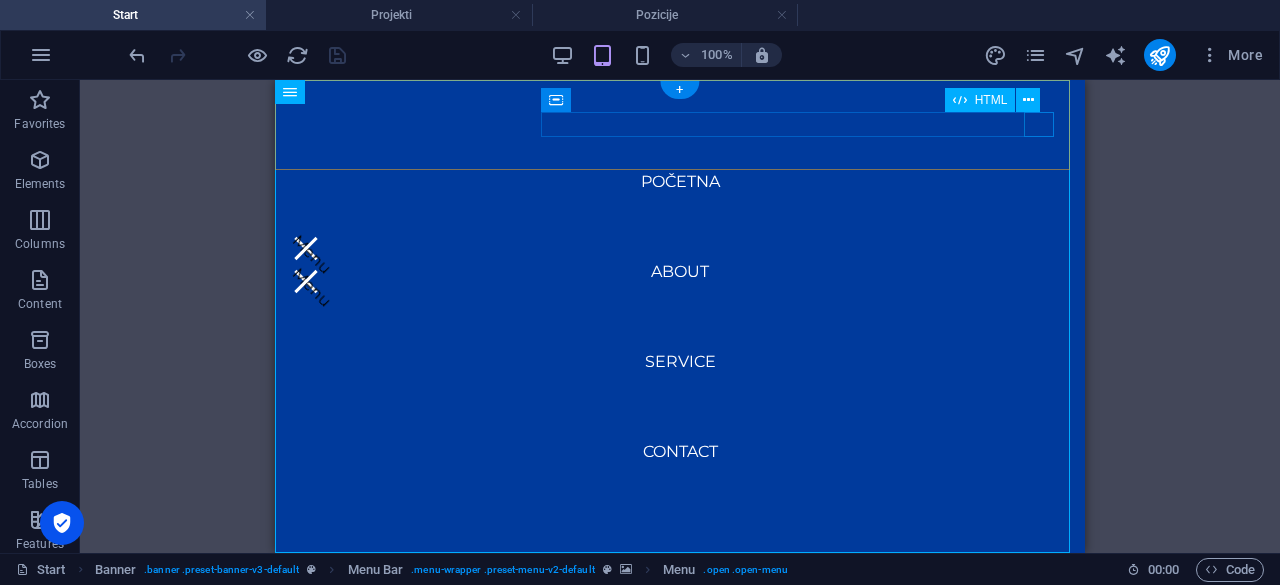 click on "Menu" at bounding box center (680, 281) 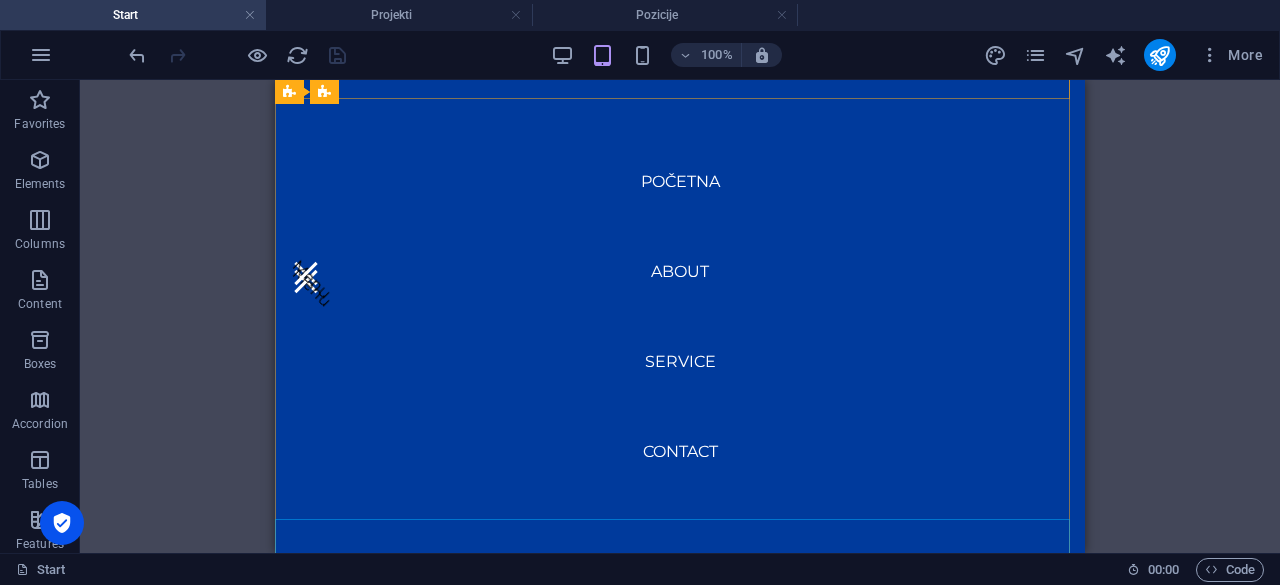 scroll, scrollTop: 0, scrollLeft: 0, axis: both 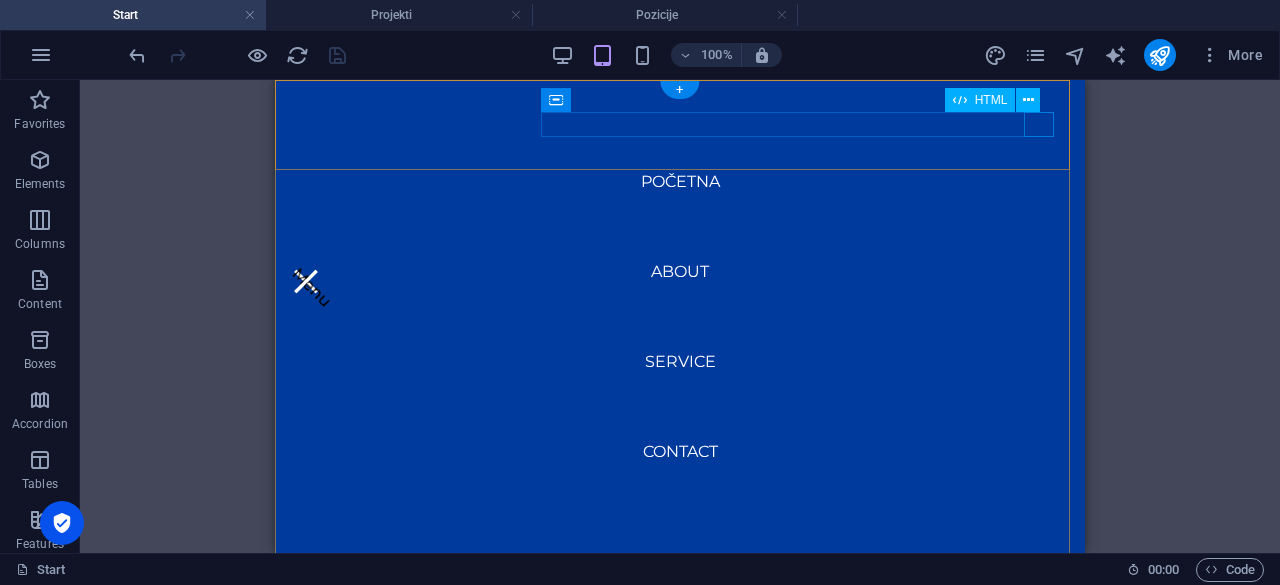 click on "Menu" at bounding box center (680, 281) 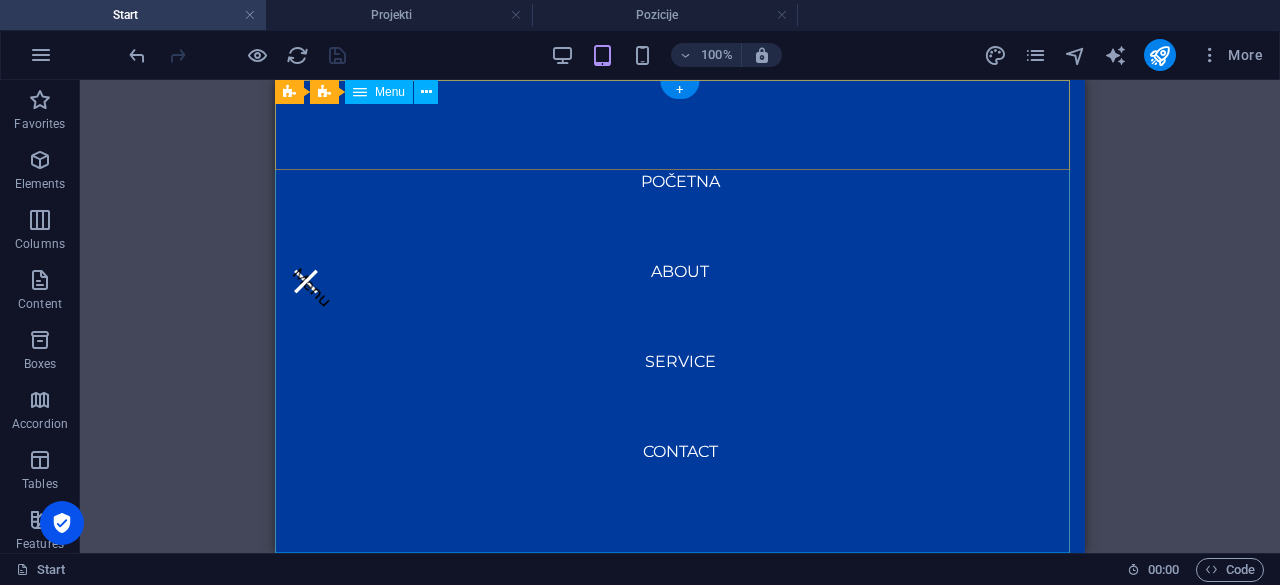 click on "Home About Service Contact" at bounding box center (680, 316) 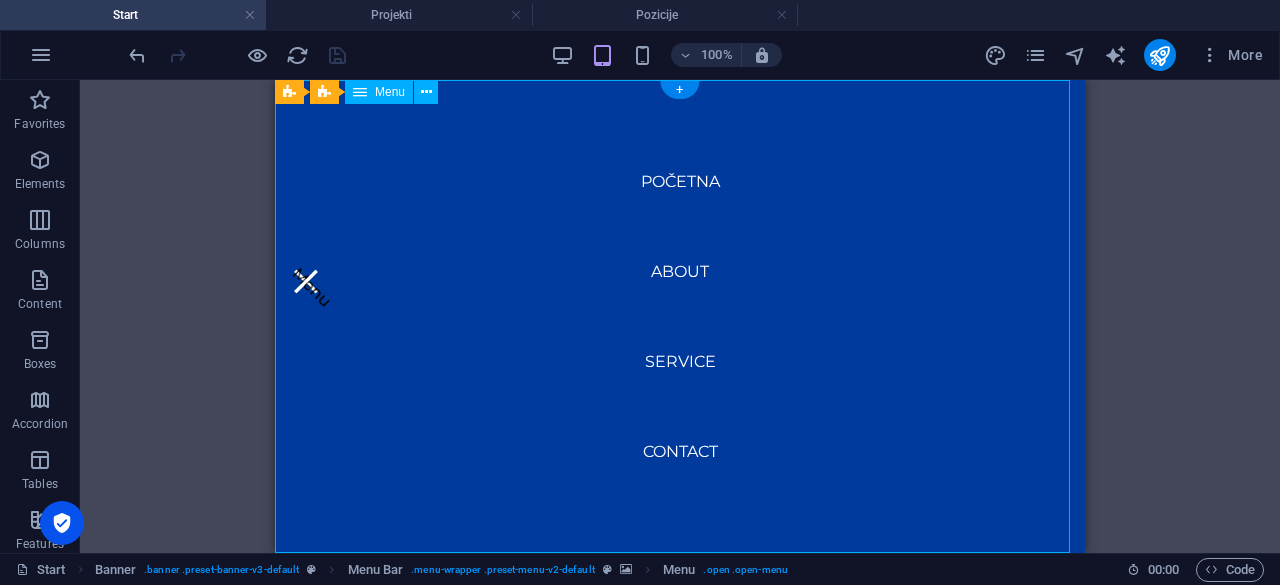 click on "Home About Service Contact" at bounding box center (680, 316) 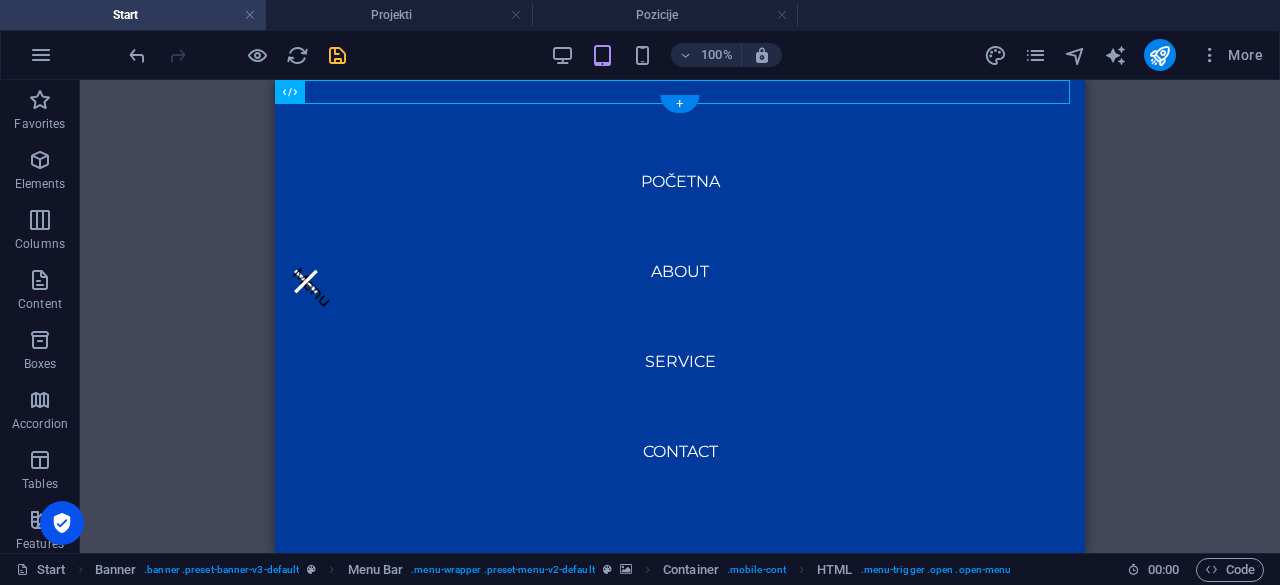click on "Home About Service Contact" at bounding box center [680, 316] 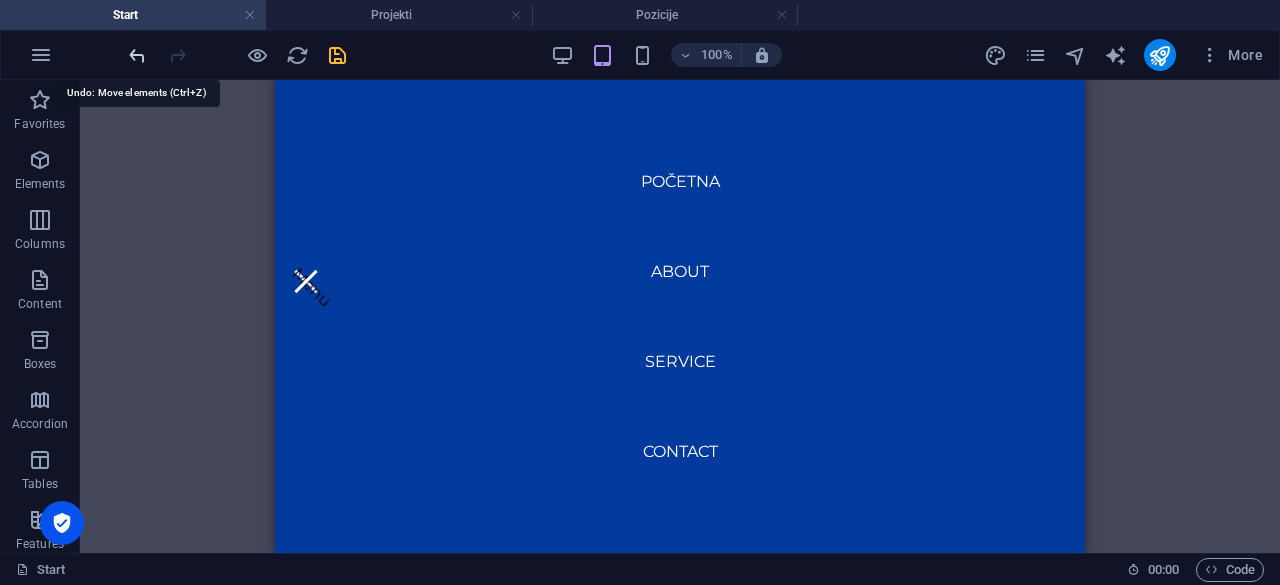 click at bounding box center (137, 55) 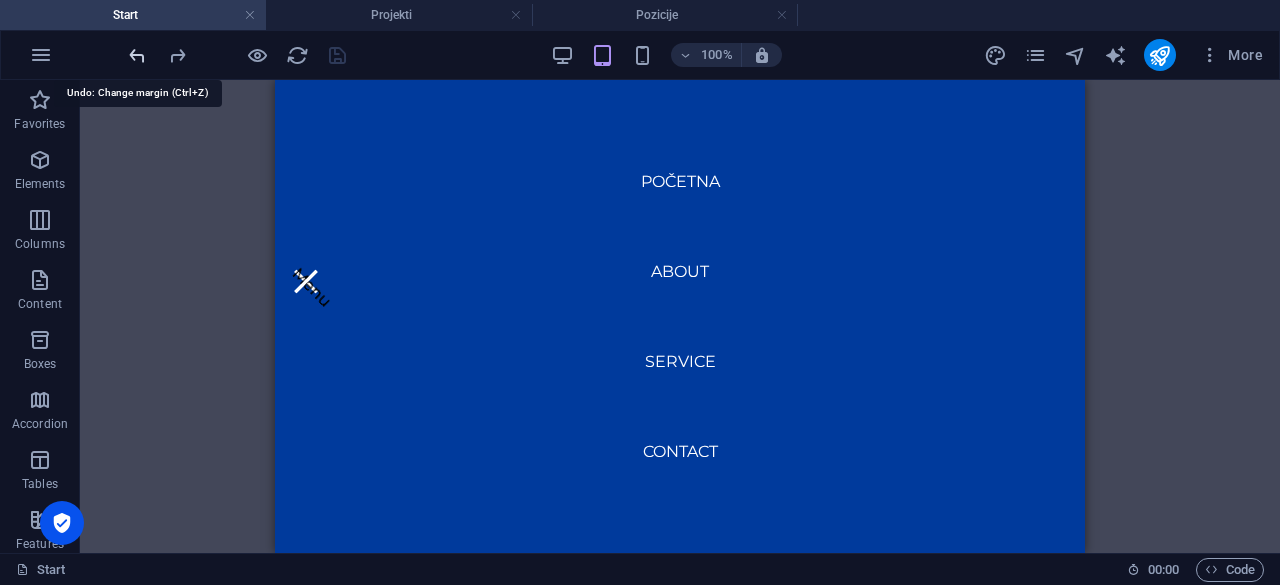 click at bounding box center (137, 55) 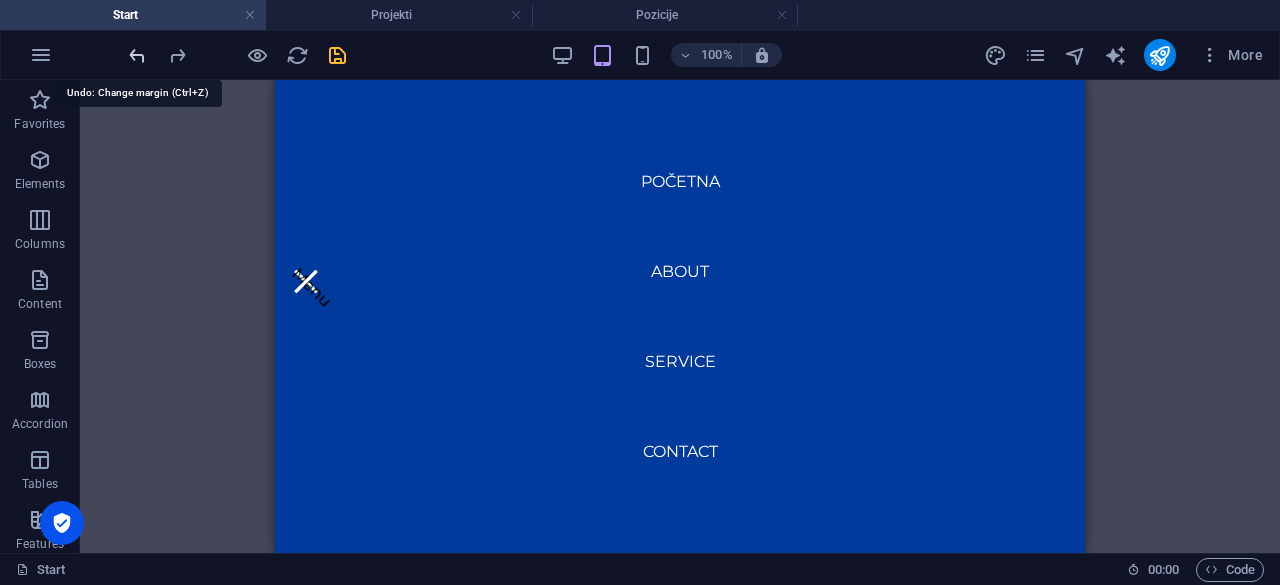 click at bounding box center (137, 55) 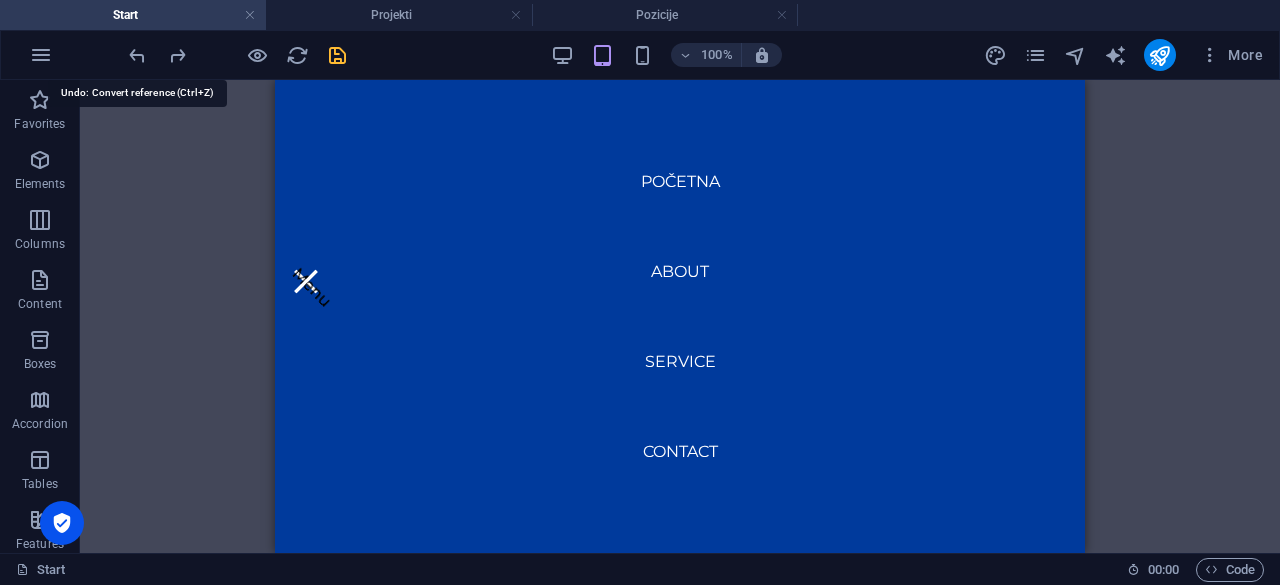 click at bounding box center (137, 55) 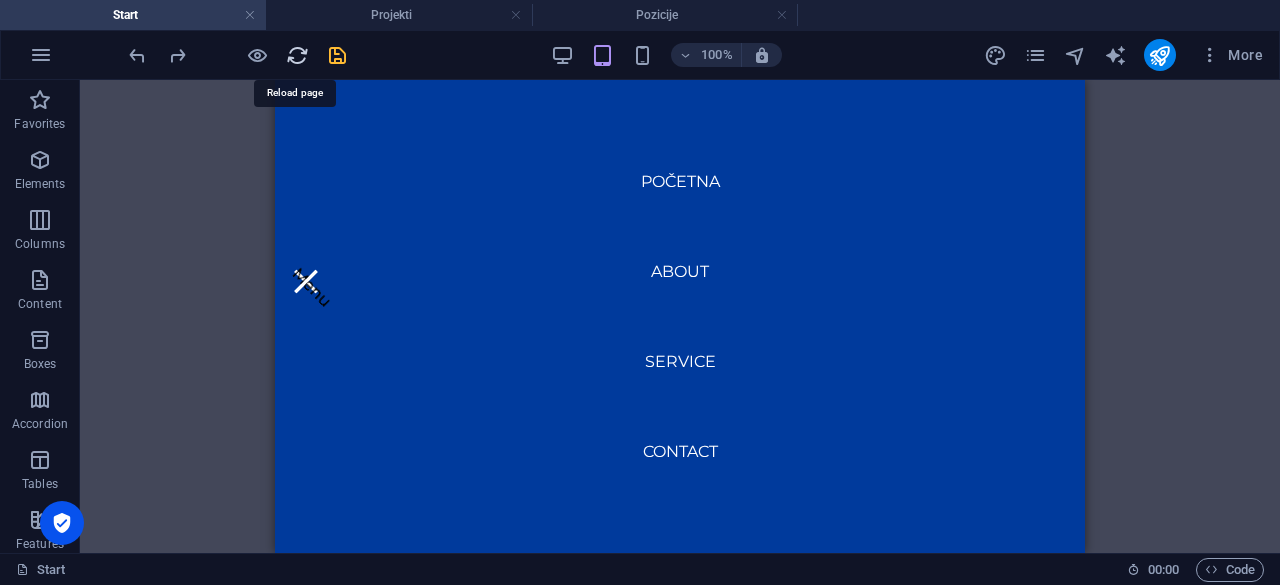 click at bounding box center [297, 55] 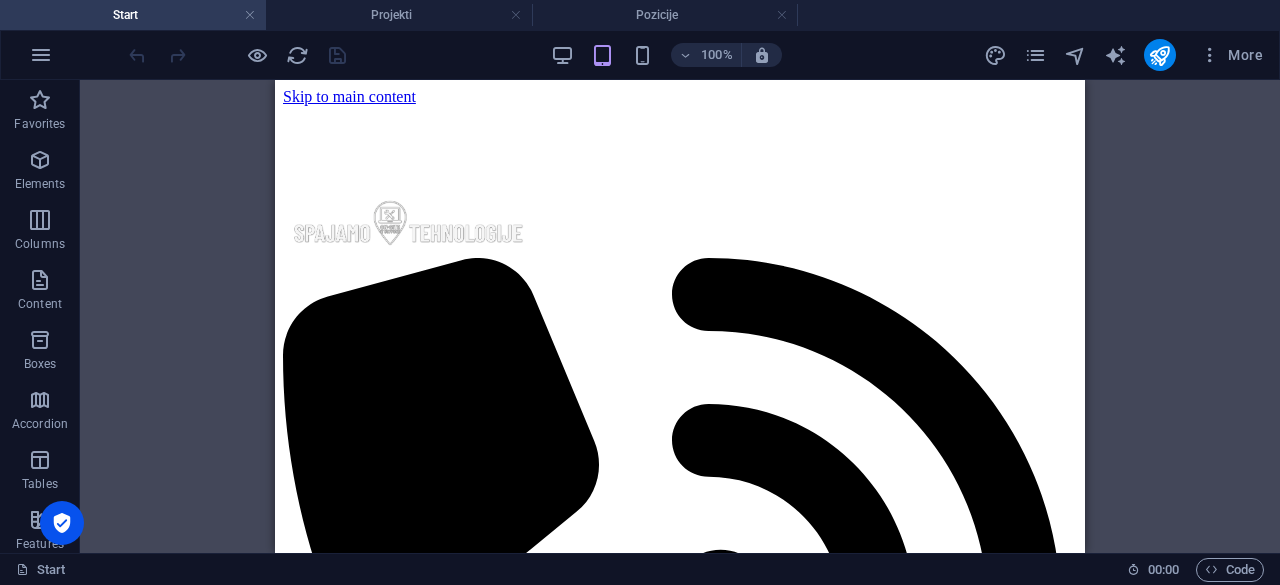 scroll, scrollTop: 0, scrollLeft: 0, axis: both 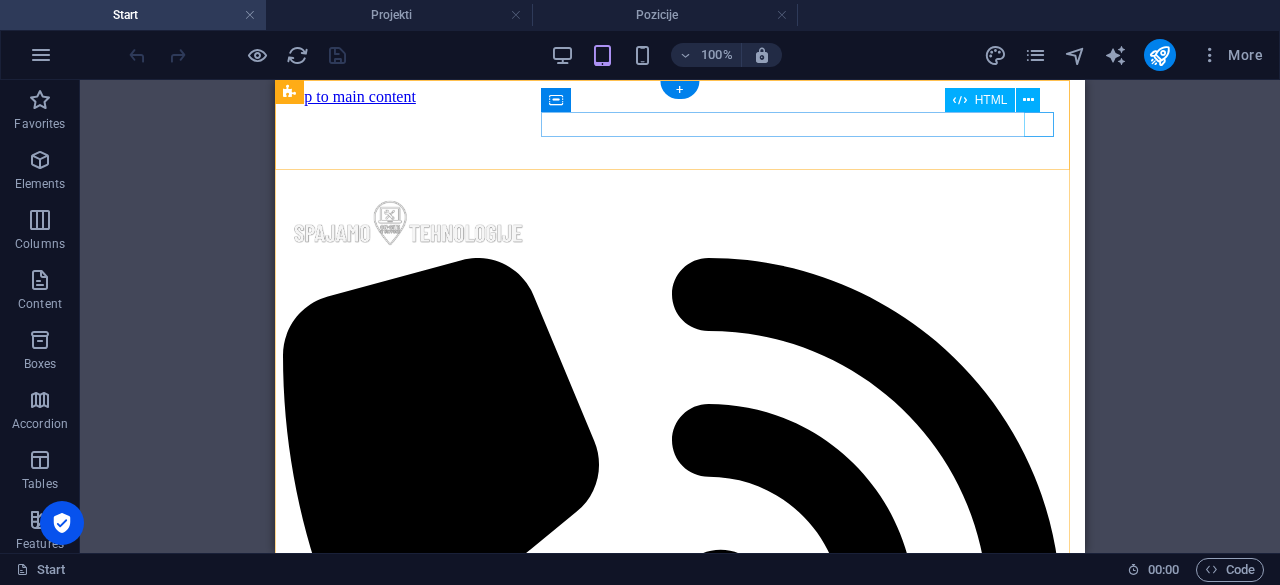 click on "Menu" at bounding box center [680, 1050] 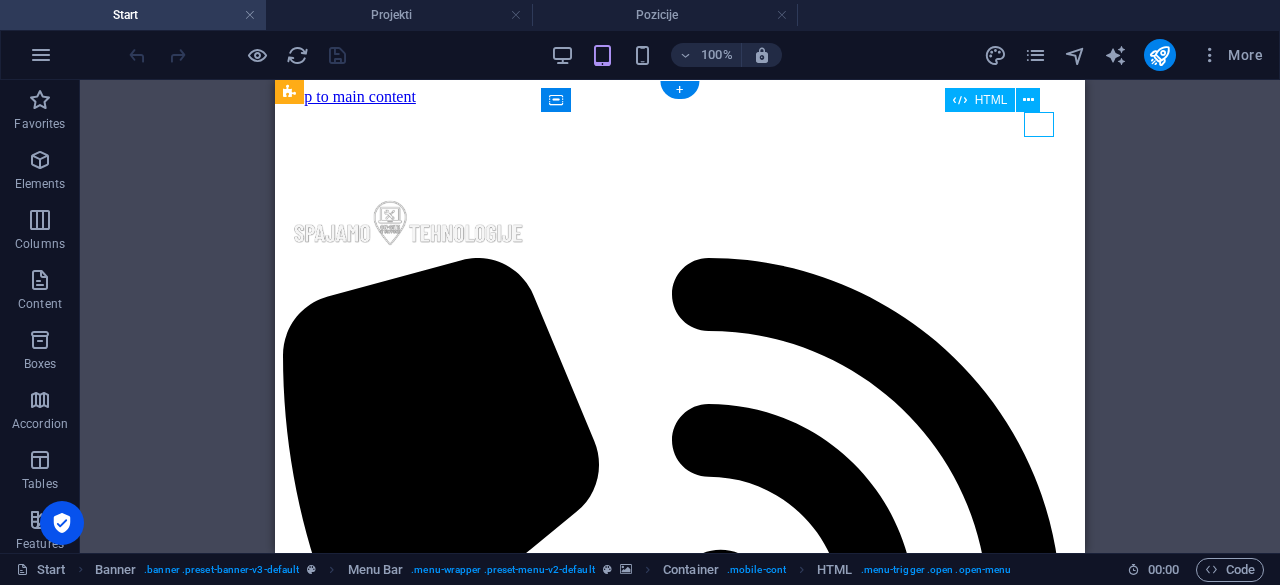 click on "Menu" at bounding box center (680, 1050) 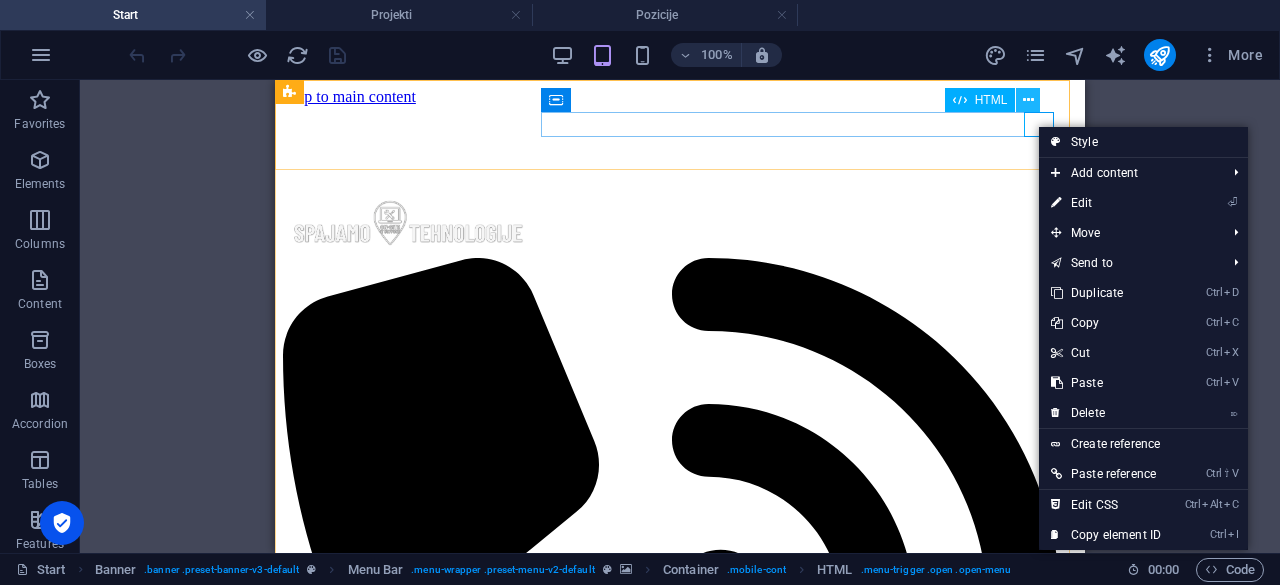 click at bounding box center (1028, 100) 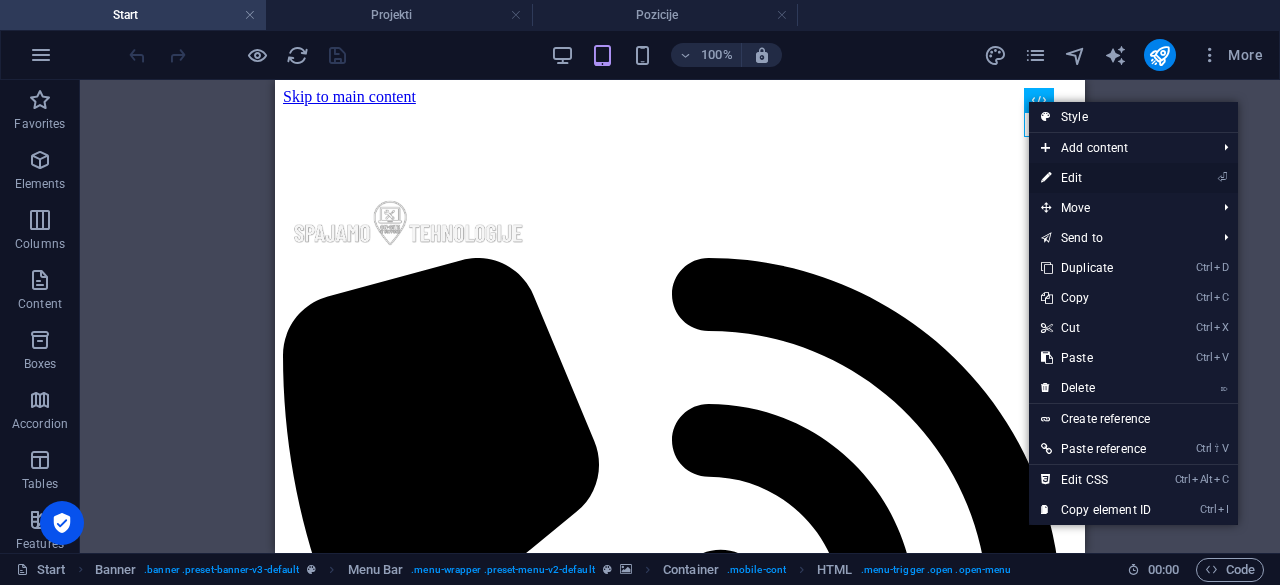 click on "⏎  Edit" at bounding box center [1096, 178] 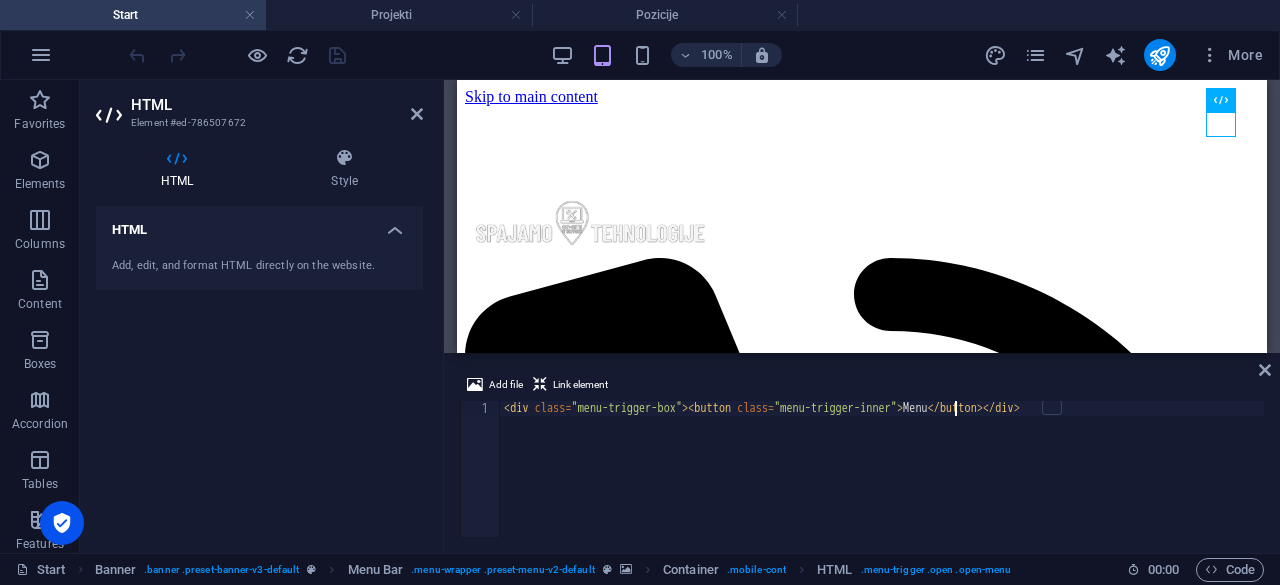click on "< div   class = "menu-trigger-box" > < button   class = "menu-trigger-inner" > Menu </ button > </ div >" at bounding box center (882, 484) 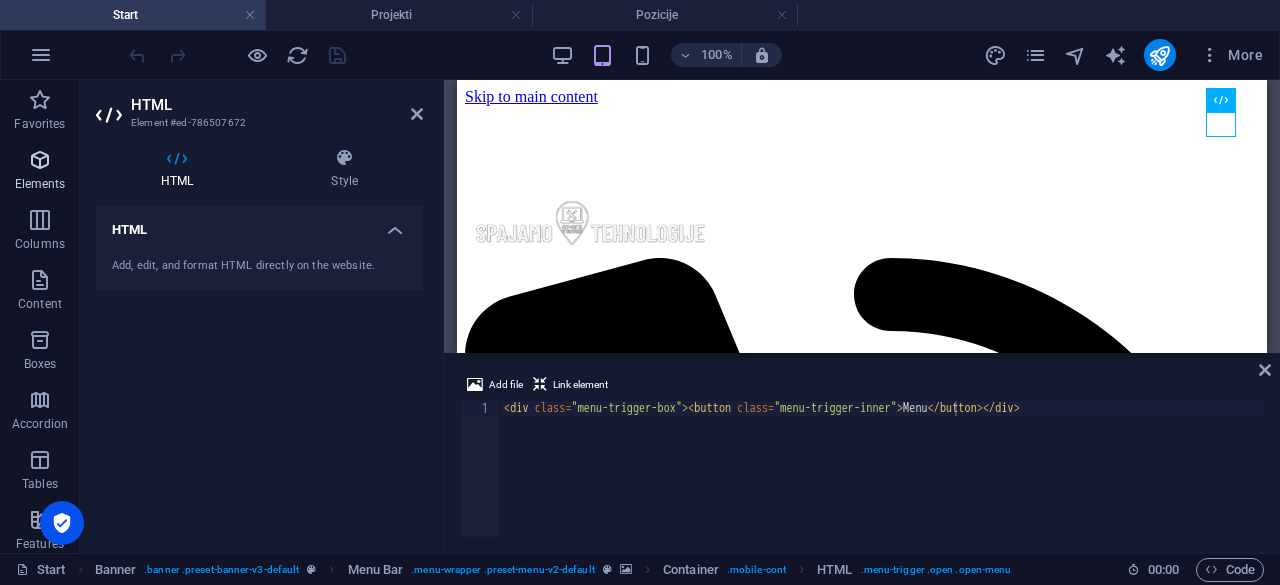 click on "Elements" at bounding box center (40, 184) 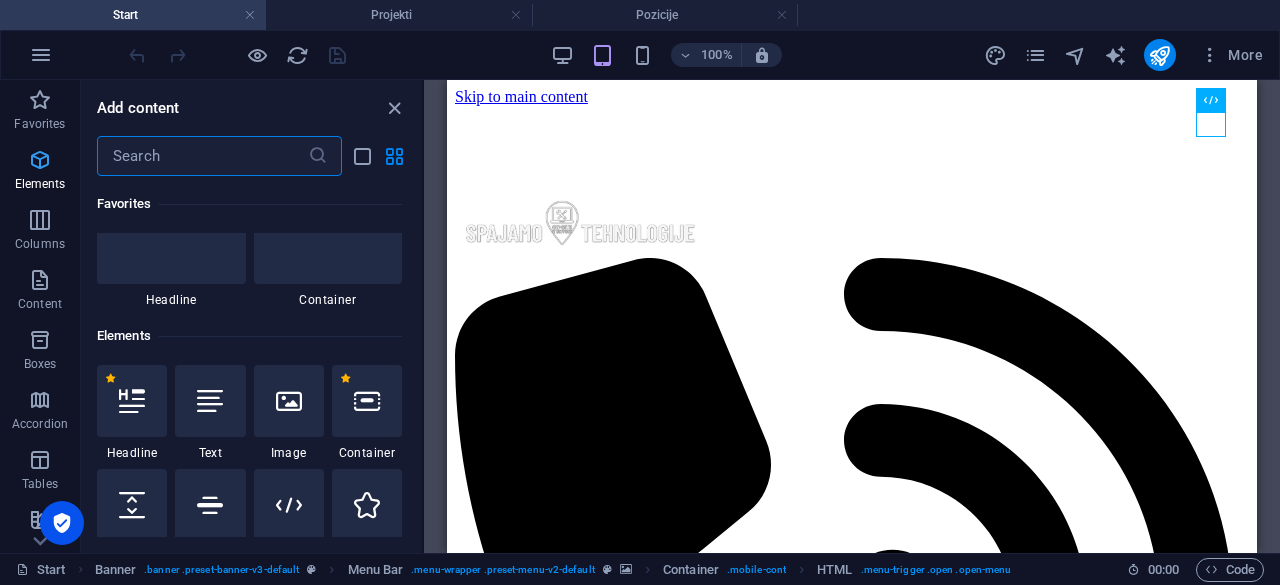 scroll, scrollTop: 213, scrollLeft: 0, axis: vertical 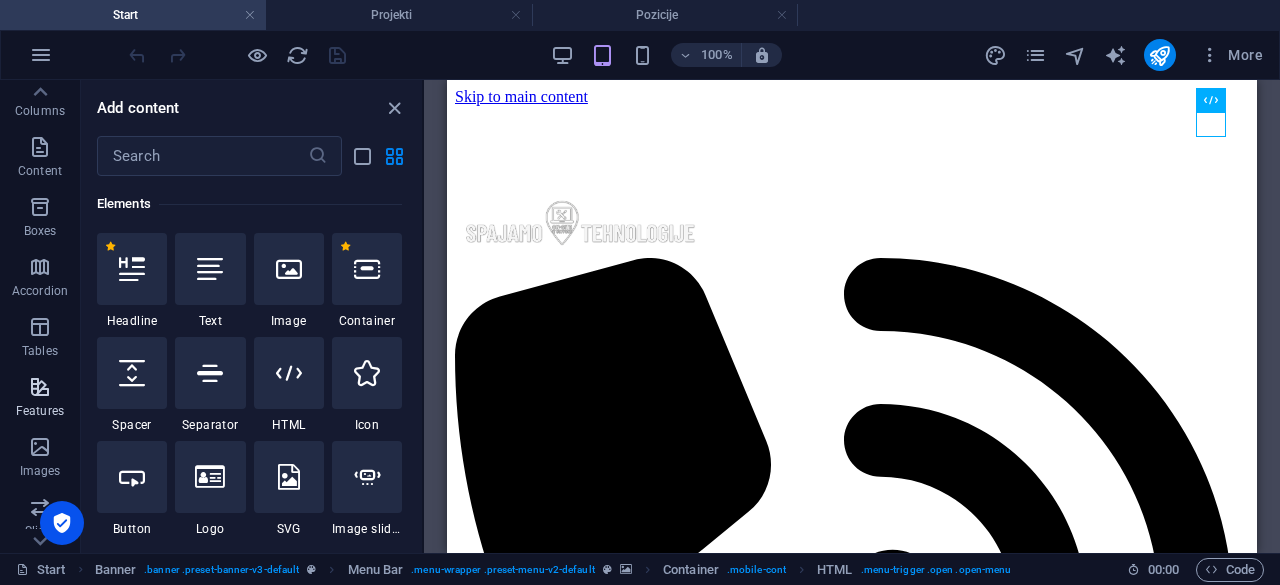 click on "Features" at bounding box center (40, 411) 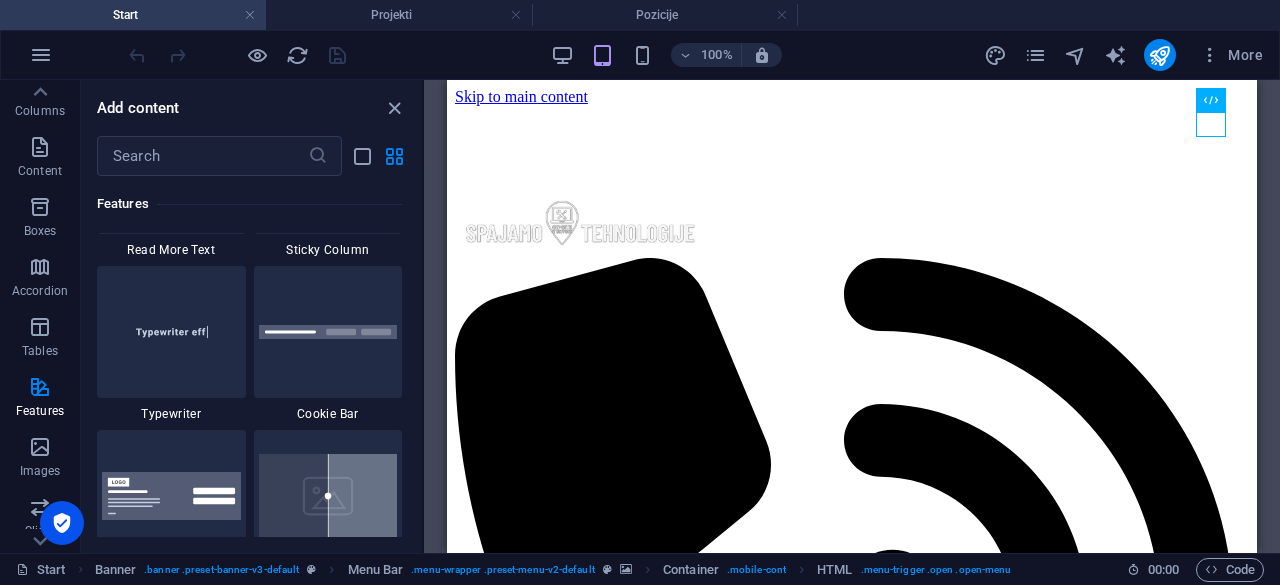 scroll, scrollTop: 7764, scrollLeft: 0, axis: vertical 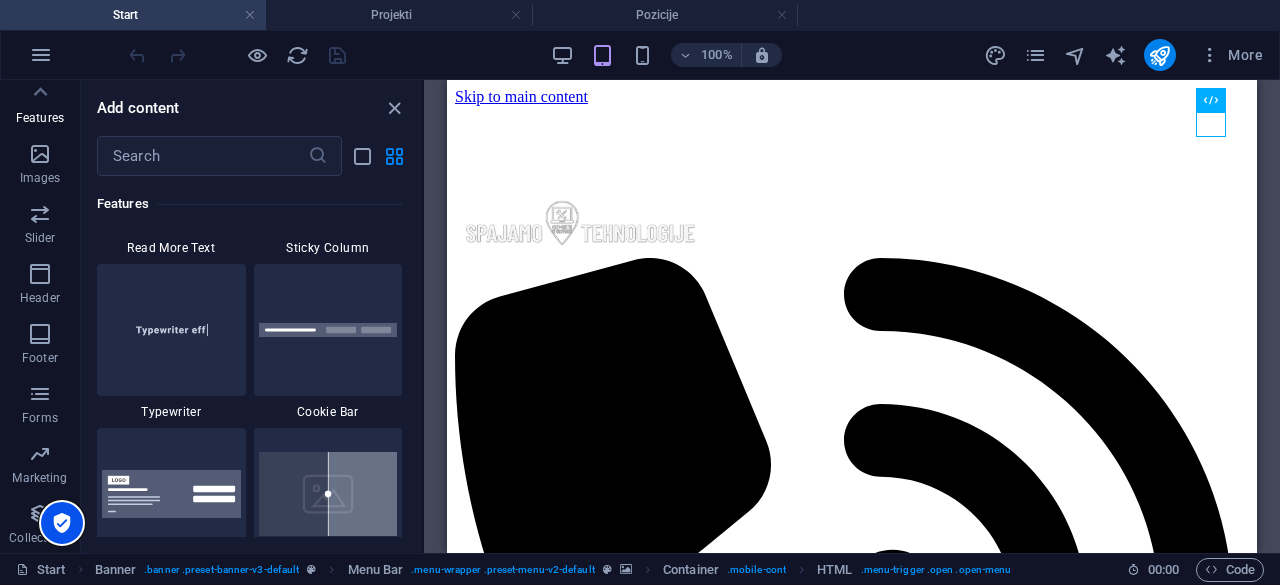 click at bounding box center (62, 523) 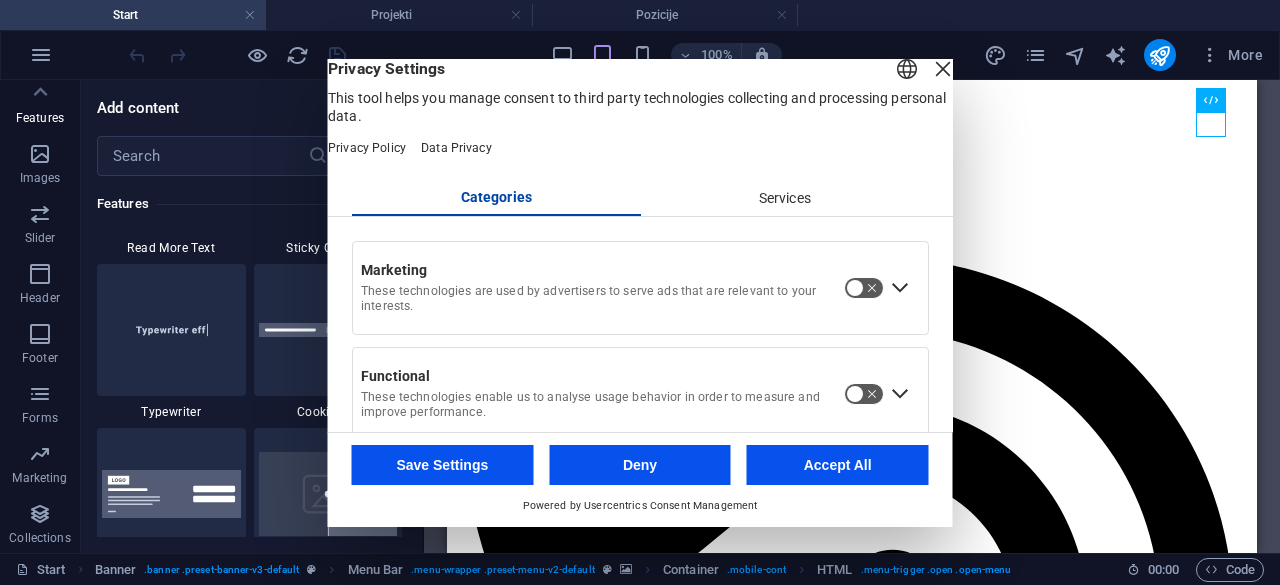 click at bounding box center [943, 69] 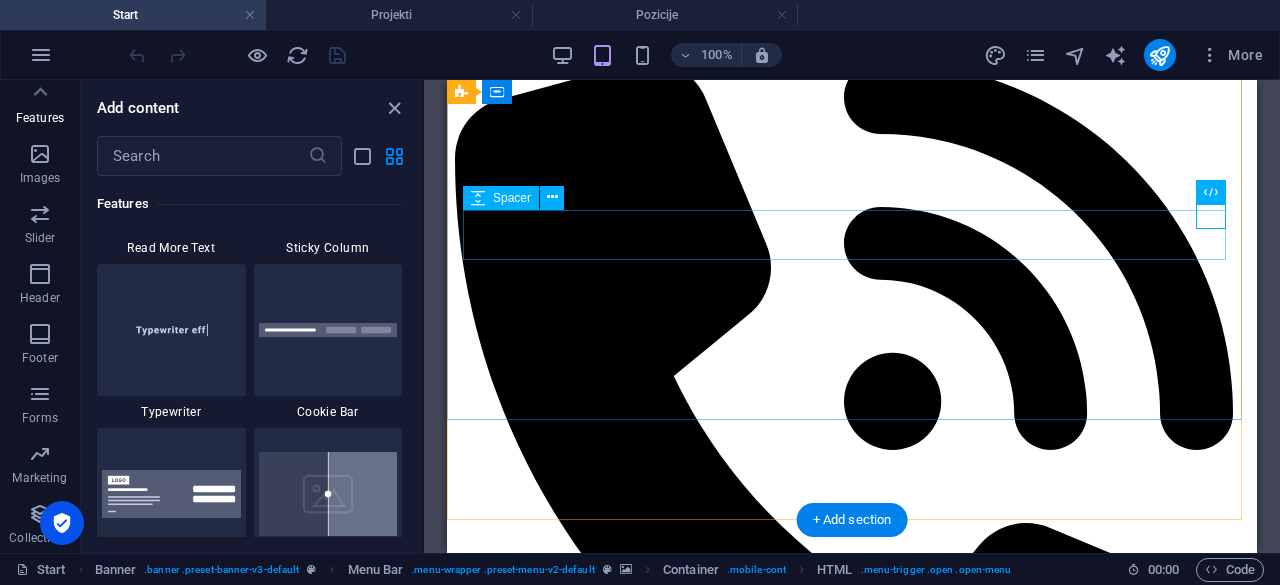 scroll, scrollTop: 0, scrollLeft: 0, axis: both 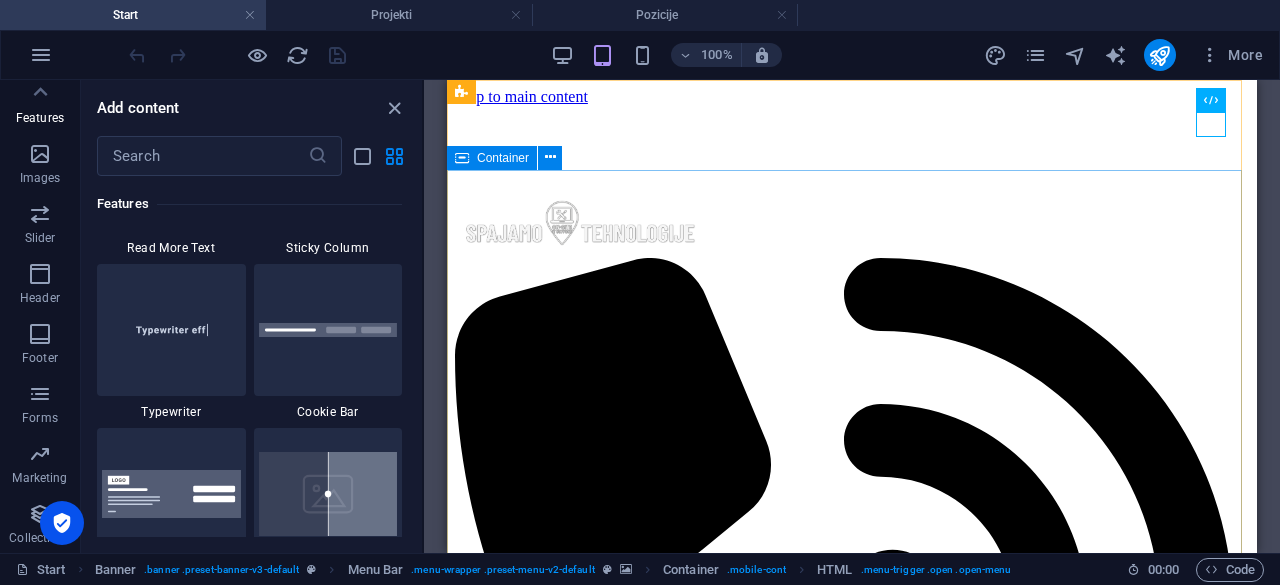 click on "Container" at bounding box center (492, 158) 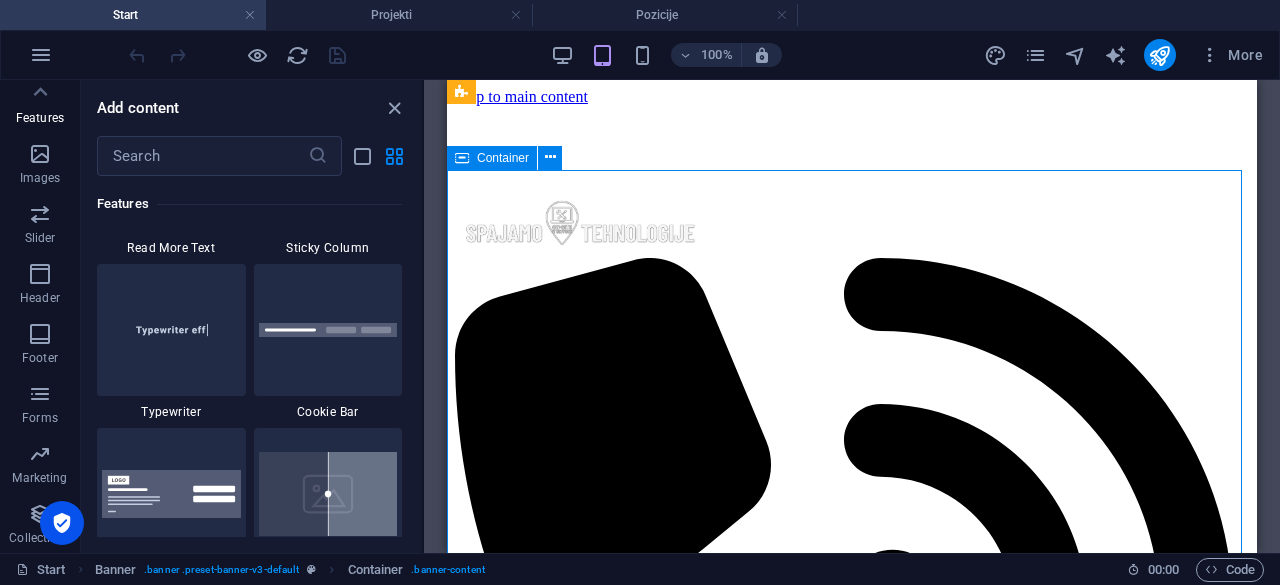 click on "Container" at bounding box center (492, 158) 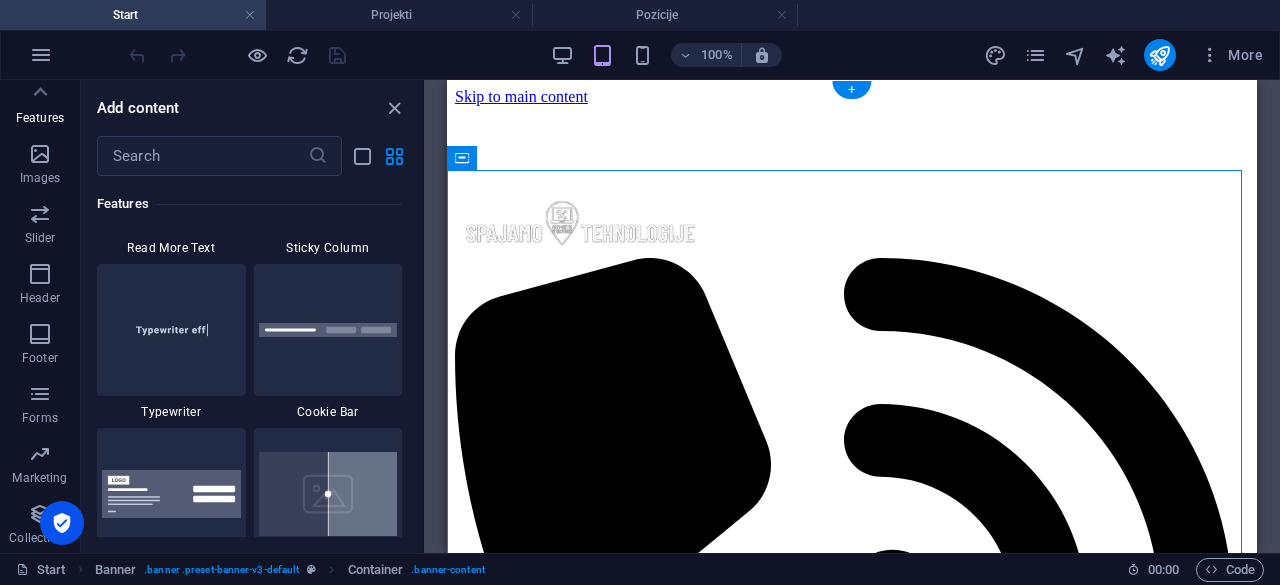 click at bounding box center [852, 106] 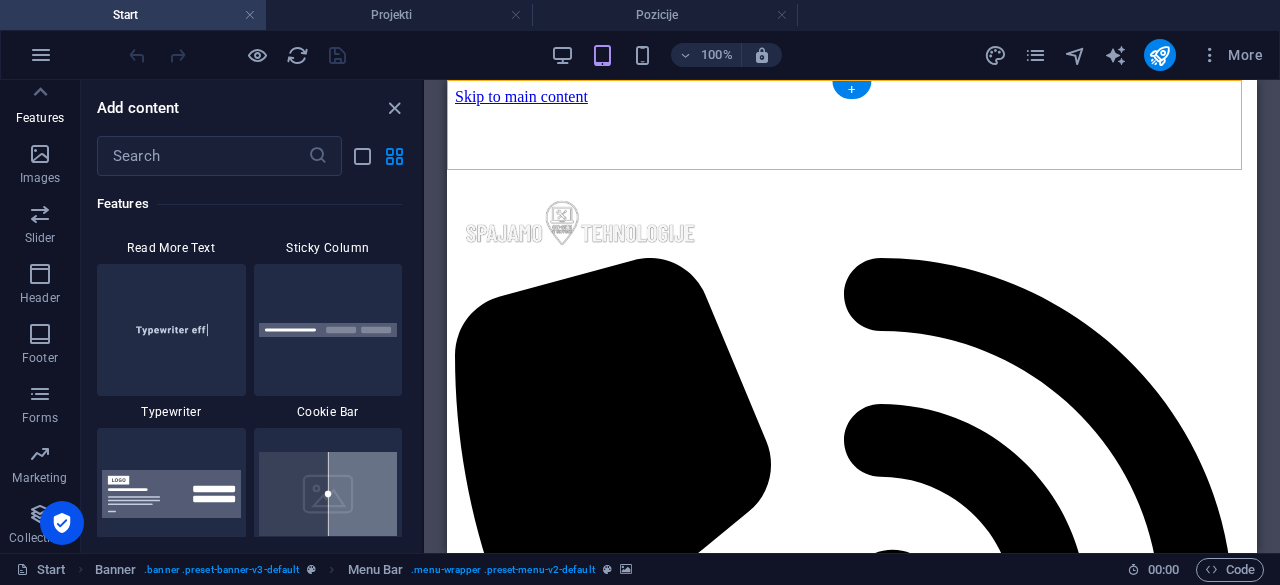 click at bounding box center (852, 106) 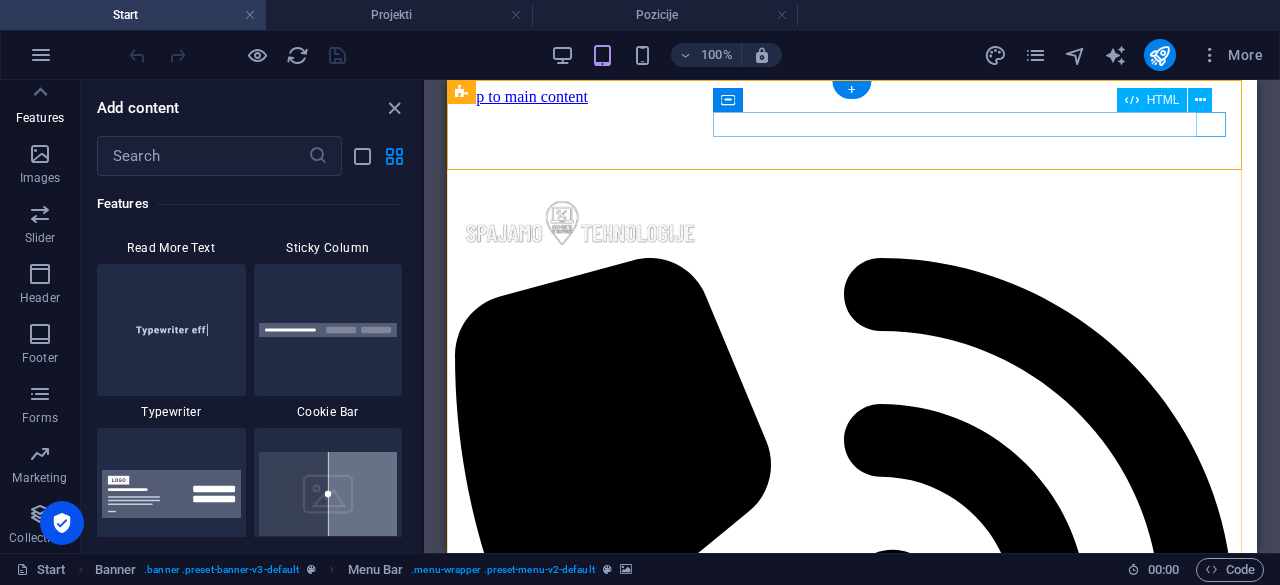 click on "Menu" at bounding box center [852, 1050] 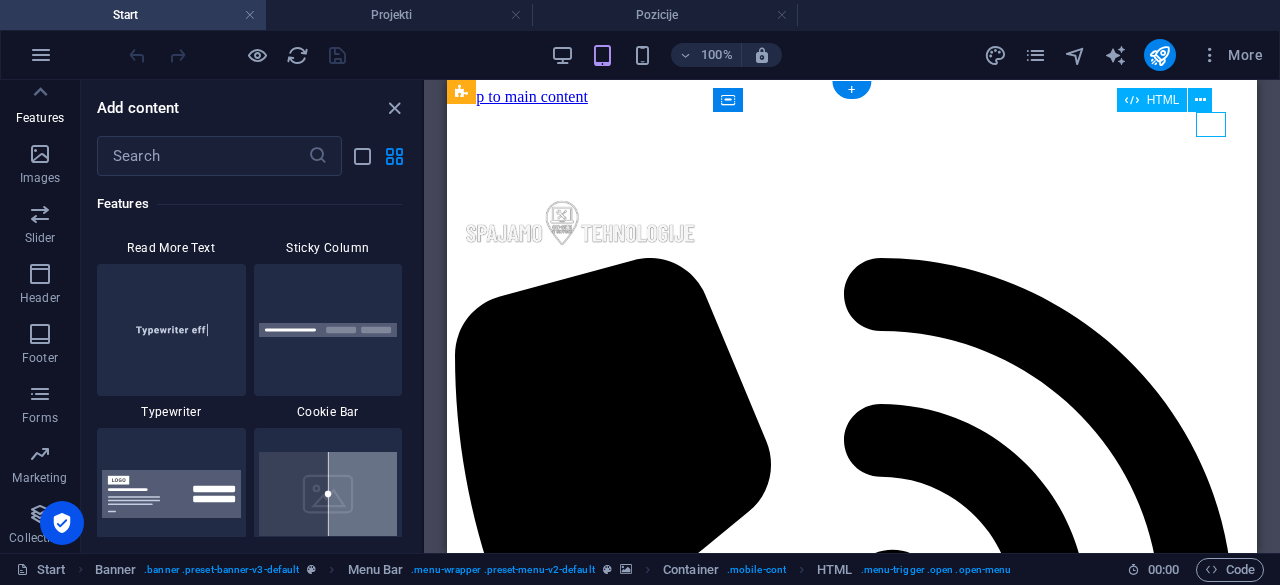 click on "Menu" at bounding box center [852, 1050] 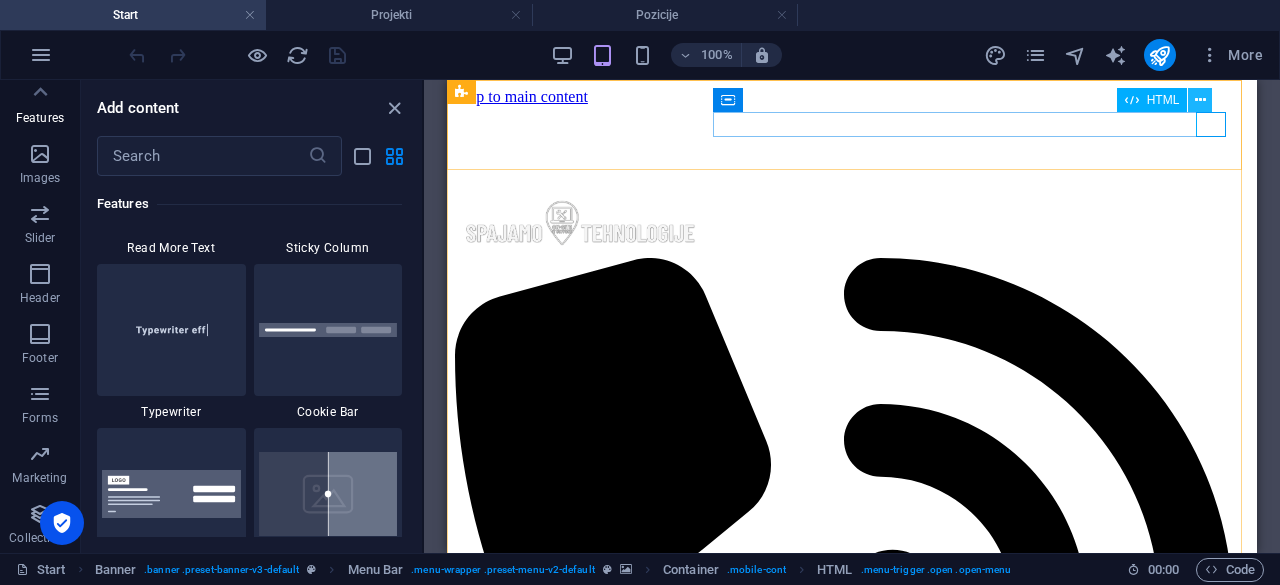 click at bounding box center (1200, 100) 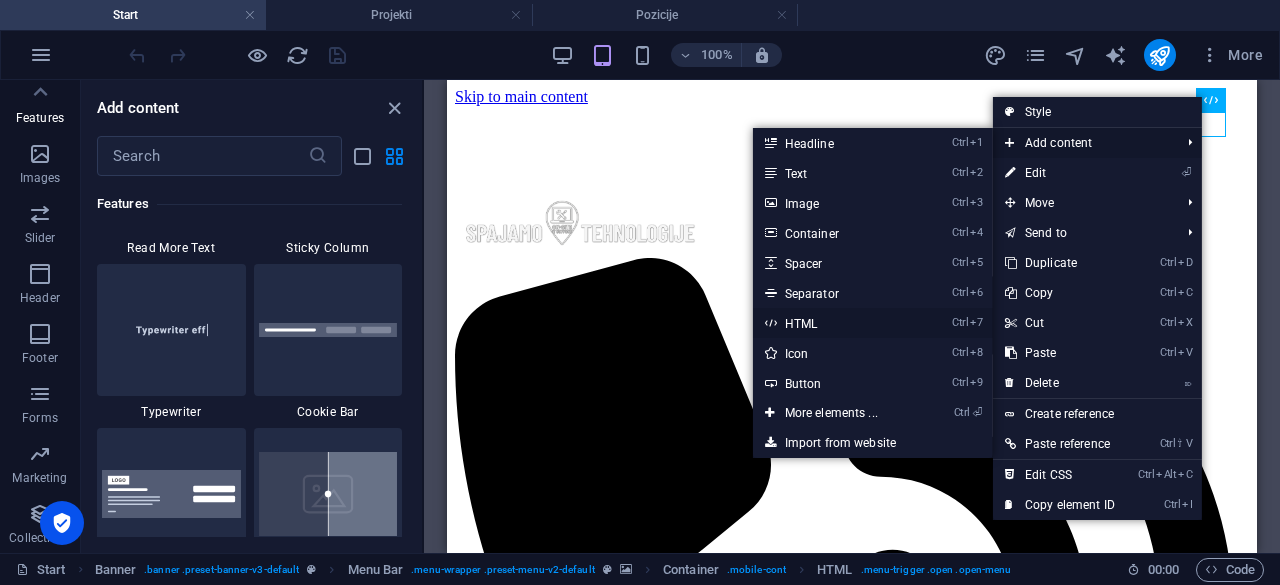 click on "Ctrl 7  HTML" at bounding box center (835, 323) 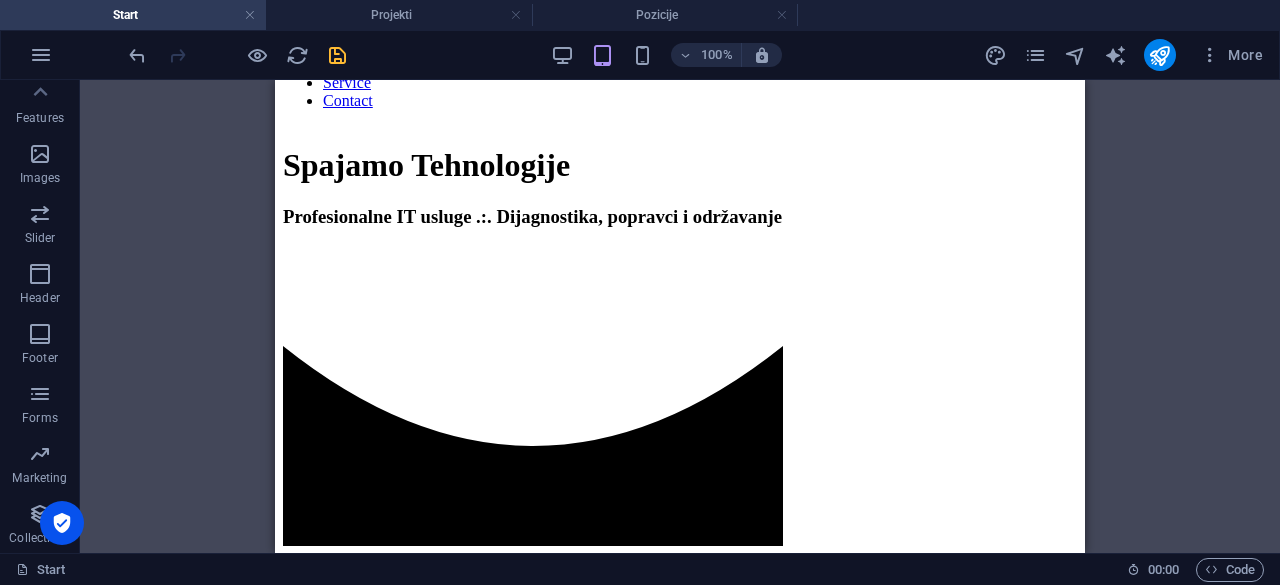 scroll, scrollTop: 1066, scrollLeft: 0, axis: vertical 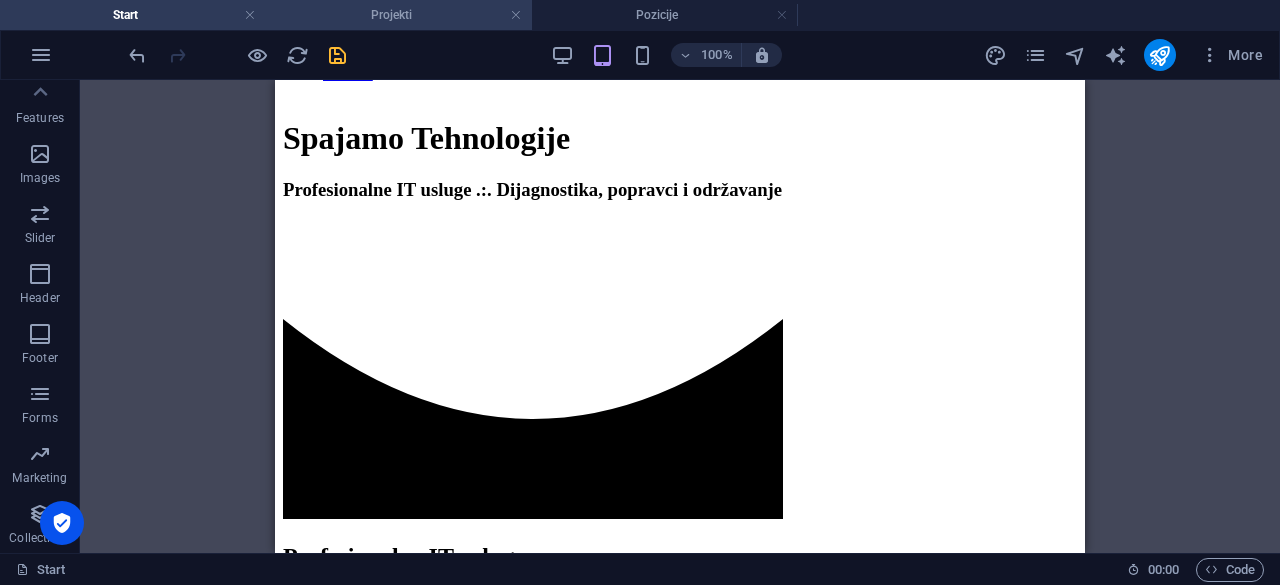 click on "Projekti" at bounding box center (399, 15) 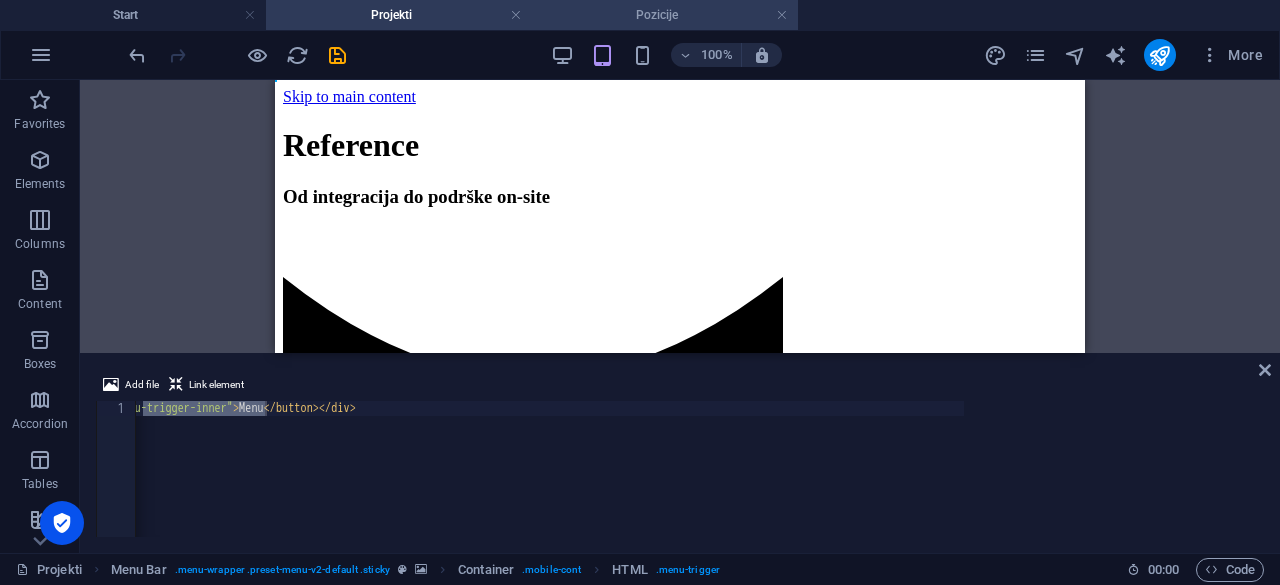 click on "Pozicije" at bounding box center [665, 15] 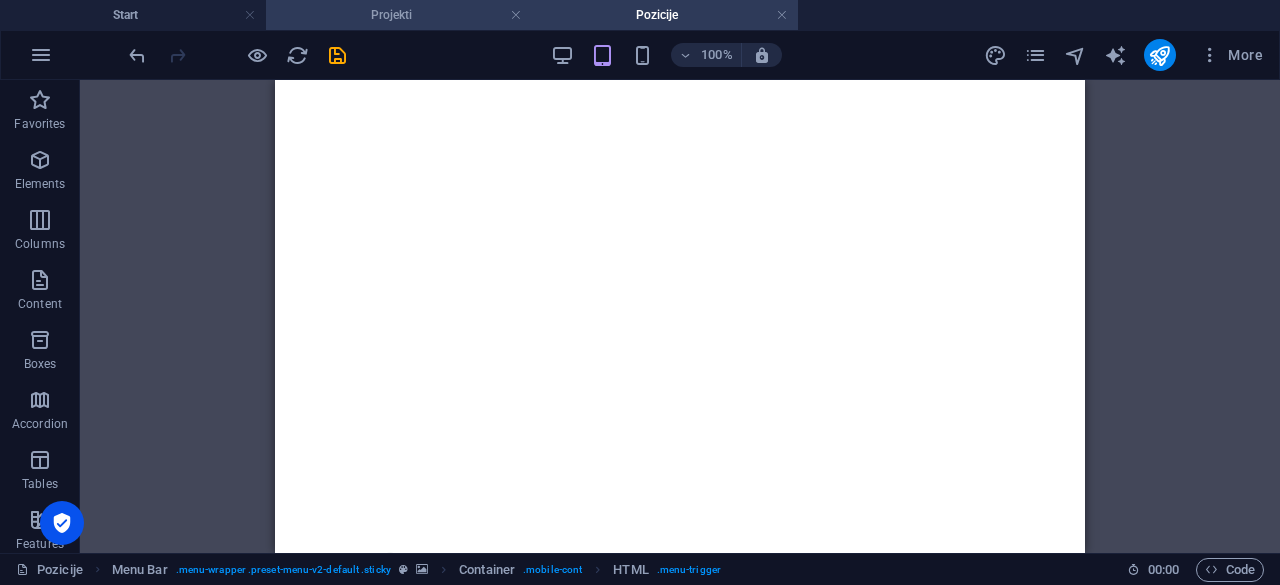 click on "Projekti" at bounding box center [399, 15] 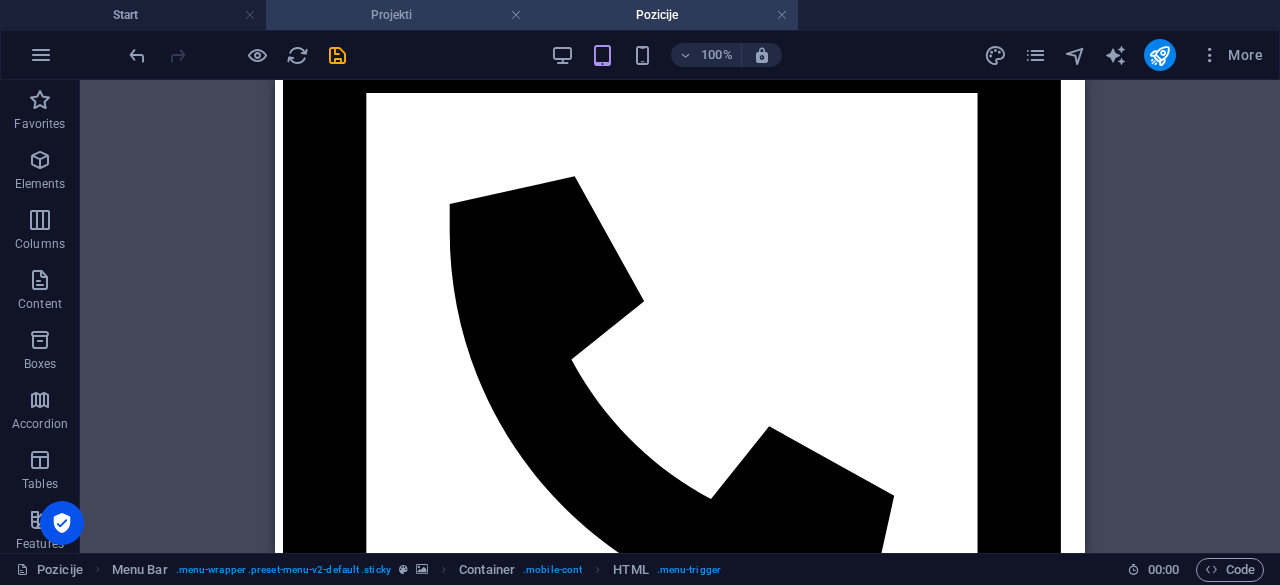 scroll, scrollTop: 0, scrollLeft: 0, axis: both 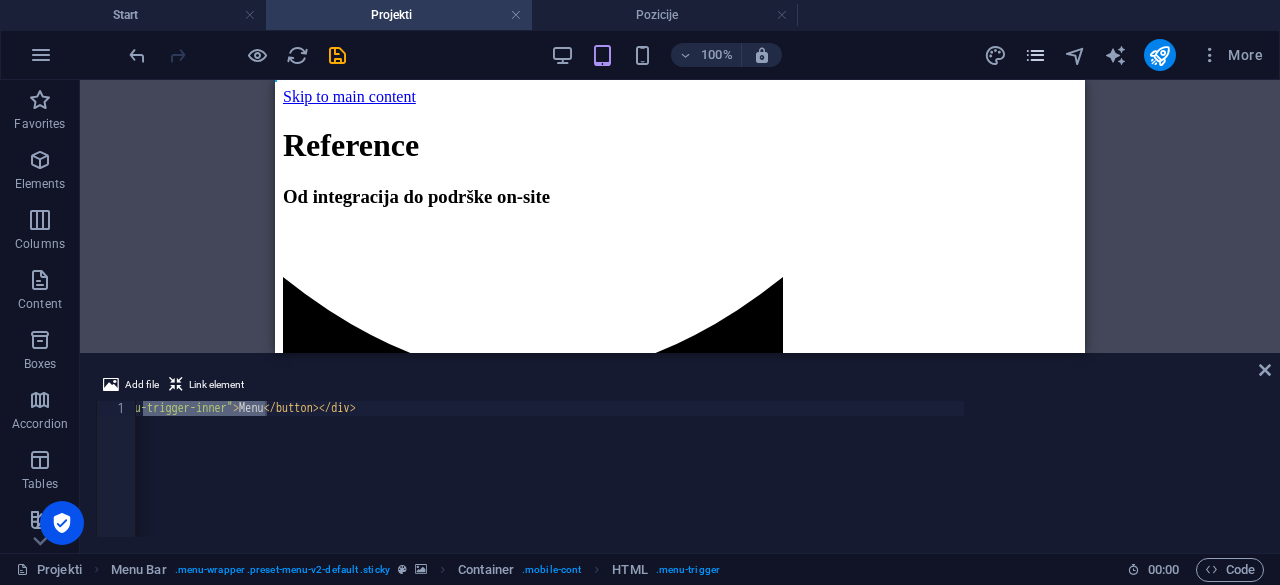 click at bounding box center [1035, 55] 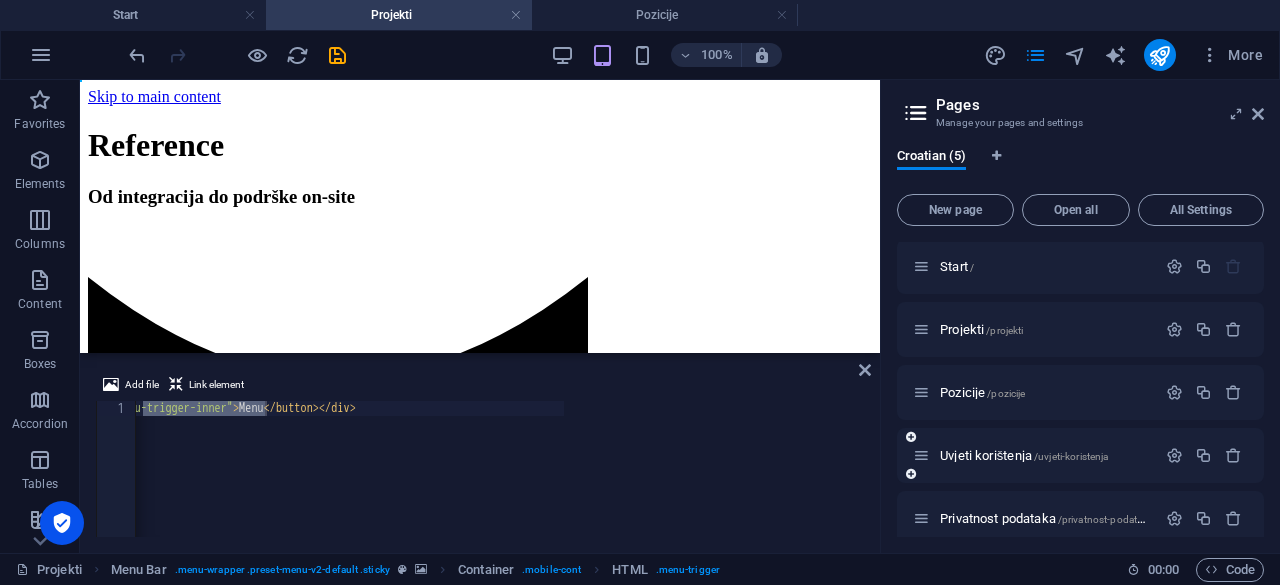scroll, scrollTop: 0, scrollLeft: 0, axis: both 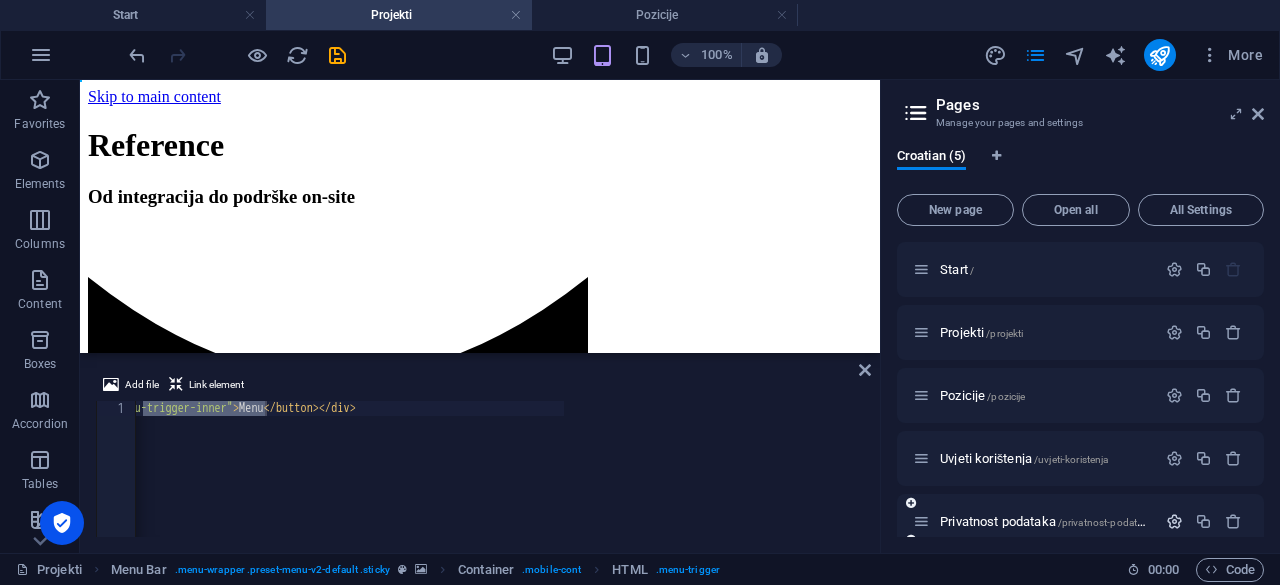 click at bounding box center (1174, 521) 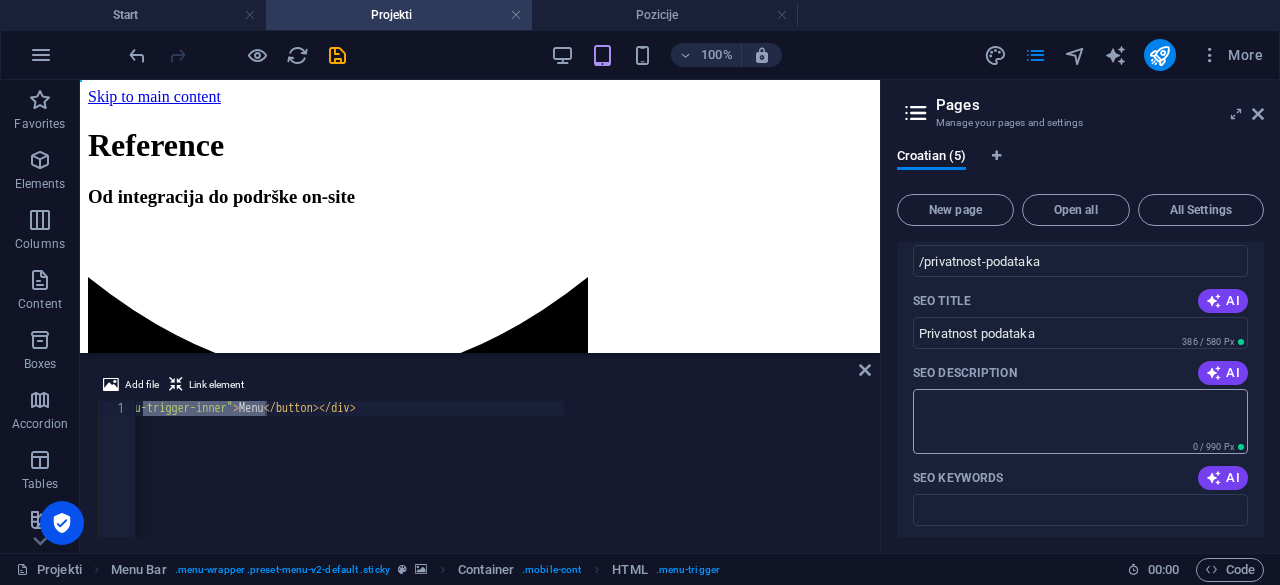 scroll, scrollTop: 474, scrollLeft: 0, axis: vertical 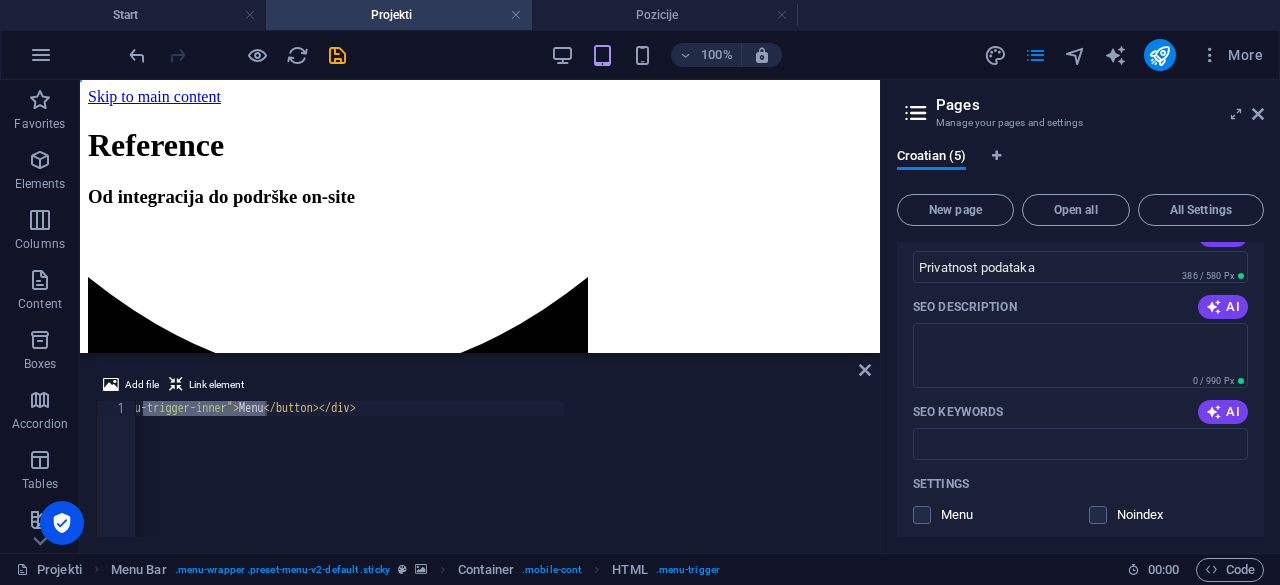 click on "SEO Keywords AI" at bounding box center (1080, 412) 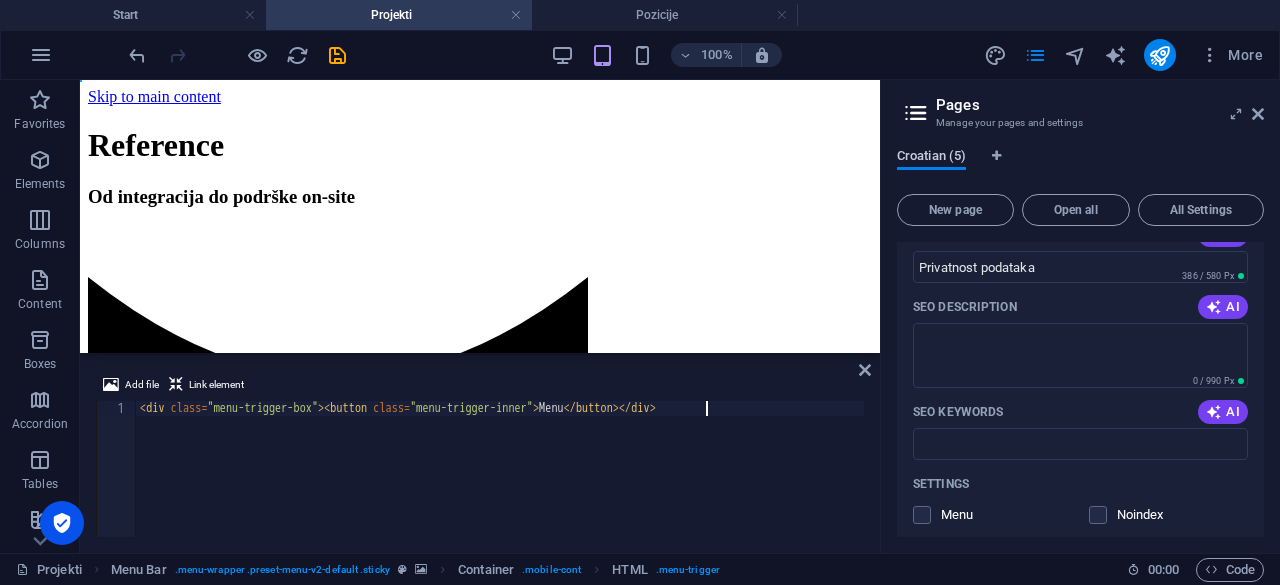 click on "Croatian (5)" at bounding box center (931, 158) 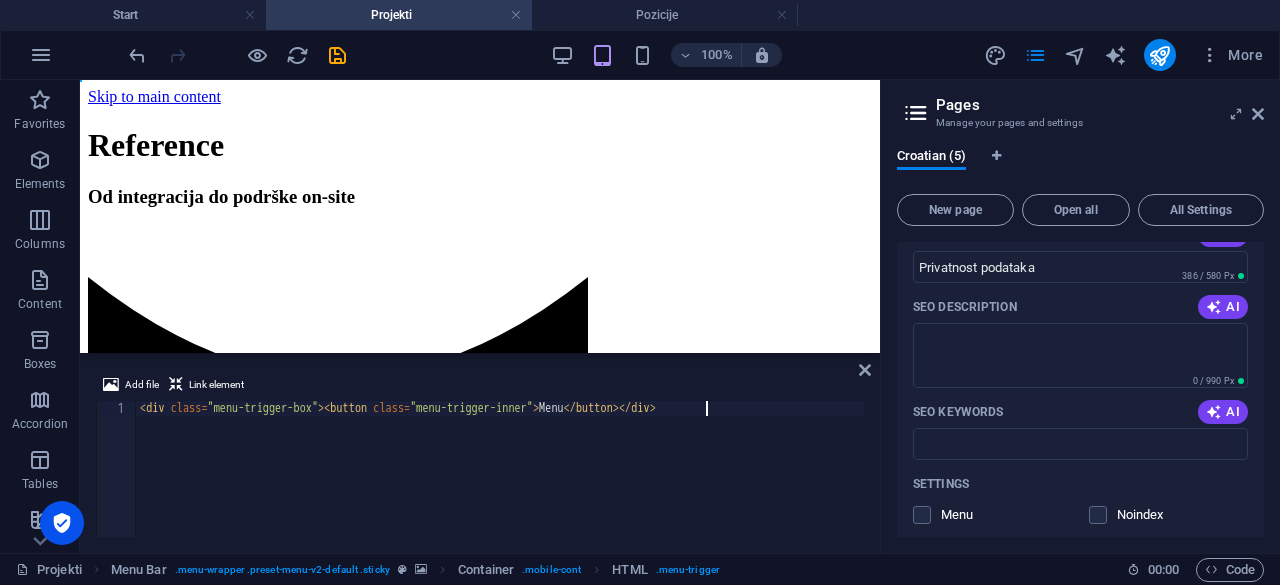 click on "Pages" at bounding box center [1100, 105] 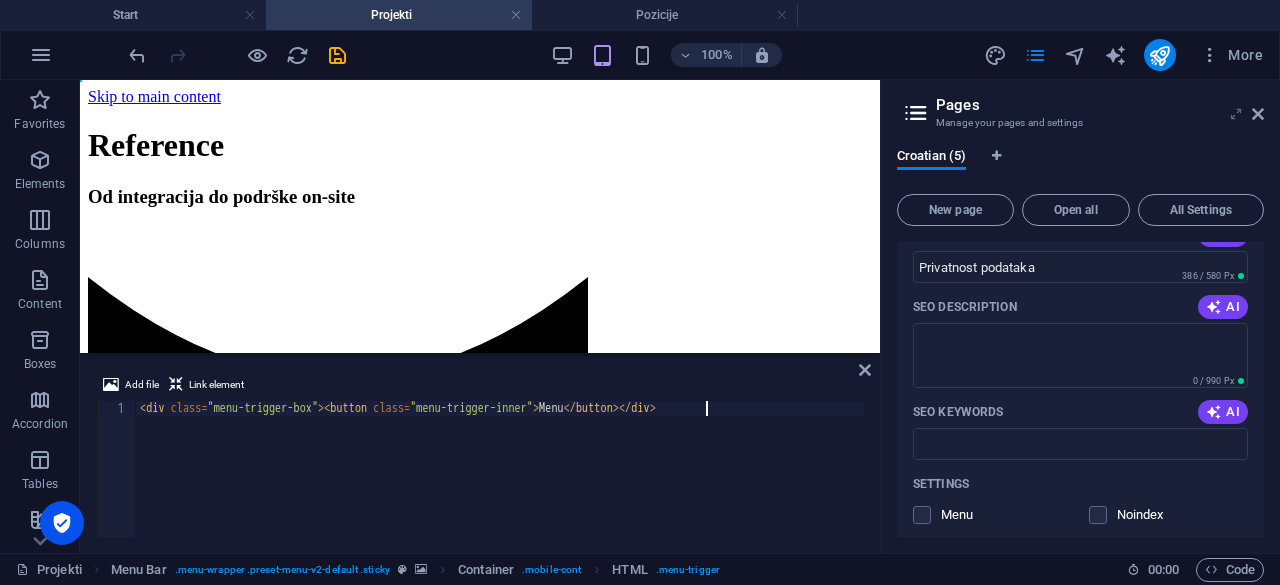 click at bounding box center (1236, 114) 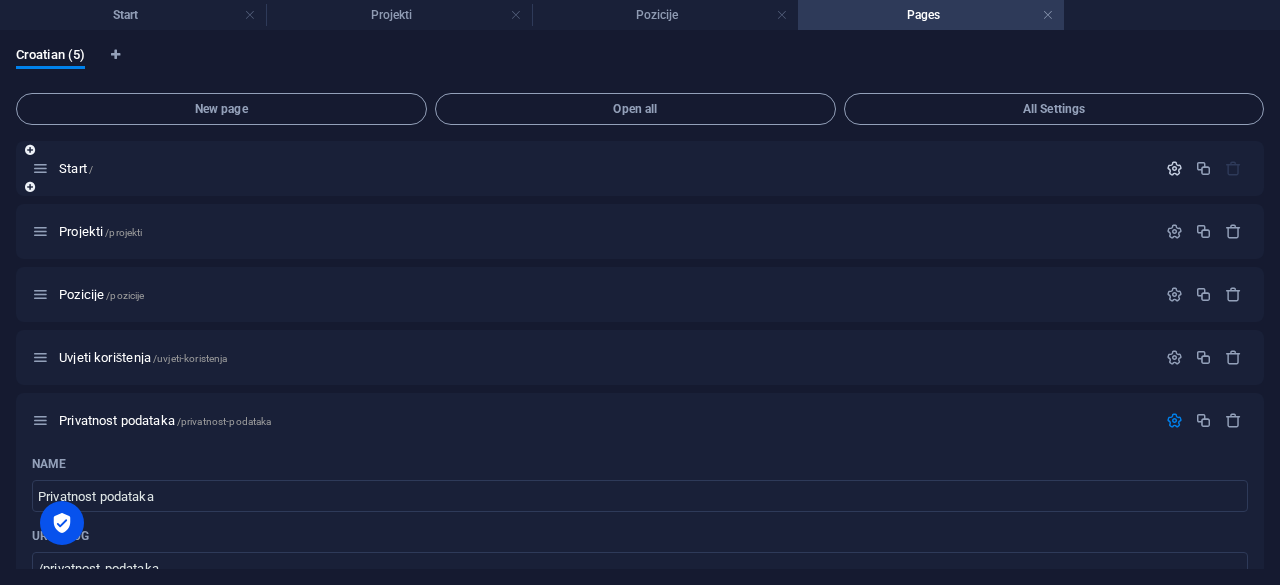 click at bounding box center [1174, 168] 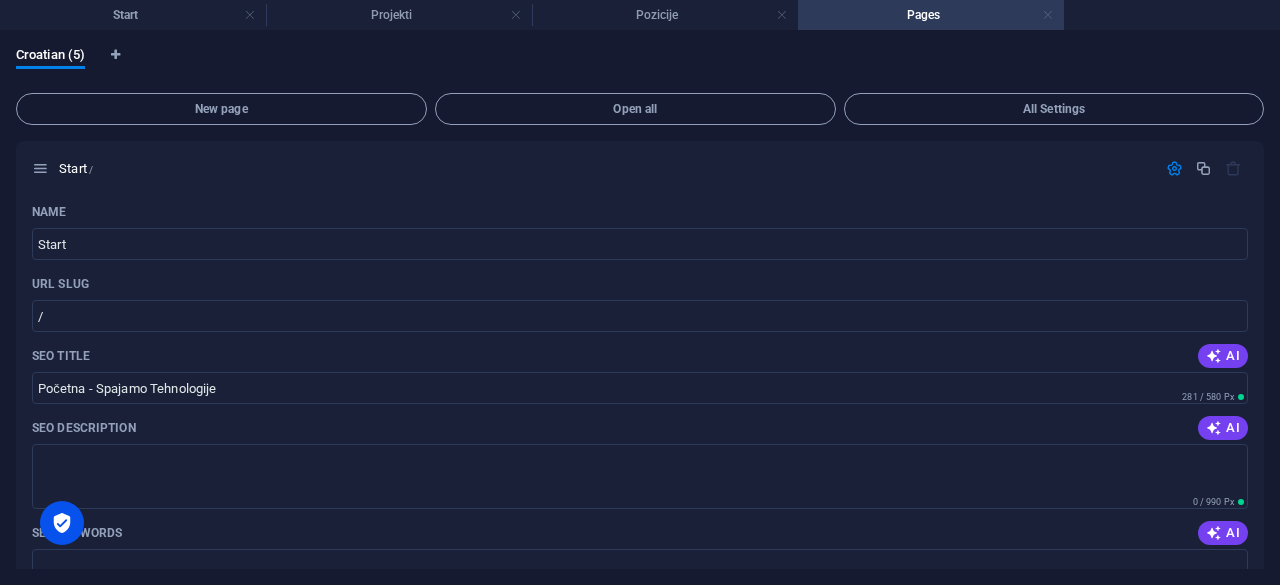 click at bounding box center (1048, 15) 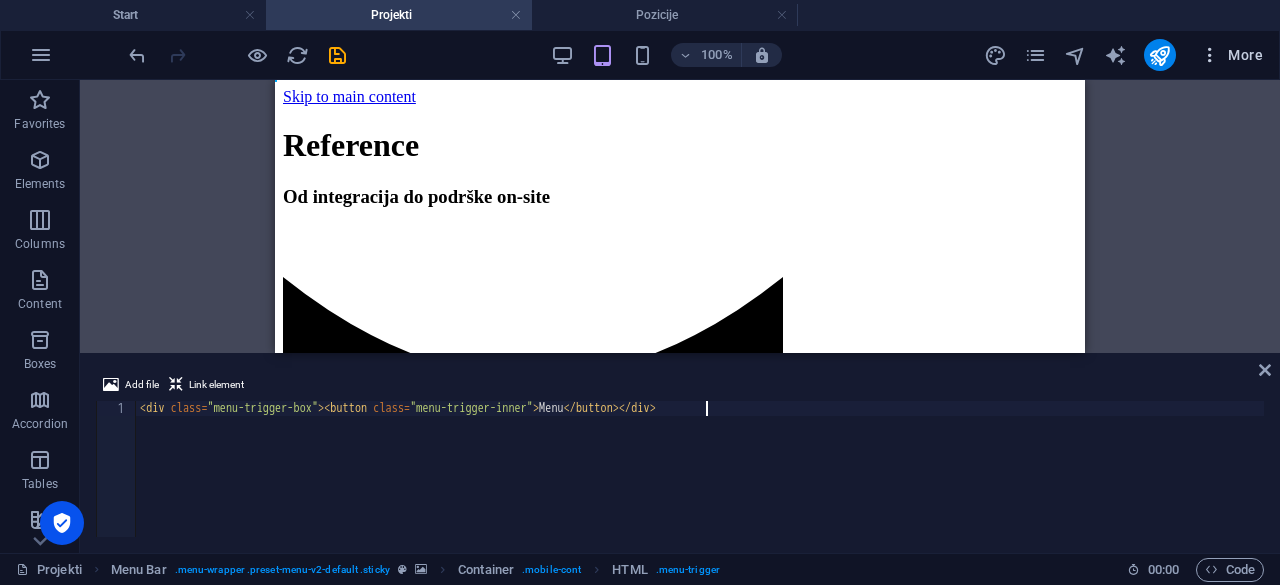 click at bounding box center (1210, 55) 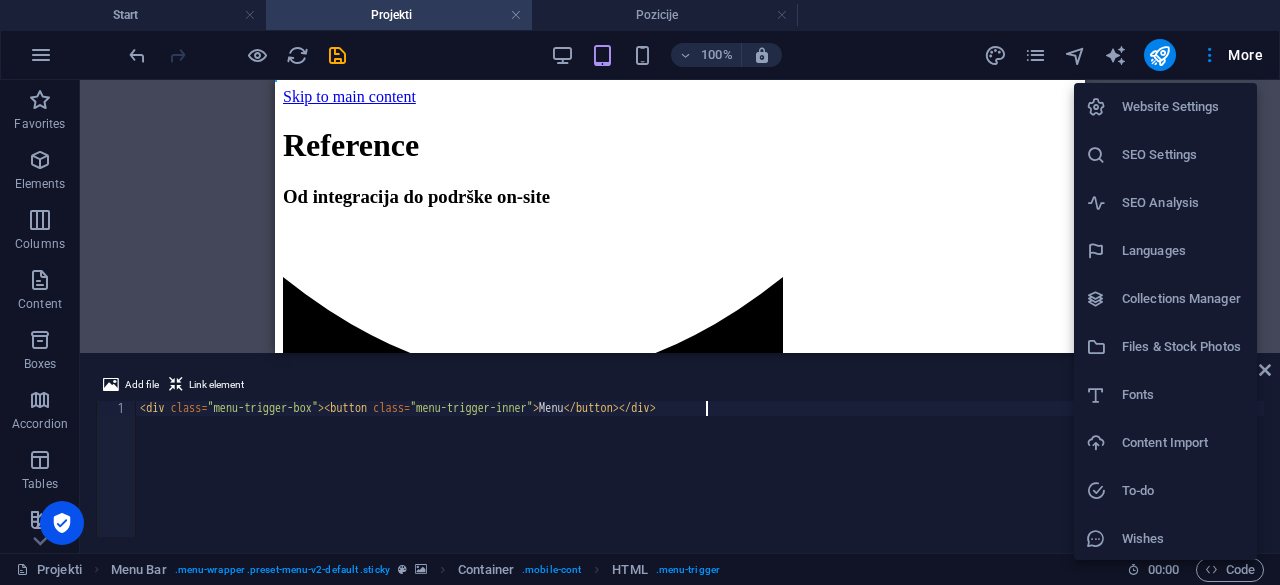 click on "Files & Stock Photos" at bounding box center [1183, 347] 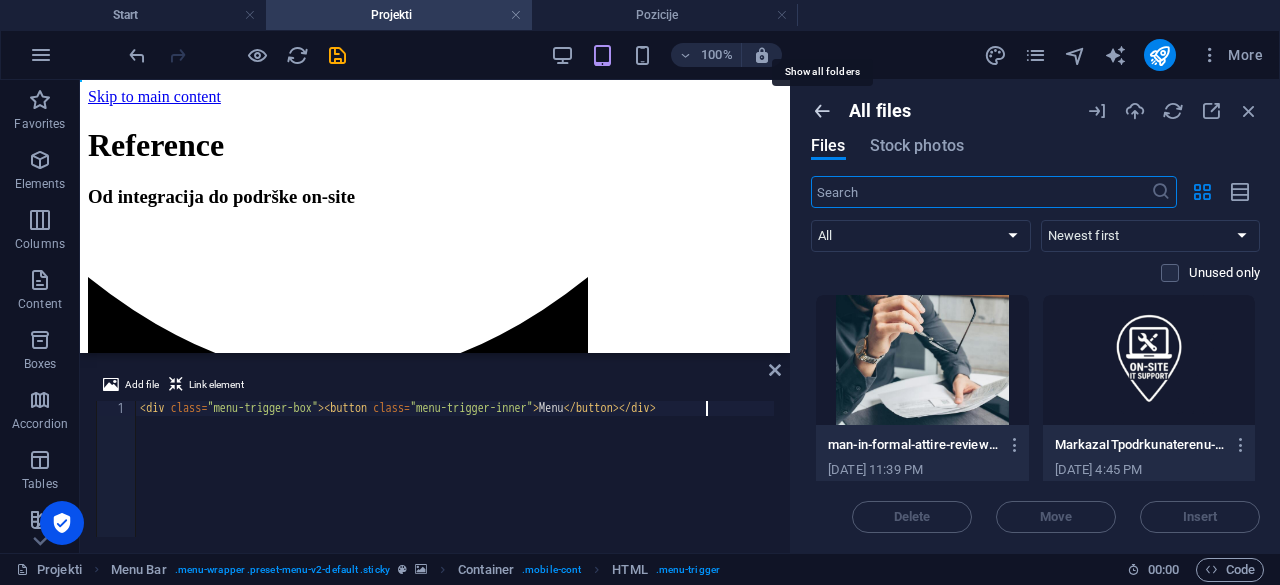 click at bounding box center (822, 111) 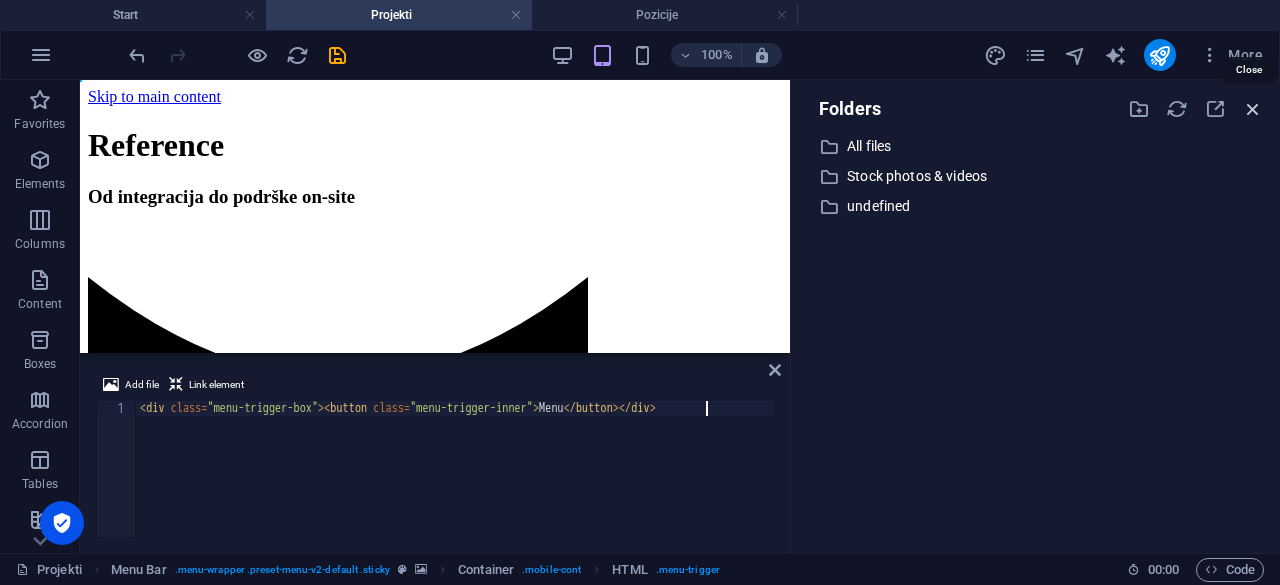click at bounding box center [1253, 109] 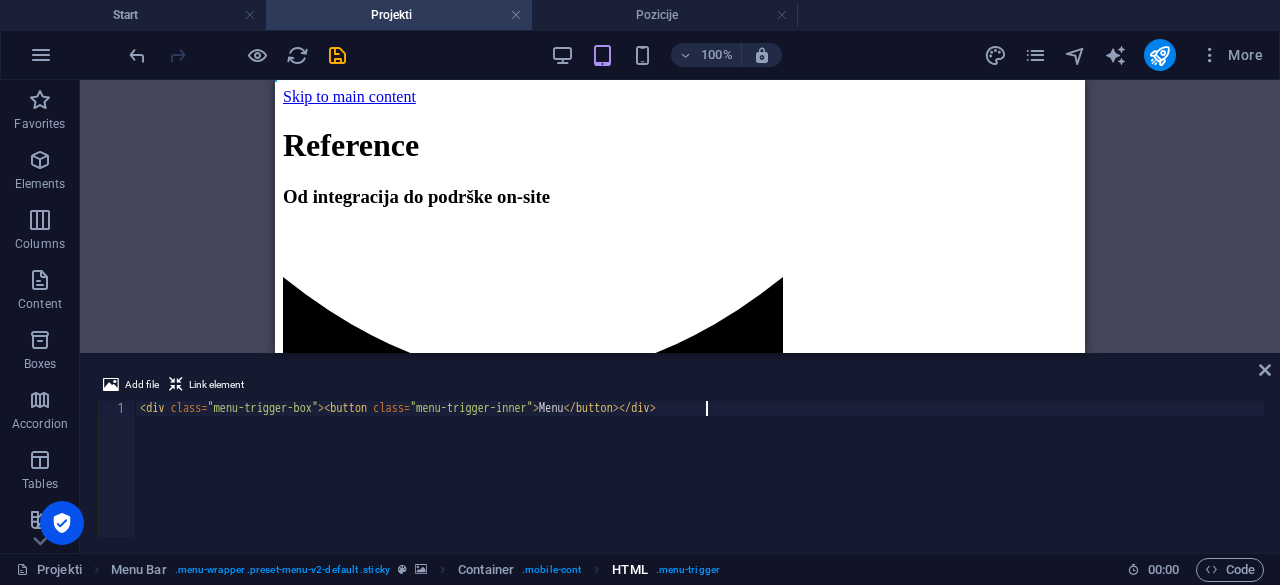 click on ". menu-trigger" at bounding box center (688, 570) 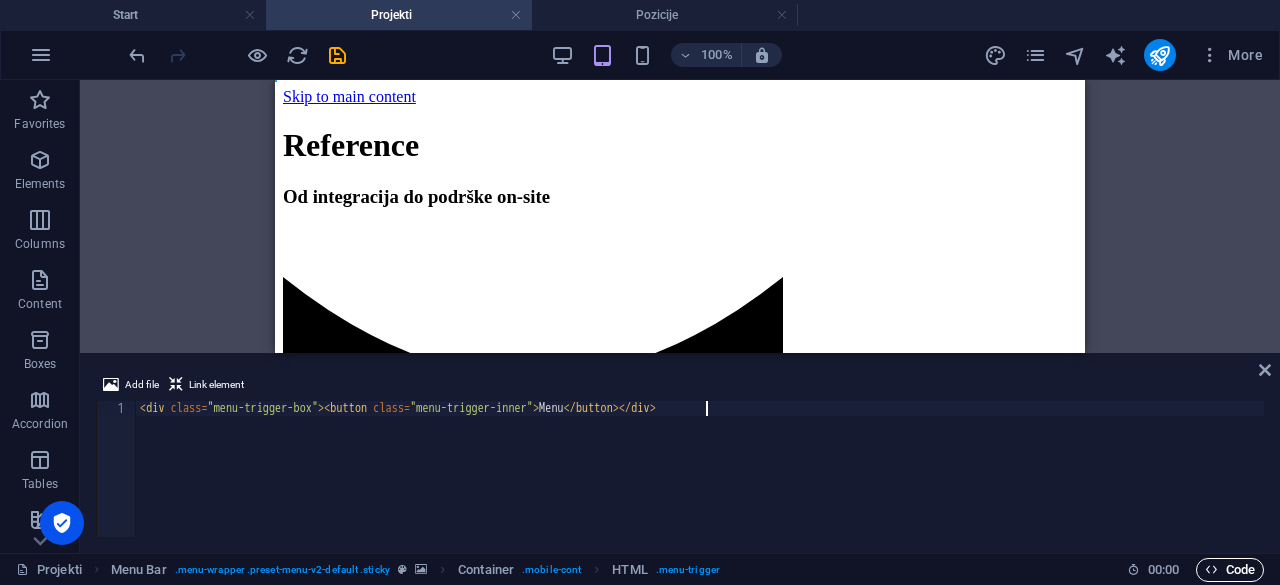 click on "Code" at bounding box center [1230, 570] 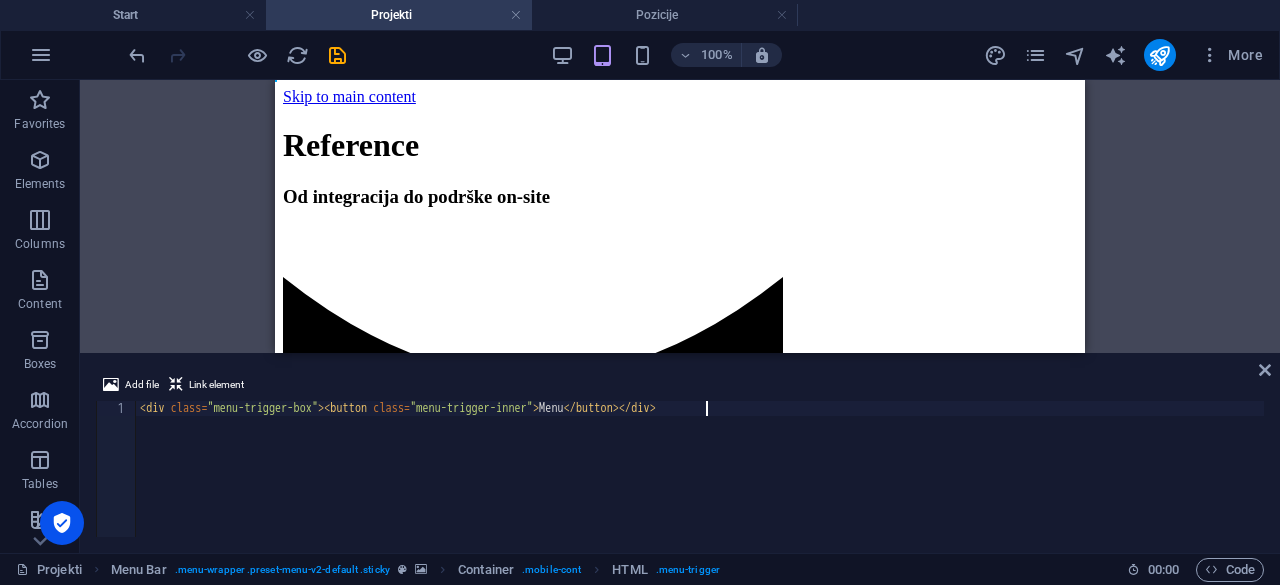 click on "< div   class = "menu-trigger-box" > < button   class = "menu-trigger-inner" > Menu </ button > </ div >" at bounding box center (700, 482) 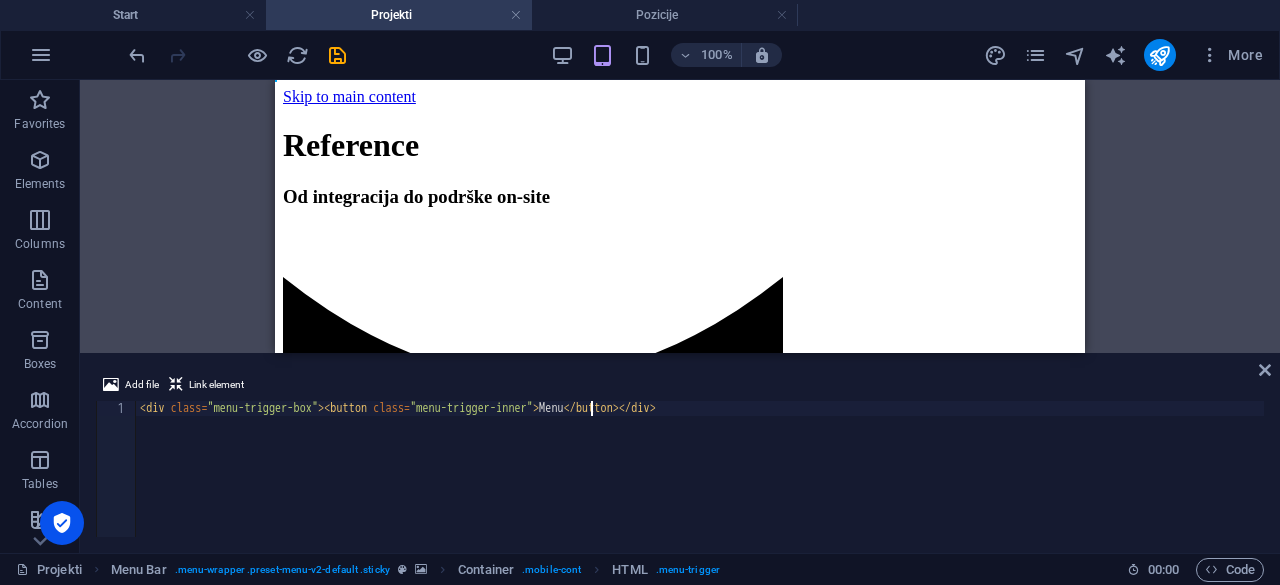 click on "< div   class = "menu-trigger-box" > < button   class = "menu-trigger-inner" > Menu </ button > </ div >" at bounding box center [700, 482] 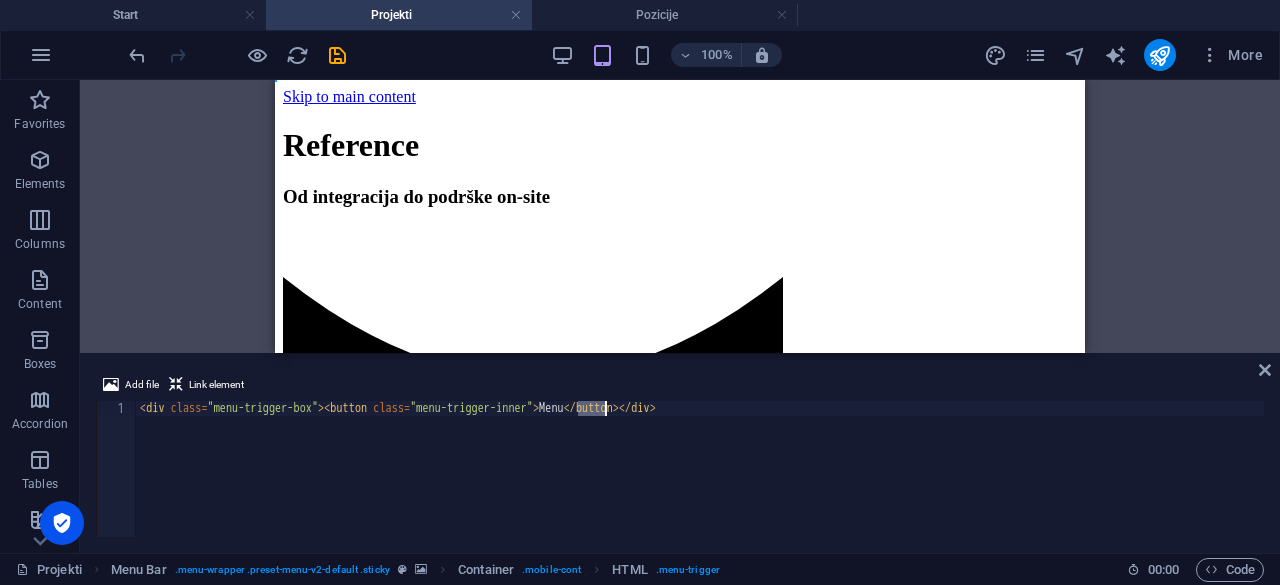 click on "Projekti Menu Bar . menu-wrapper .preset-menu-v2-default .sticky Container . mobile-cont HTML . menu-trigger 00 : 00 Code" at bounding box center (640, 569) 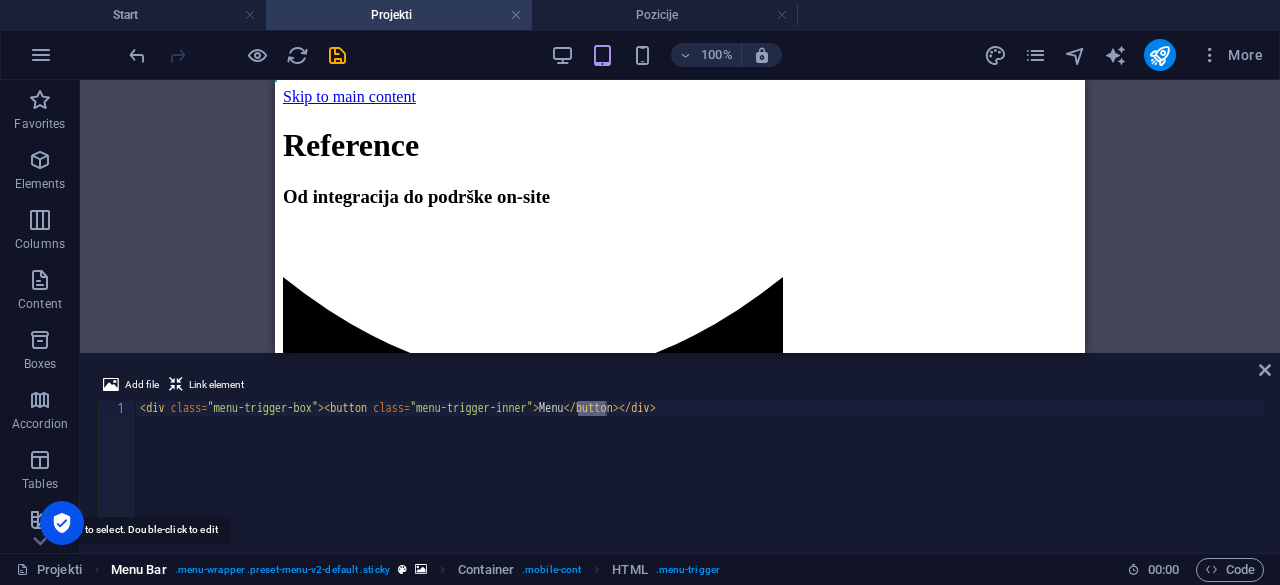 click on "Menu Bar" at bounding box center (139, 570) 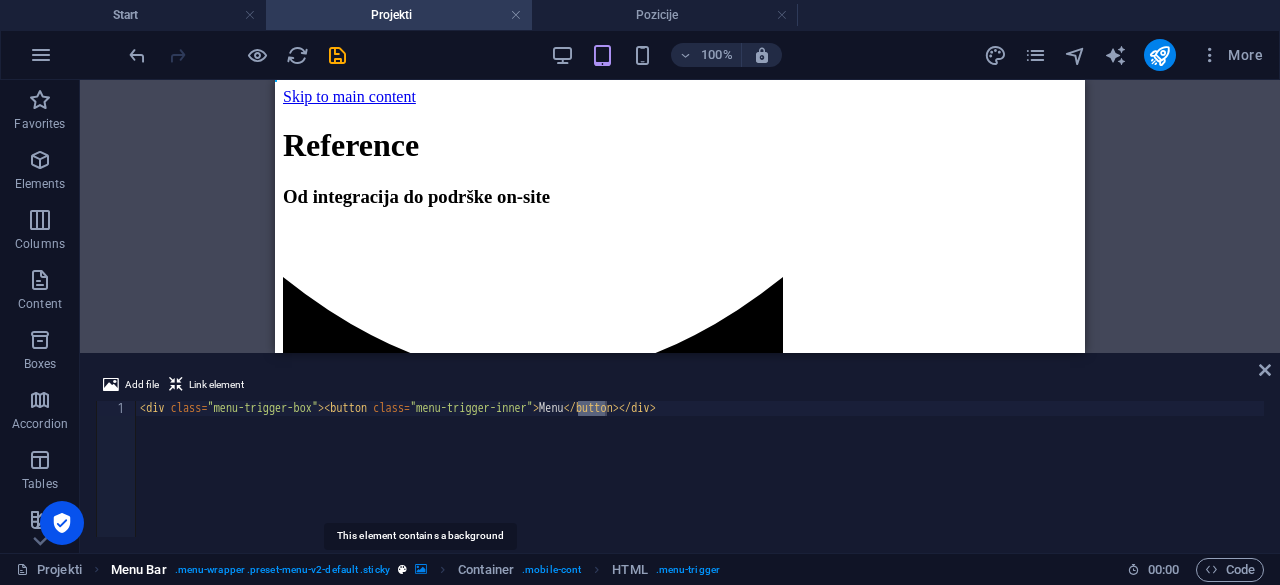 click at bounding box center (421, 569) 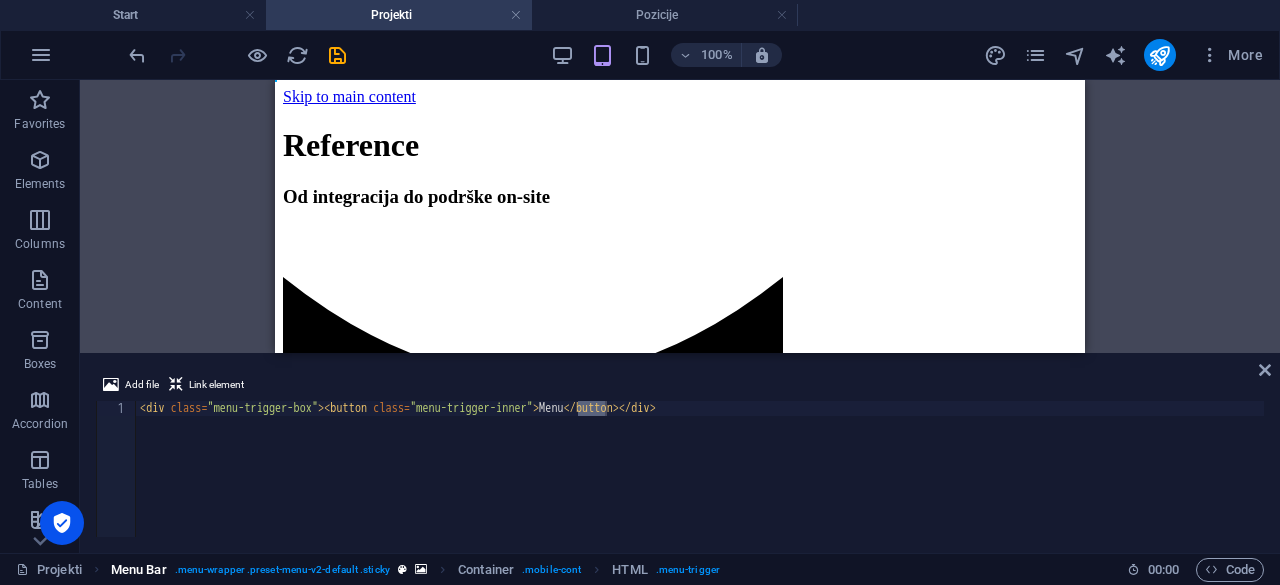 click on "Menu Bar . menu-wrapper .preset-menu-v2-default .sticky" at bounding box center (269, 570) 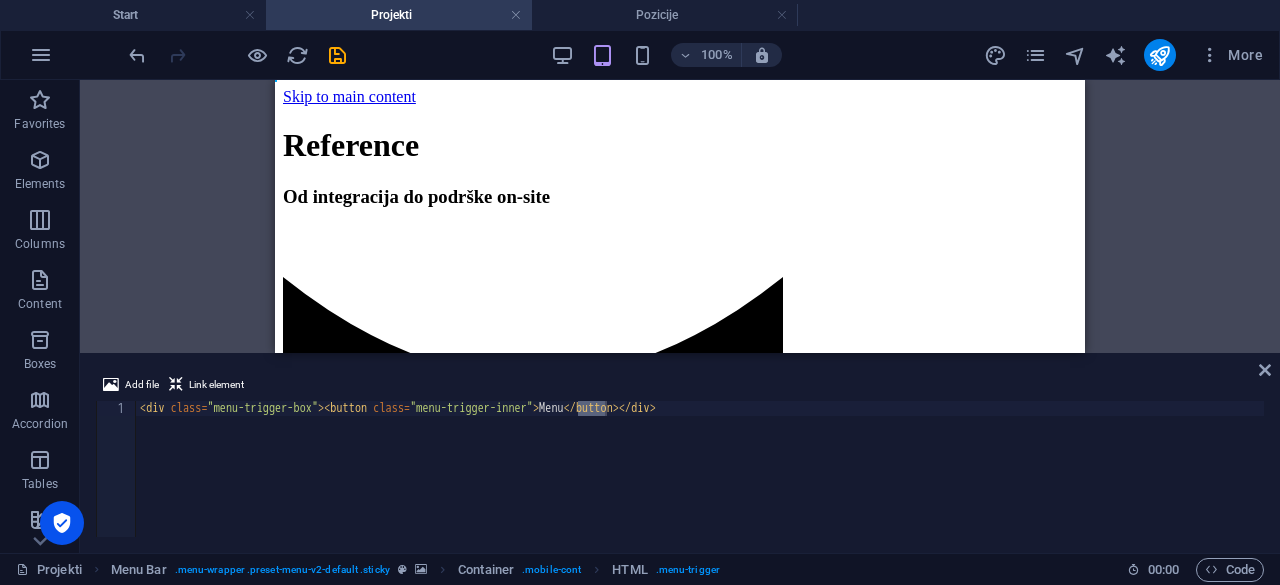 click at bounding box center [237, 55] 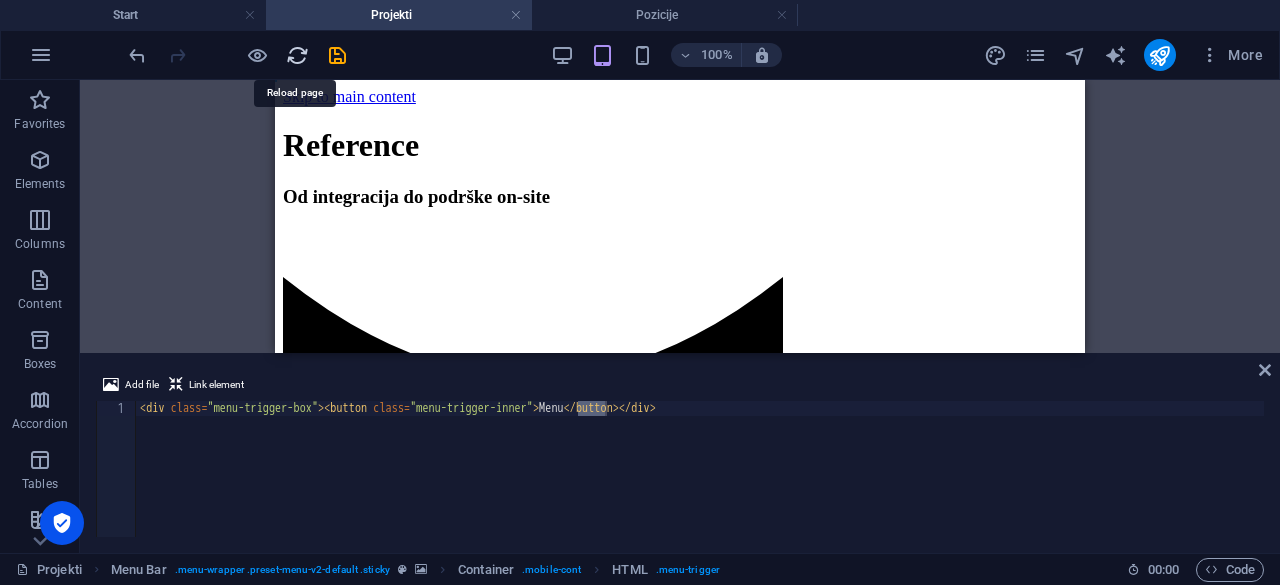 click at bounding box center [297, 55] 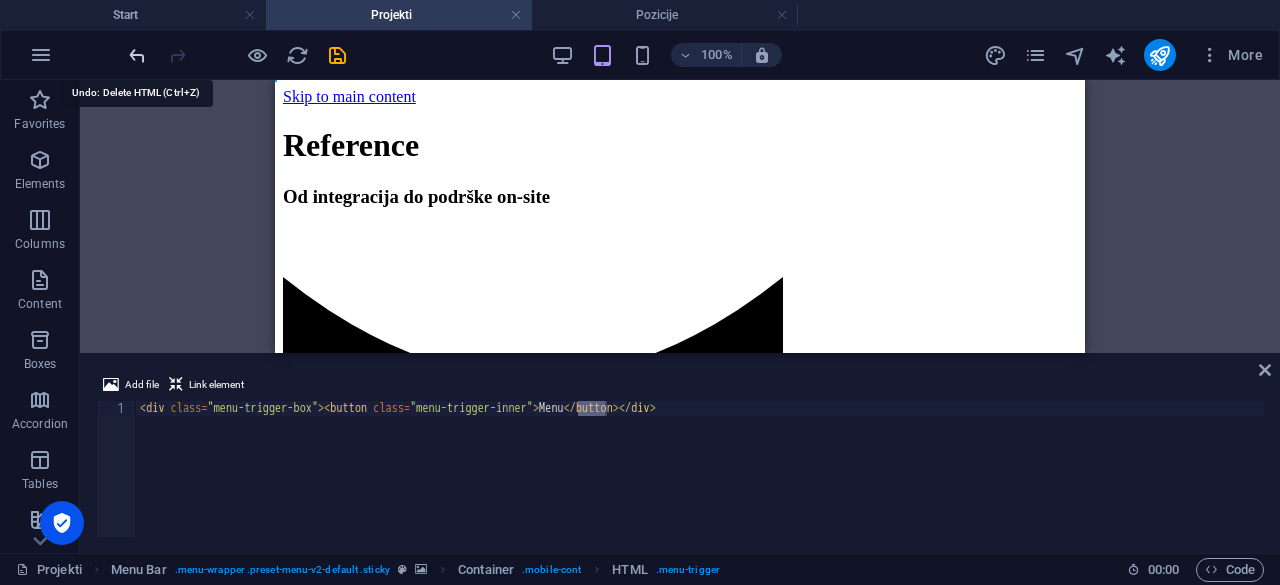 click at bounding box center (137, 55) 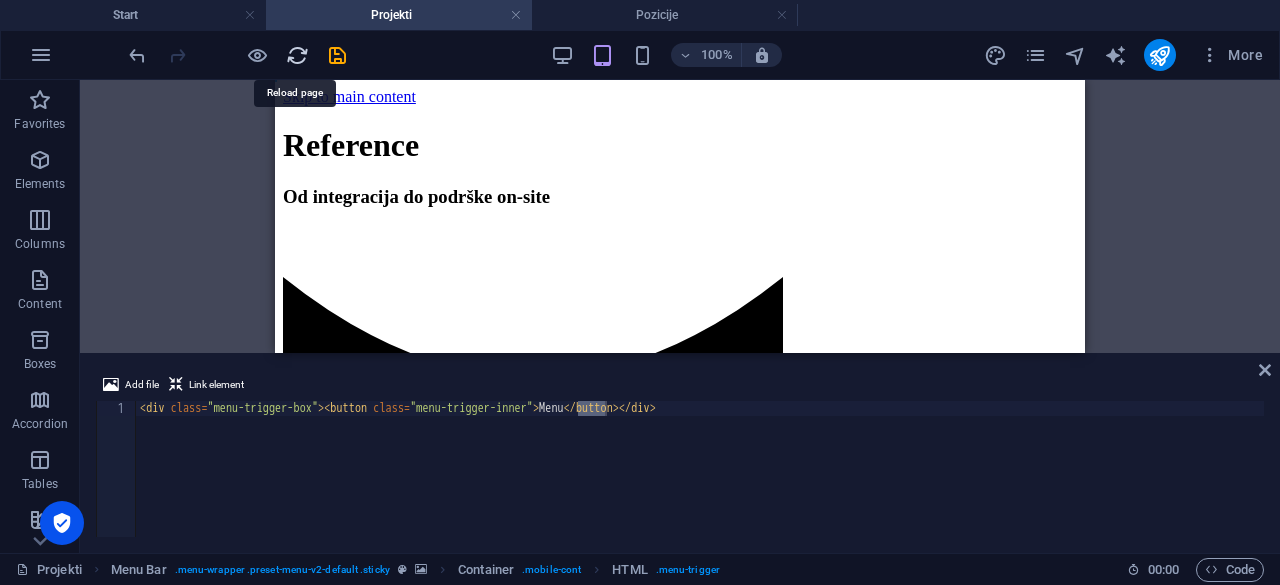 click at bounding box center (297, 55) 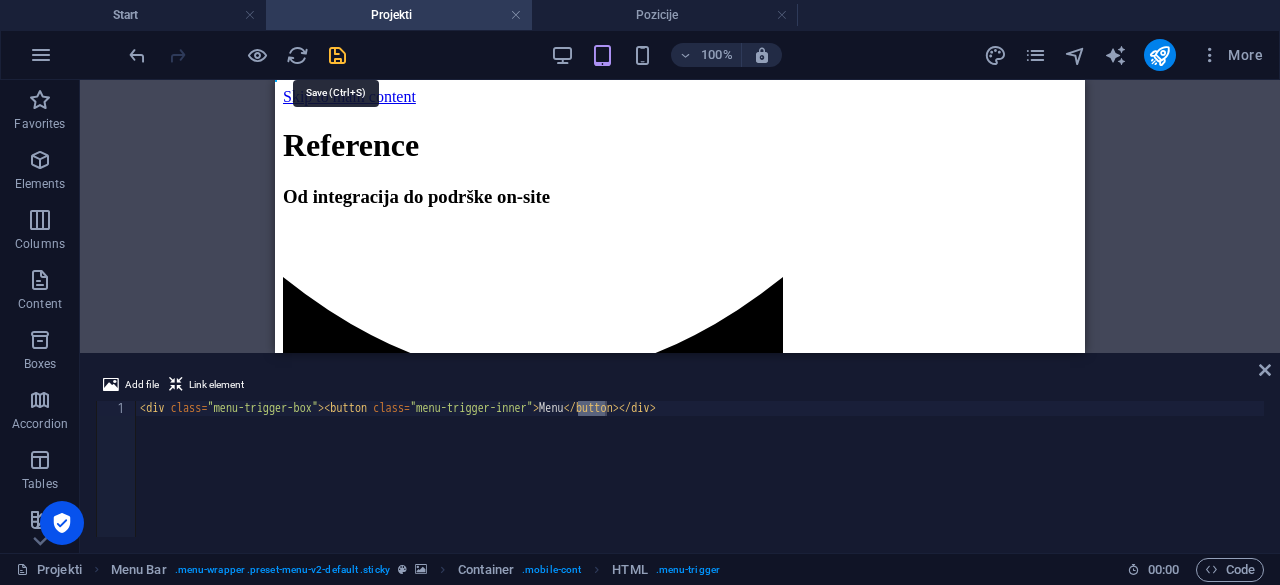click at bounding box center [337, 55] 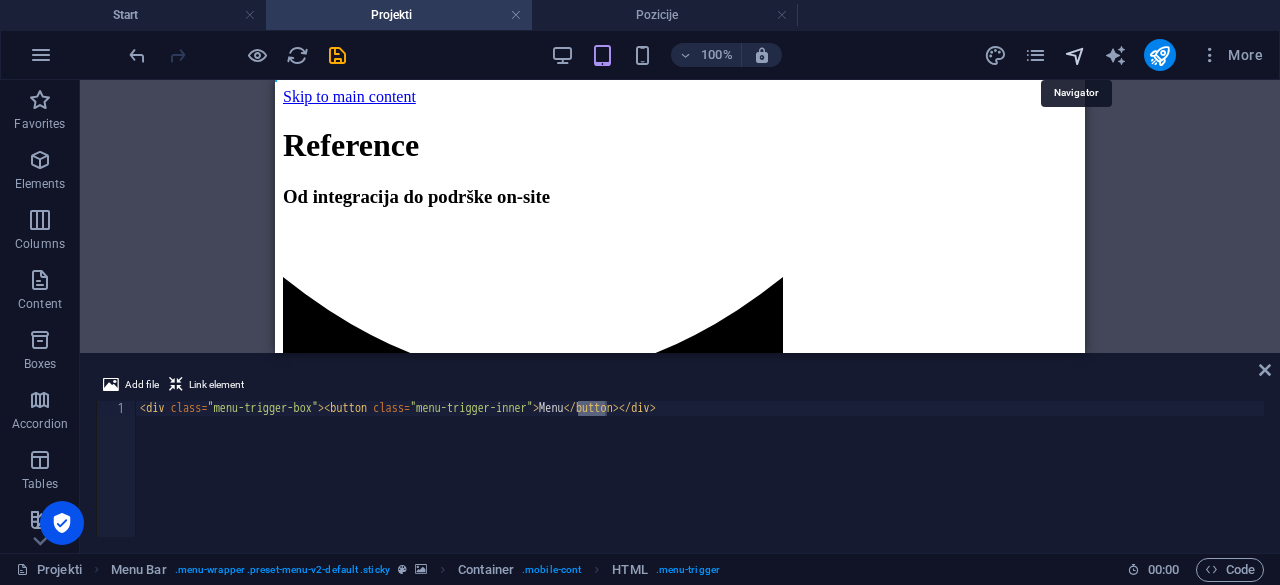 click at bounding box center [1075, 55] 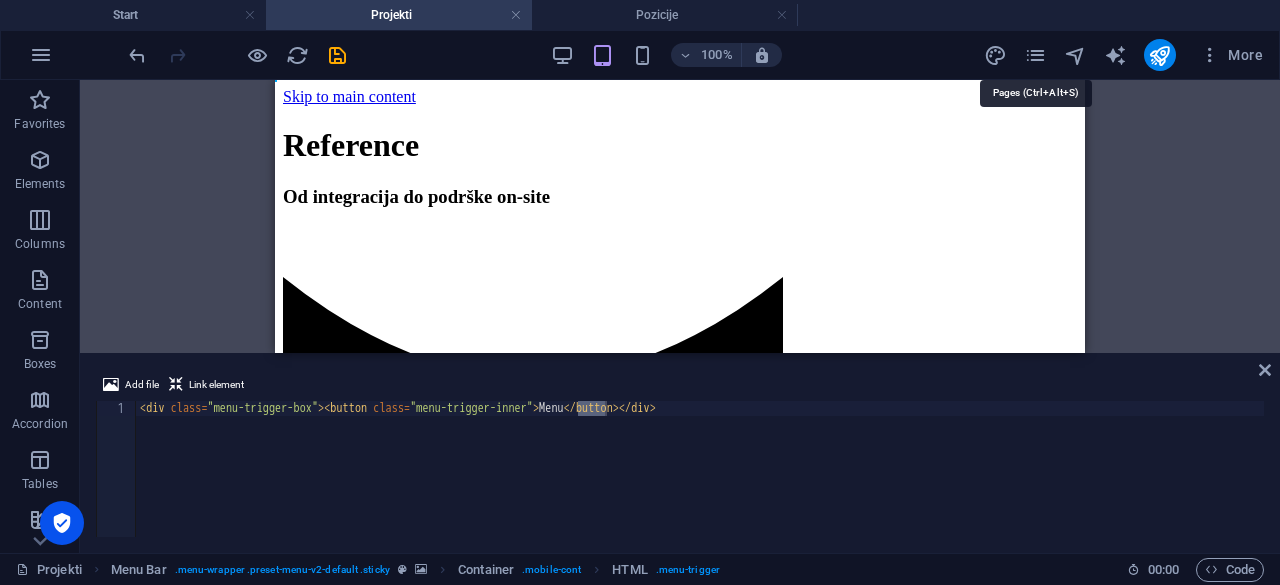 click on "More" at bounding box center [1127, 55] 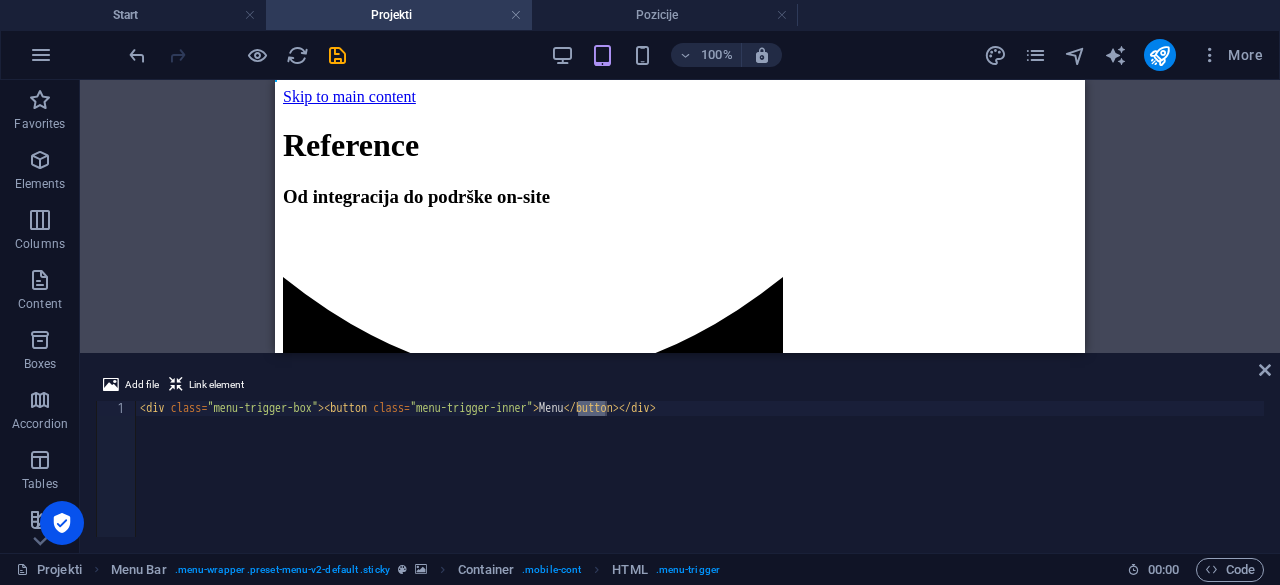 click on "100% More" at bounding box center (698, 55) 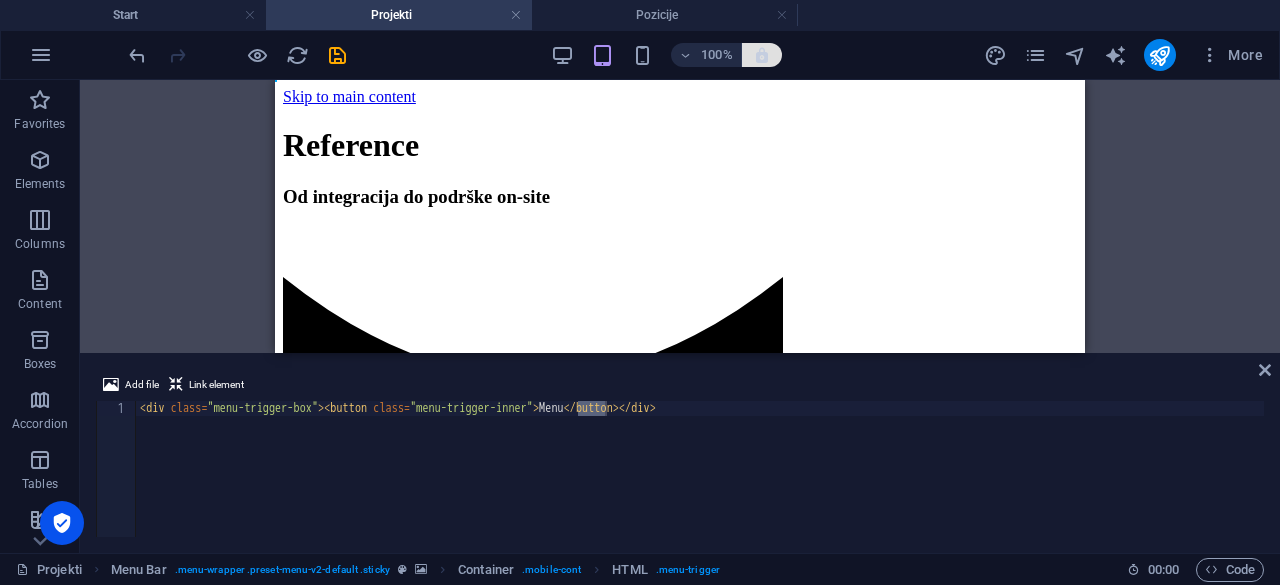 click at bounding box center (762, 55) 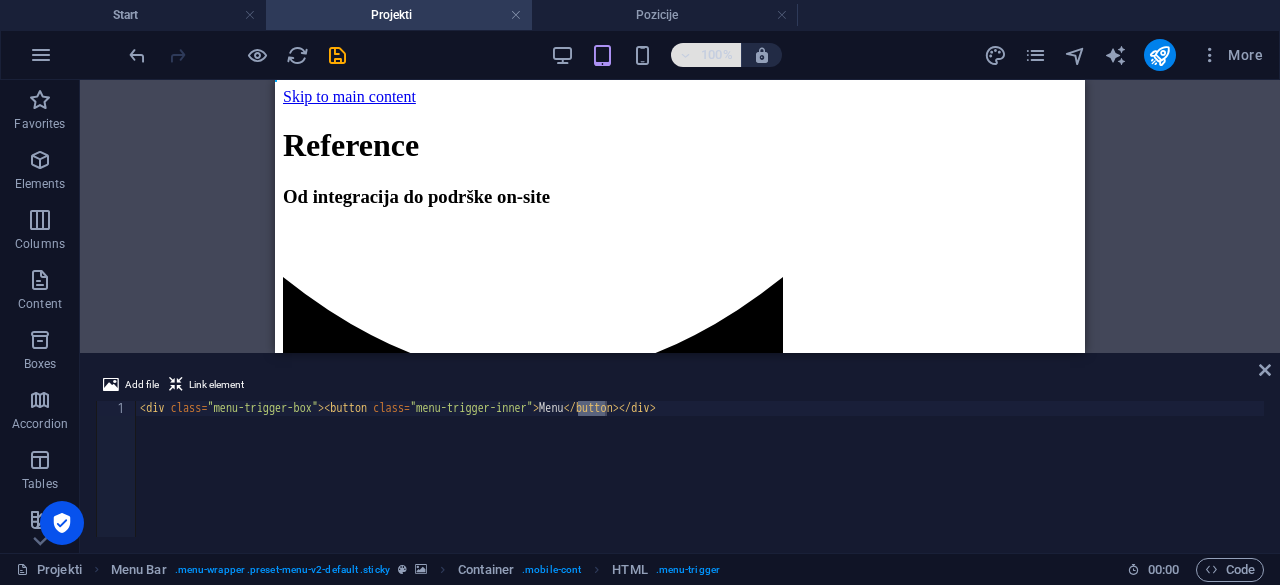 click on "100%" at bounding box center [717, 55] 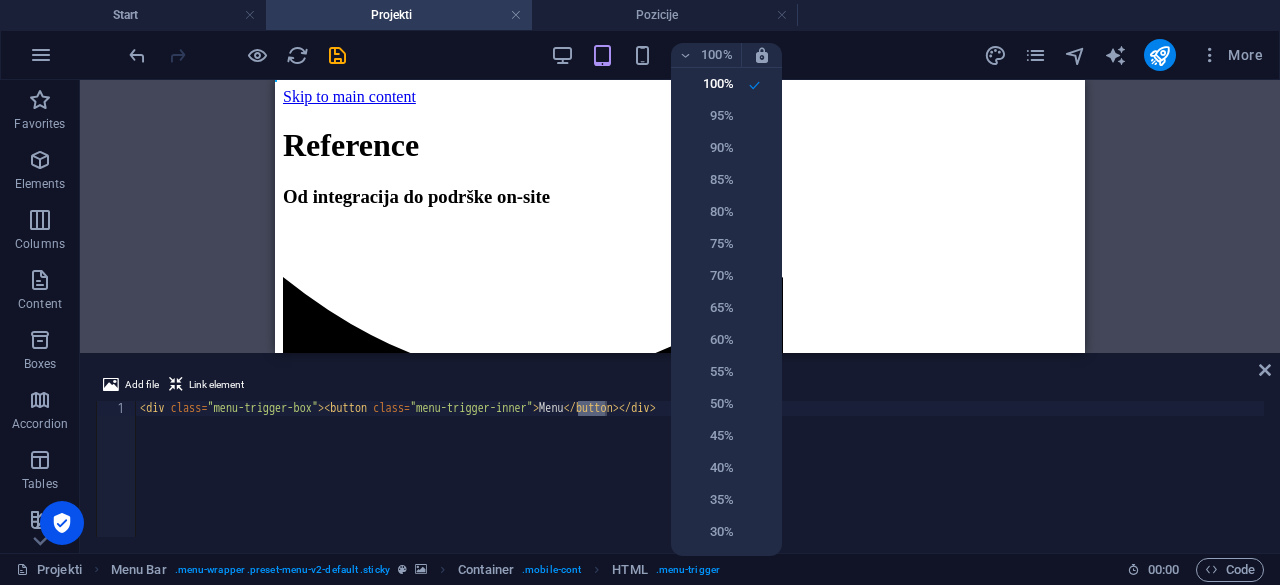 drag, startPoint x: 665, startPoint y: 58, endPoint x: 174, endPoint y: 409, distance: 603.5578 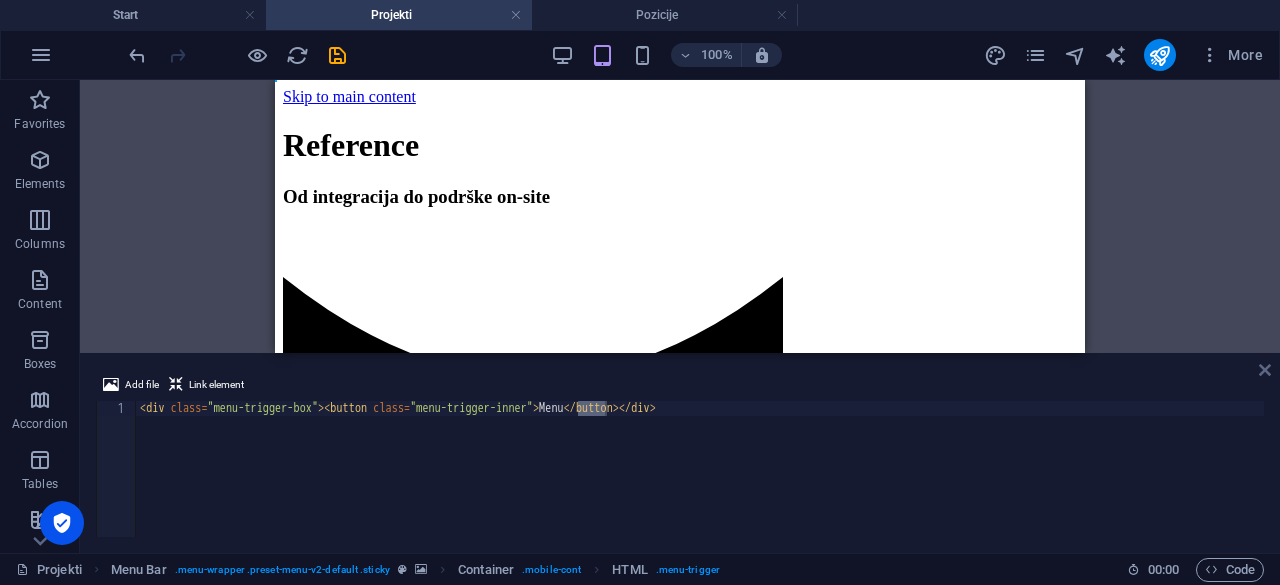 click at bounding box center (1265, 370) 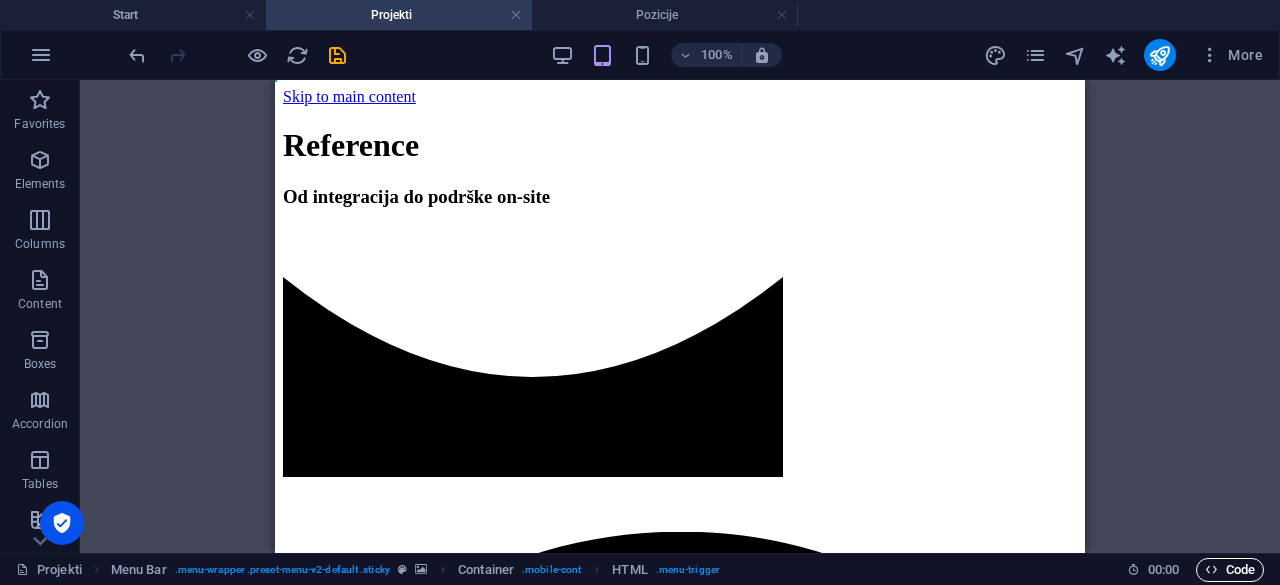 click on "Code" at bounding box center [1230, 570] 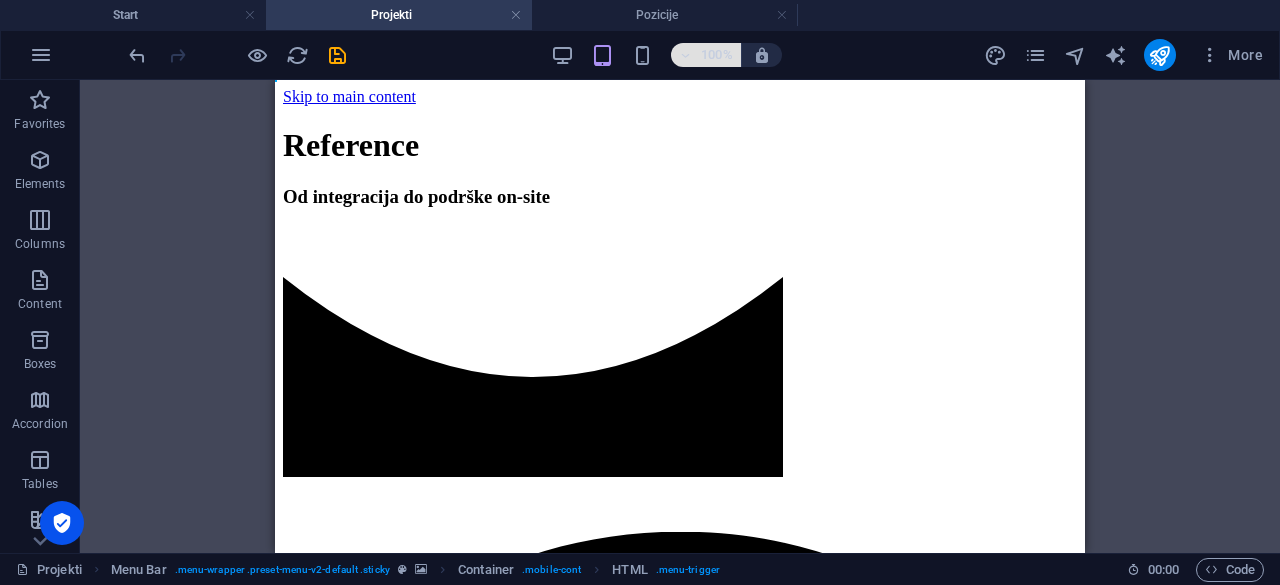 click on "100%" at bounding box center (717, 55) 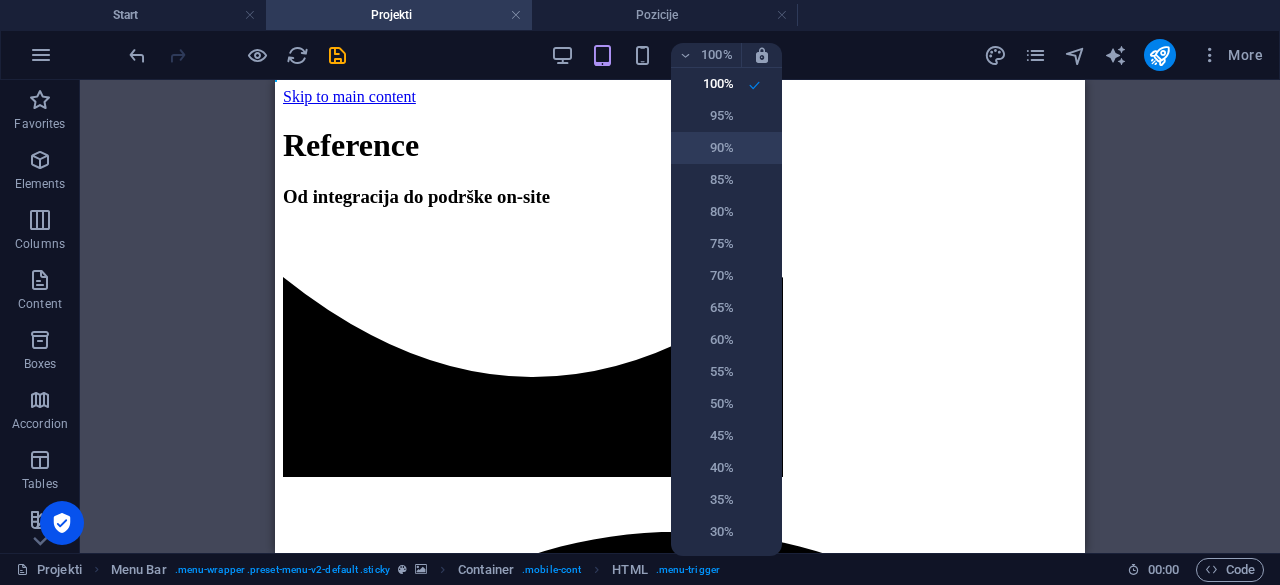 click on "90%" at bounding box center [708, 148] 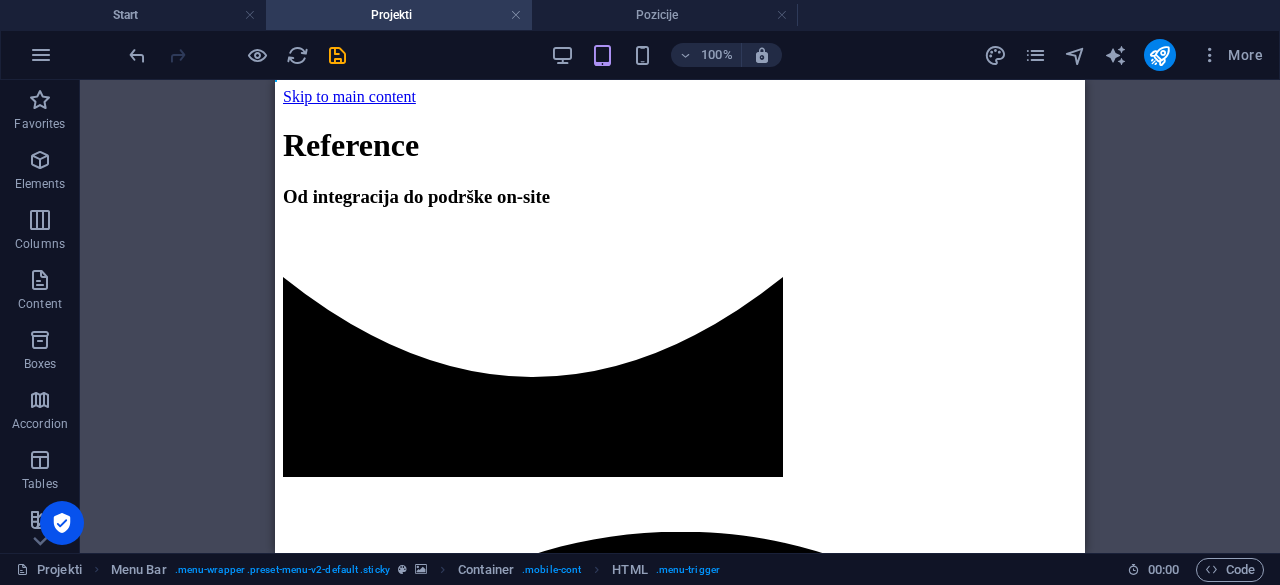 click on "100%" at bounding box center [666, 55] 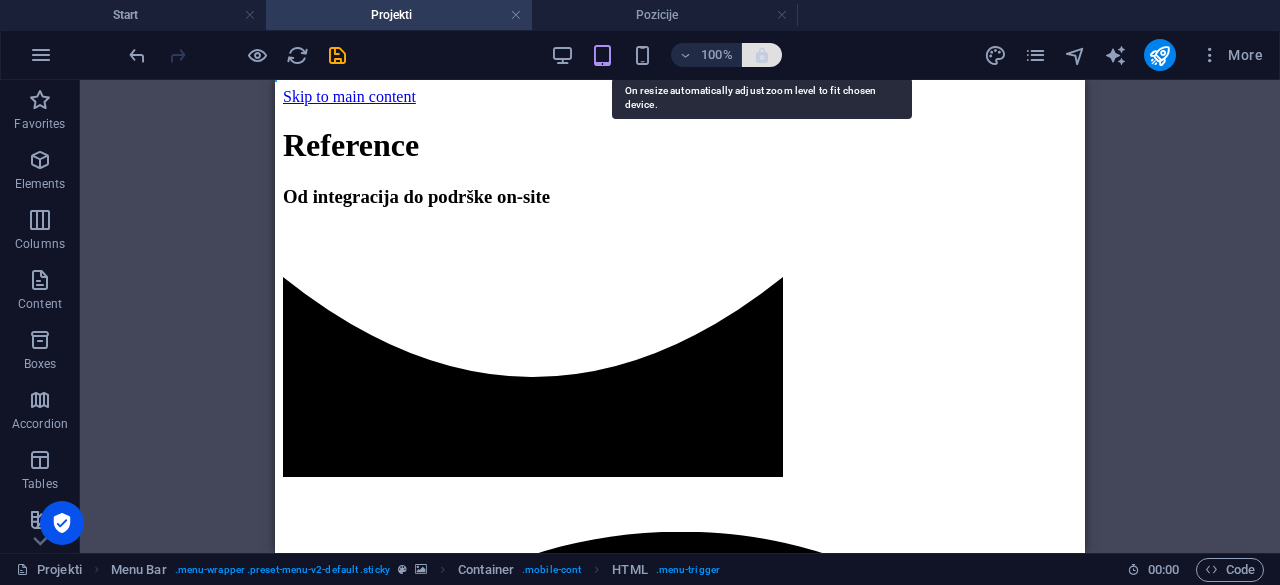 click at bounding box center [762, 55] 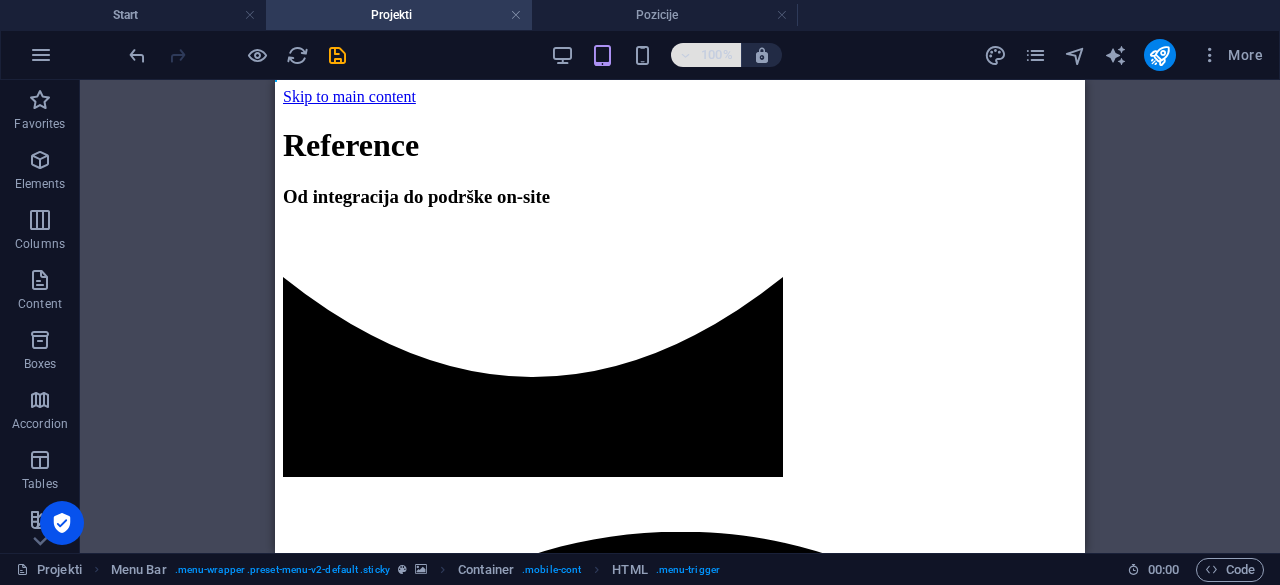 click on "100%" at bounding box center [717, 55] 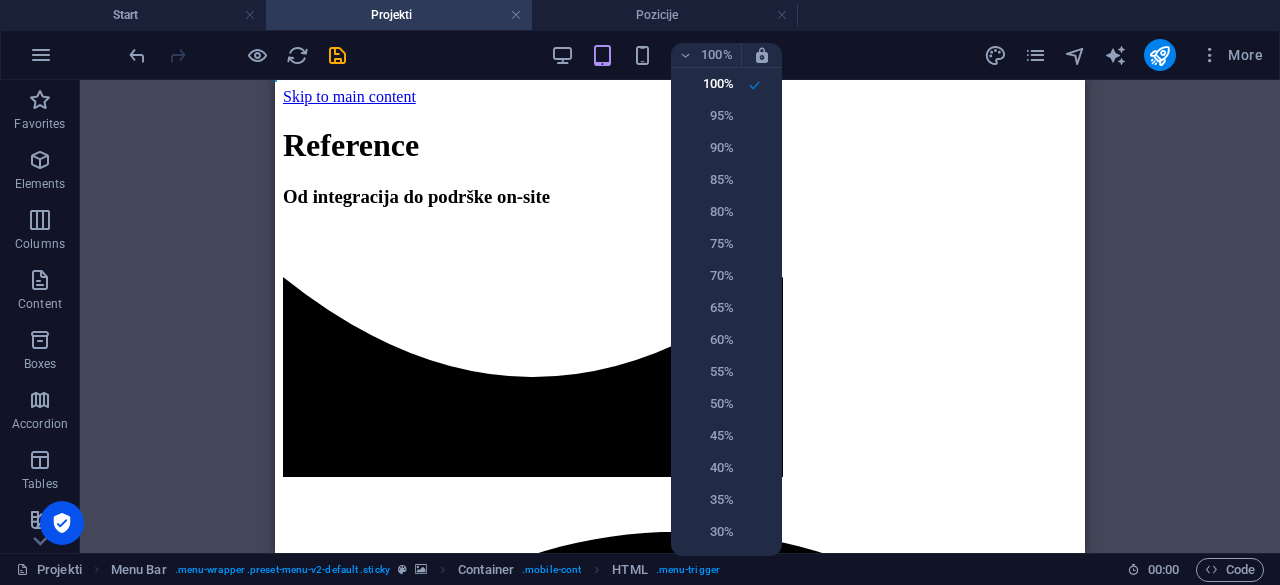 click at bounding box center [640, 292] 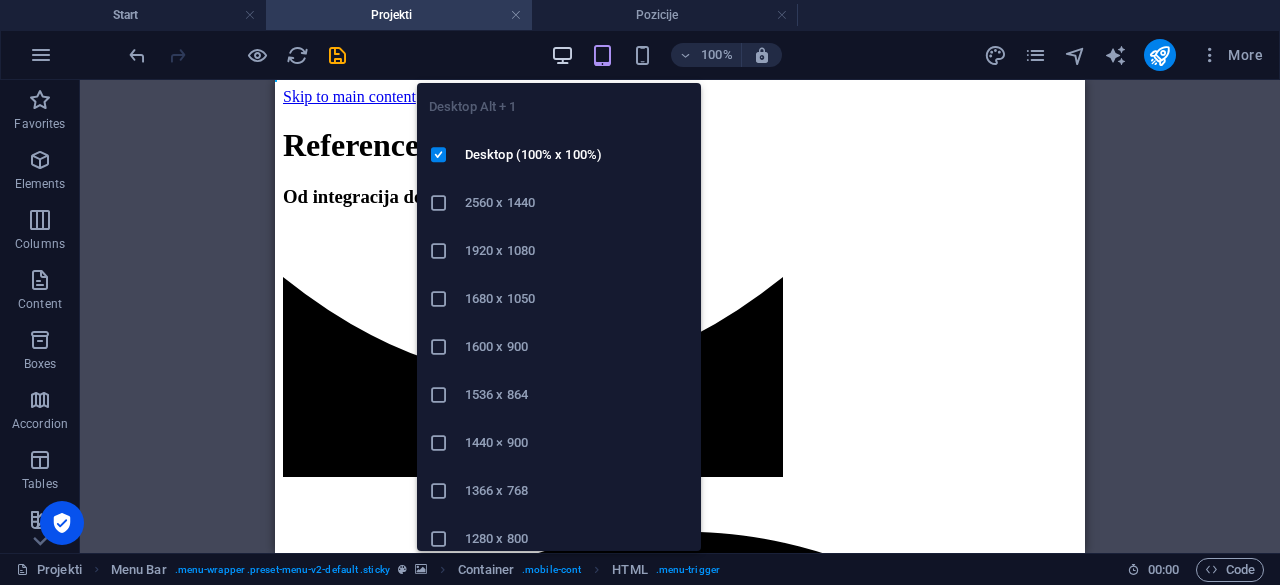click at bounding box center (562, 55) 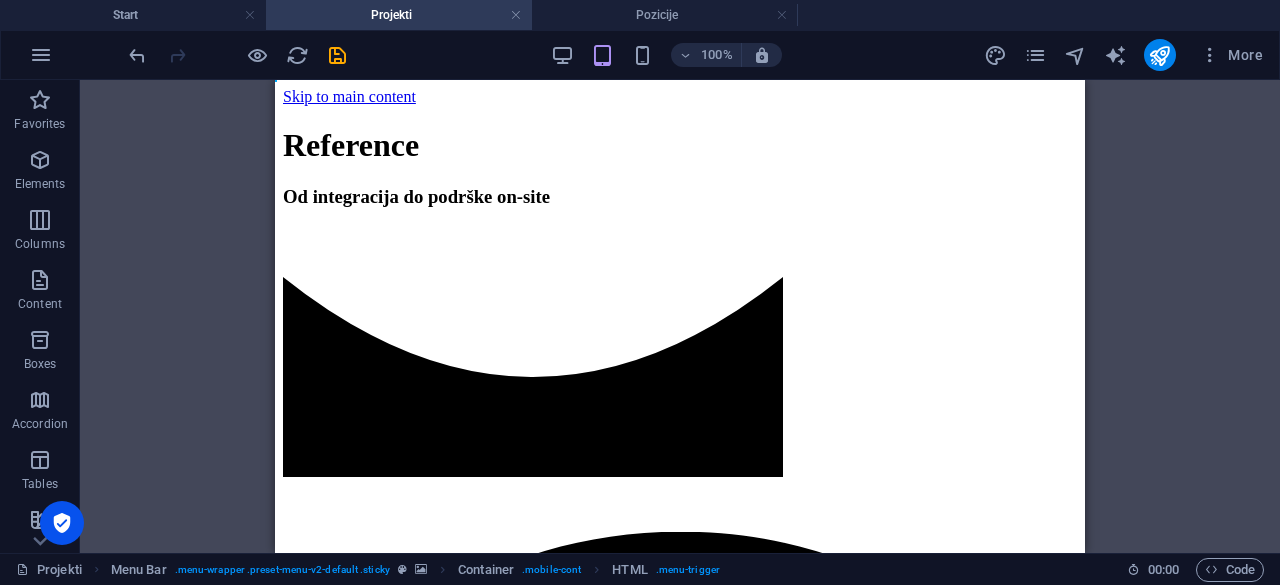 click on "100%" at bounding box center [666, 55] 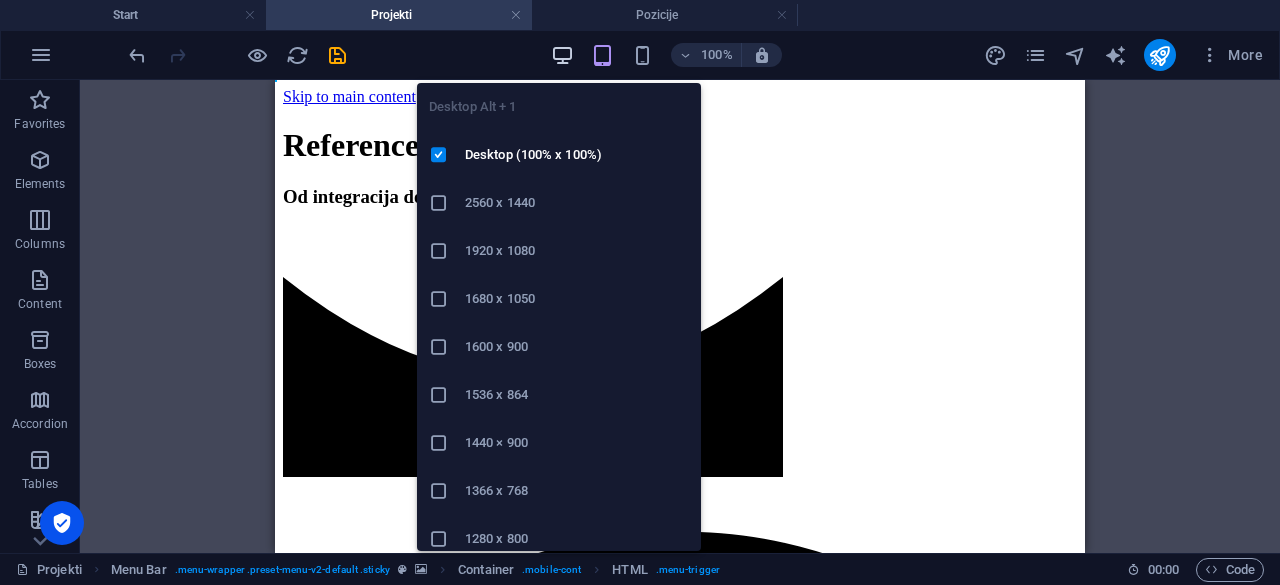 click at bounding box center [562, 55] 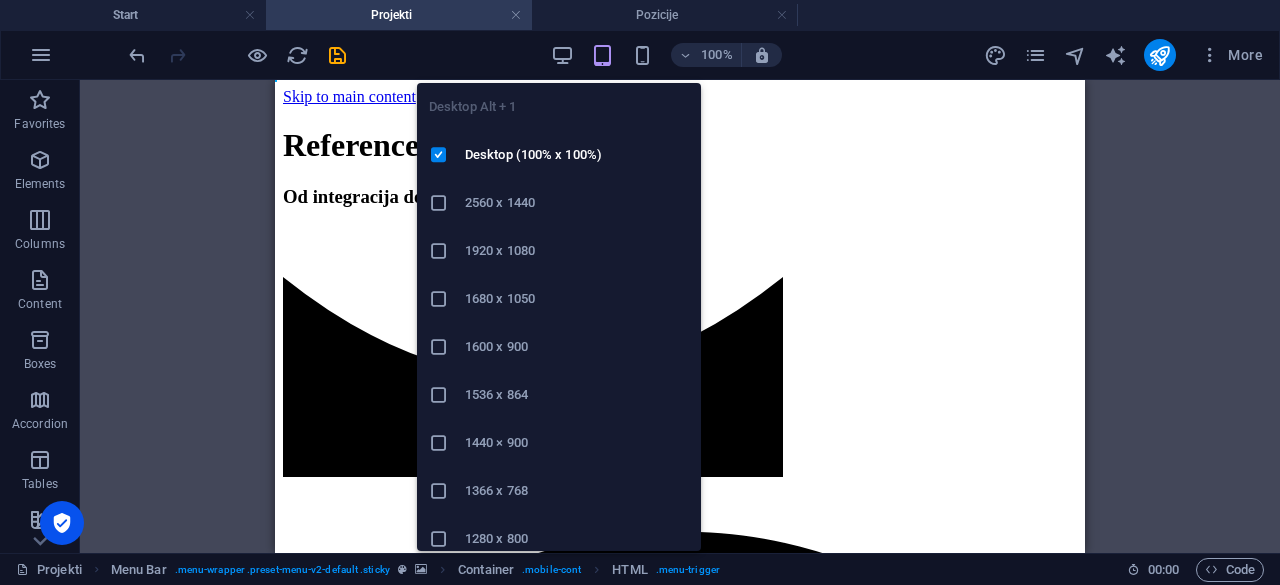 click on "2560 x 1440" at bounding box center [577, 203] 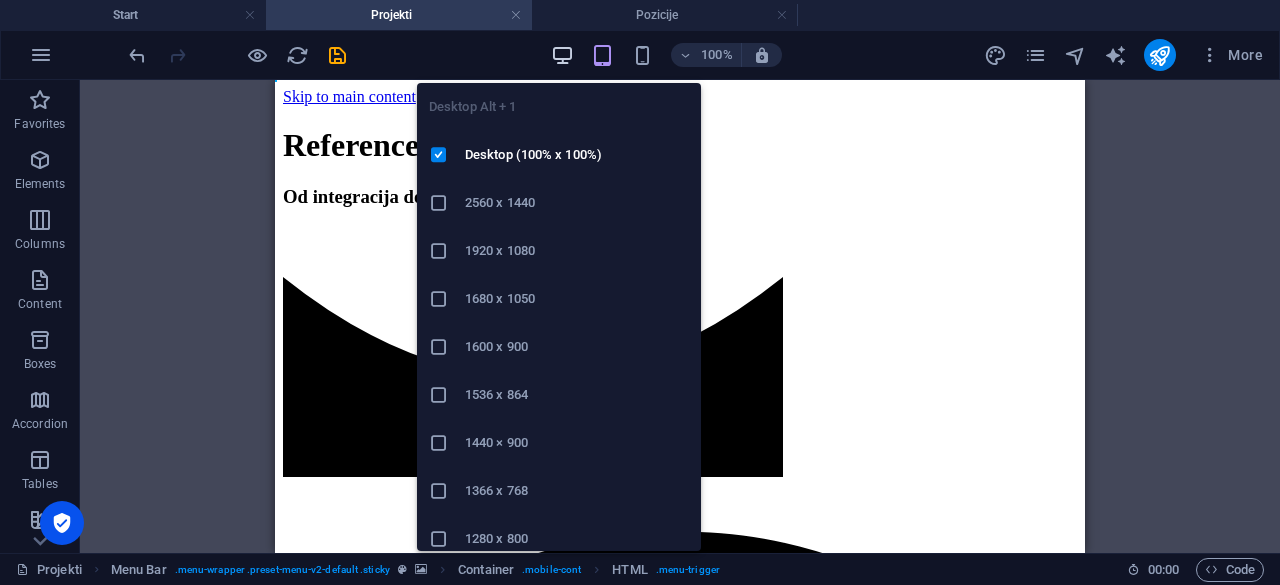 click at bounding box center [562, 55] 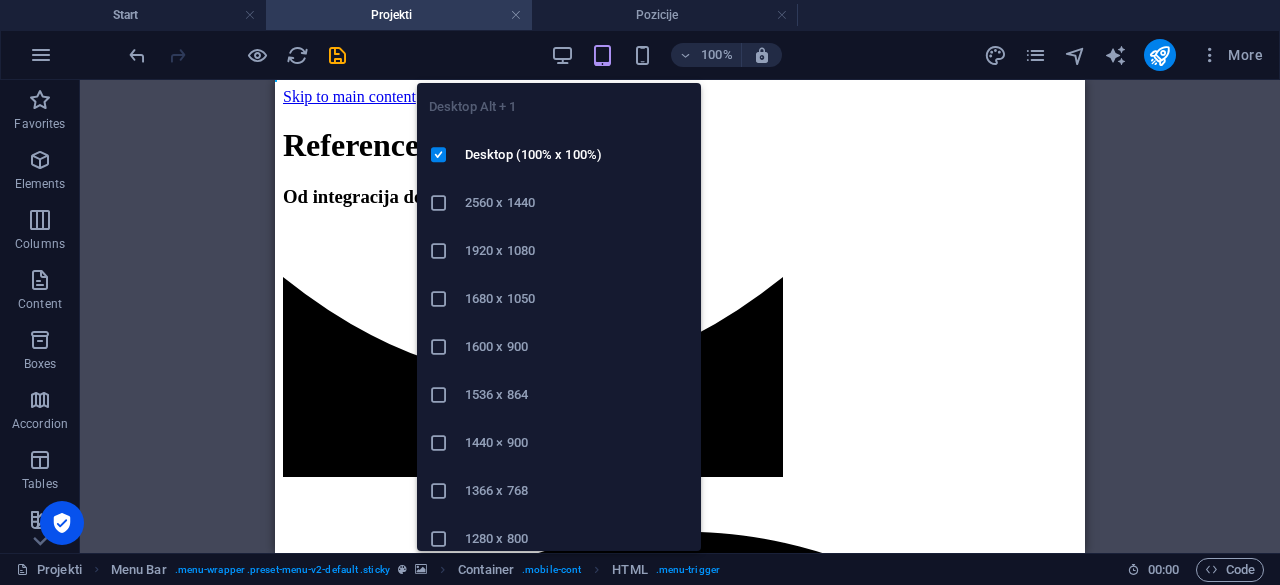click on "1920 x 1080" at bounding box center [577, 251] 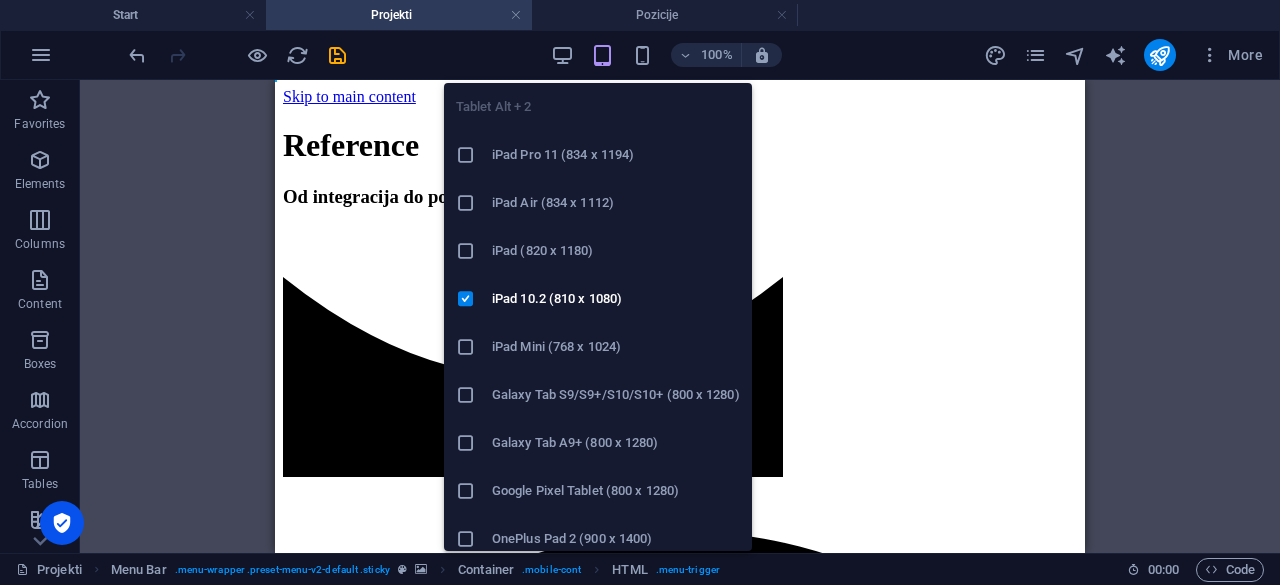 click at bounding box center [602, 55] 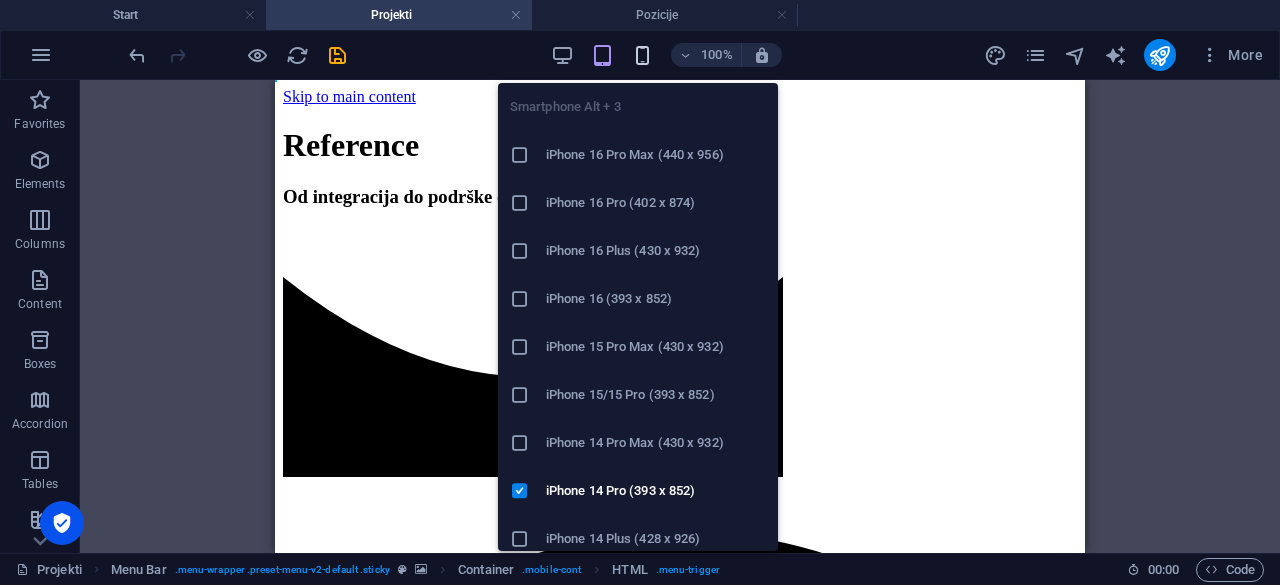 click at bounding box center (642, 55) 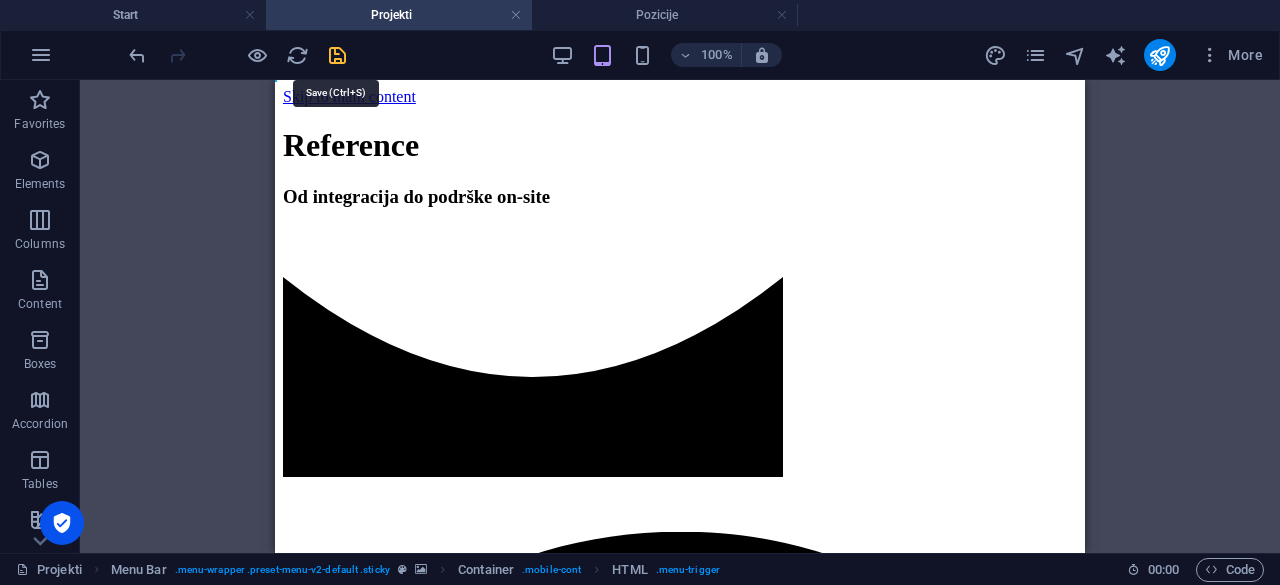 click at bounding box center (337, 55) 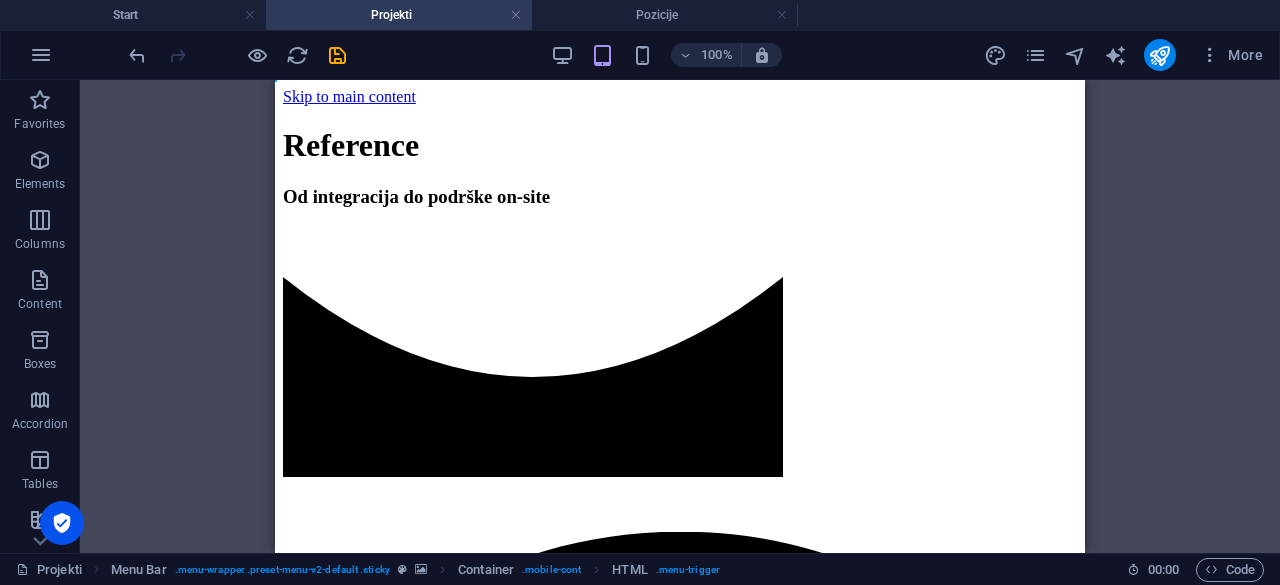 click on "Projekti" at bounding box center [399, 15] 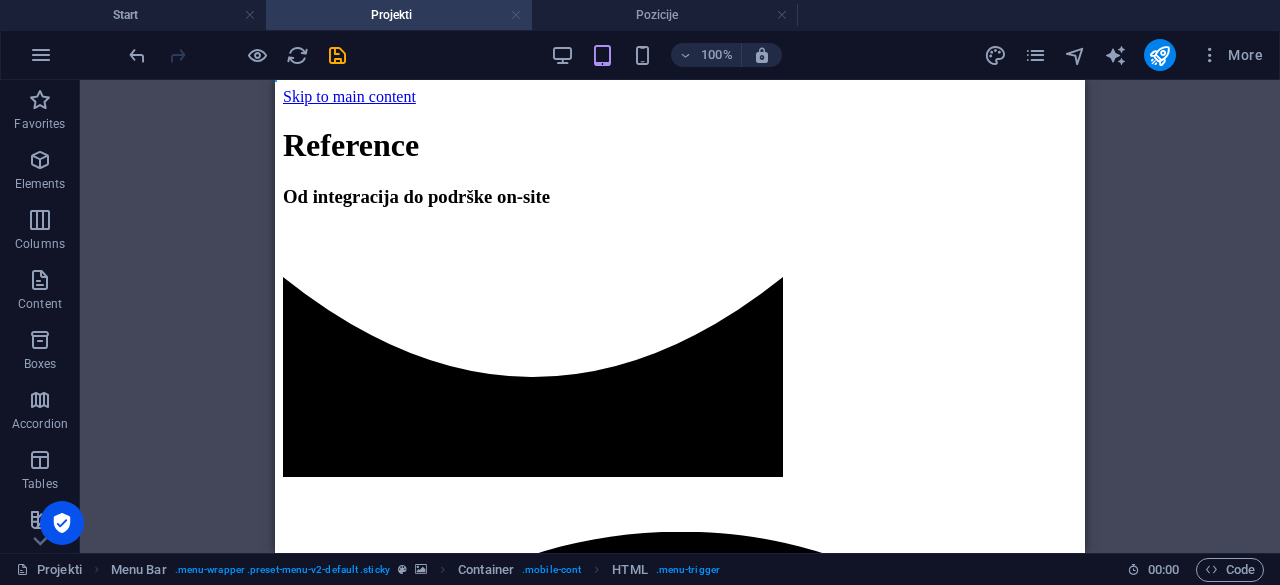 click at bounding box center (516, 15) 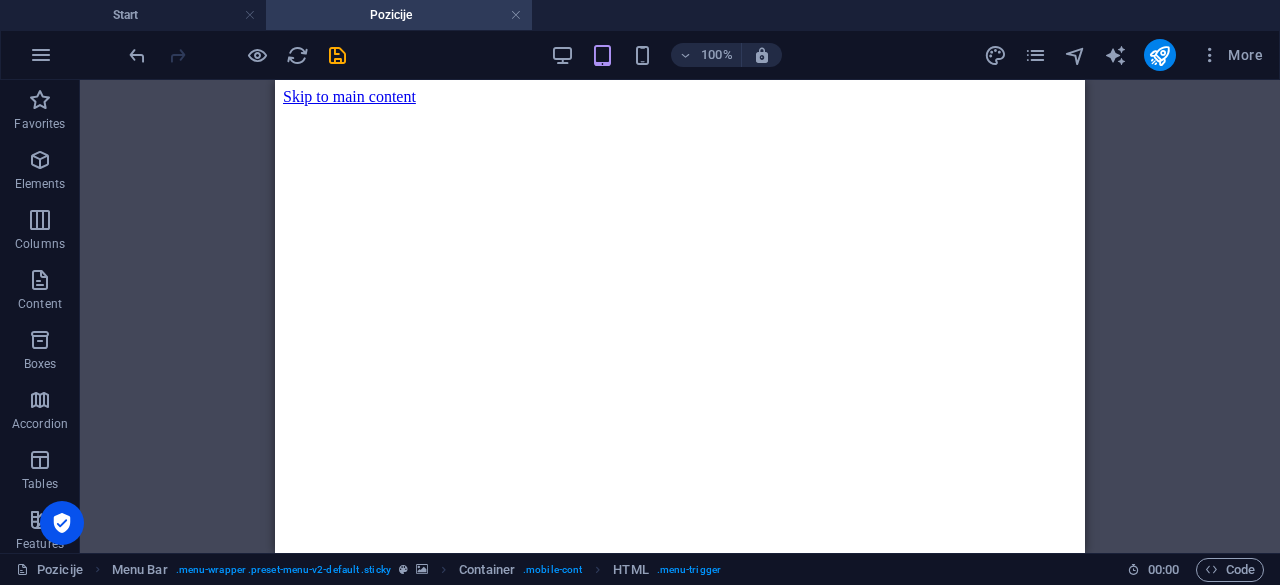 scroll, scrollTop: 214, scrollLeft: 0, axis: vertical 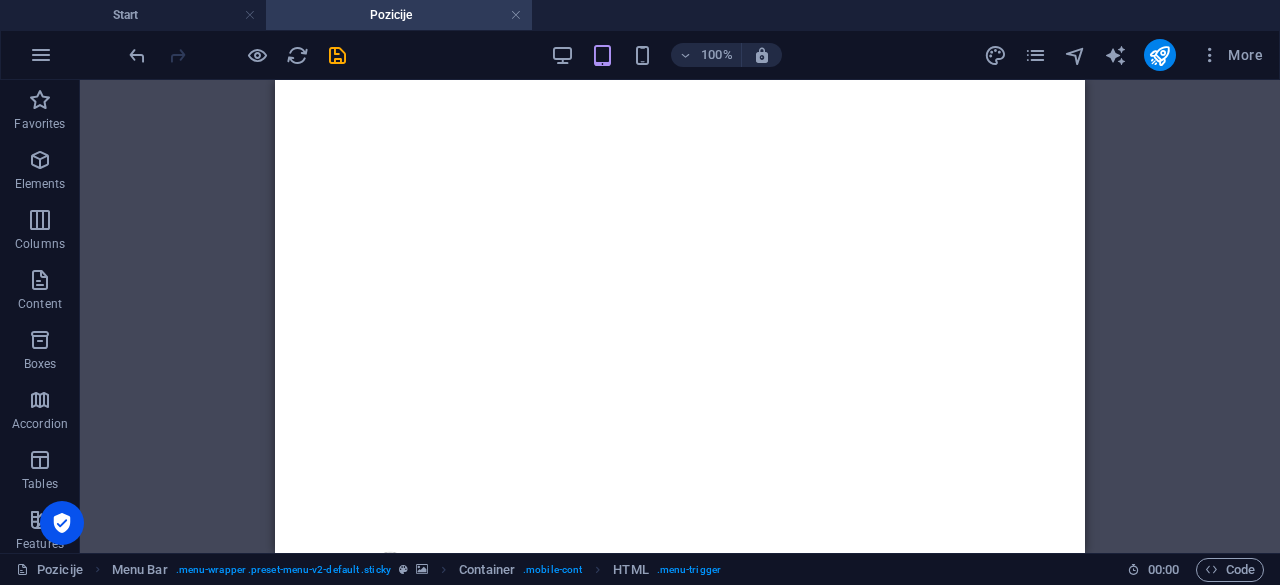 click on "Start Pozicije" at bounding box center [640, 15] 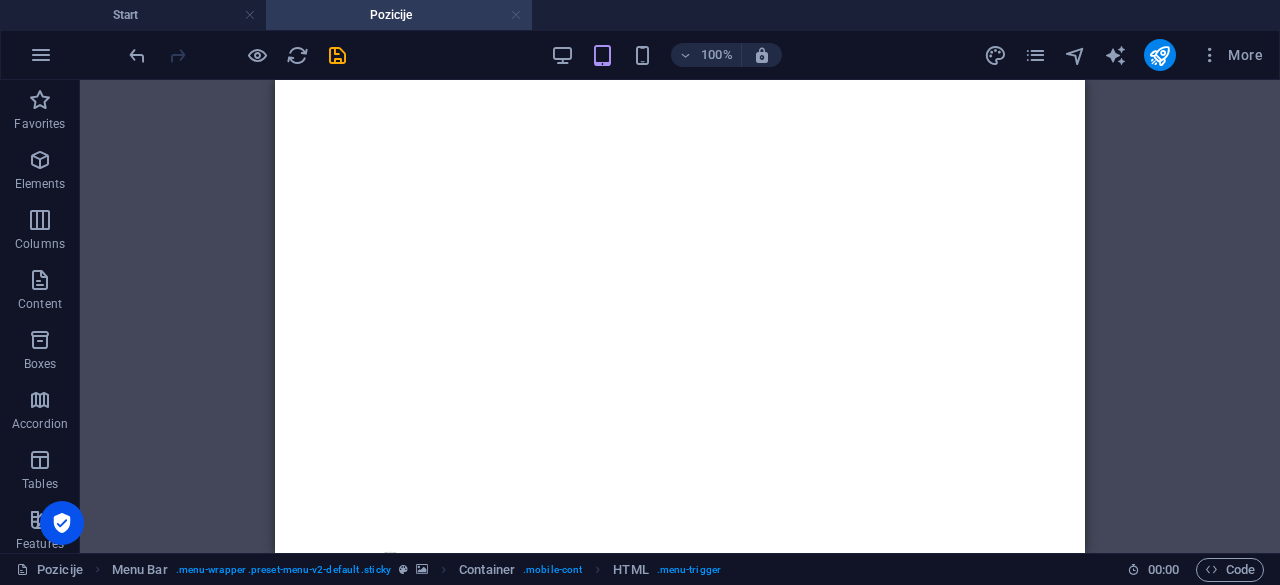 click at bounding box center [516, 15] 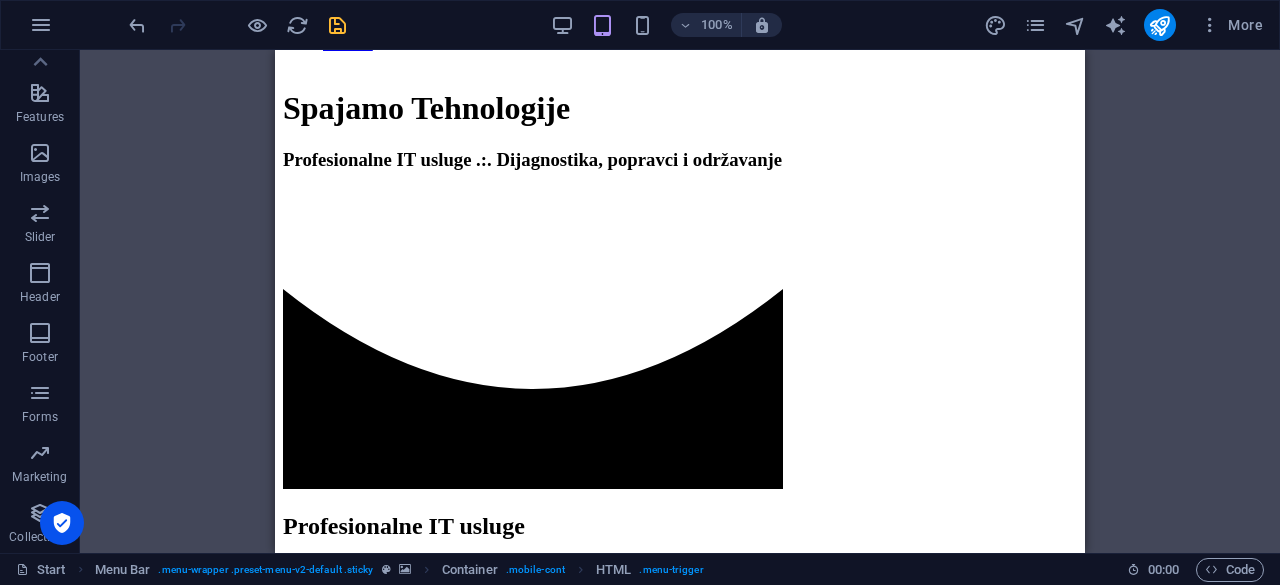 scroll, scrollTop: 396, scrollLeft: 0, axis: vertical 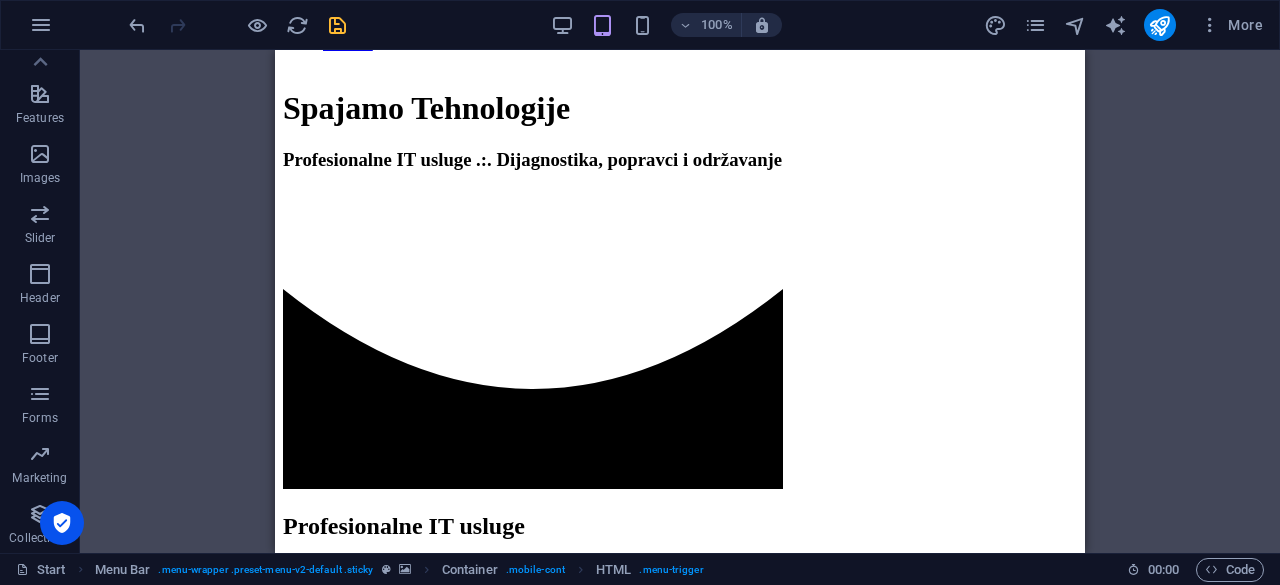 click on "100% More" at bounding box center [698, 25] 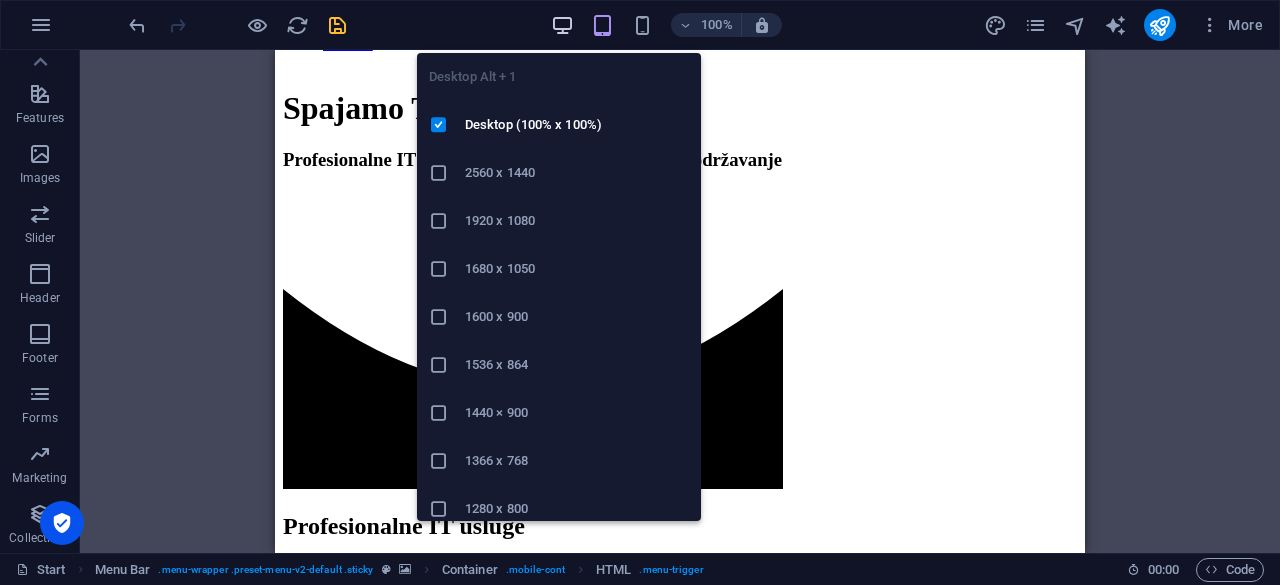 click at bounding box center (562, 25) 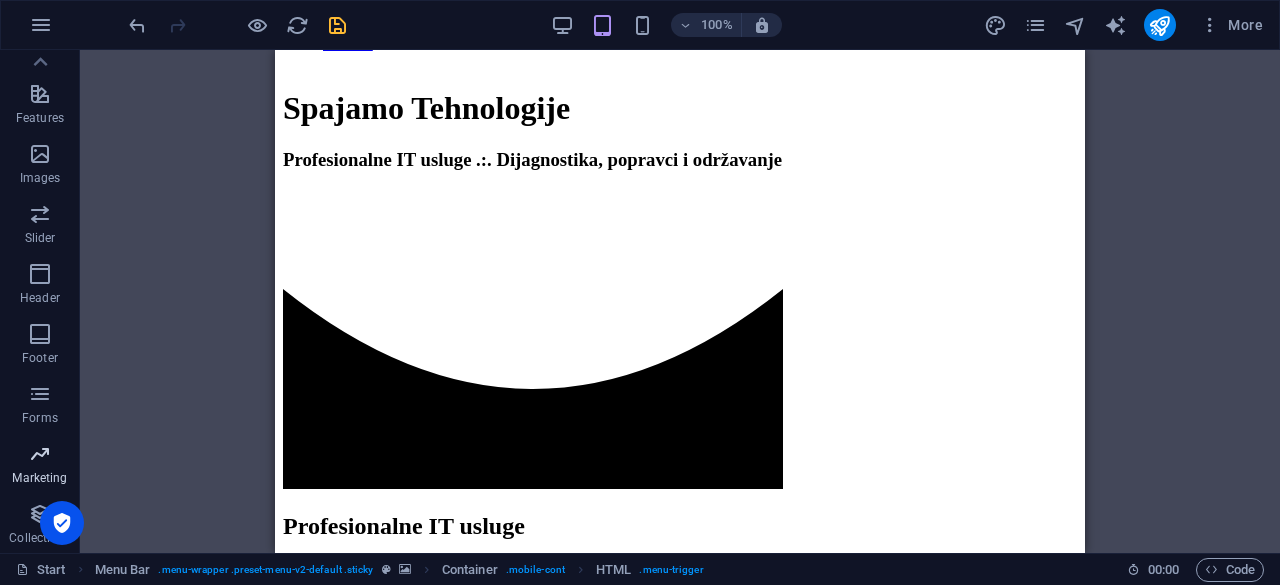 click at bounding box center [40, 454] 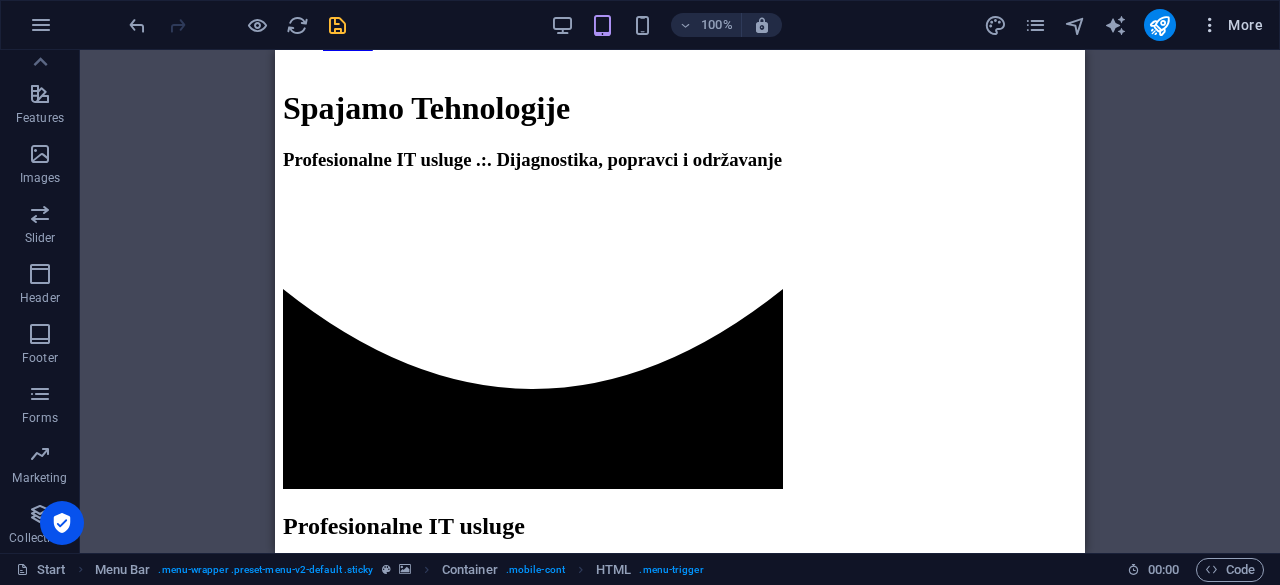 click at bounding box center (1210, 25) 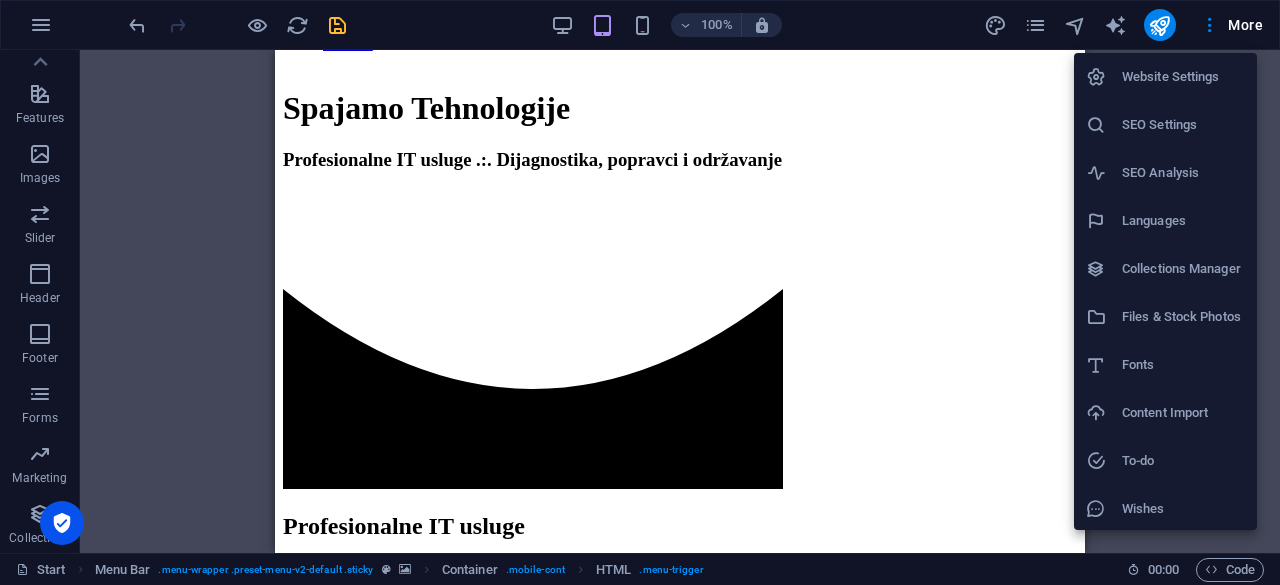 click on "Website Settings" at bounding box center [1183, 77] 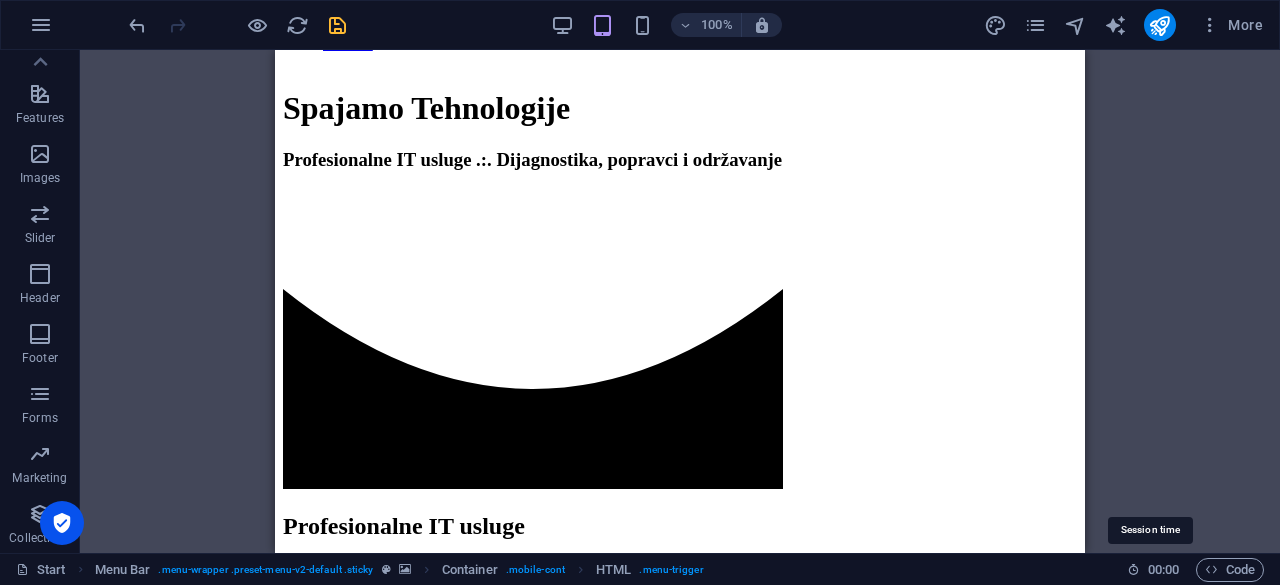 click on "00 : 00" at bounding box center [1163, 570] 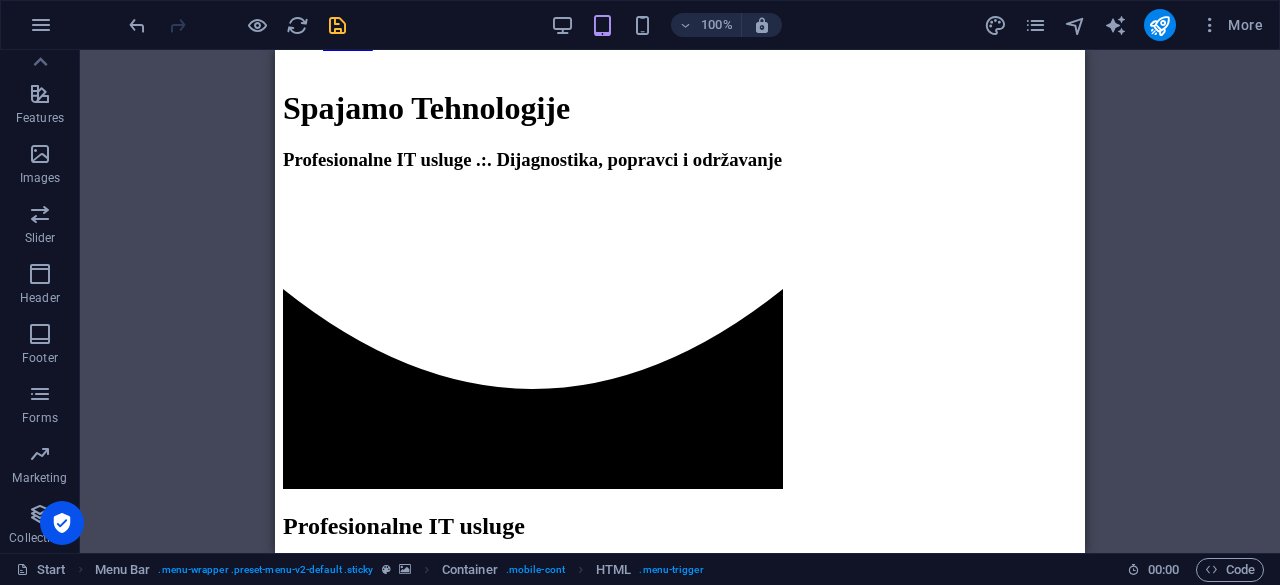 click on "Start Menu Bar . menu-wrapper .preset-menu-v2-default .sticky Container . mobile-cont HTML . menu-trigger 00 : 00 Code" at bounding box center (640, 569) 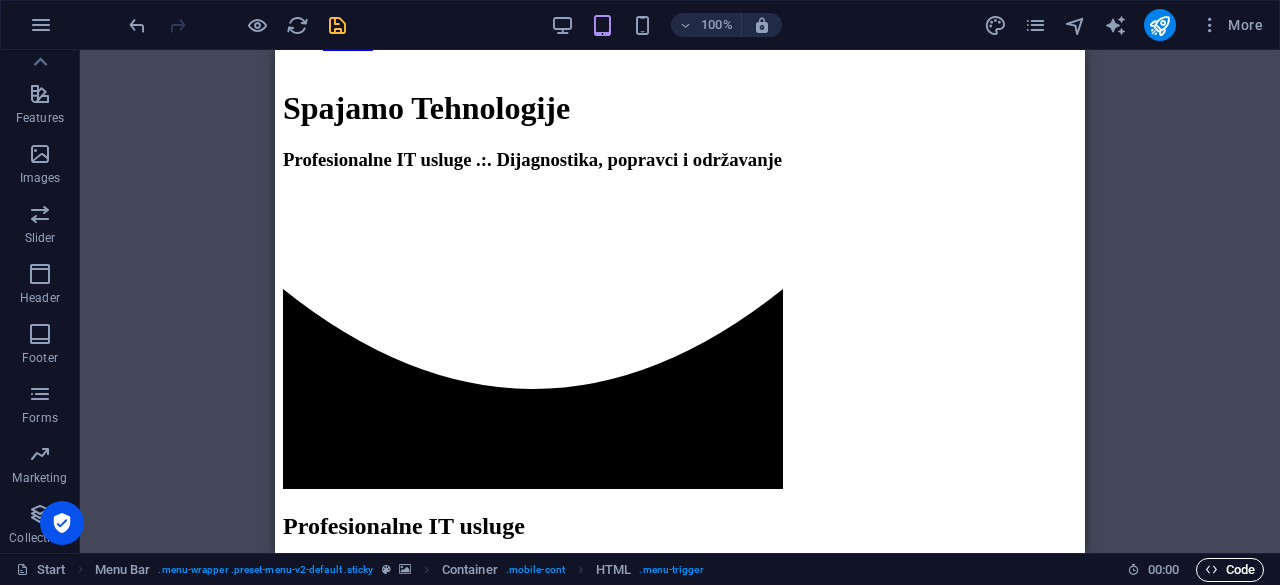 click on "Code" at bounding box center [1230, 570] 